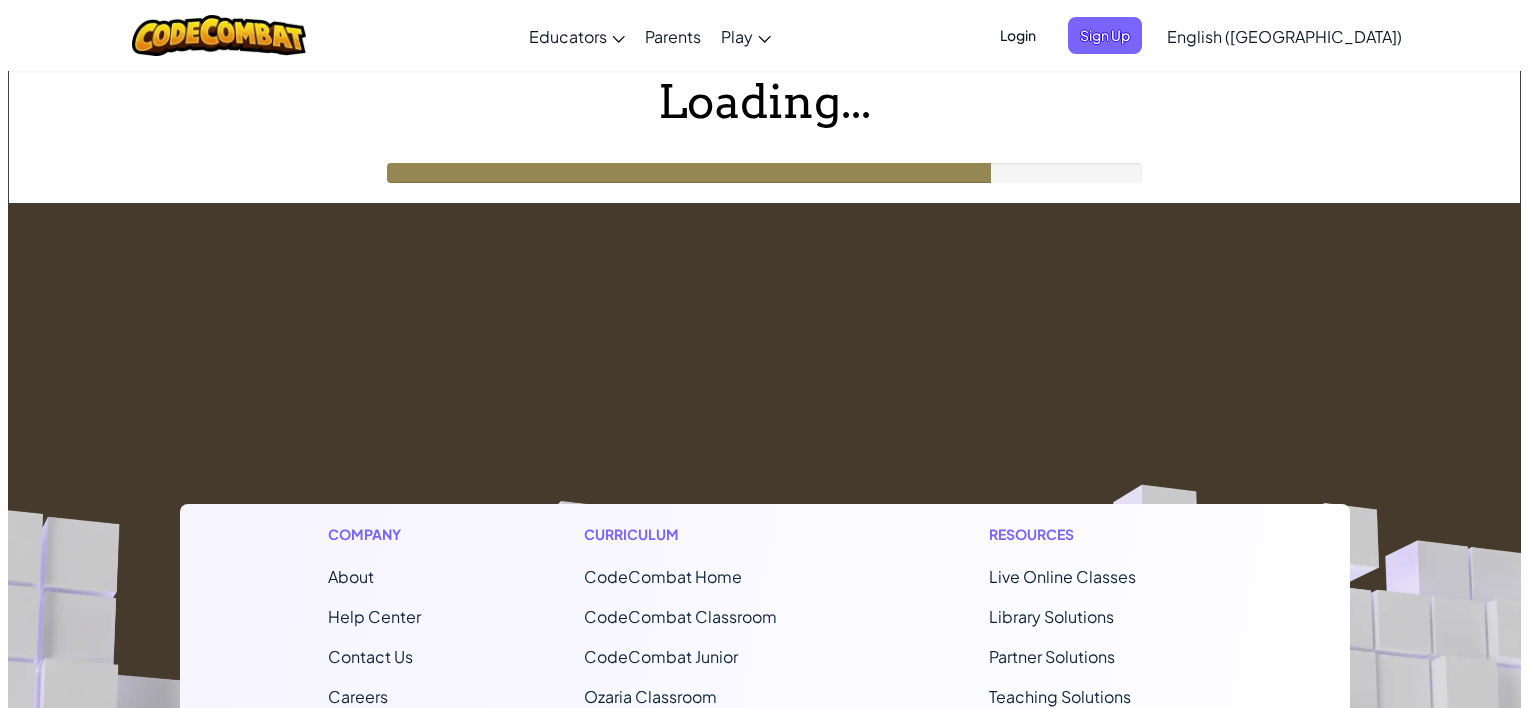 scroll, scrollTop: 0, scrollLeft: 0, axis: both 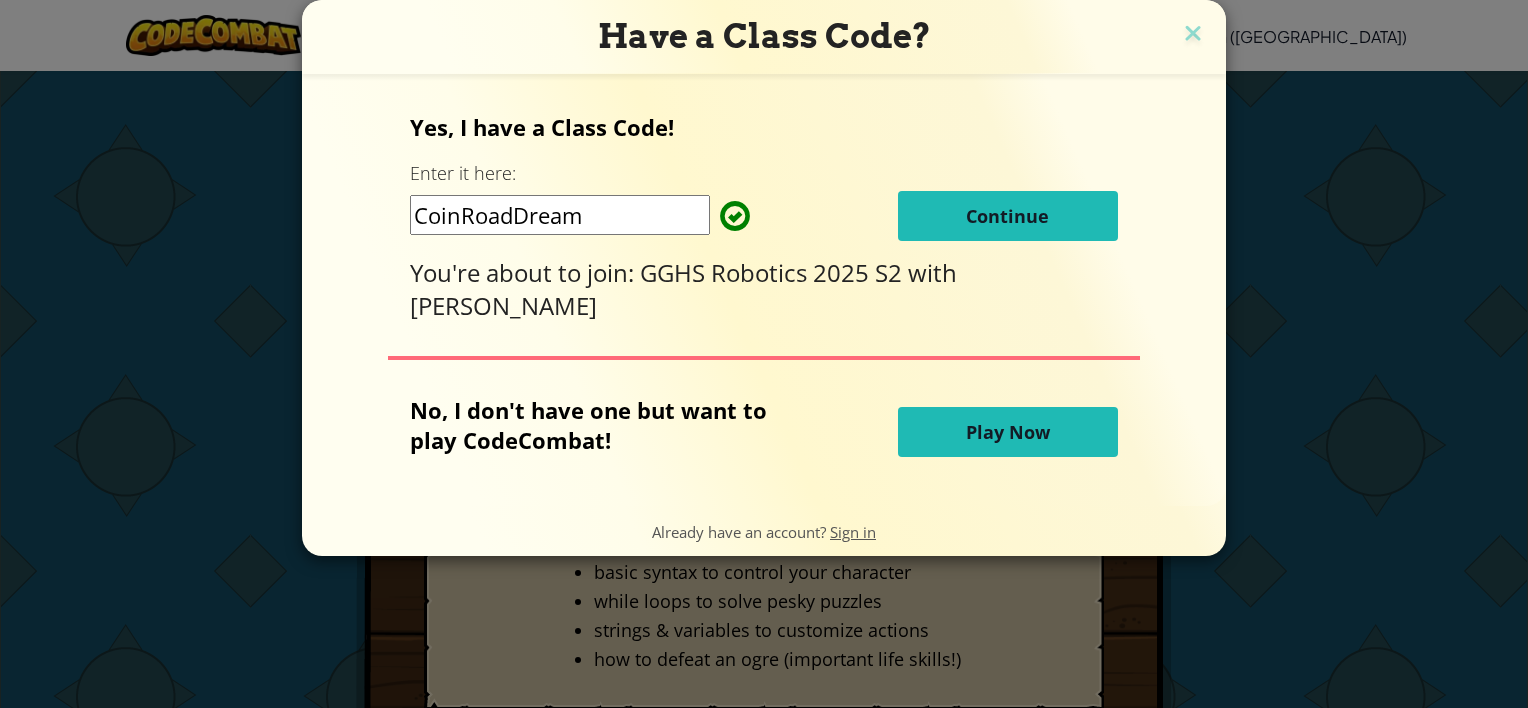 click on "Continue" at bounding box center [1007, 216] 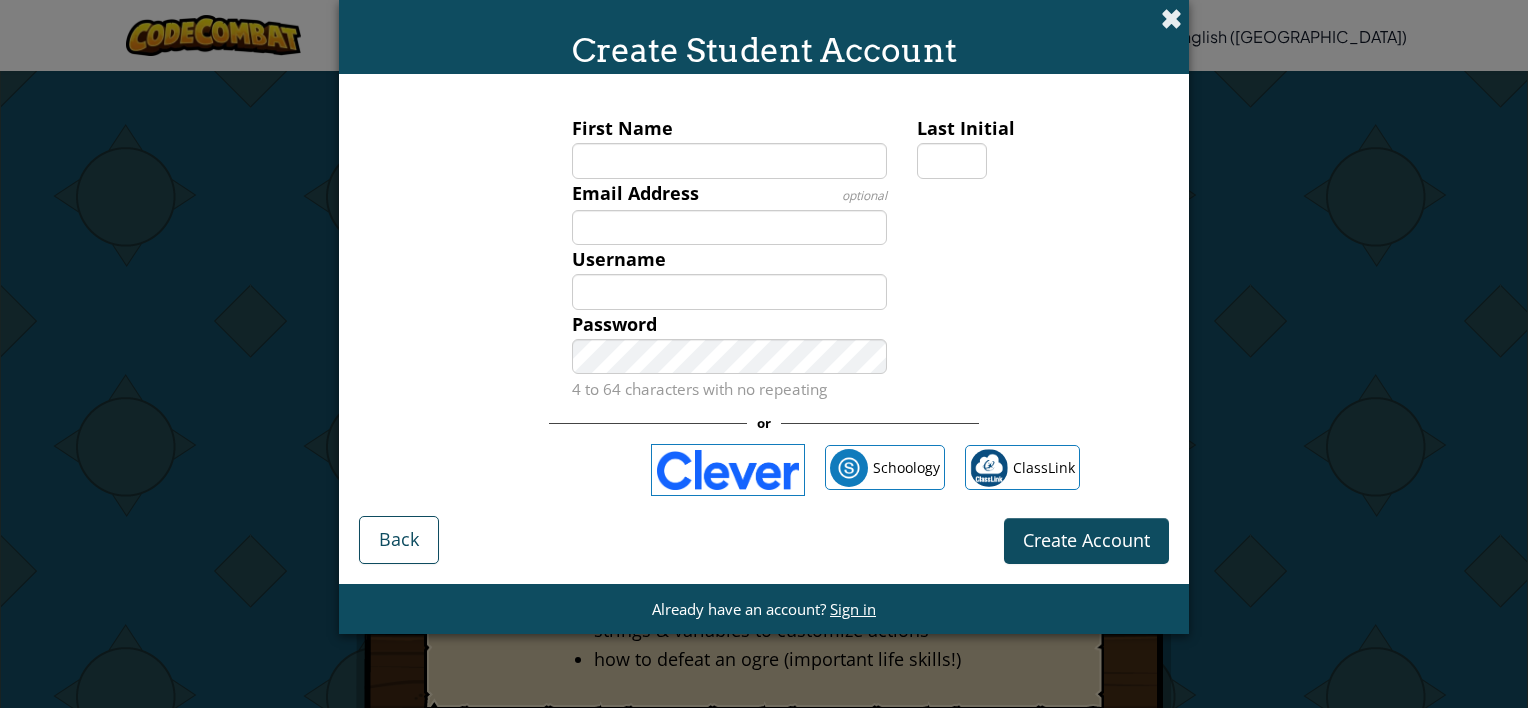 click at bounding box center [1171, 18] 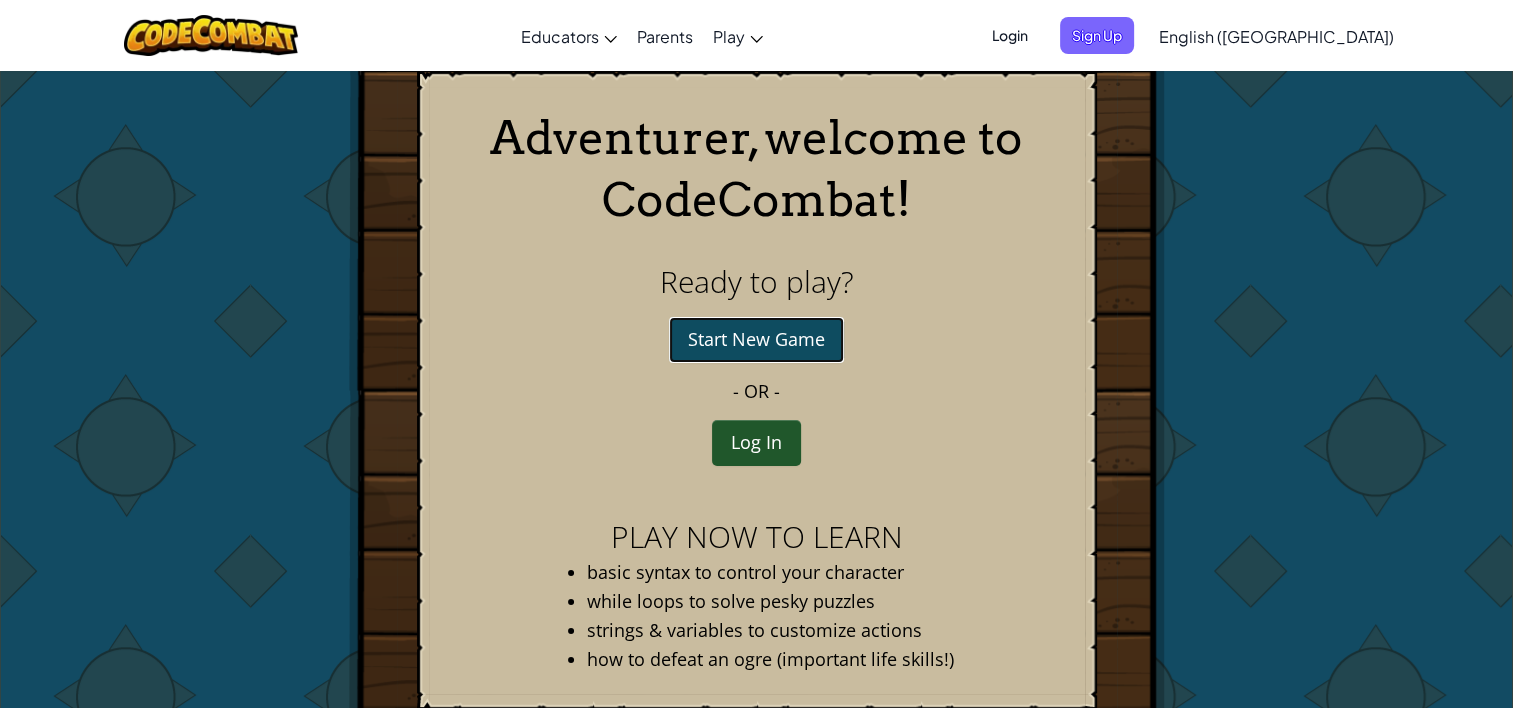 click on "Start New Game" at bounding box center [756, 340] 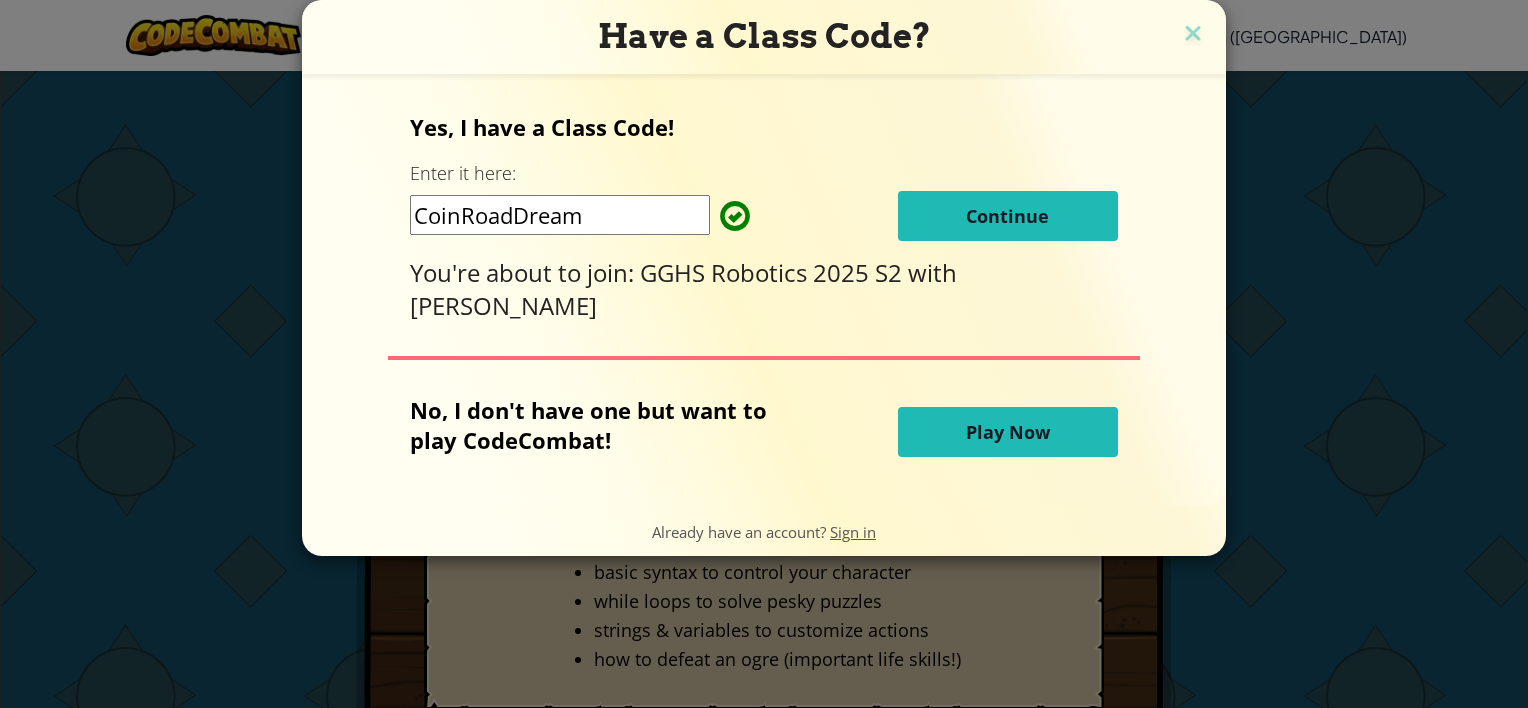click on "Play Now" at bounding box center [1008, 432] 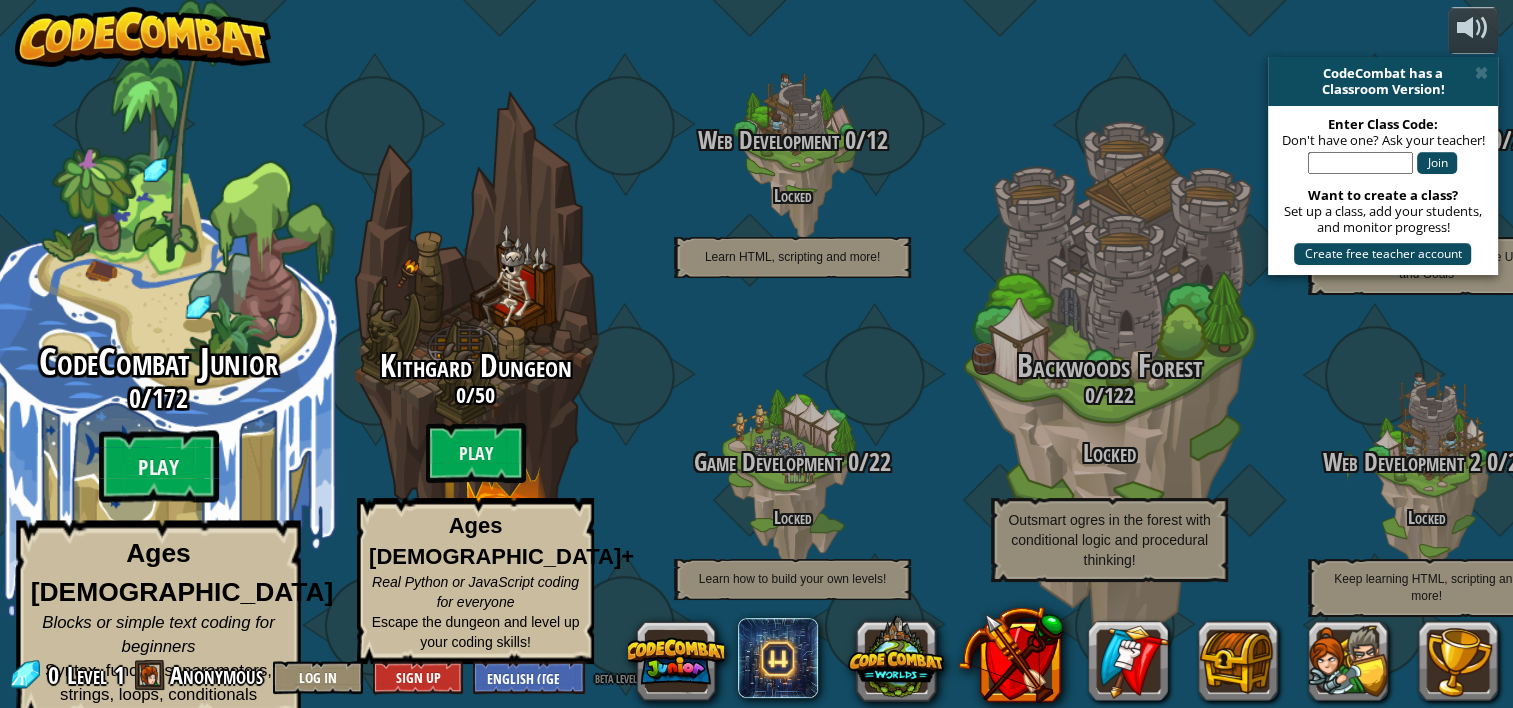 click on "CodeCombat Junior 0 / 172 Play Ages 5-8 Blocks or simple text coding for beginners Syntax, functions, parameters, strings, loops, conditionals" at bounding box center (158, 531) 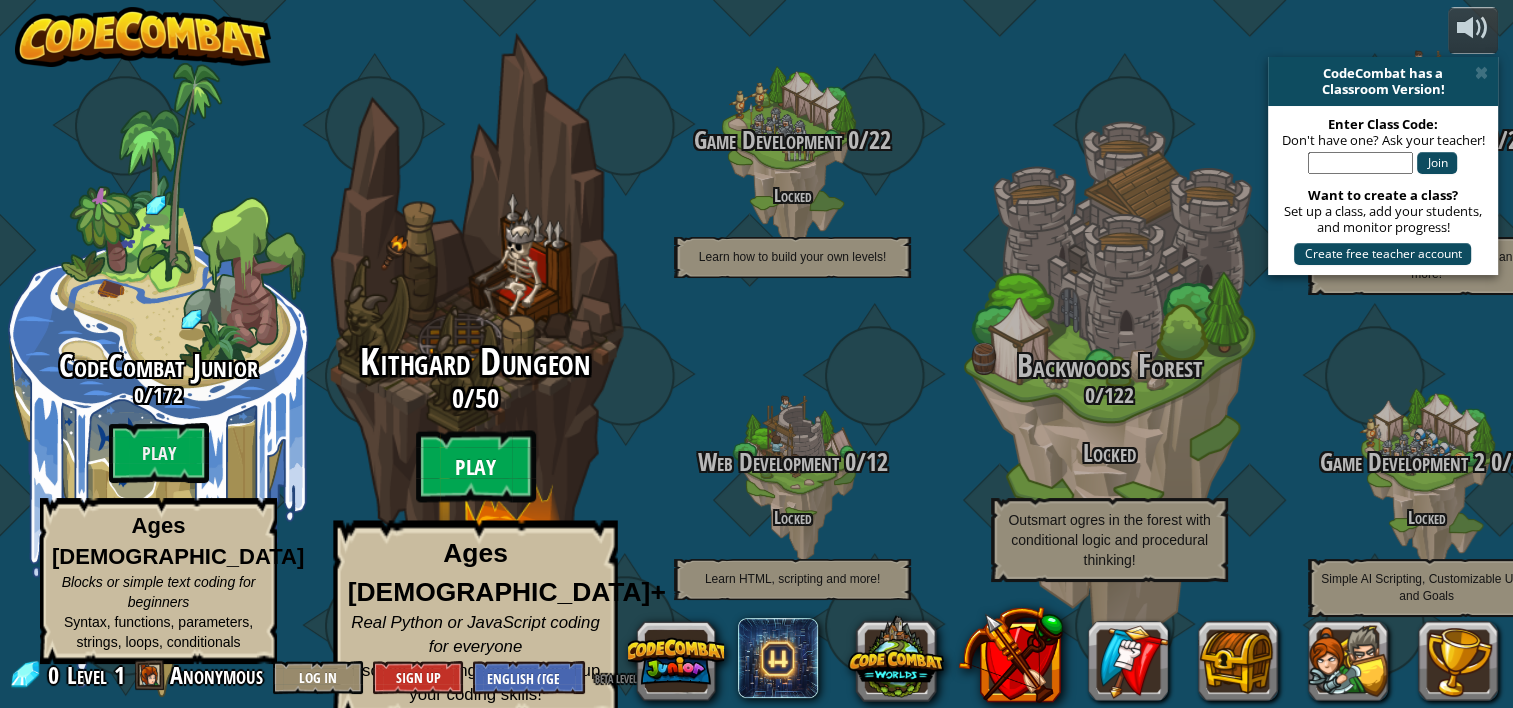 click on "Play" at bounding box center [476, 467] 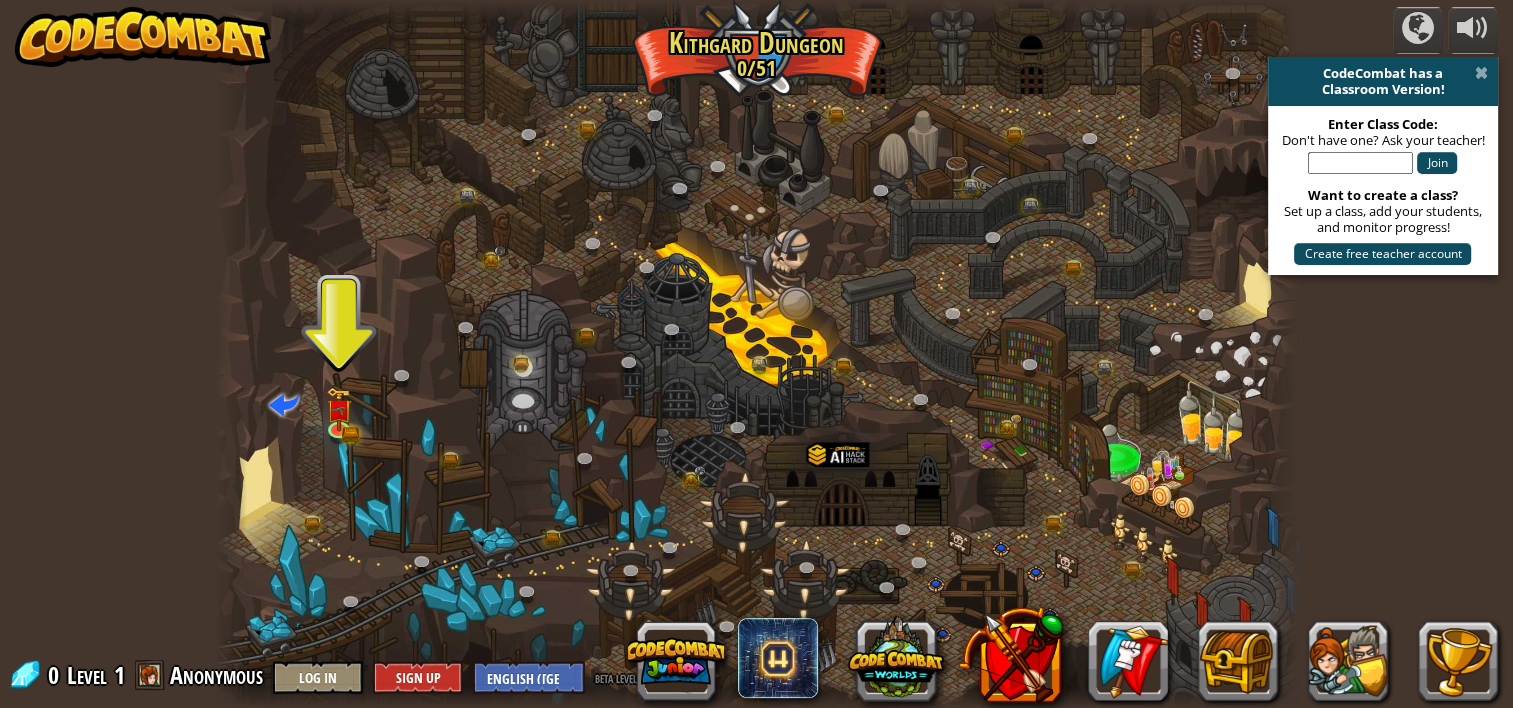 click at bounding box center (1481, 73) 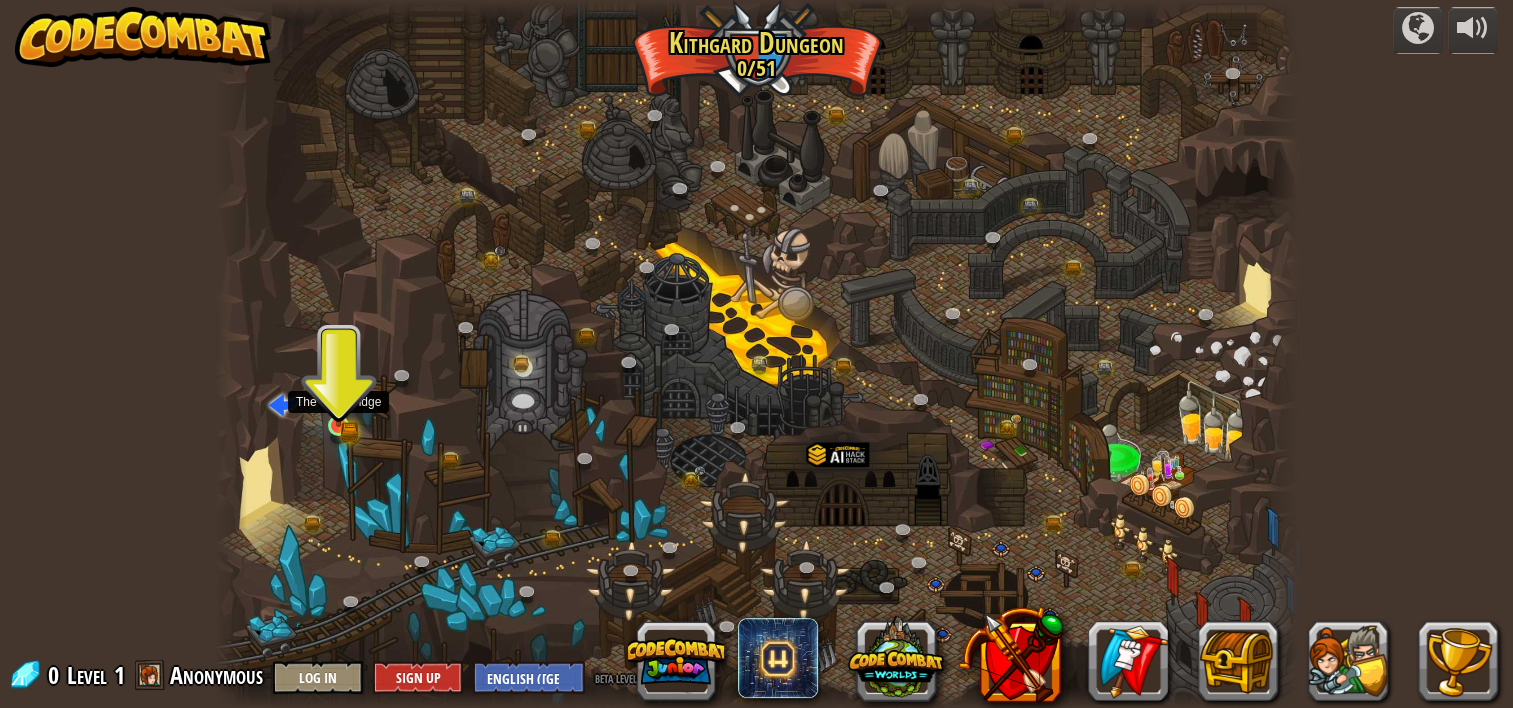 click at bounding box center [338, 398] 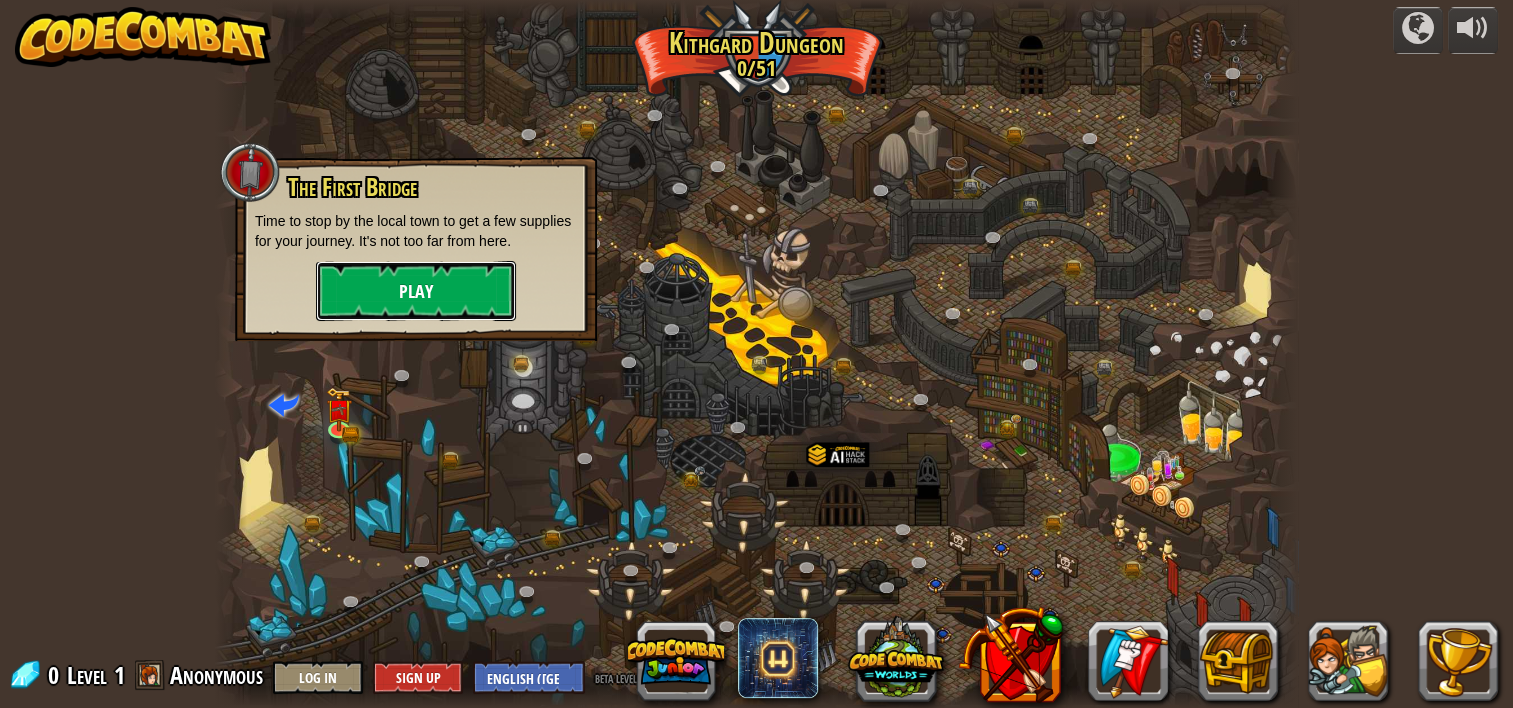 click on "Play" at bounding box center [416, 291] 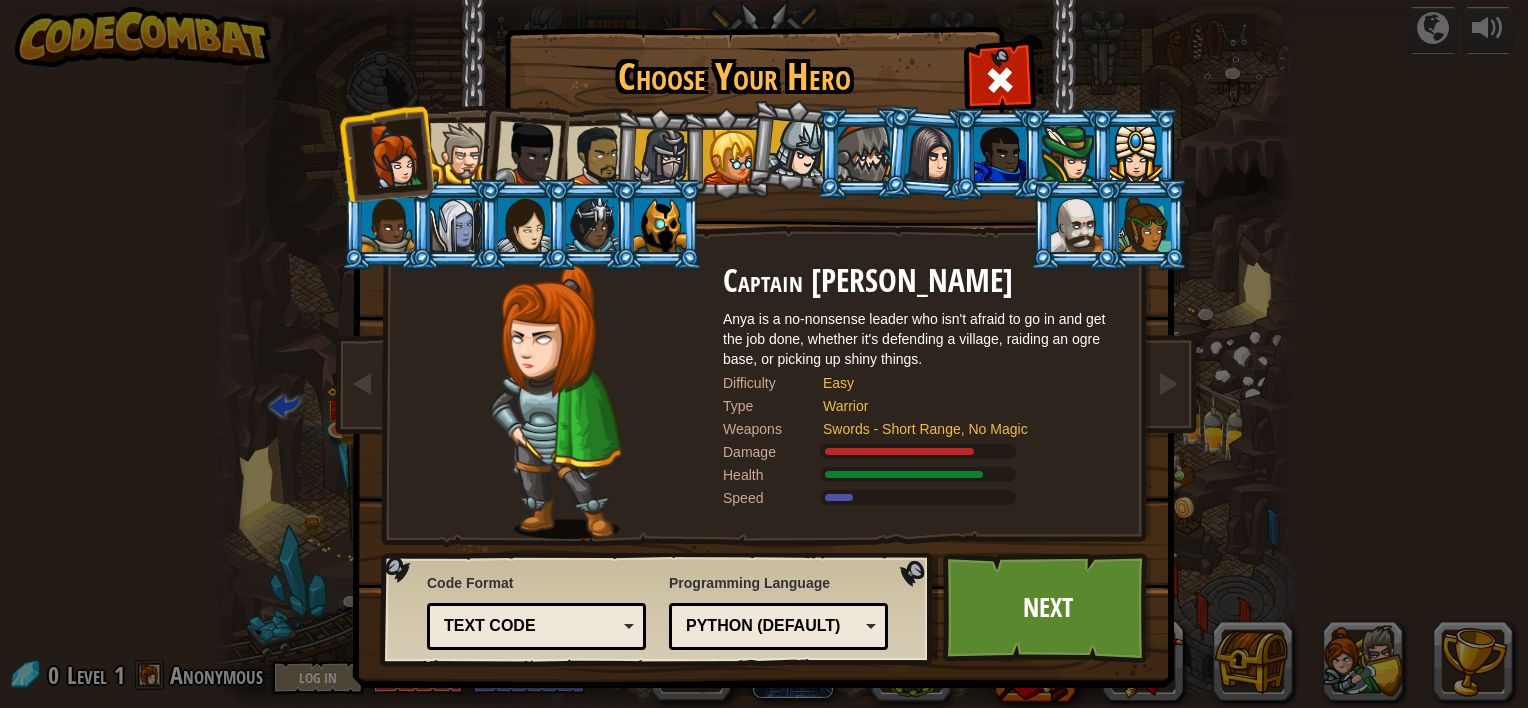 click at bounding box center (454, 224) 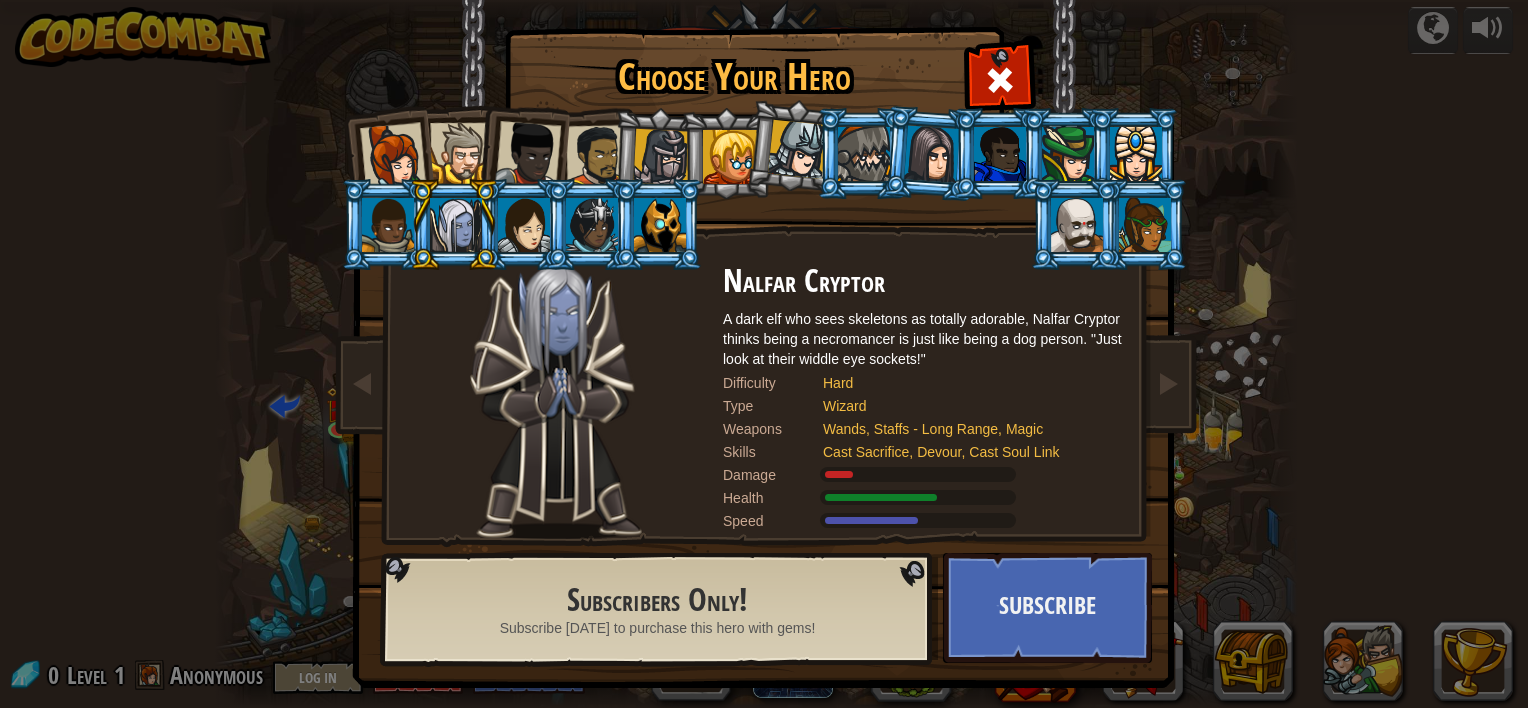 click at bounding box center (456, 225) 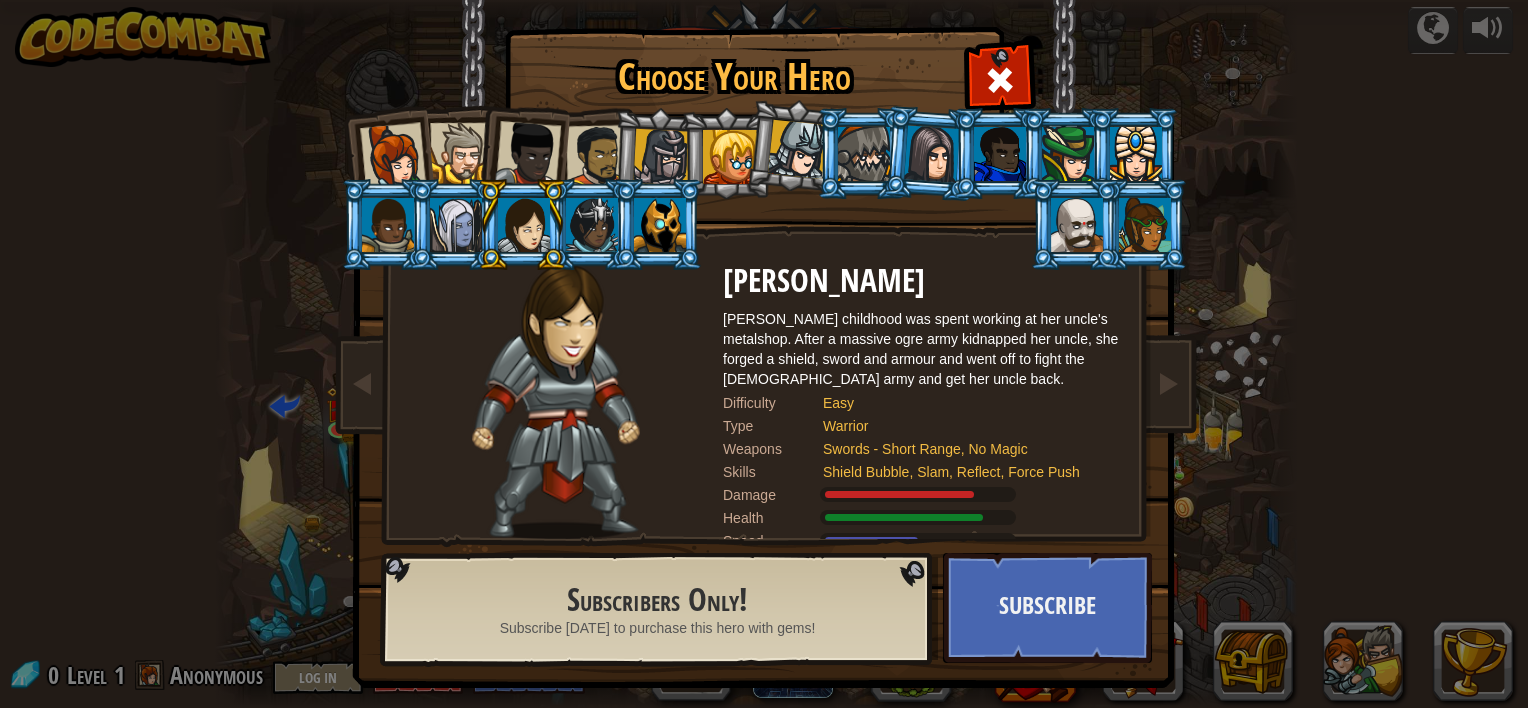 click at bounding box center (592, 225) 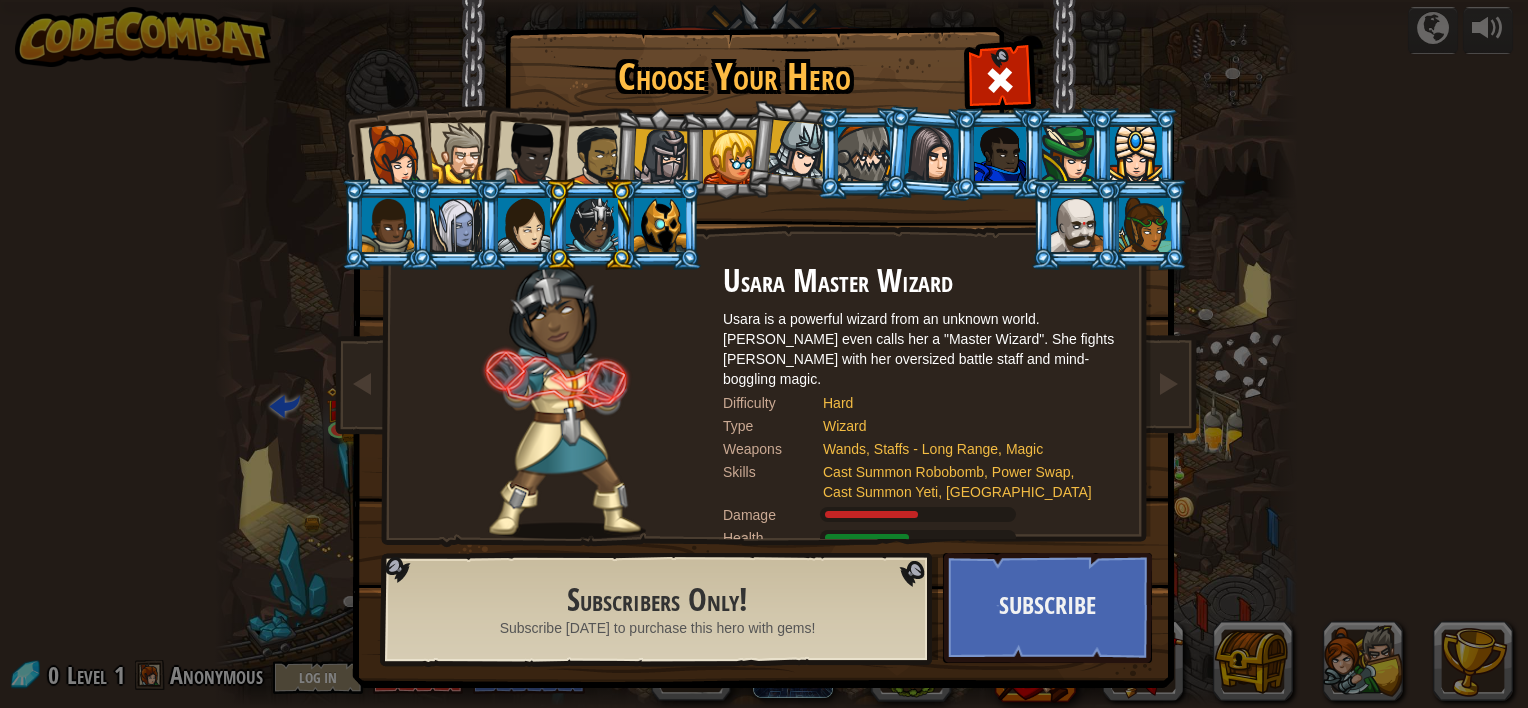 click at bounding box center (660, 225) 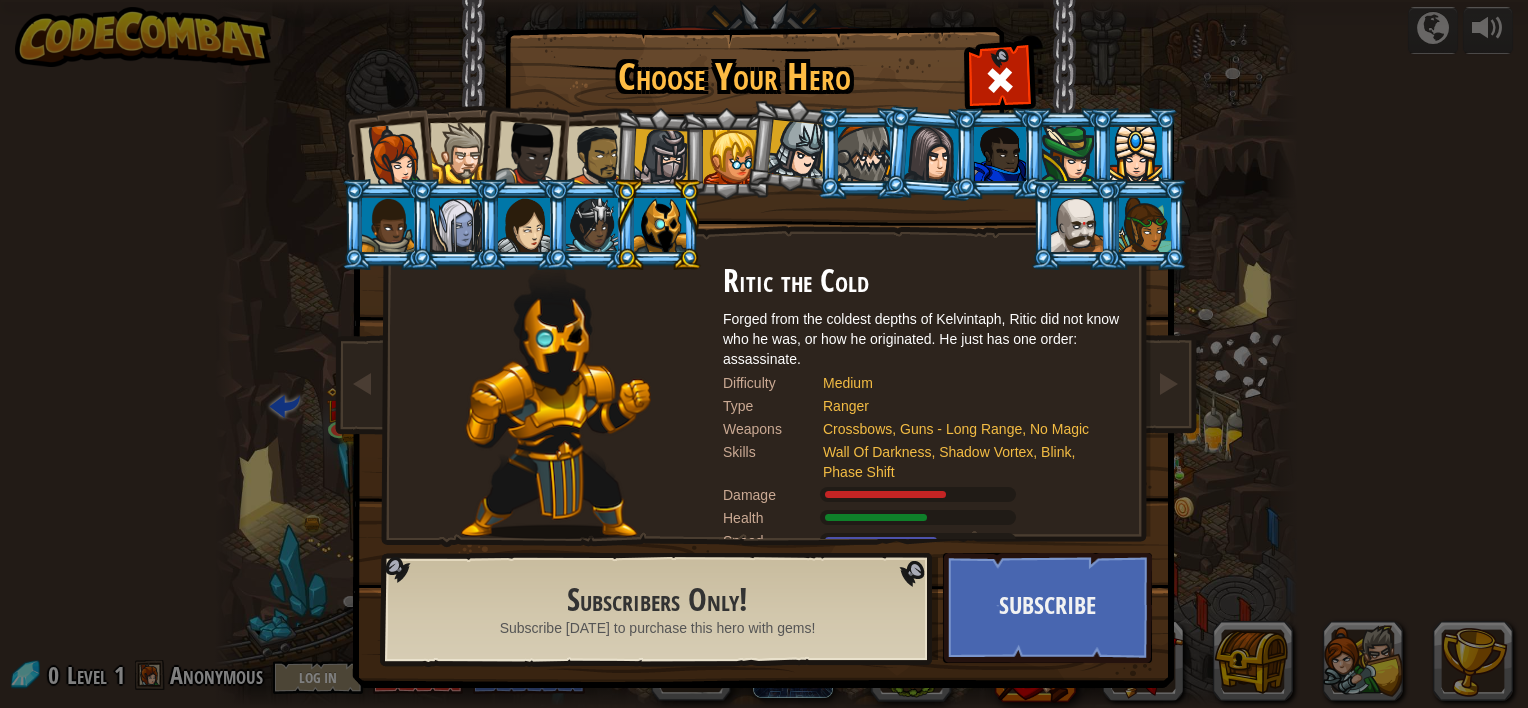 click at bounding box center [661, 157] 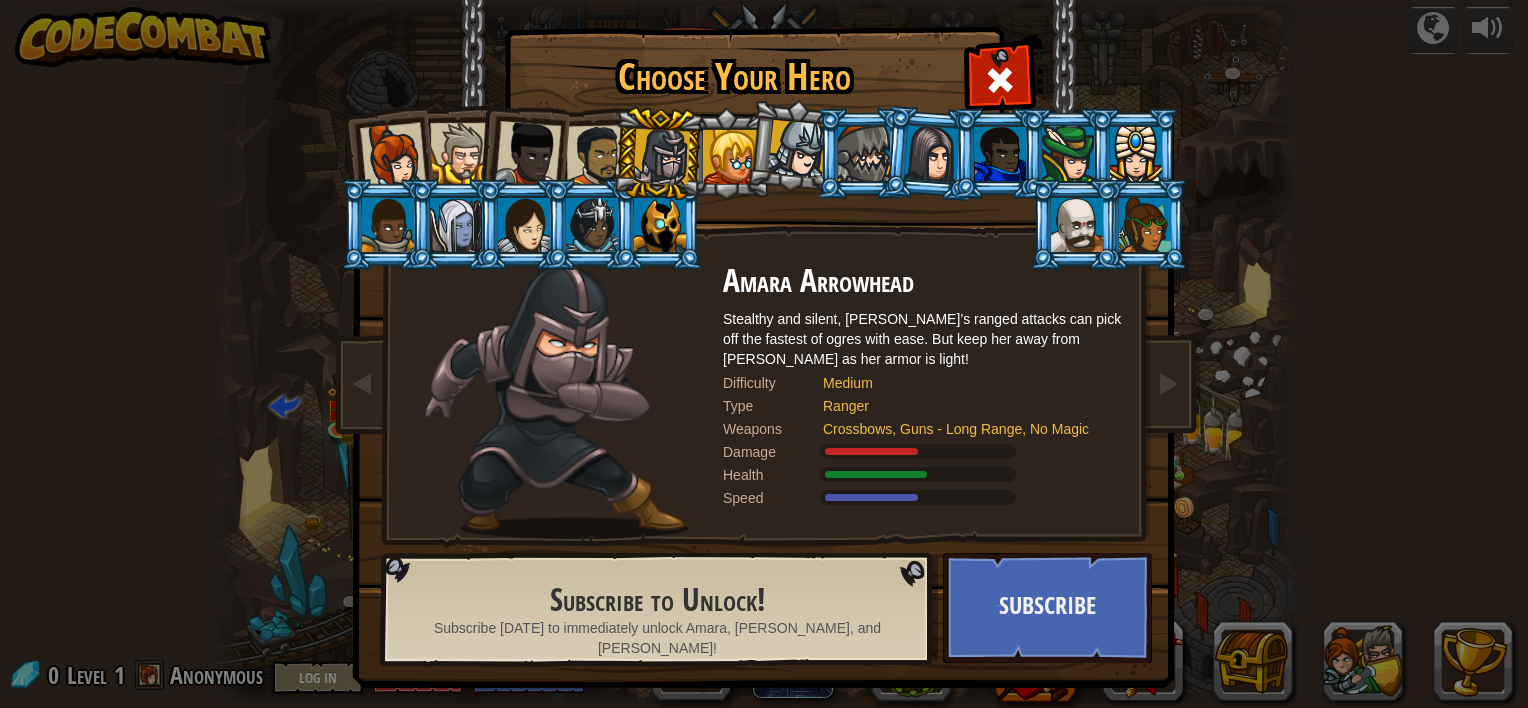 click at bounding box center [730, 157] 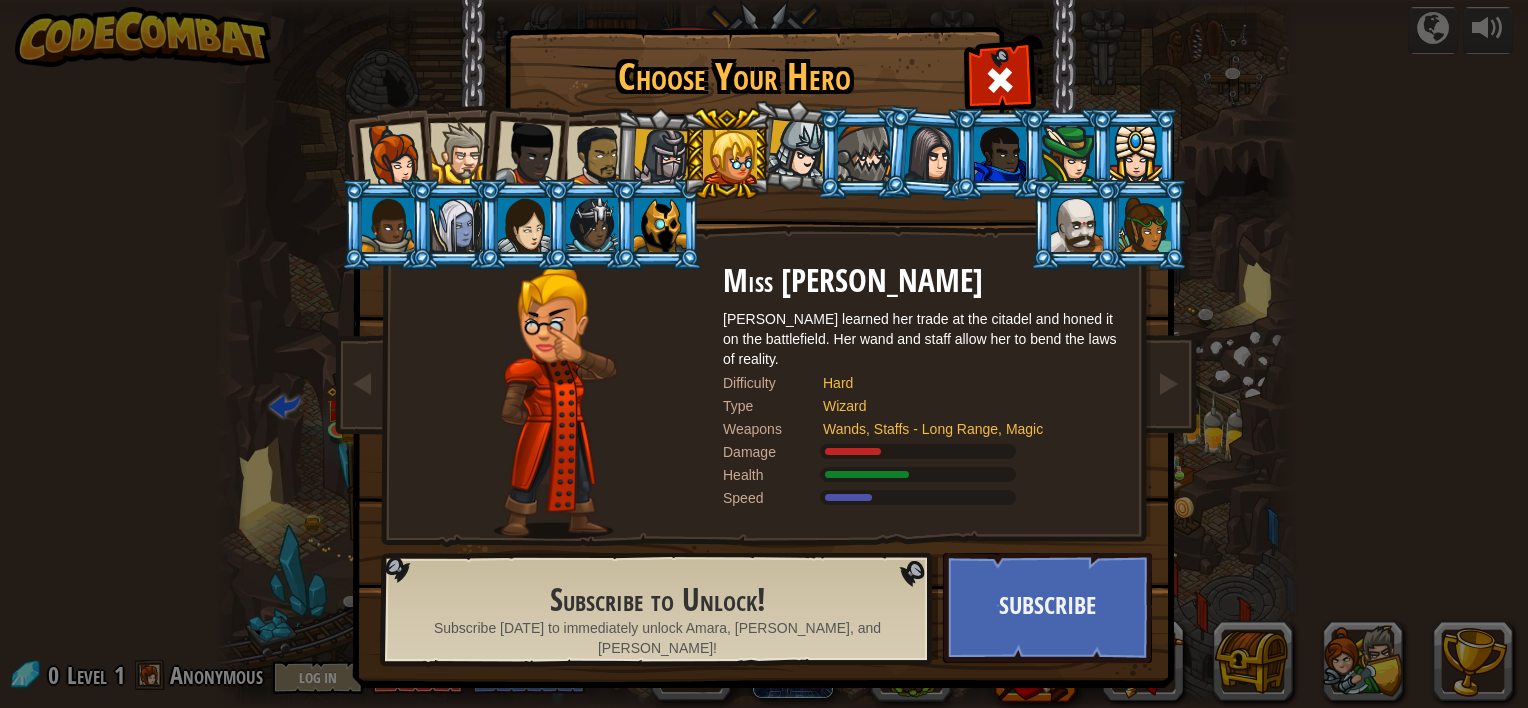 click at bounding box center (797, 149) 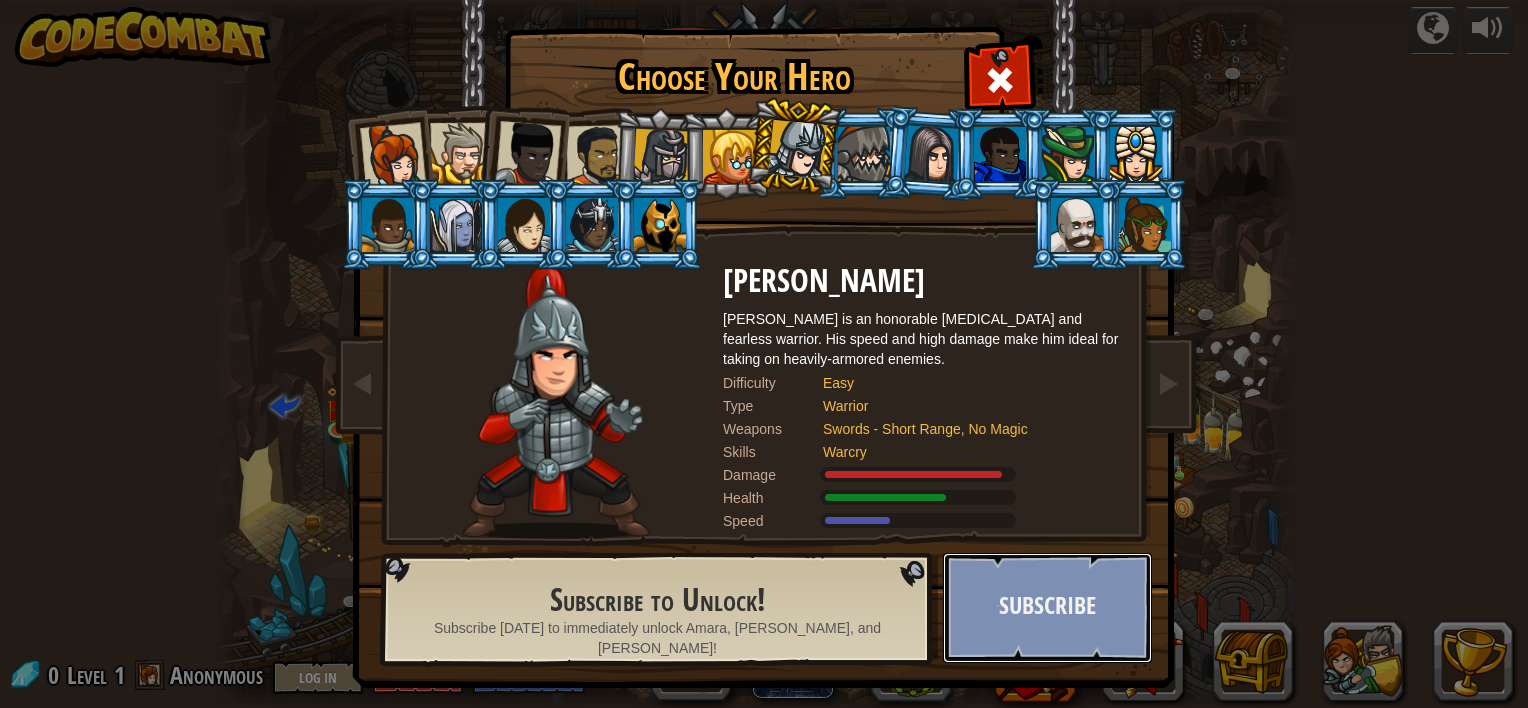 click on "Subscribe" at bounding box center [1047, 608] 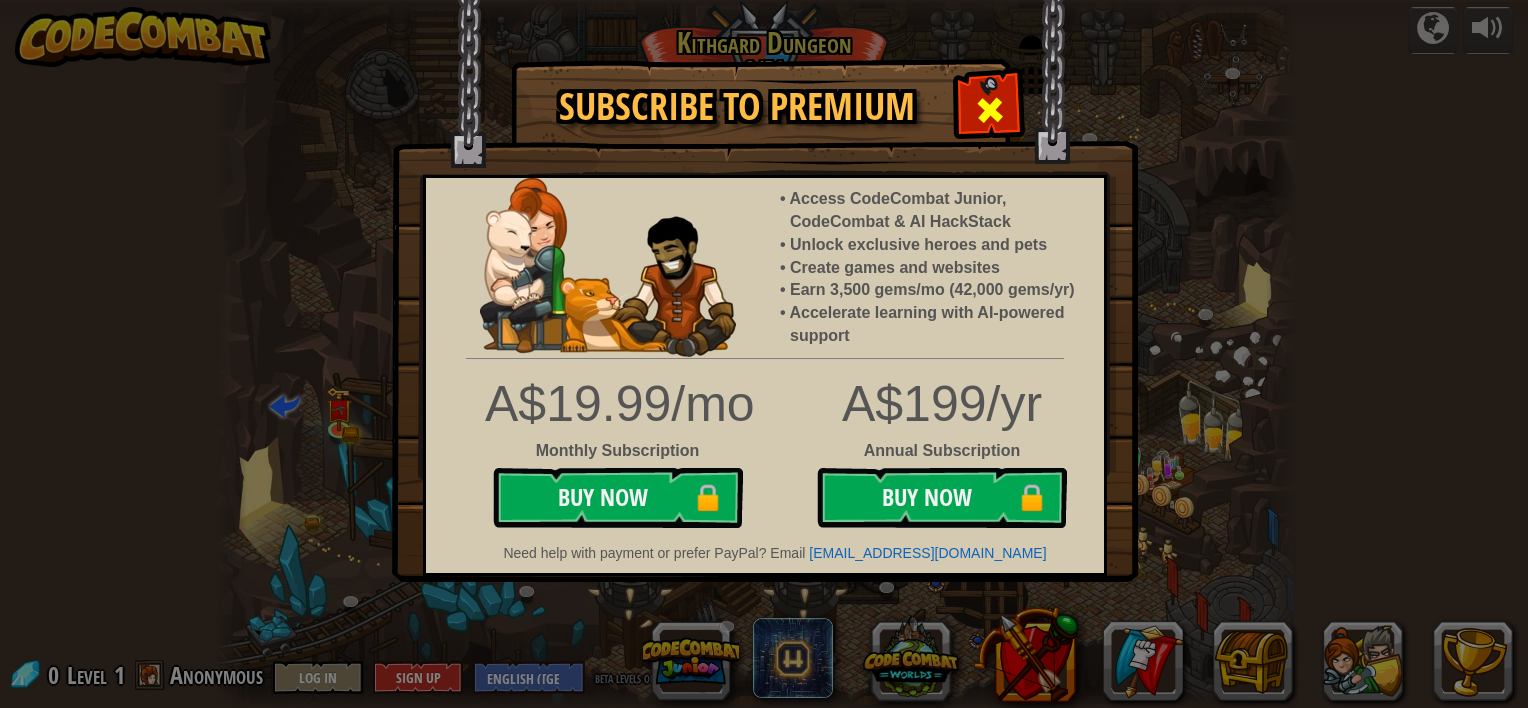 click at bounding box center (990, 110) 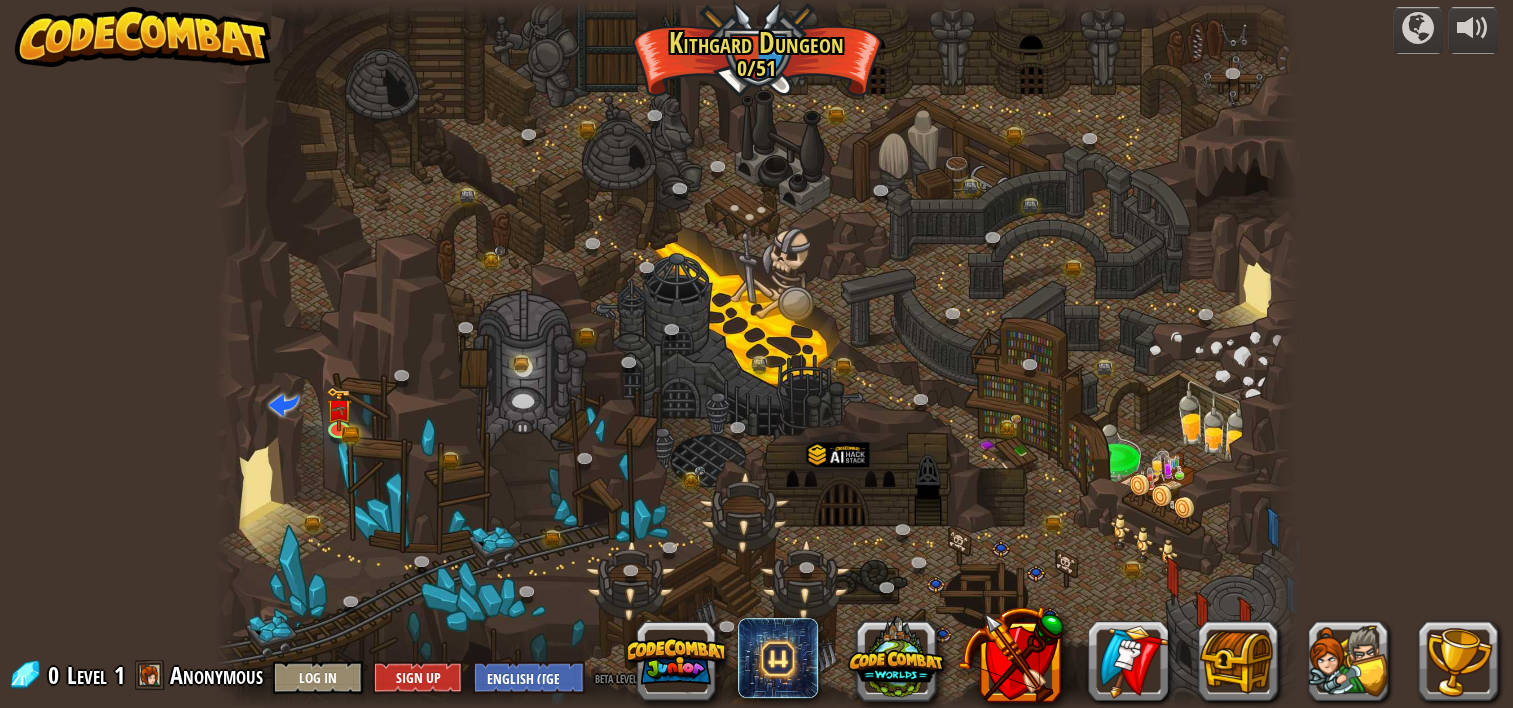 click at bounding box center (756, 354) 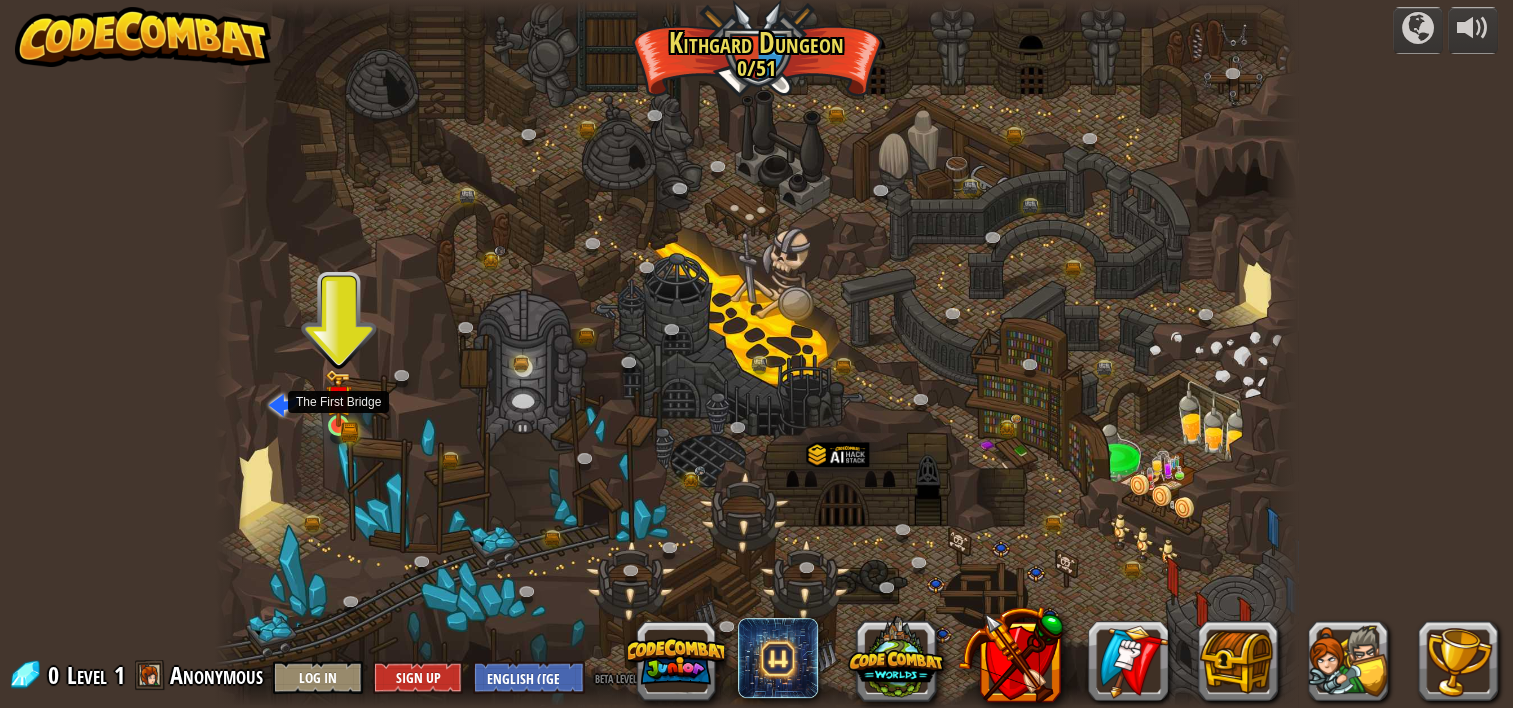 click at bounding box center [338, 398] 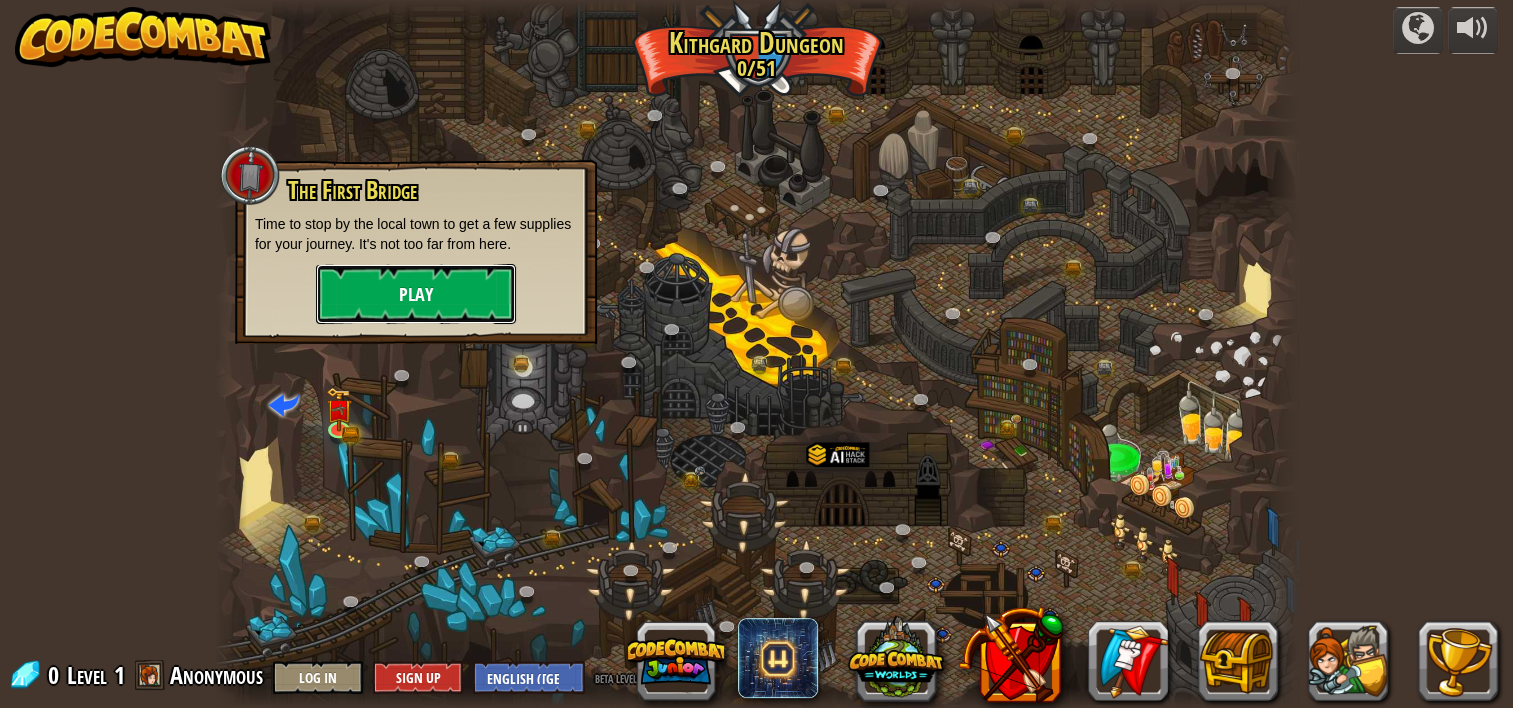 click on "Play" at bounding box center (416, 294) 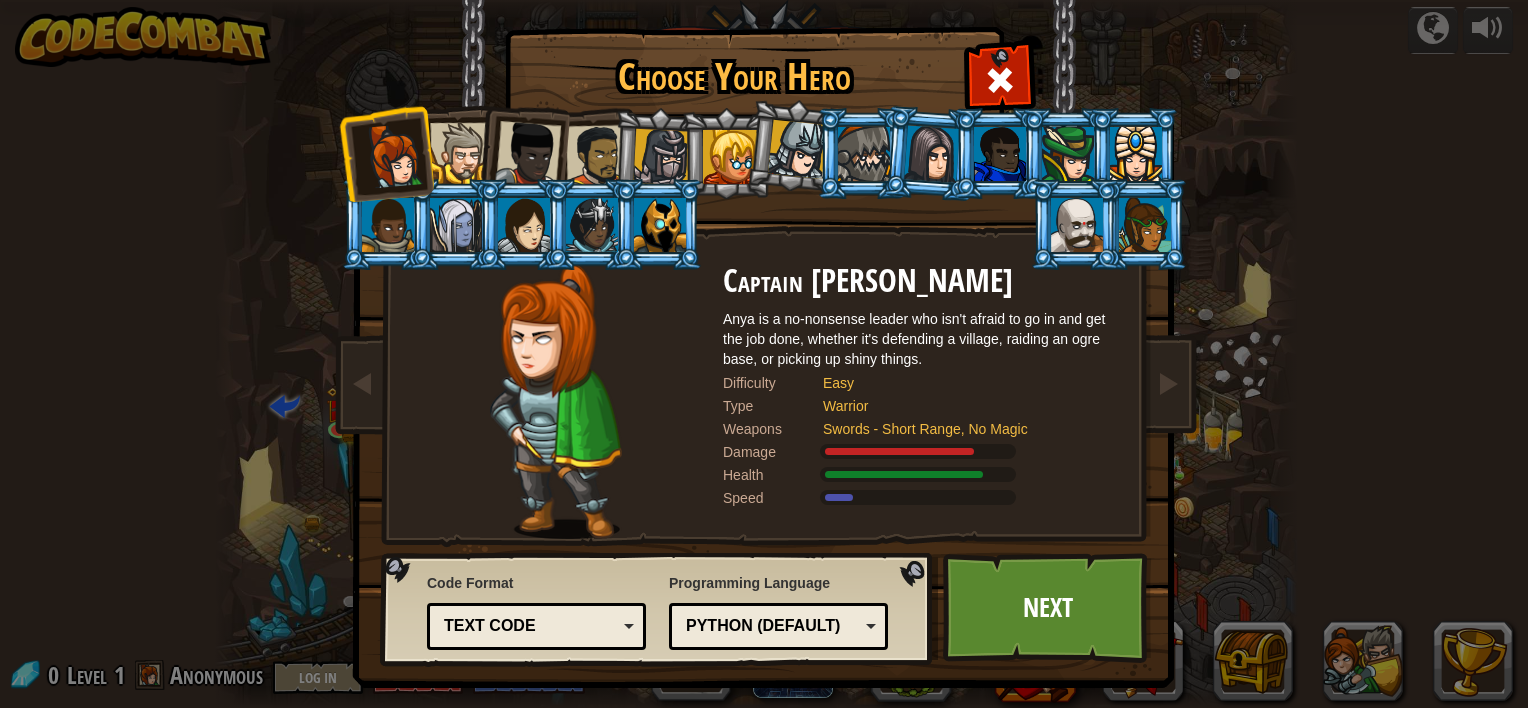 click at bounding box center (454, 150) 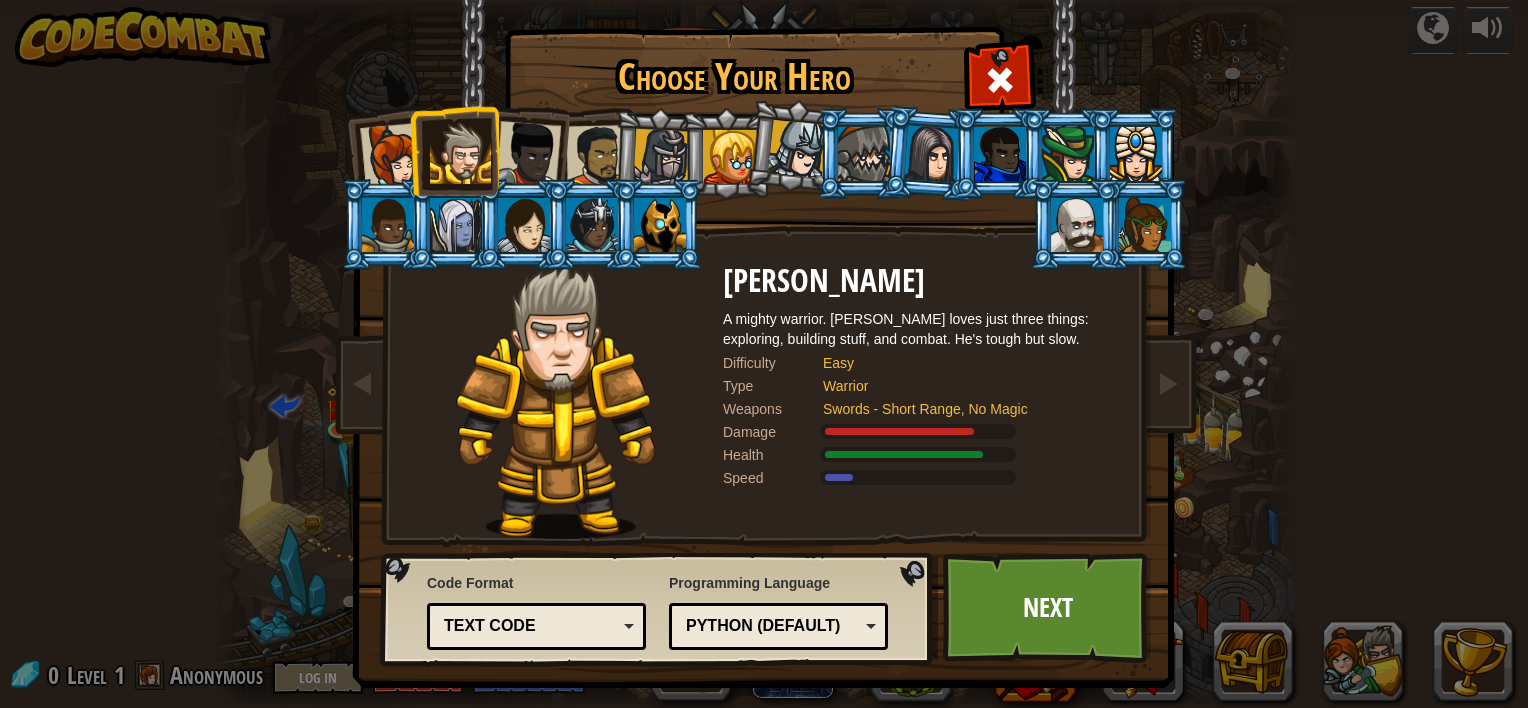 click at bounding box center [393, 156] 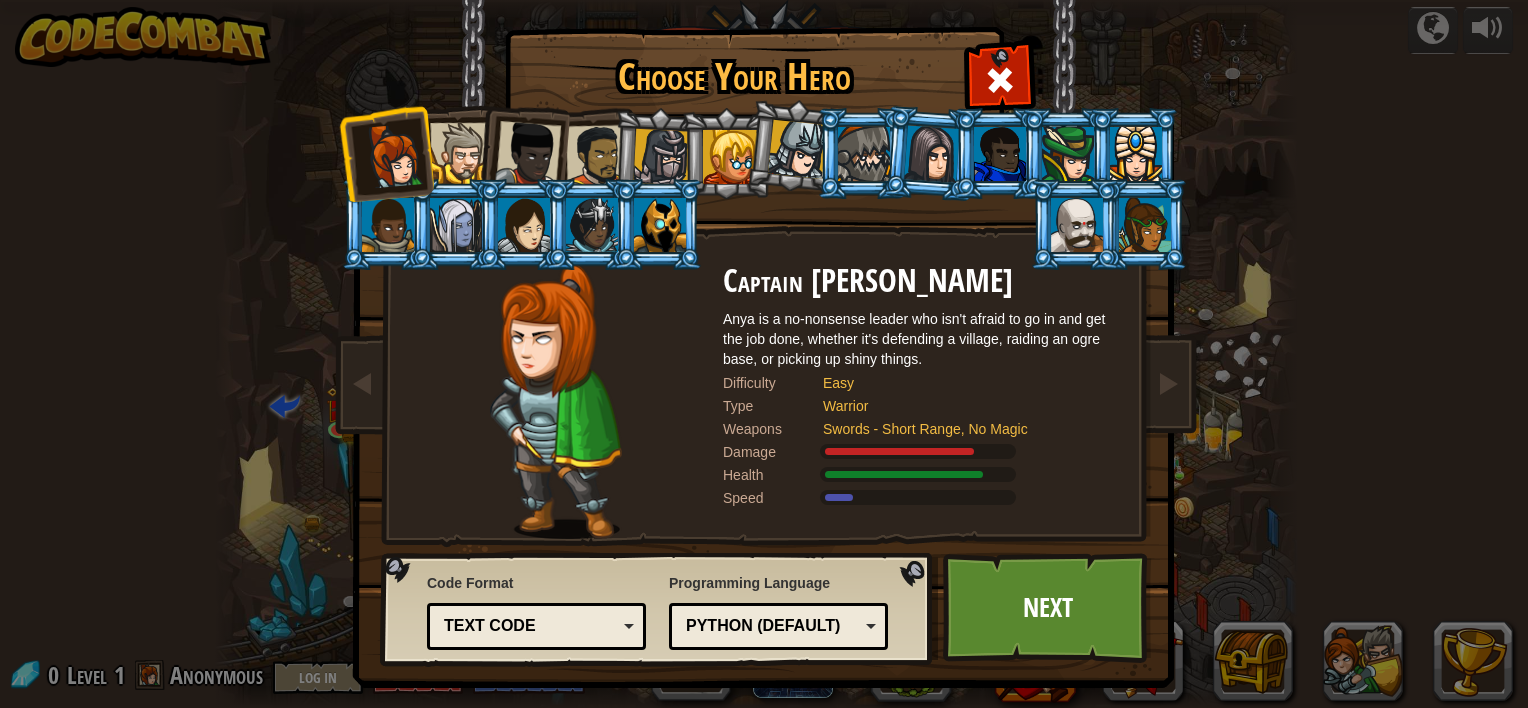 click at bounding box center (597, 156) 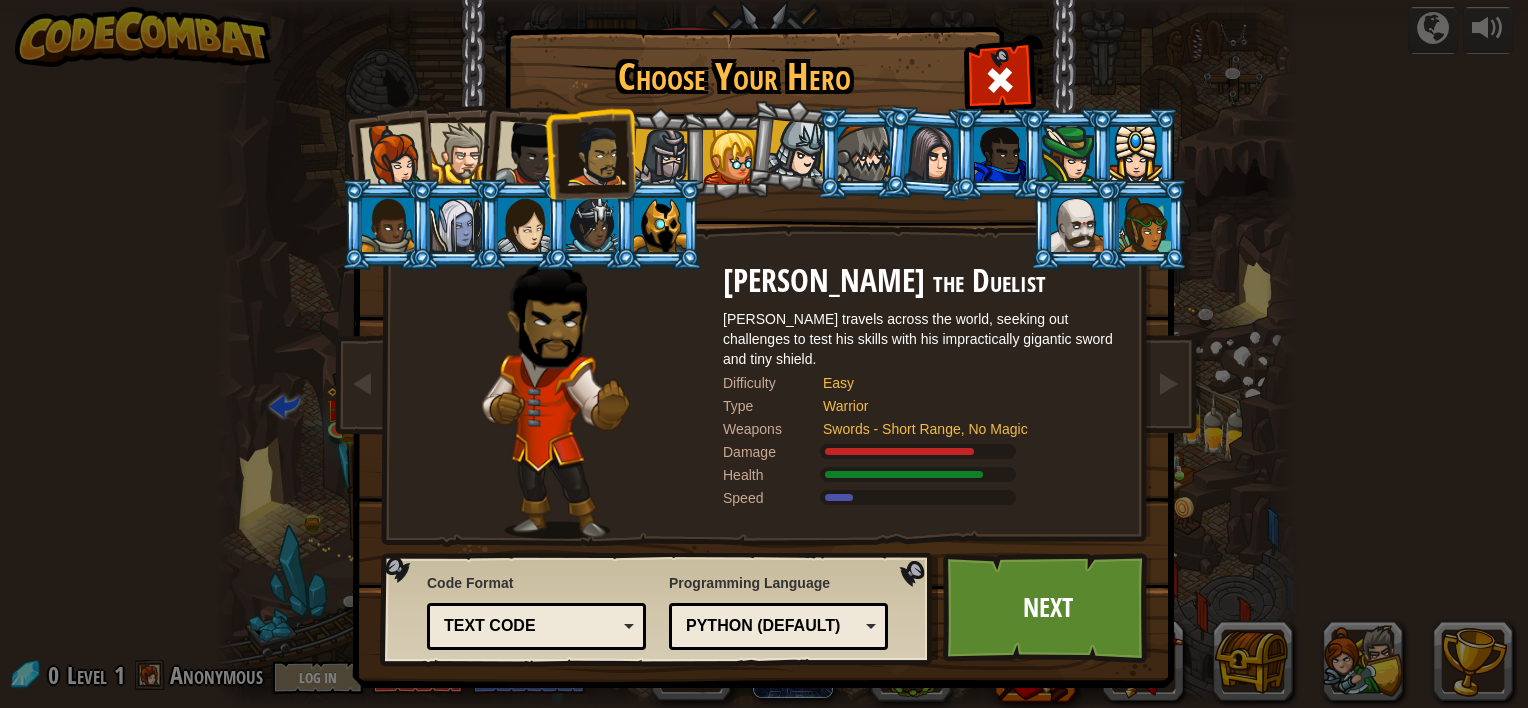 click at bounding box center (528, 154) 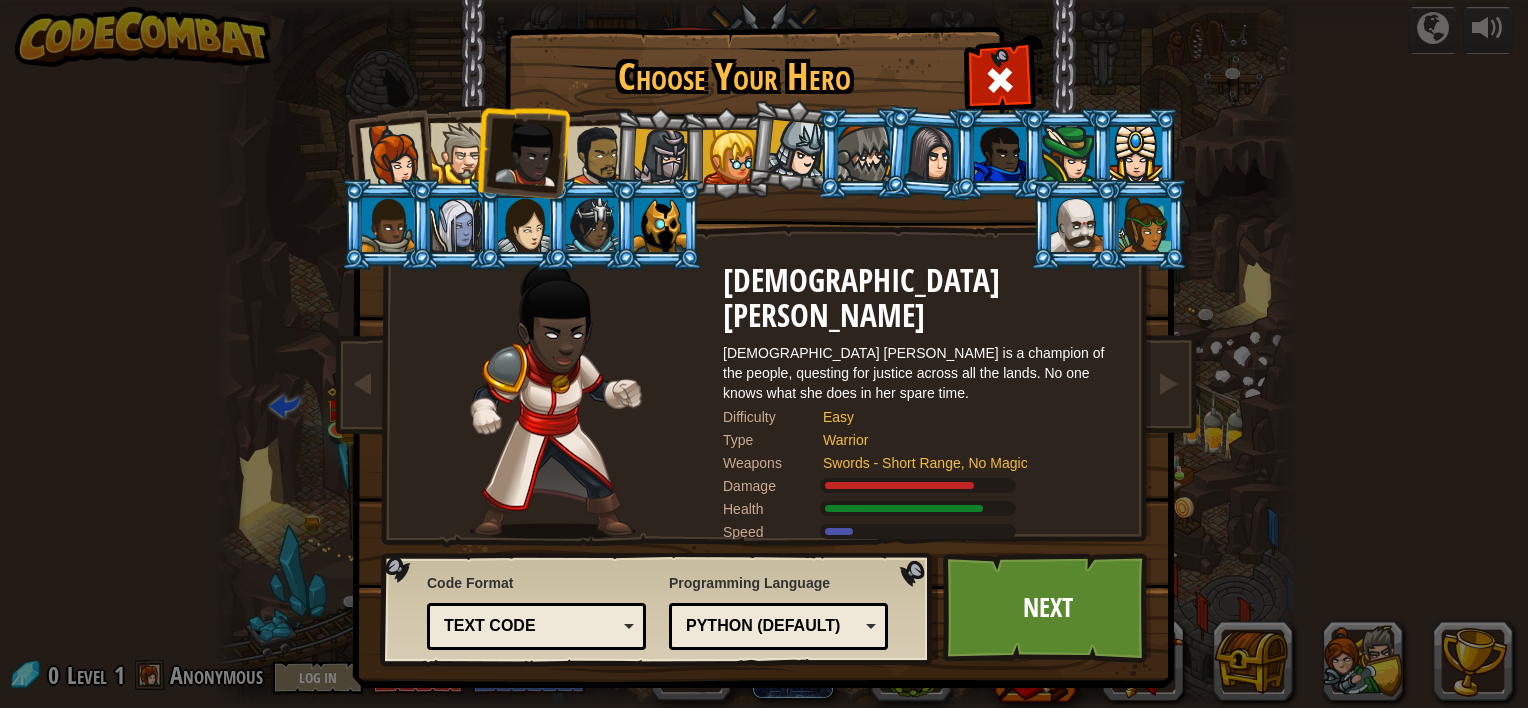 click at bounding box center (460, 153) 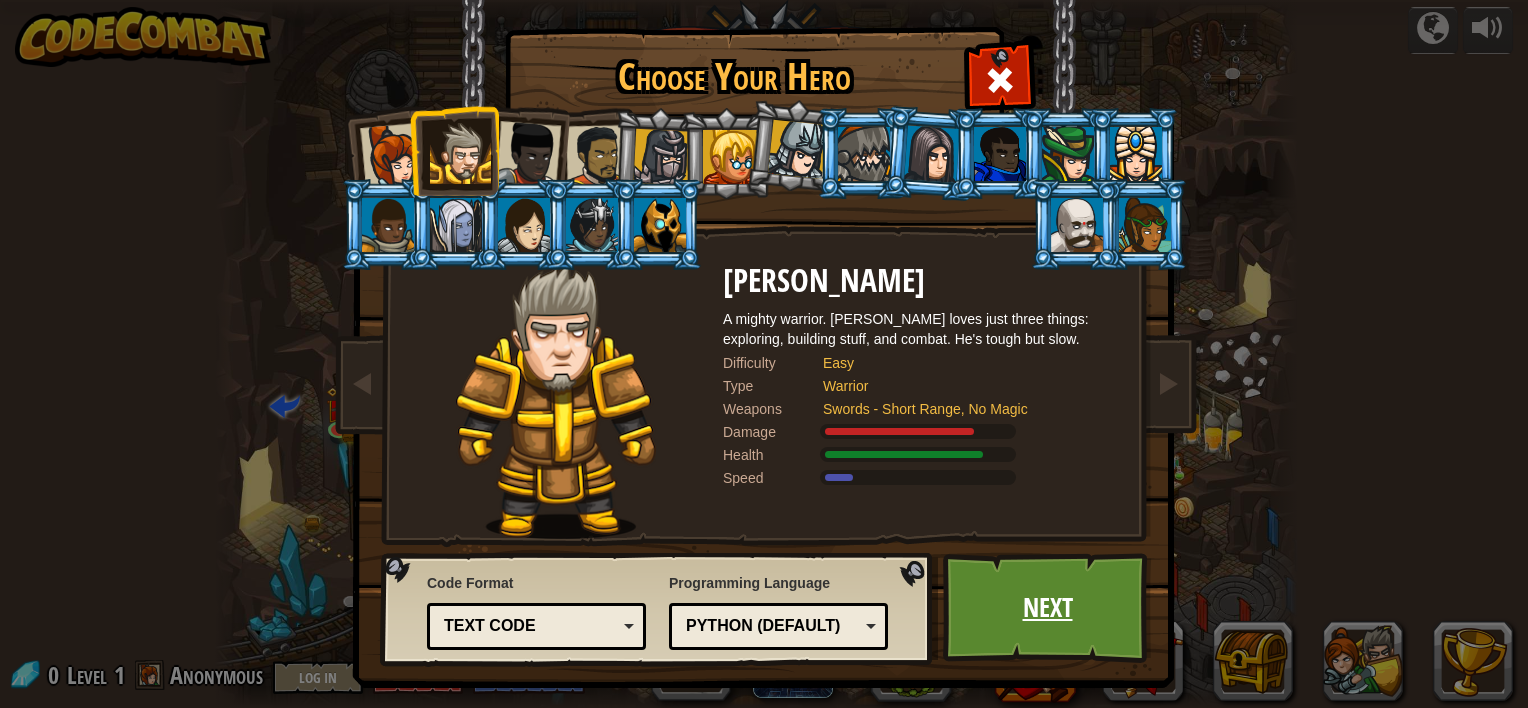 click on "Next" at bounding box center [1047, 608] 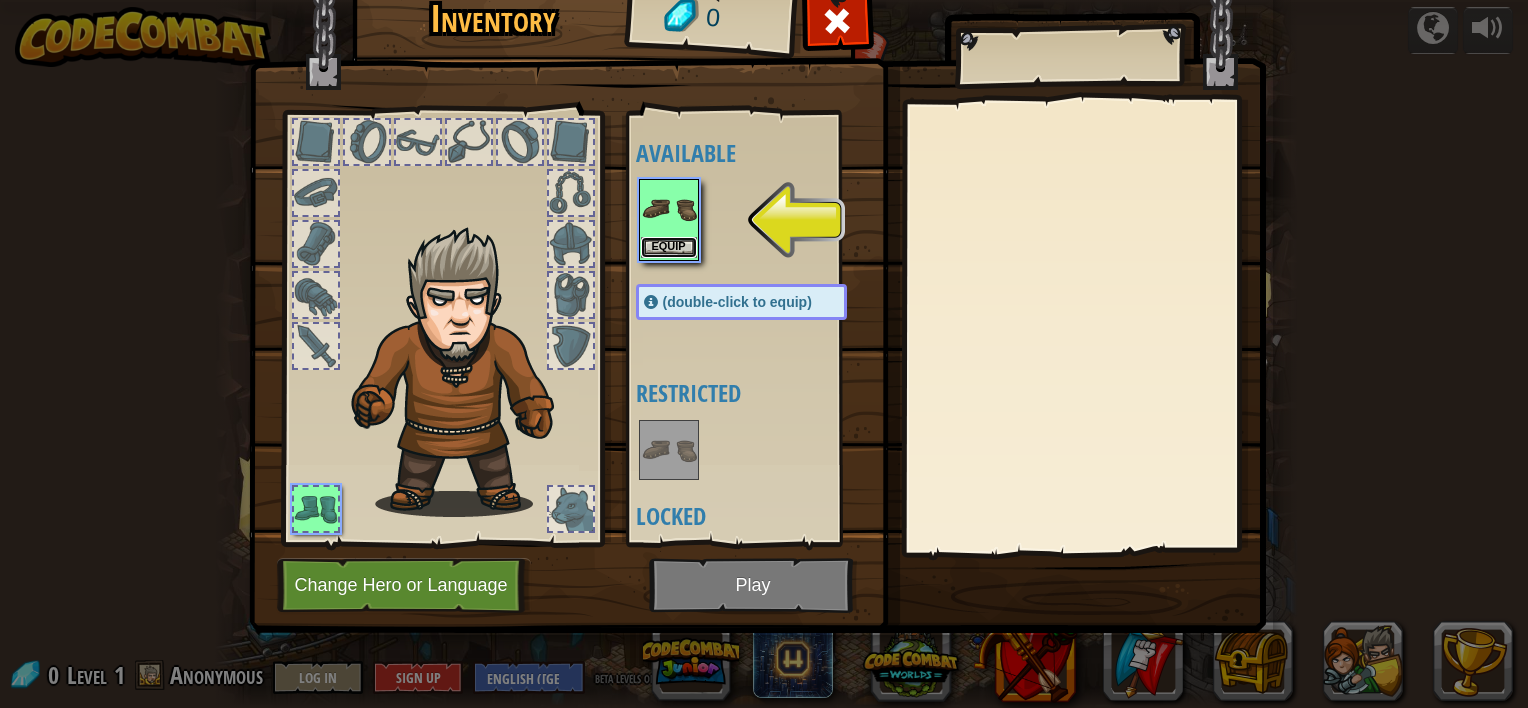 click on "Equip" at bounding box center (669, 247) 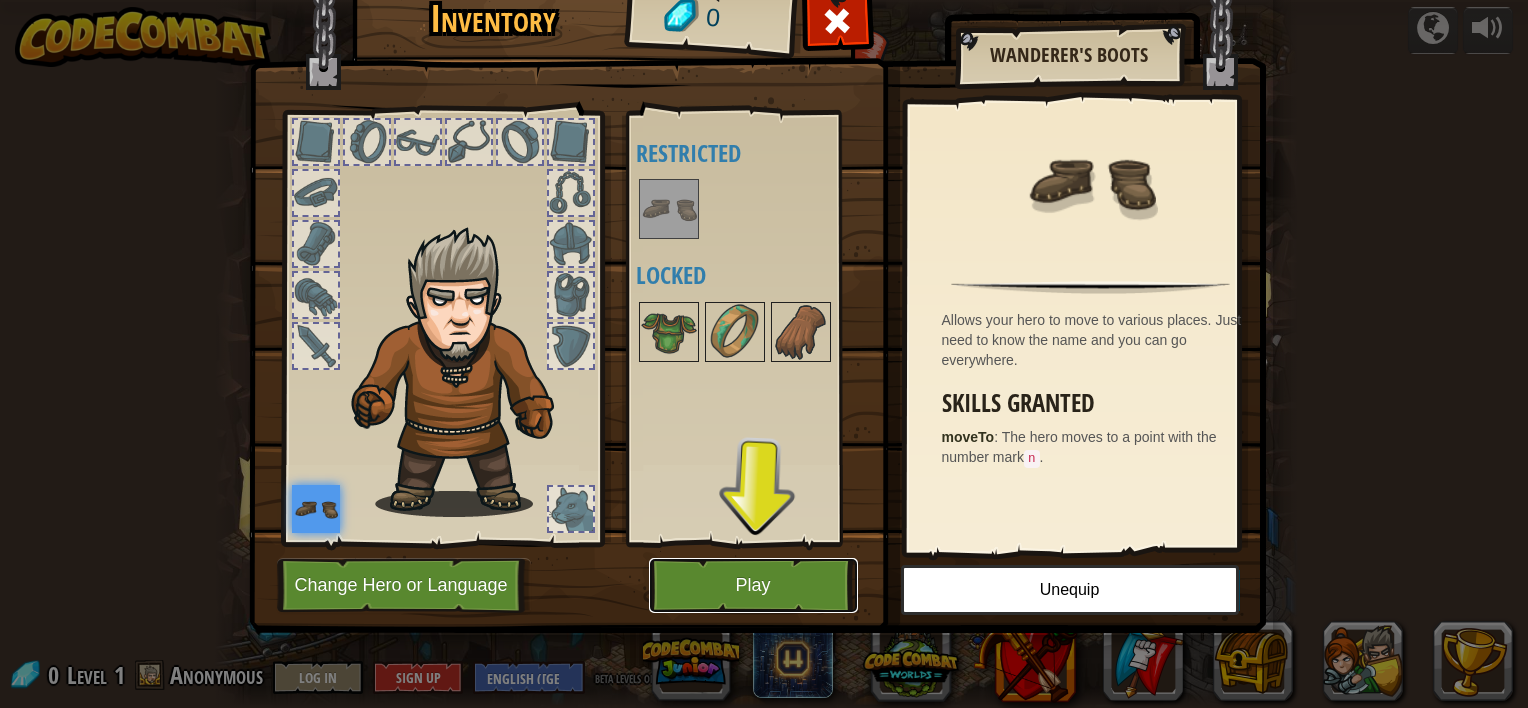 click on "Play" at bounding box center [753, 585] 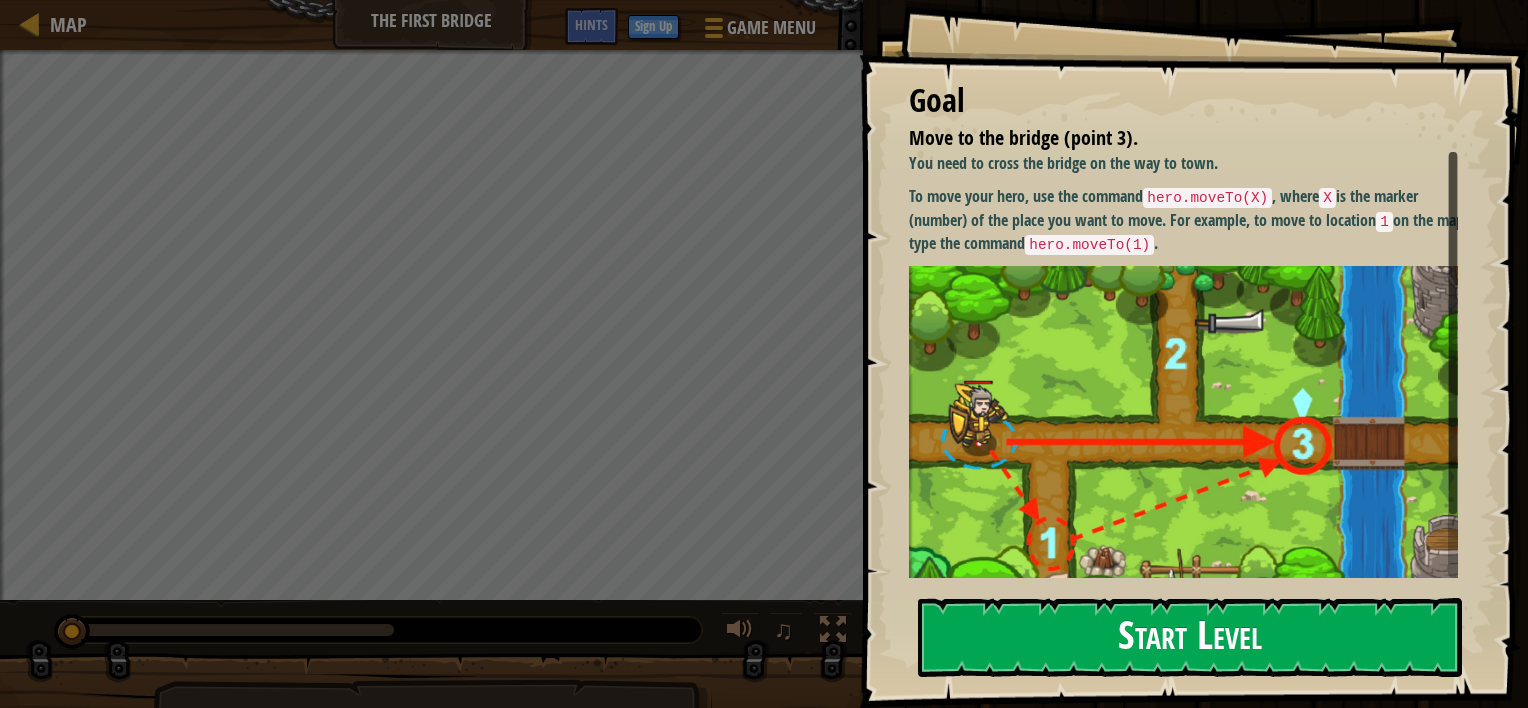 click on "Start Level" at bounding box center [1190, 637] 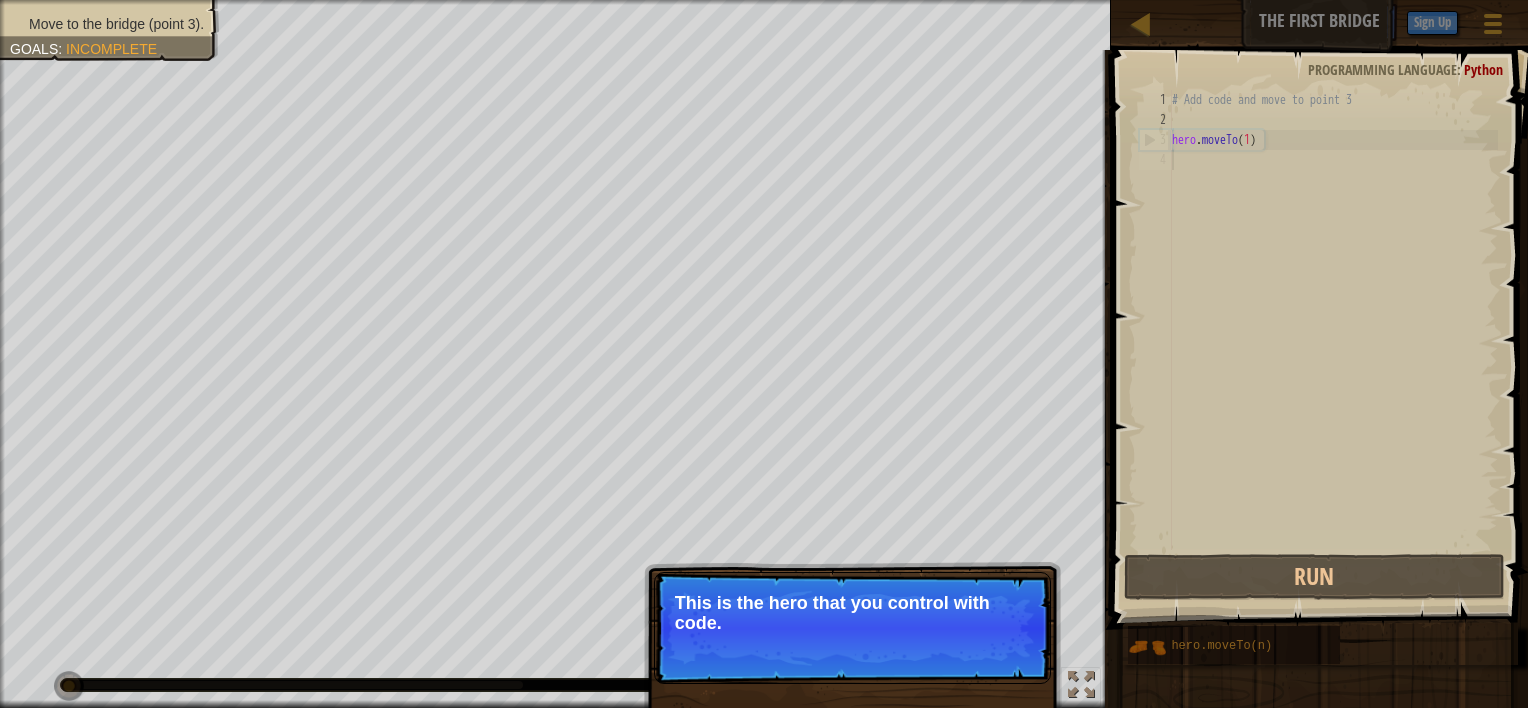click on "This is the hero that you control with code." at bounding box center (852, 613) 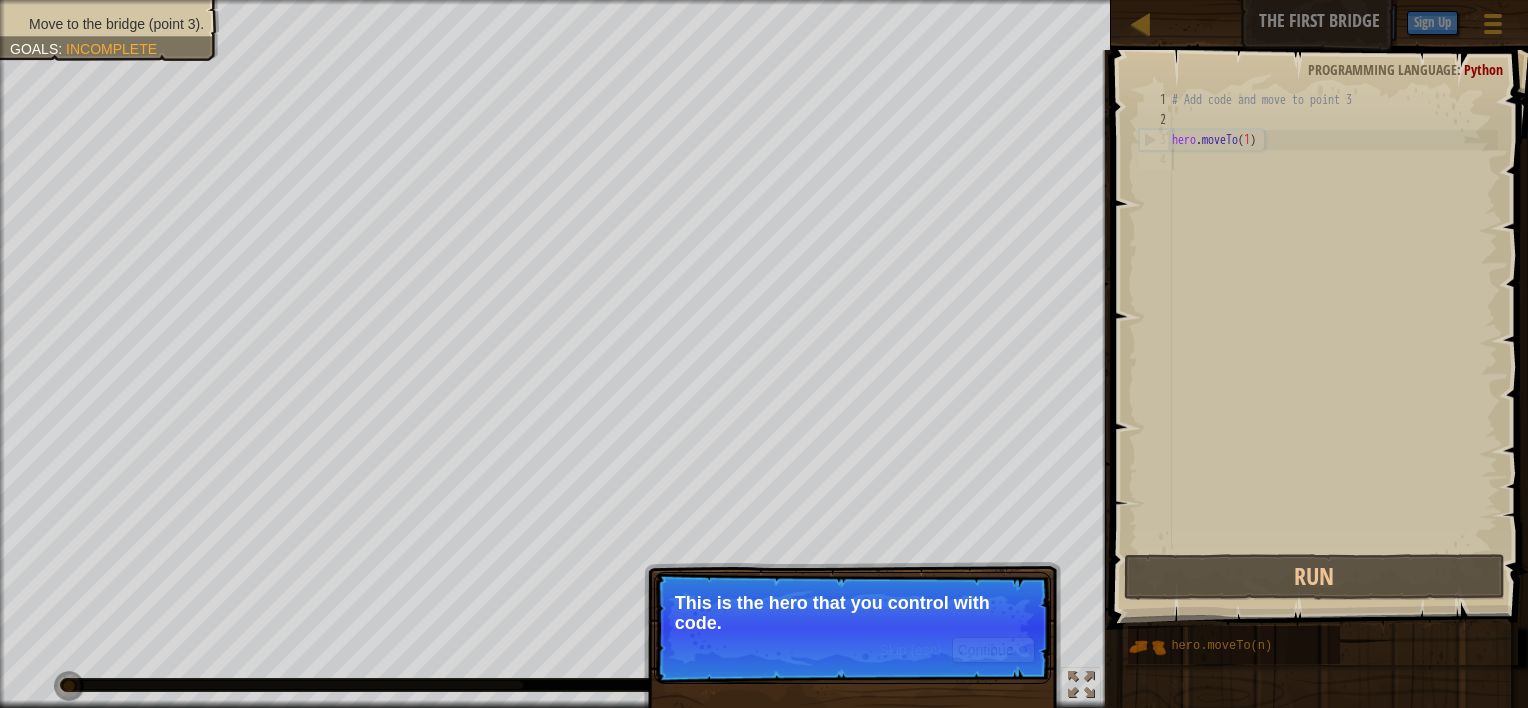 drag, startPoint x: 683, startPoint y: 638, endPoint x: 678, endPoint y: 596, distance: 42.296574 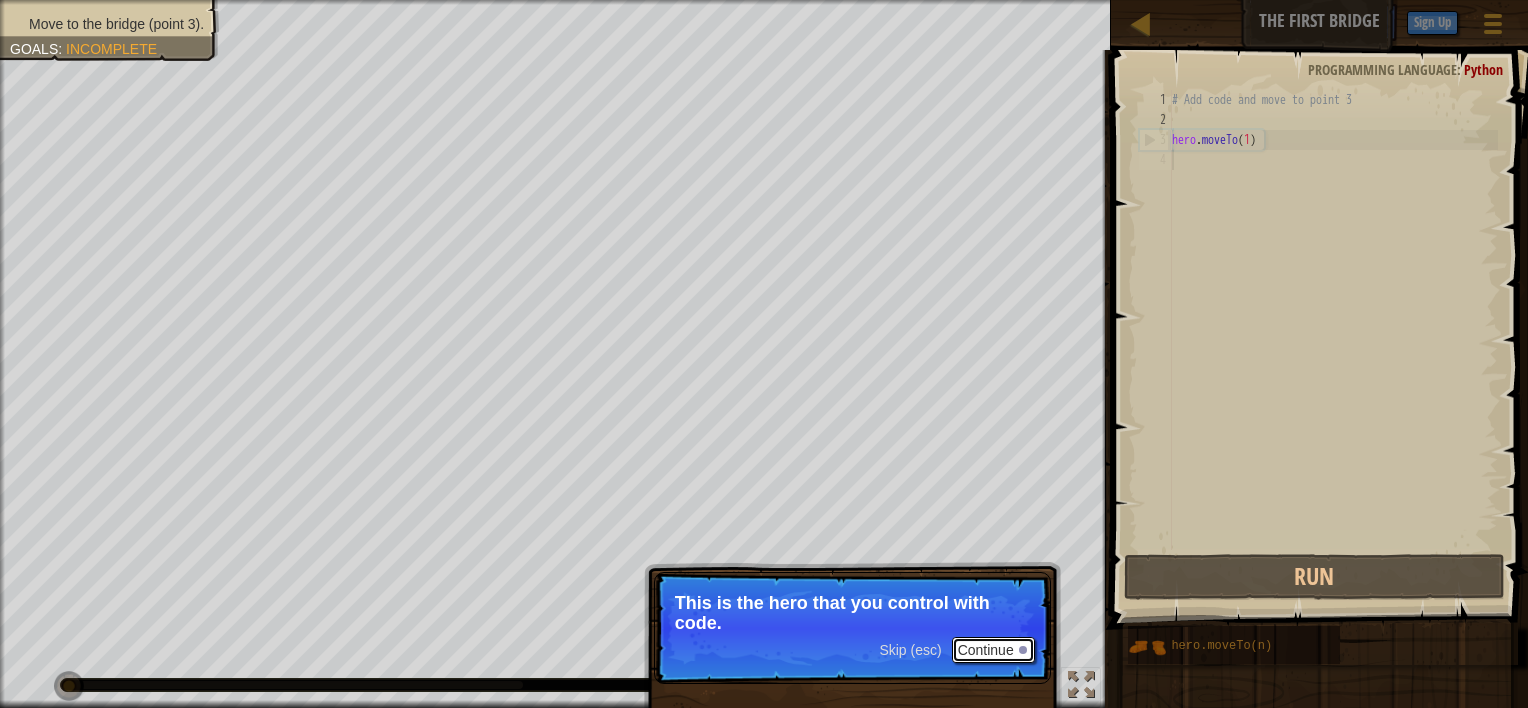 click on "Continue" at bounding box center (993, 650) 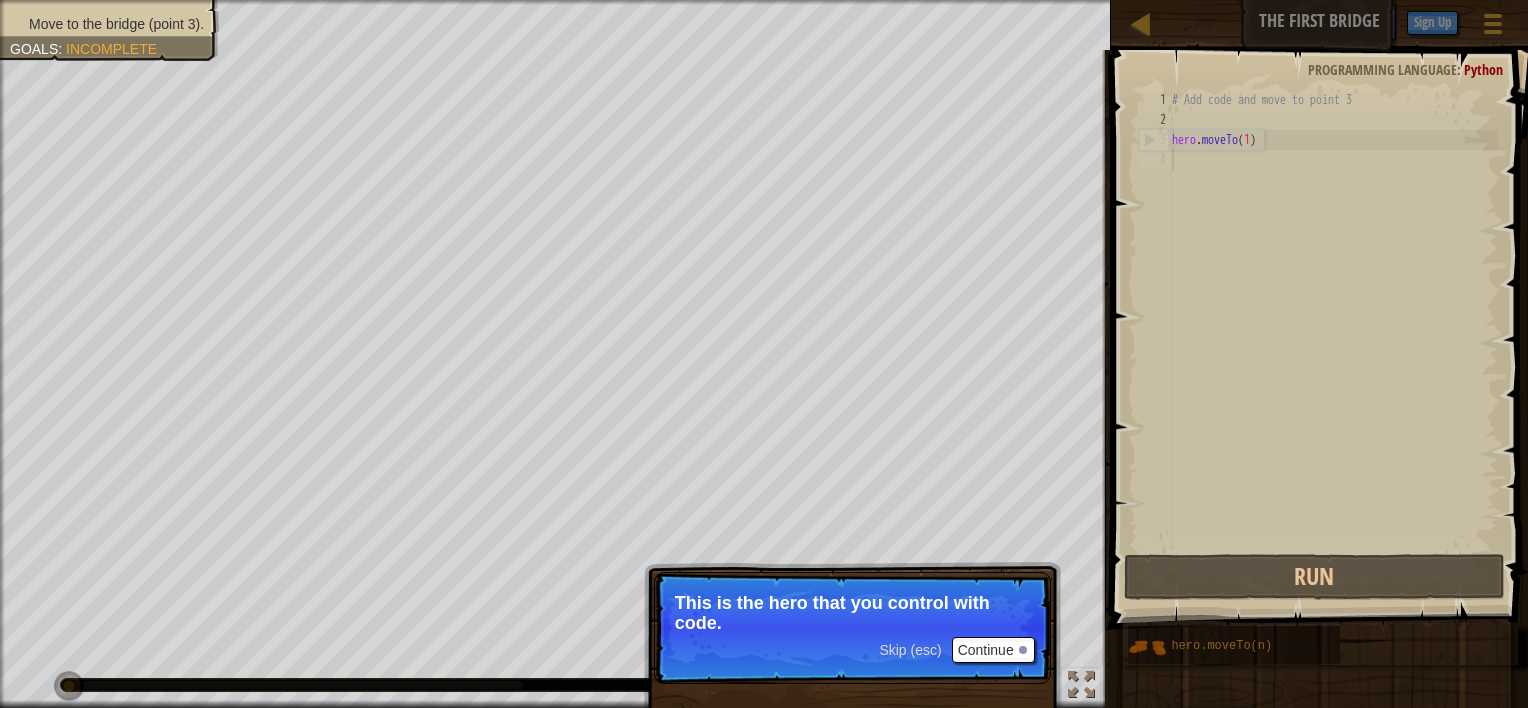 scroll, scrollTop: 9, scrollLeft: 0, axis: vertical 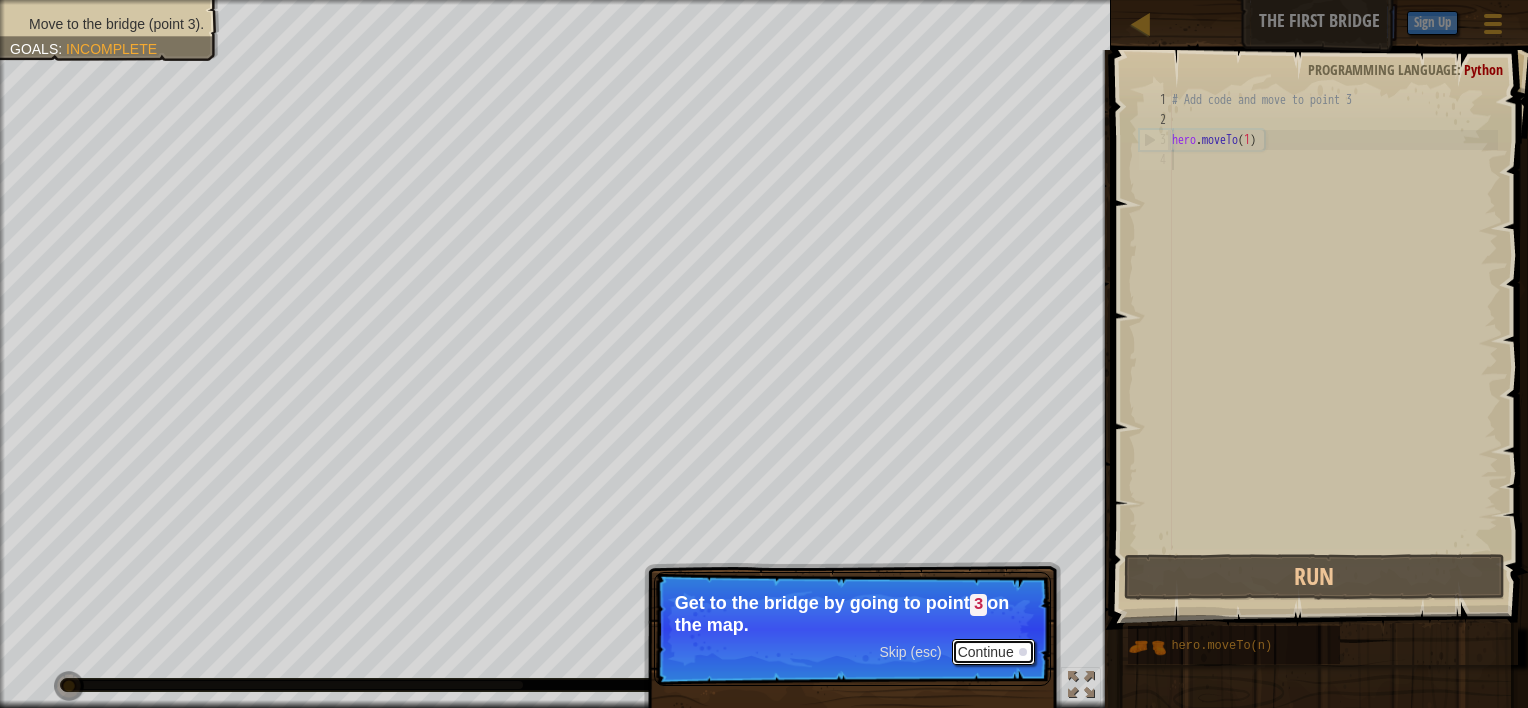 click on "Continue" at bounding box center [993, 652] 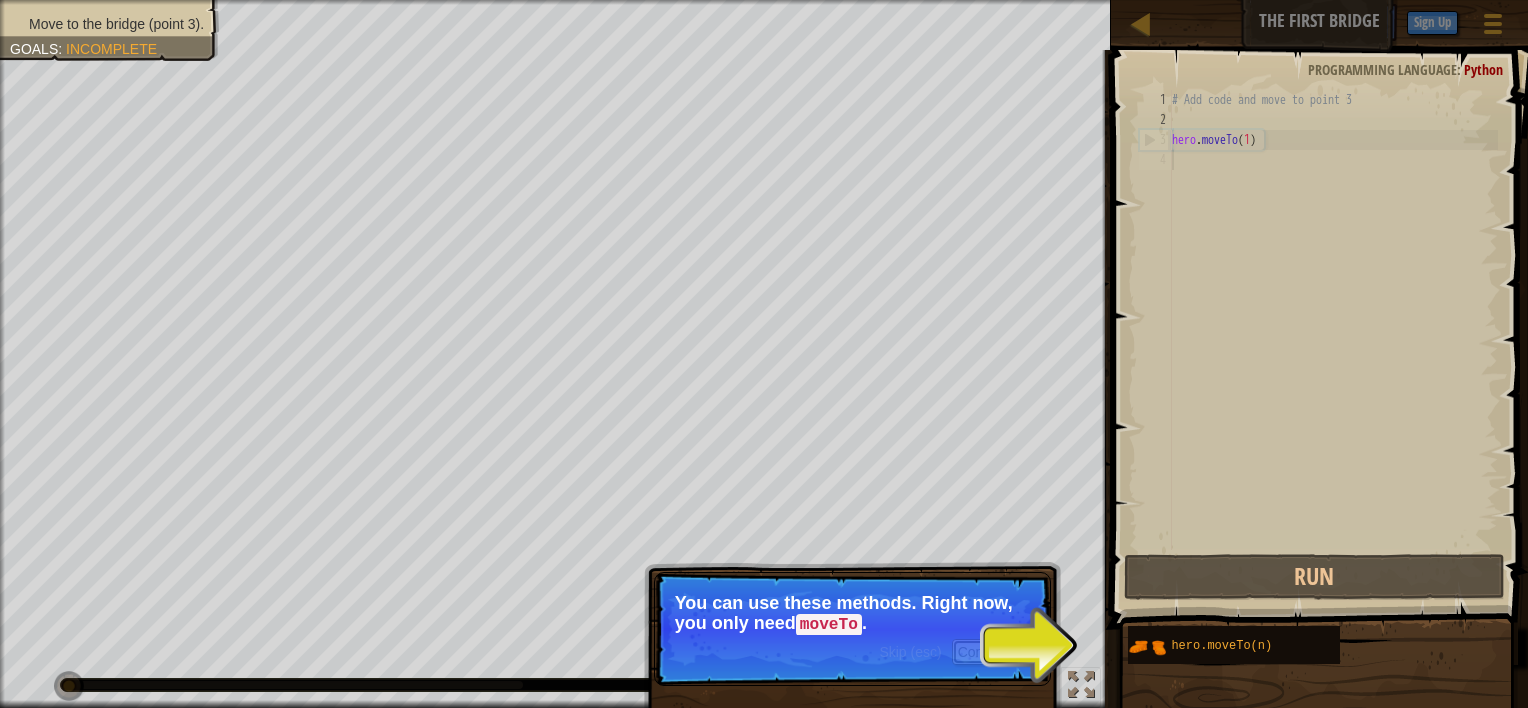 click on "Continue" at bounding box center (993, 652) 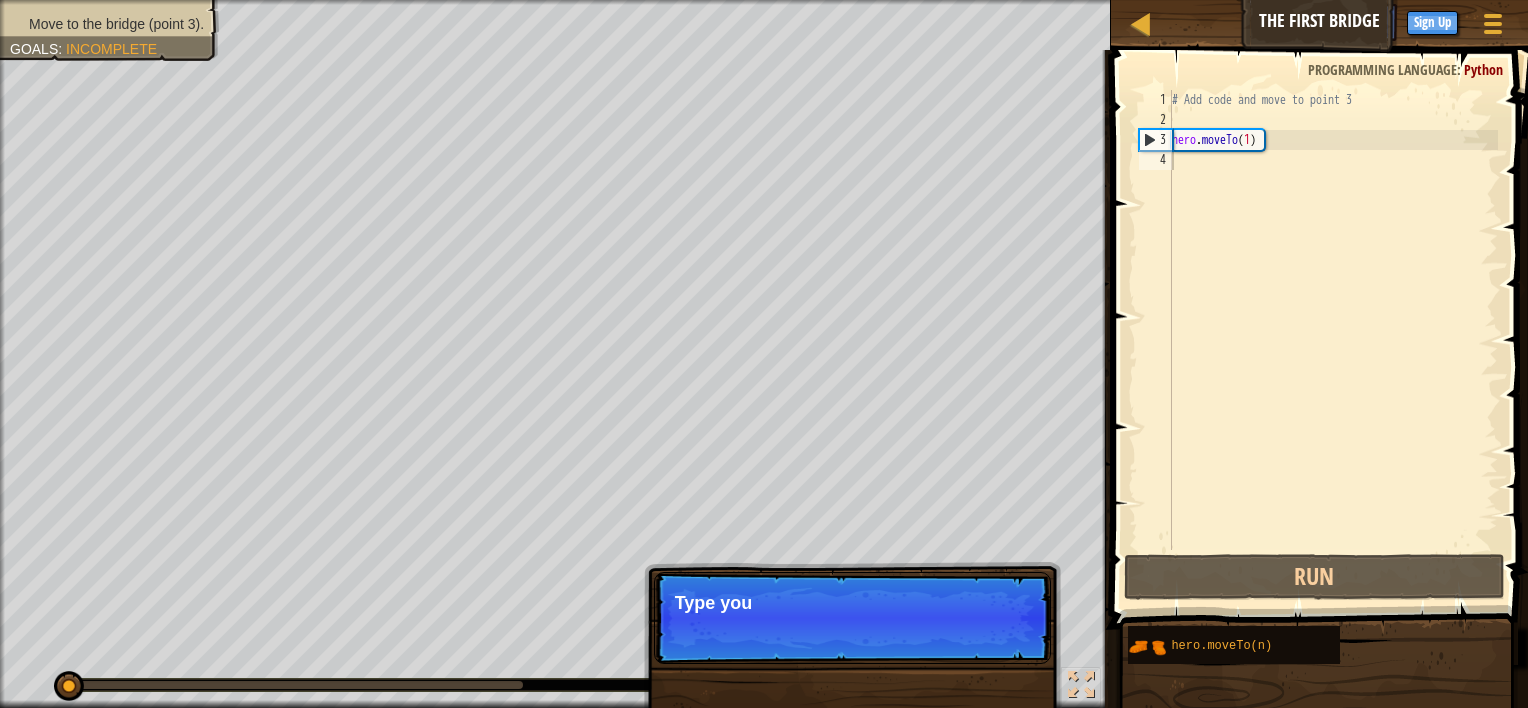 click on "Skip (esc) Continue  Type you" at bounding box center [852, 618] 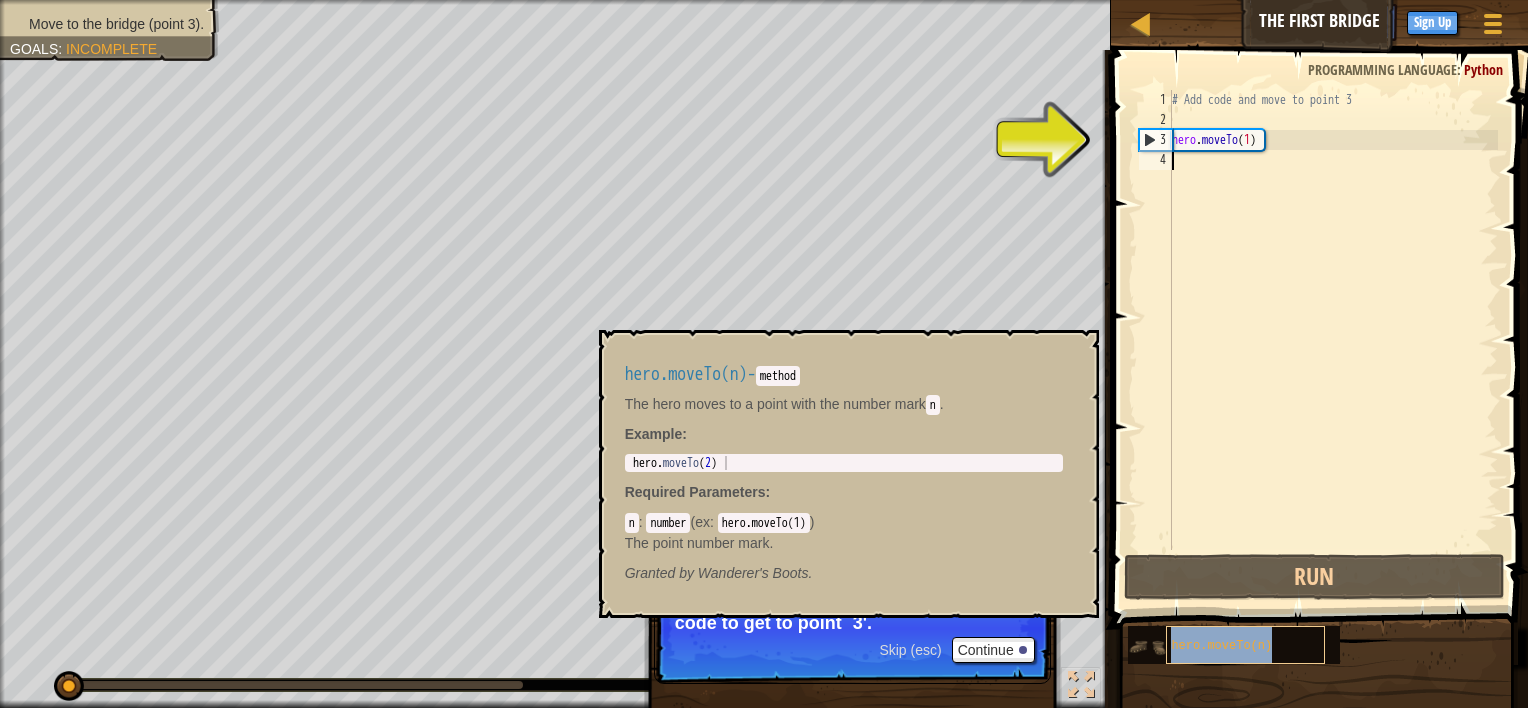 click on "hero.moveTo(n)" at bounding box center (1221, 646) 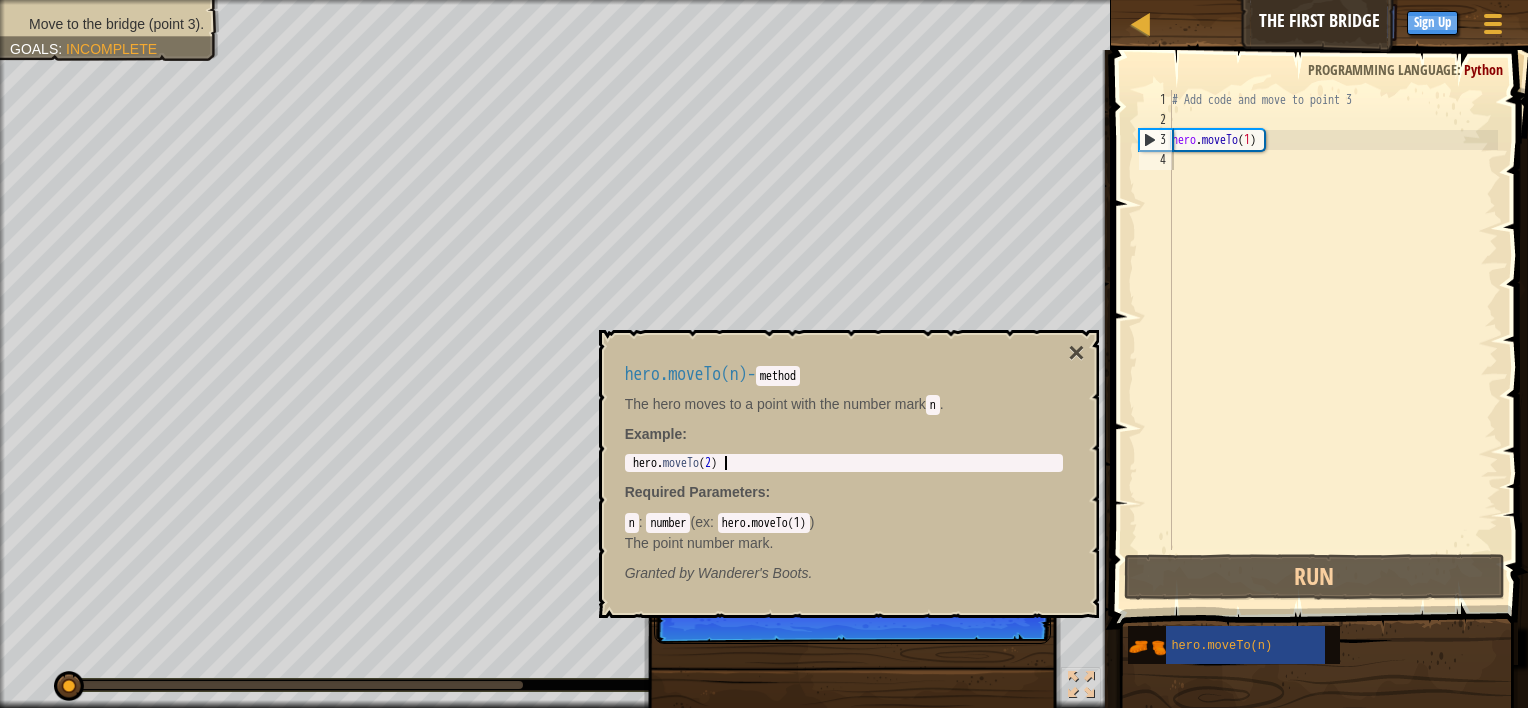 type on "hero.moveTo(2)" 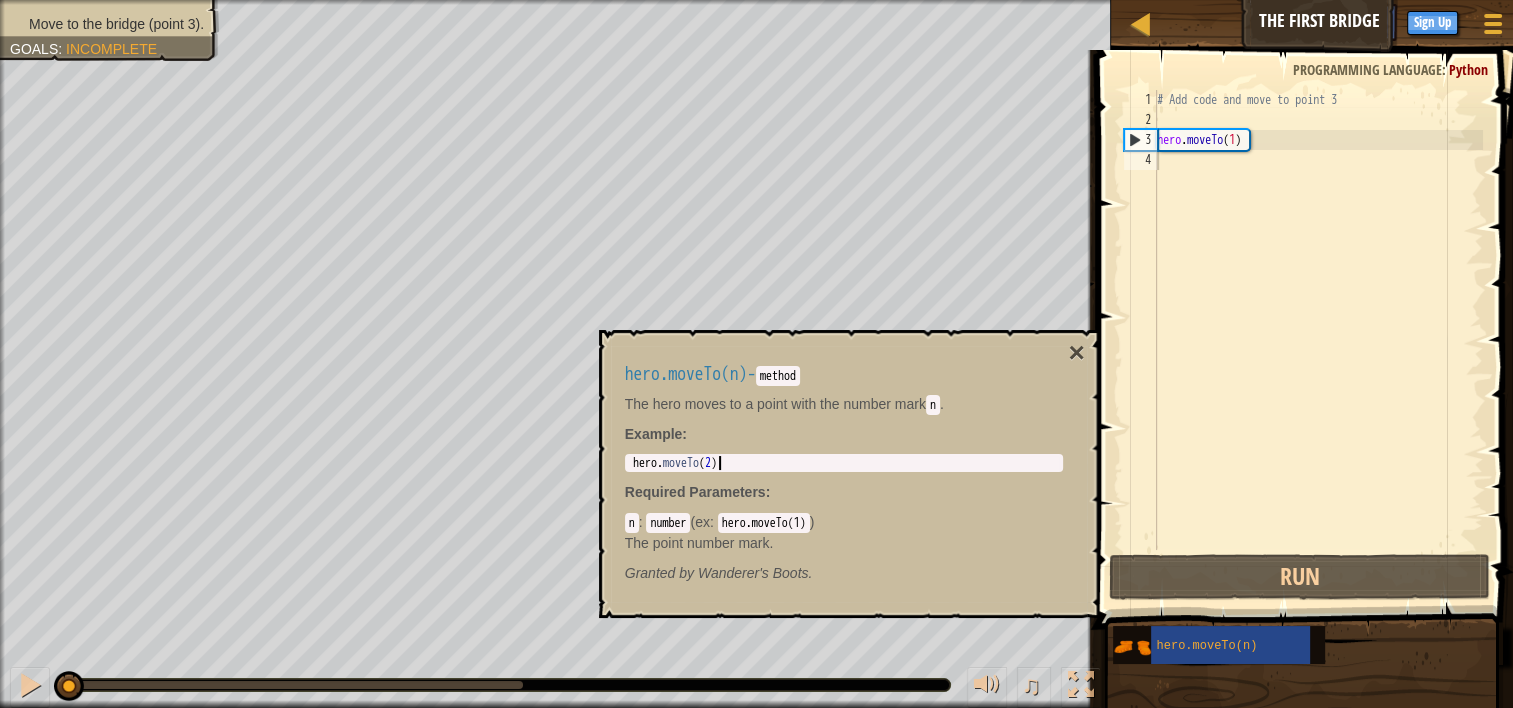click on "Press the “RUN” button to see what happens." at bounding box center [852, 759] 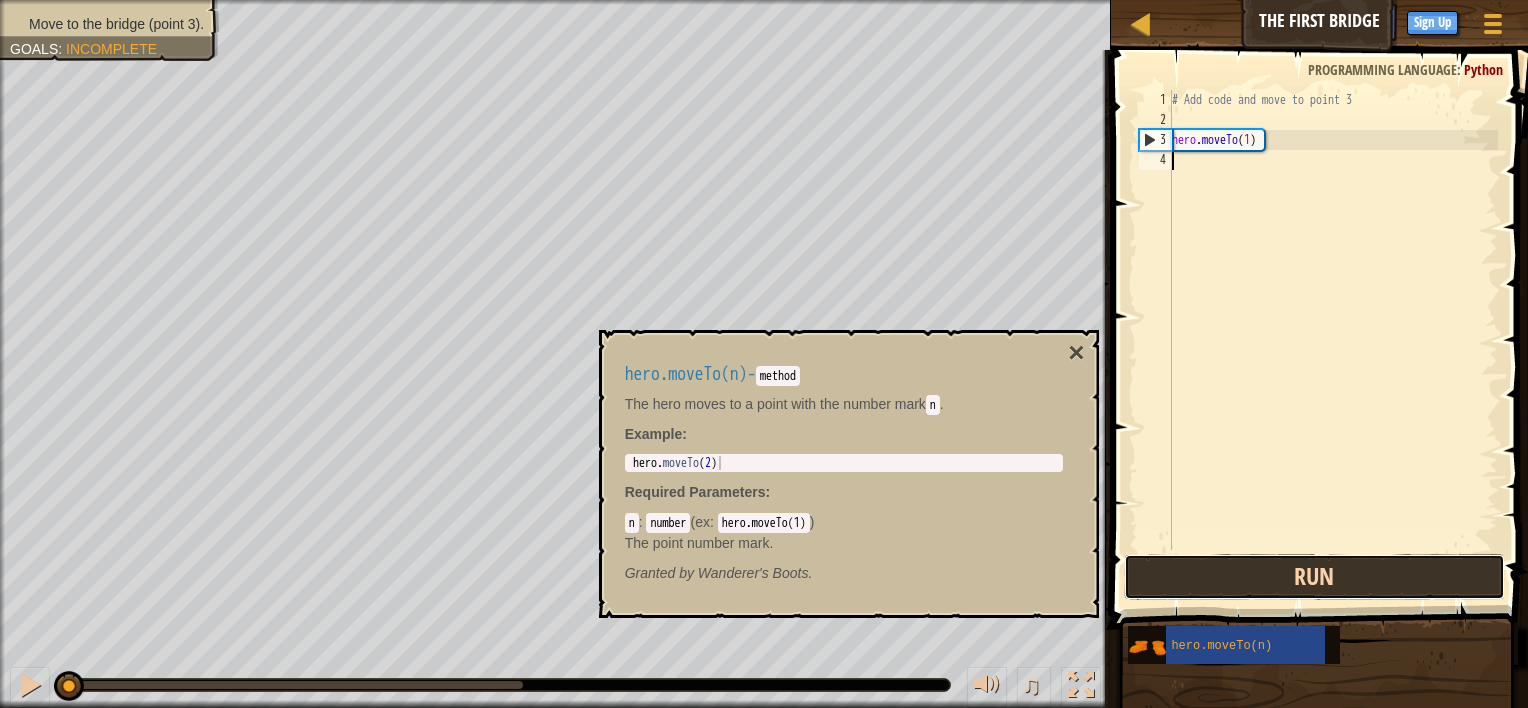 click on "Run" at bounding box center (1315, 577) 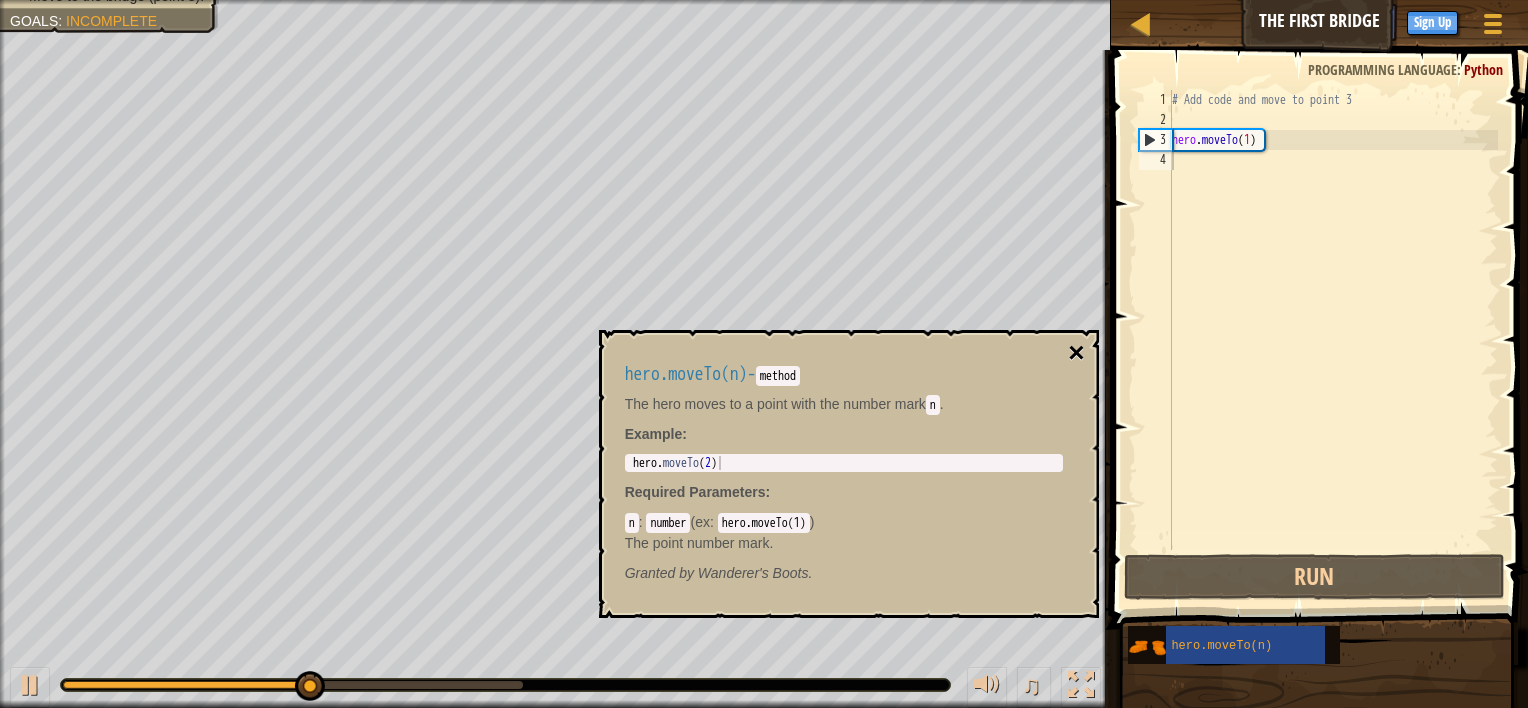 click on "×" at bounding box center [1076, 353] 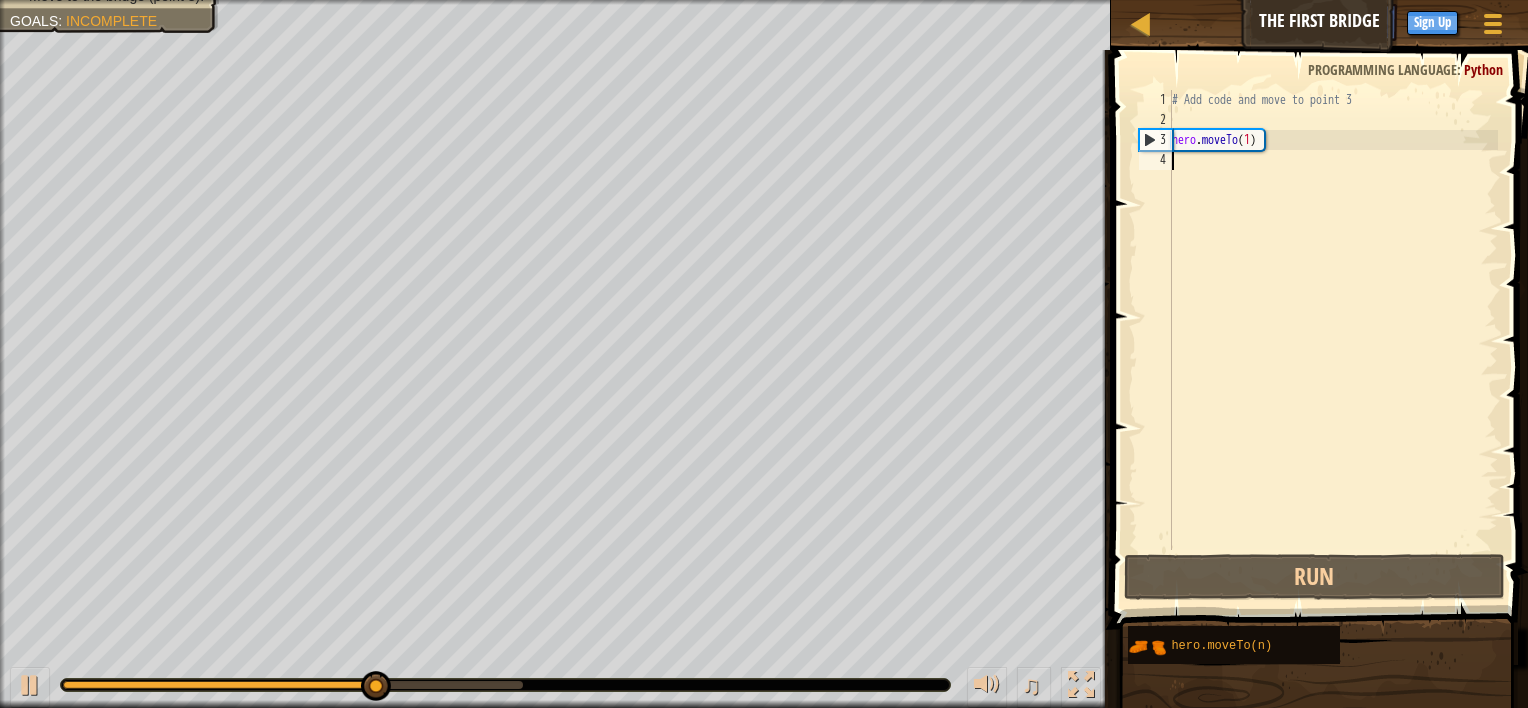 click on "# Add code and move to point 3 hero . moveTo ( 1 )" at bounding box center [1333, 340] 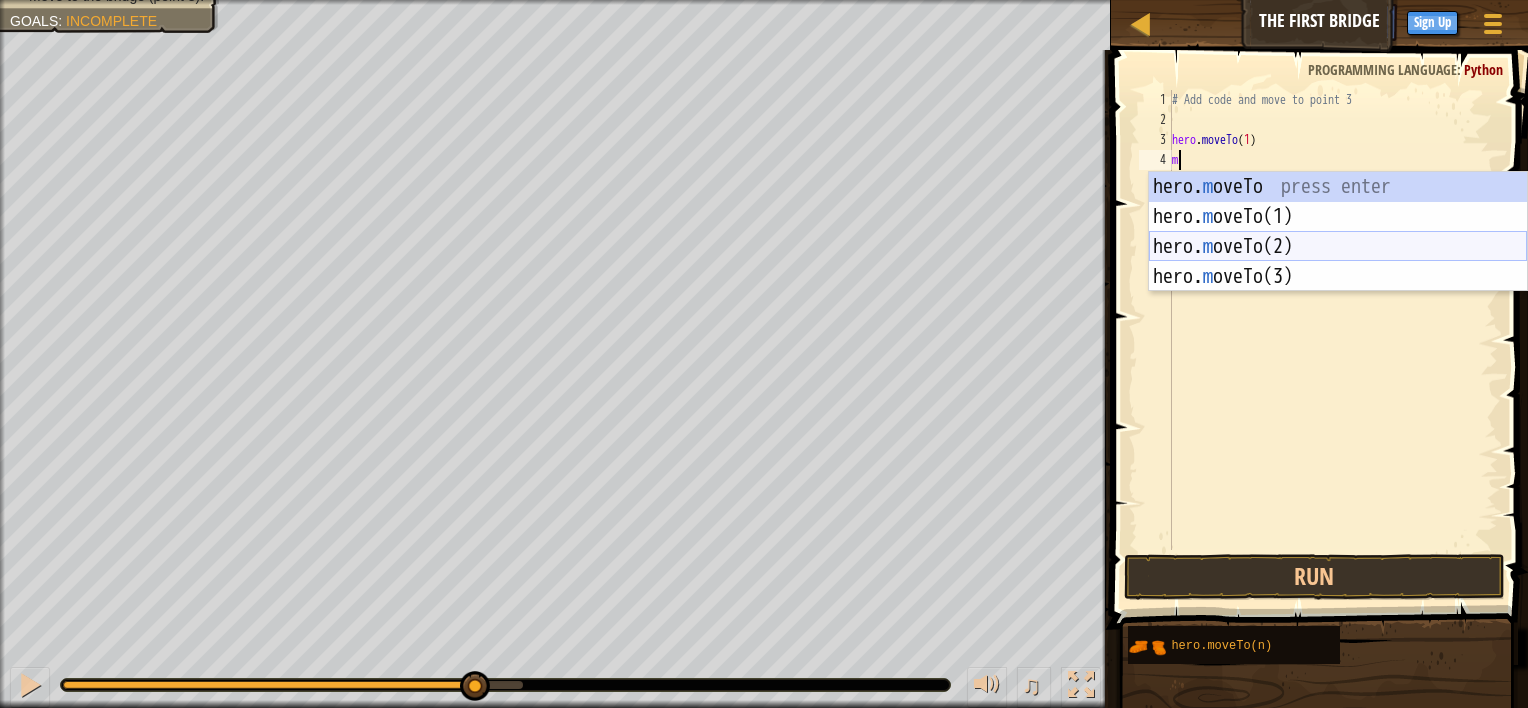 click on "hero. m oveTo press enter hero. m oveTo(1) press enter hero. m oveTo(2) press enter hero. m oveTo(3) press enter" at bounding box center (1338, 262) 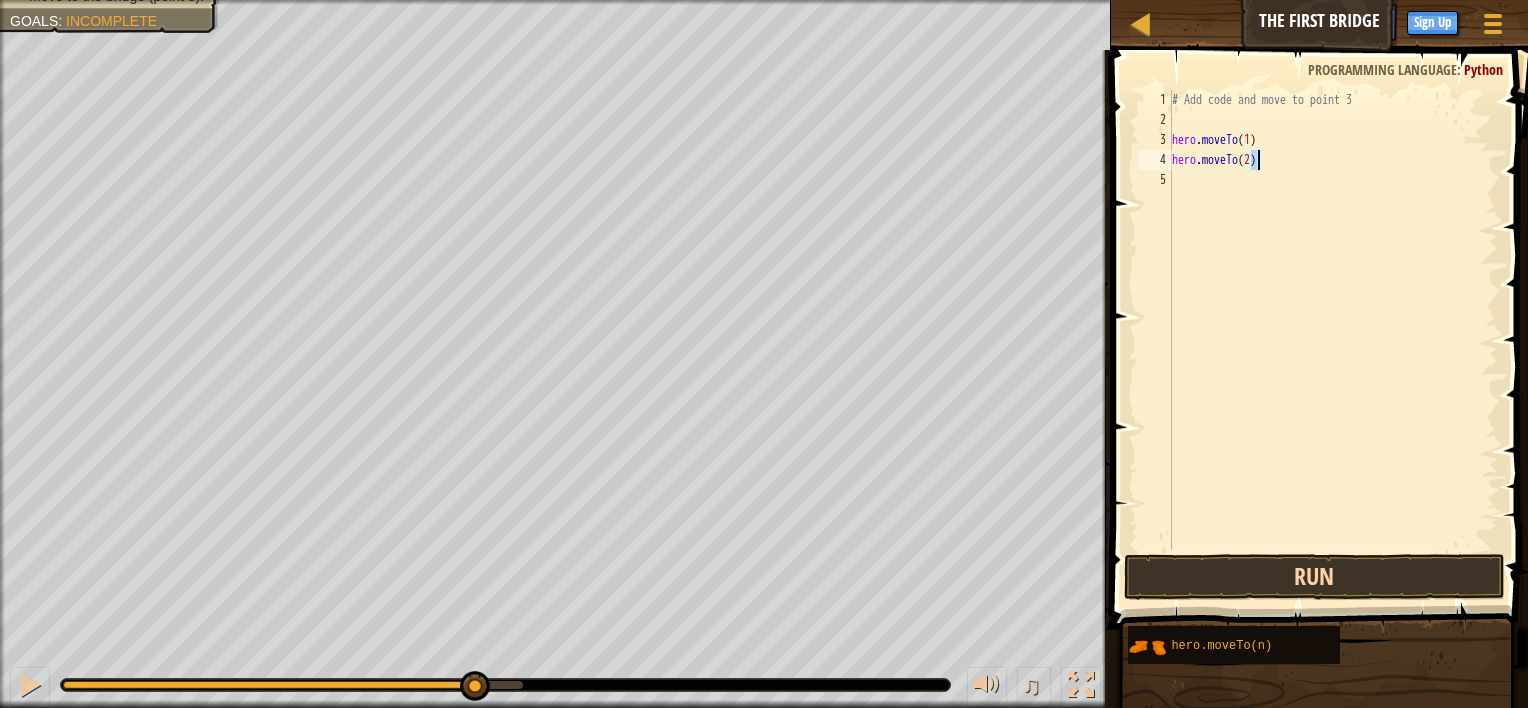 type on "hero.moveTo(2)" 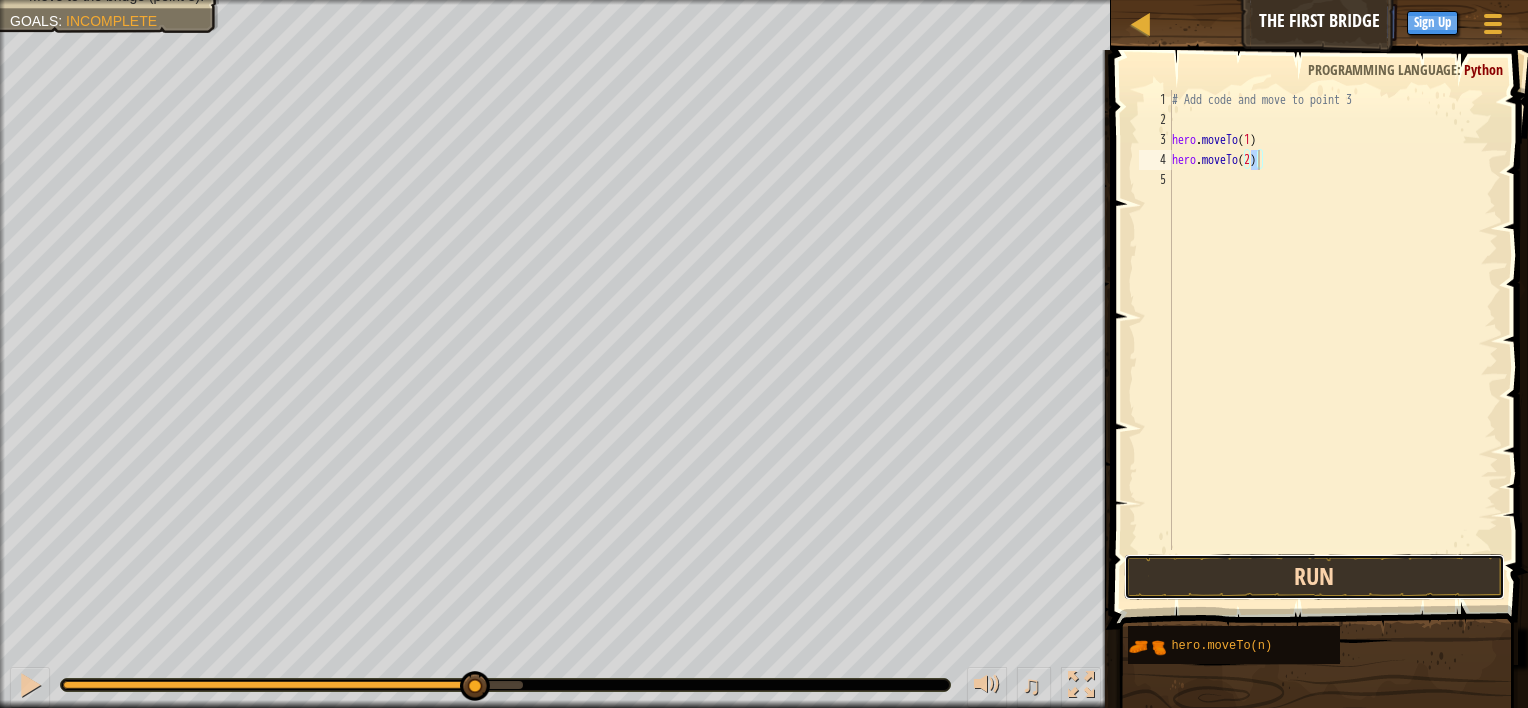 click on "Run" at bounding box center (1315, 577) 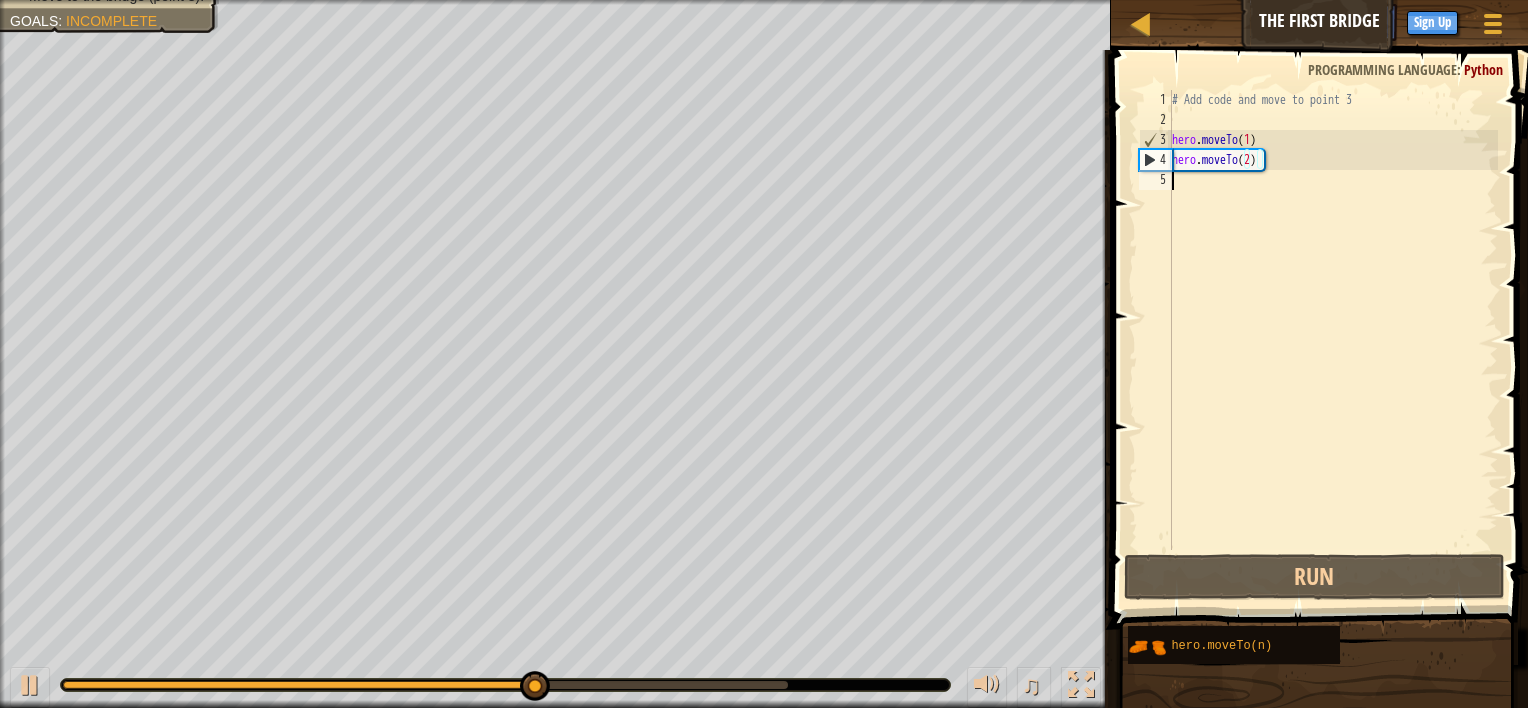 click on "# Add code and move to point 3 hero . moveTo ( 1 ) hero . moveTo ( 2 )" at bounding box center (1333, 340) 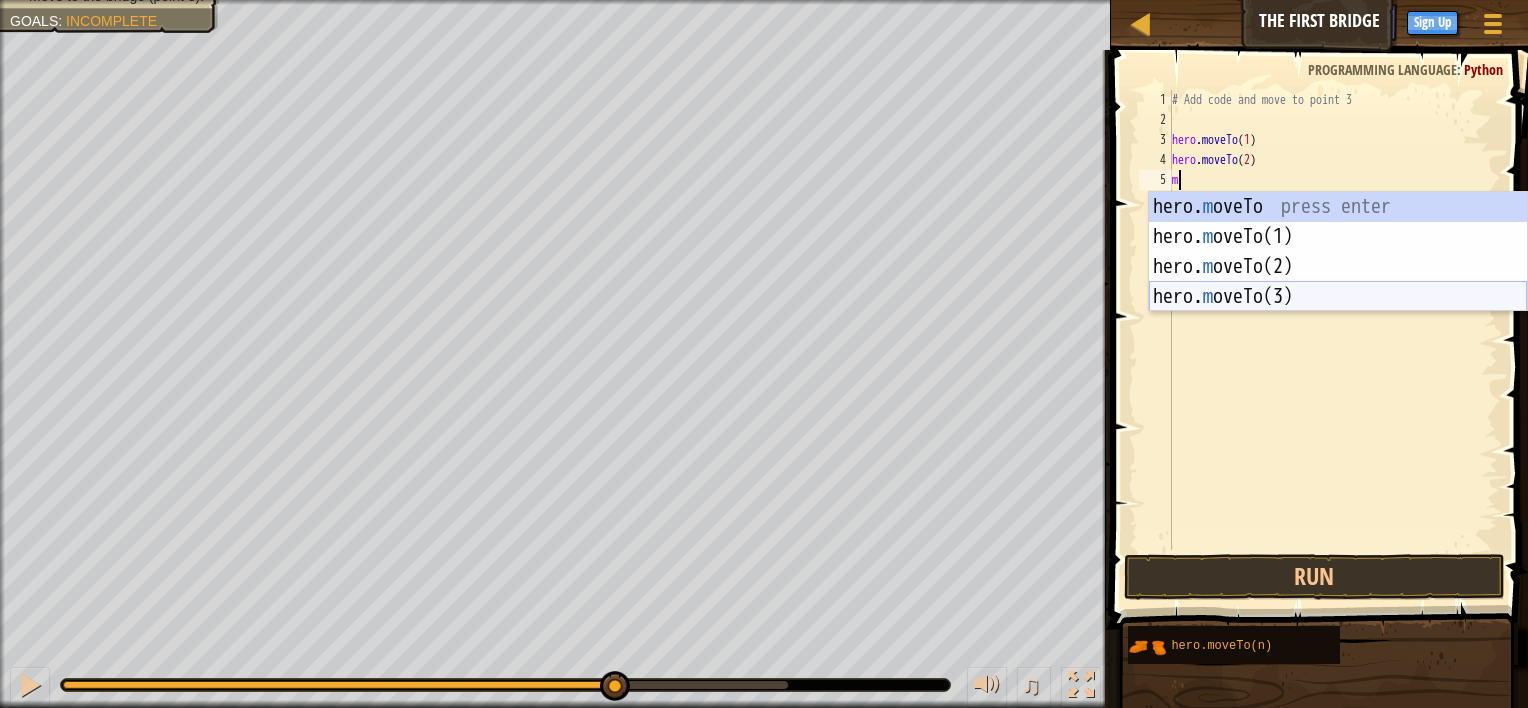 click on "hero. m oveTo press enter hero. m oveTo(1) press enter hero. m oveTo(2) press enter hero. m oveTo(3) press enter" at bounding box center [1338, 282] 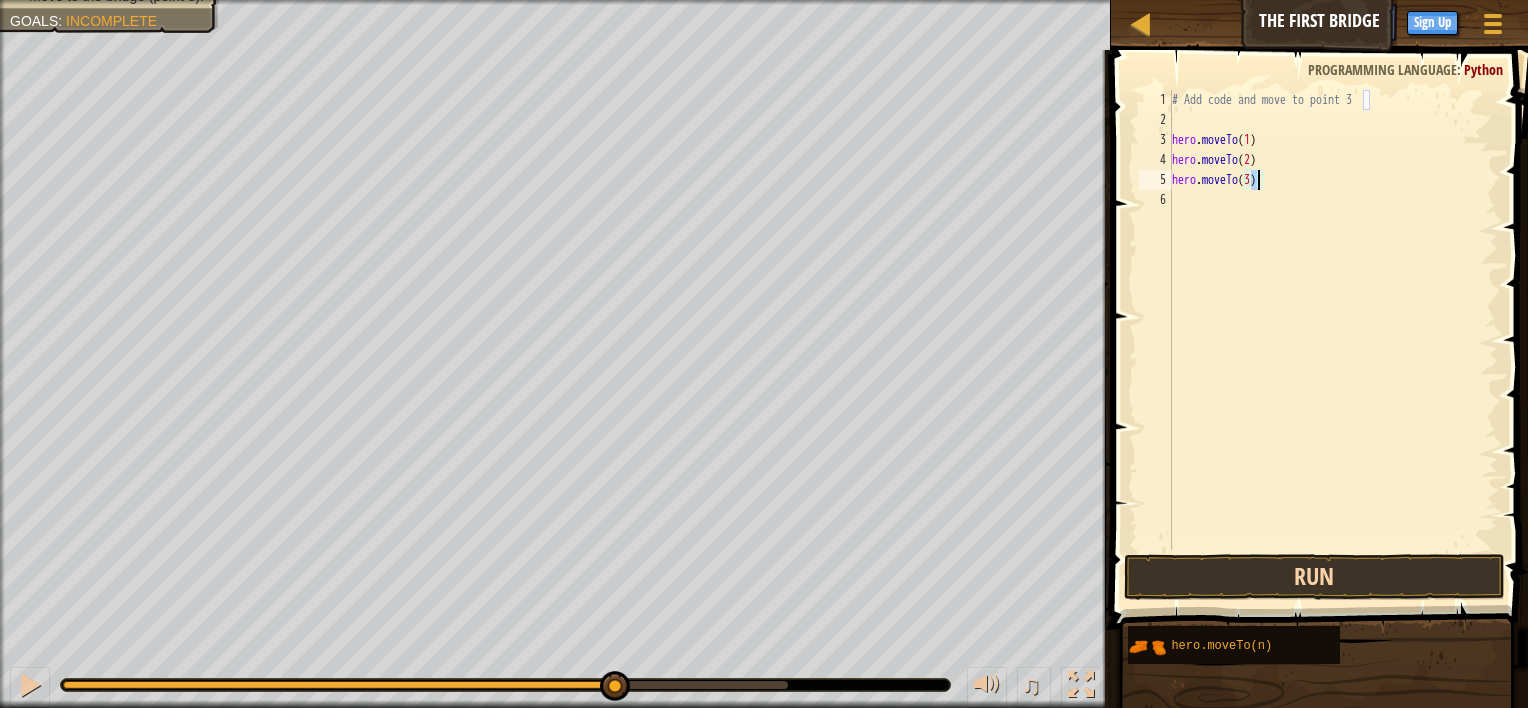 type on "hero.moveTo(3)" 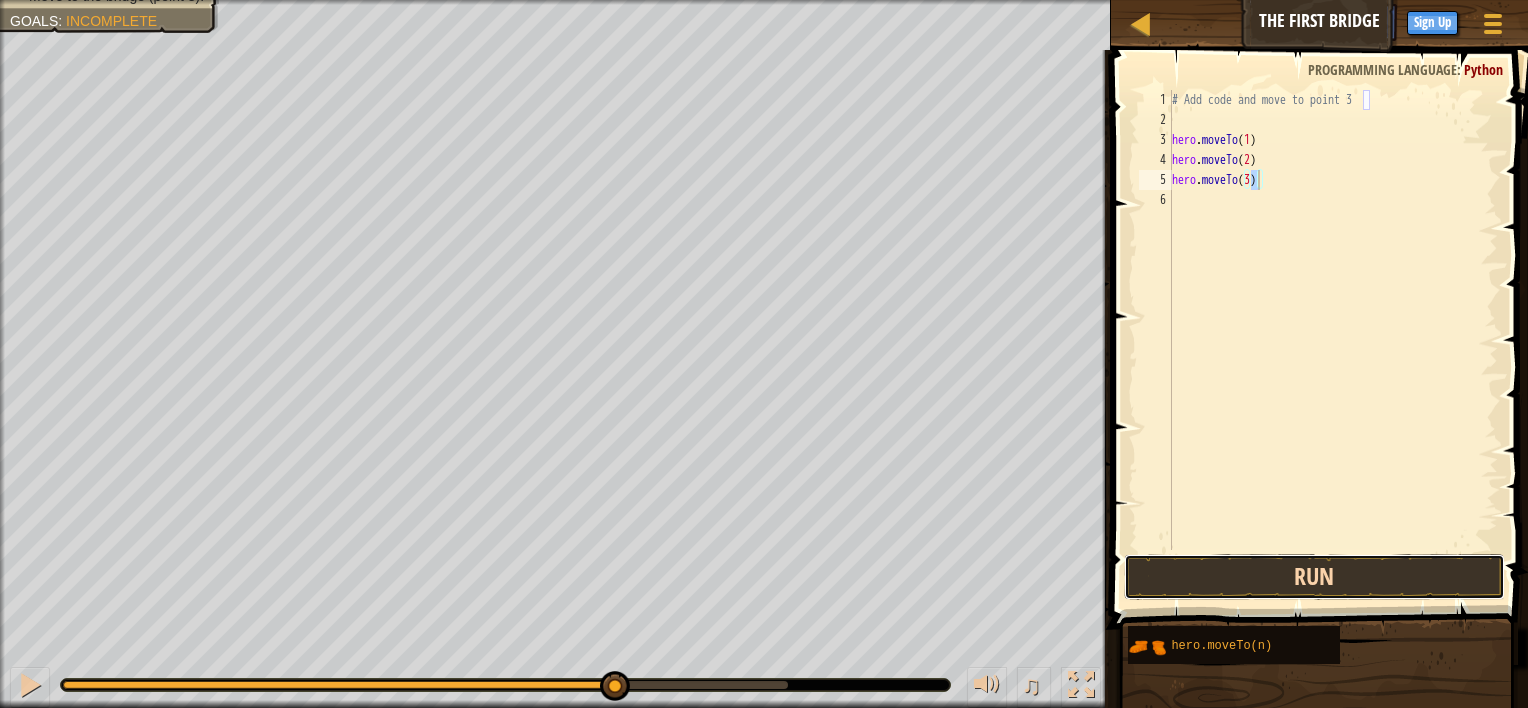 click on "Run" at bounding box center [1315, 577] 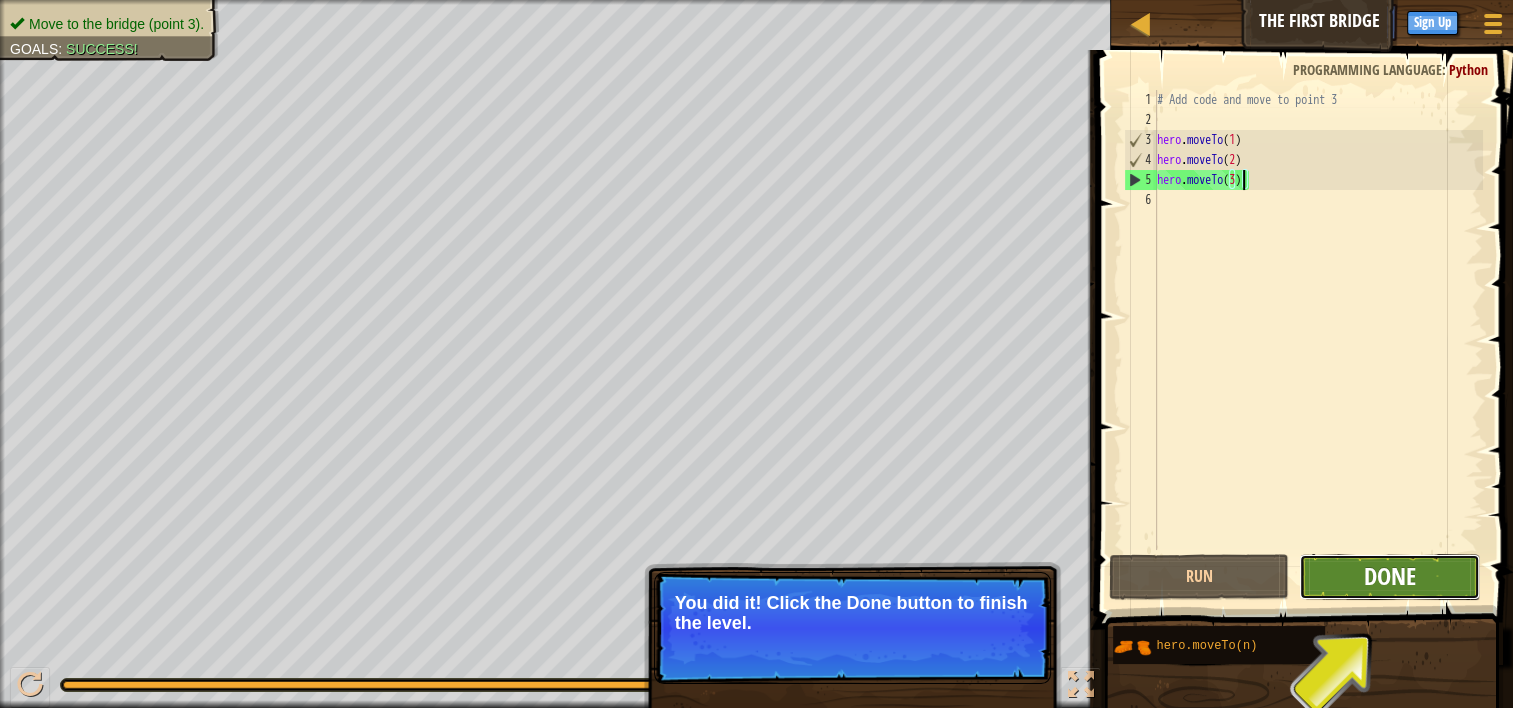 click on "Done" at bounding box center (1390, 576) 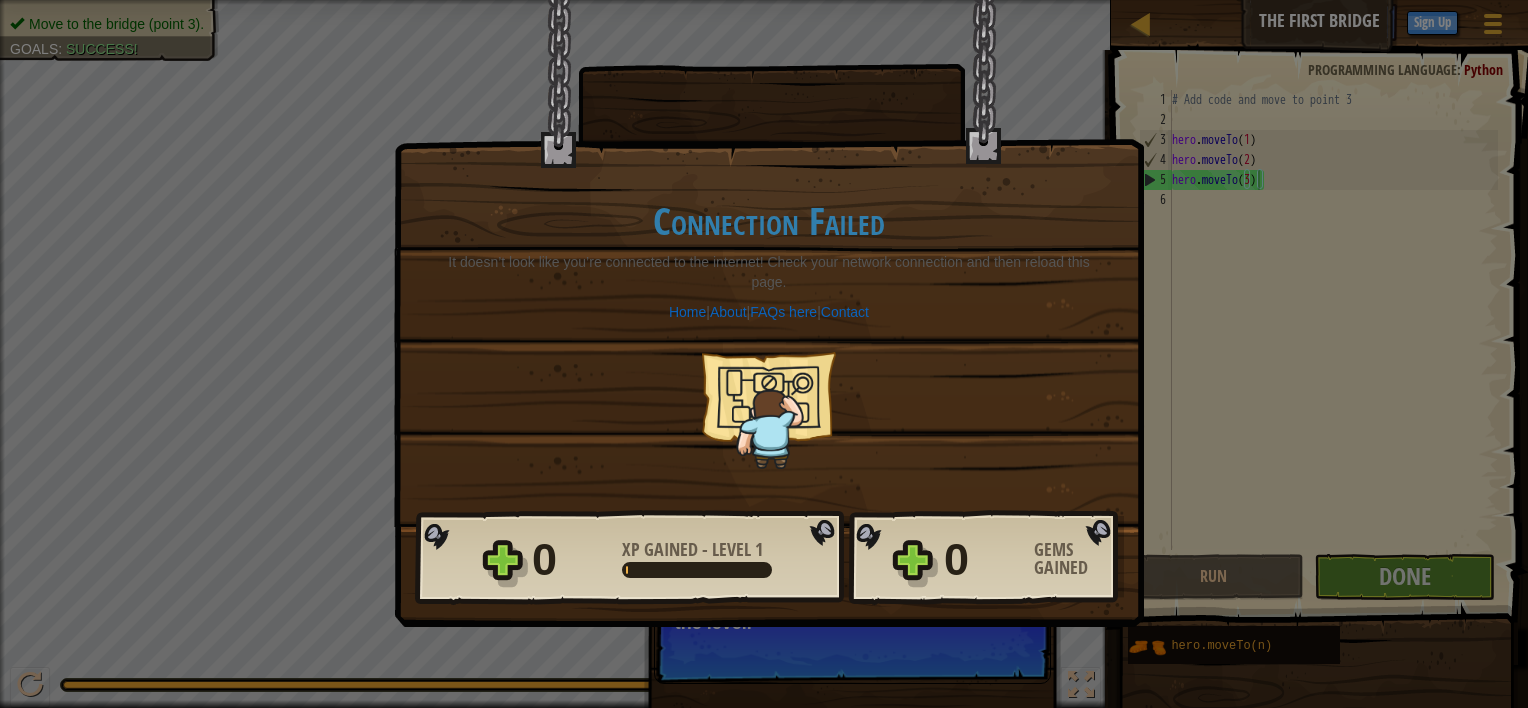 click on "Connection Failed It doesn’t look like you’re connected to the internet! Check your network connection and then reload this page. Home  |  About  |  FAQs here  |  Contact" at bounding box center [769, 334] 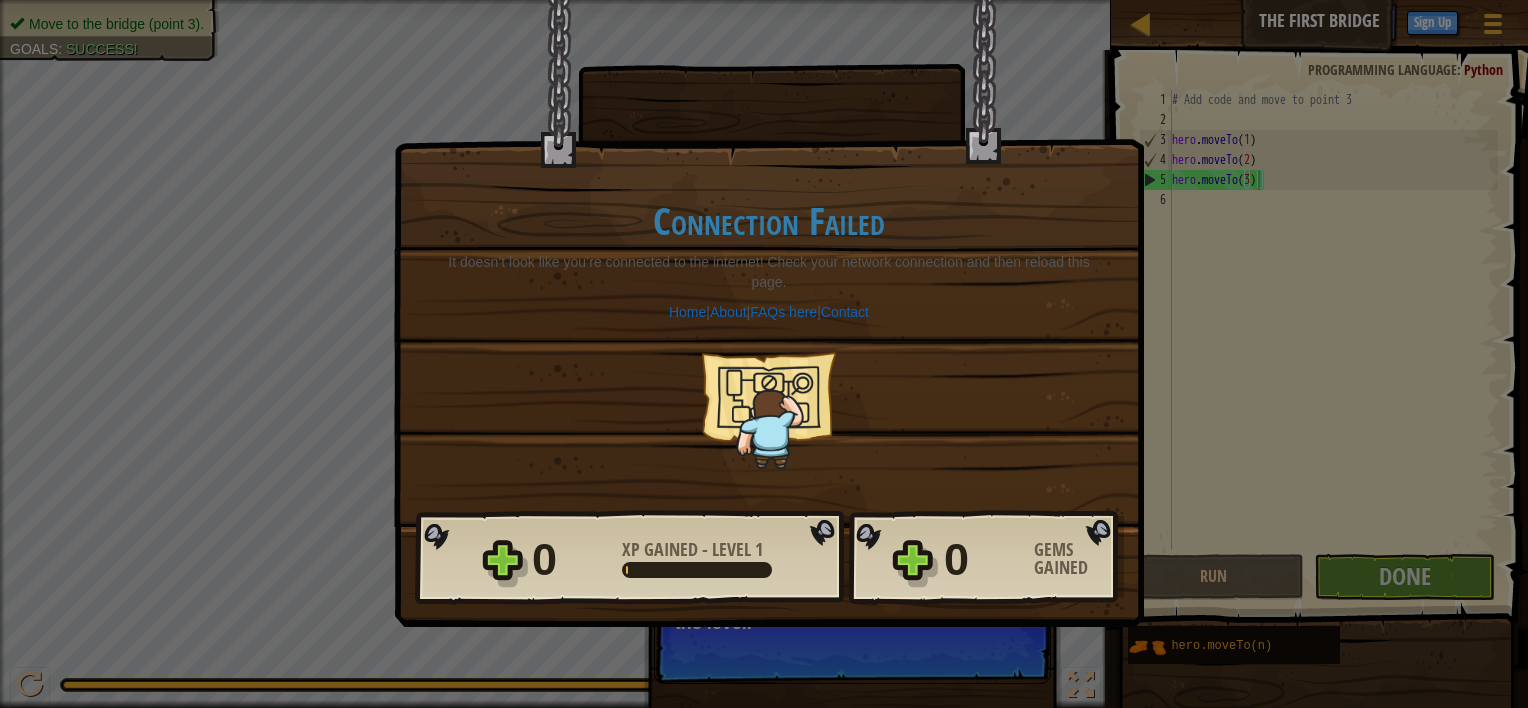 click on "× Those people are careless and forget that the Great Forest can be dangerous. How fun was this level? Connection Failed It doesn’t look like you’re connected to the internet! Check your network connection and then reload this page. Home  |  About  |  FAQs here  |  Contact Reticulating Splines... Connection Failed It doesn’t look like you’re connected to the internet! Check your network connection and then reload this page. Home  |  About  |  FAQs here  |  Contact 0 XP Gained - Level 1 0 Gems Gained Want to save your code? Create a free account! Sign Up to Save Progress Saving Progress Continue" at bounding box center [764, 354] 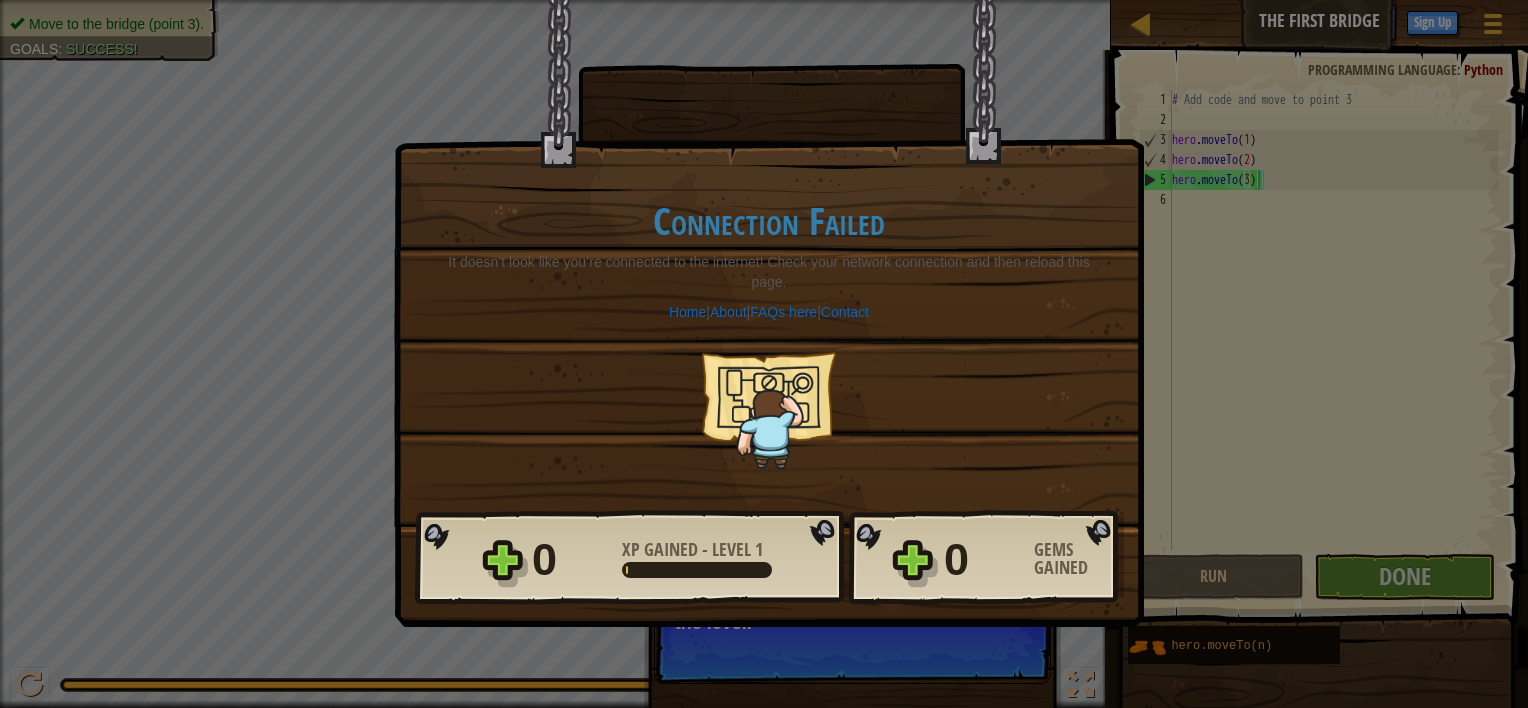 click on "× Those people are careless and forget that the Great Forest can be dangerous. How fun was this level? Connection Failed It doesn’t look like you’re connected to the internet! Check your network connection and then reload this page. Home  |  About  |  FAQs here  |  Contact Reticulating Splines... Connection Failed It doesn’t look like you’re connected to the internet! Check your network connection and then reload this page. Home  |  About  |  FAQs here  |  Contact 0 XP Gained - Level 1 0 Gems Gained Want to save your code? Create a free account! Sign Up to Save Progress Saving Progress Continue" at bounding box center (764, 354) 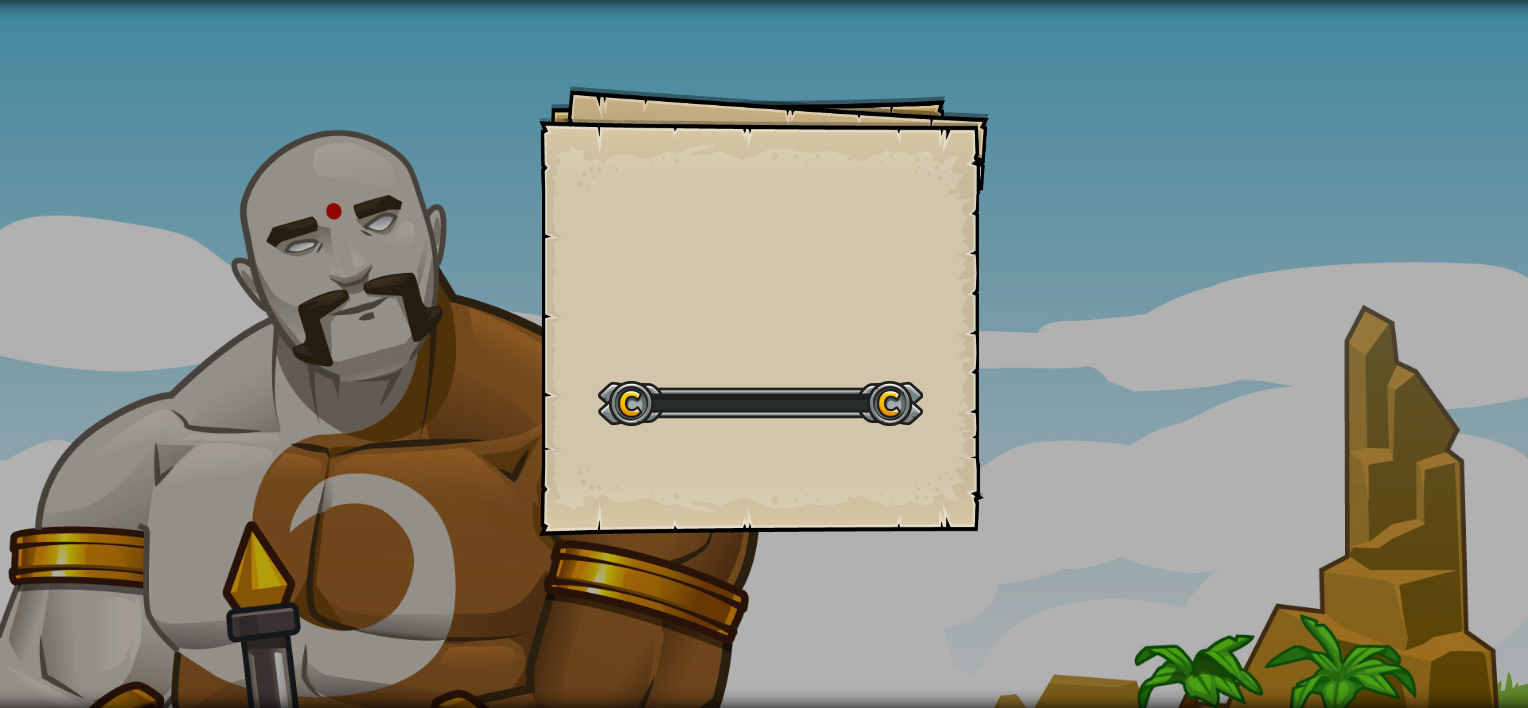 scroll, scrollTop: 0, scrollLeft: 0, axis: both 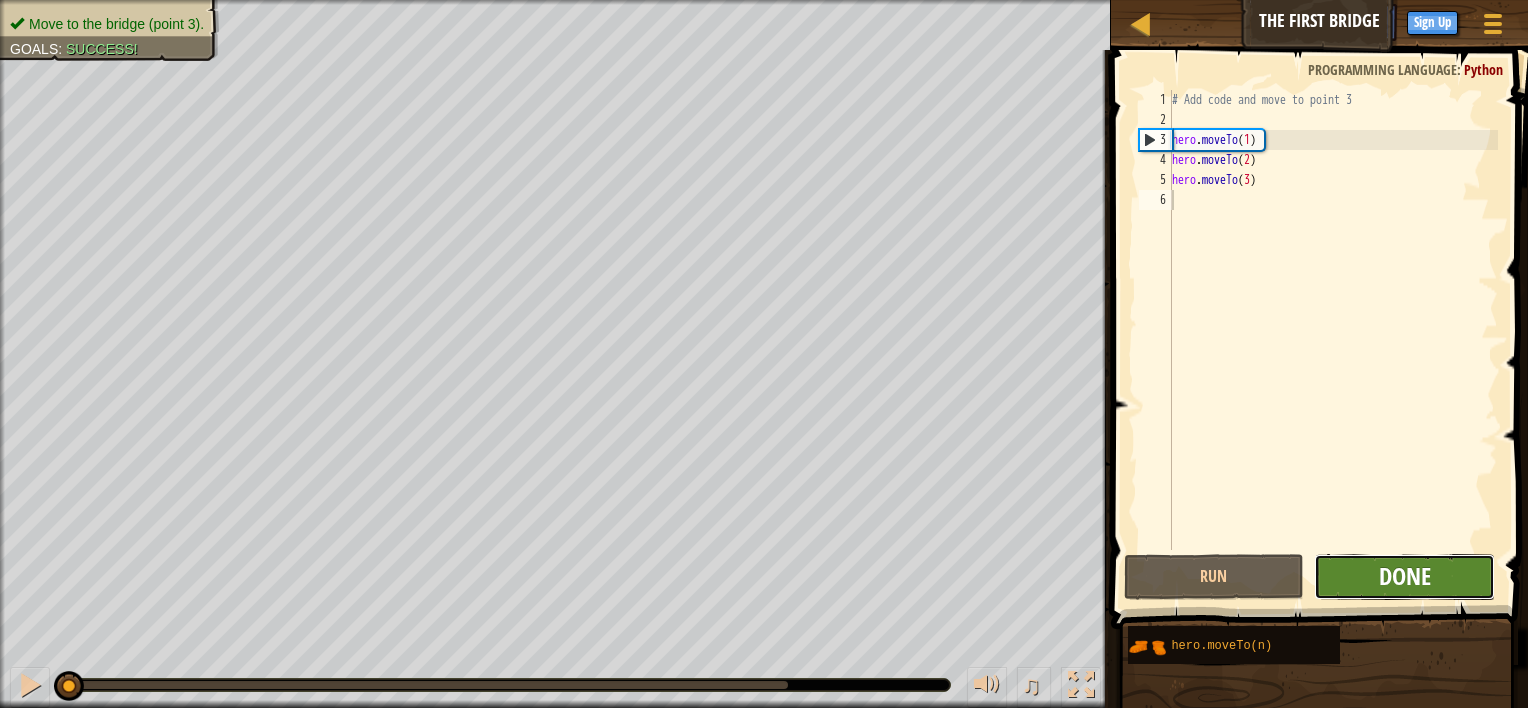 click on "Done" at bounding box center [1405, 576] 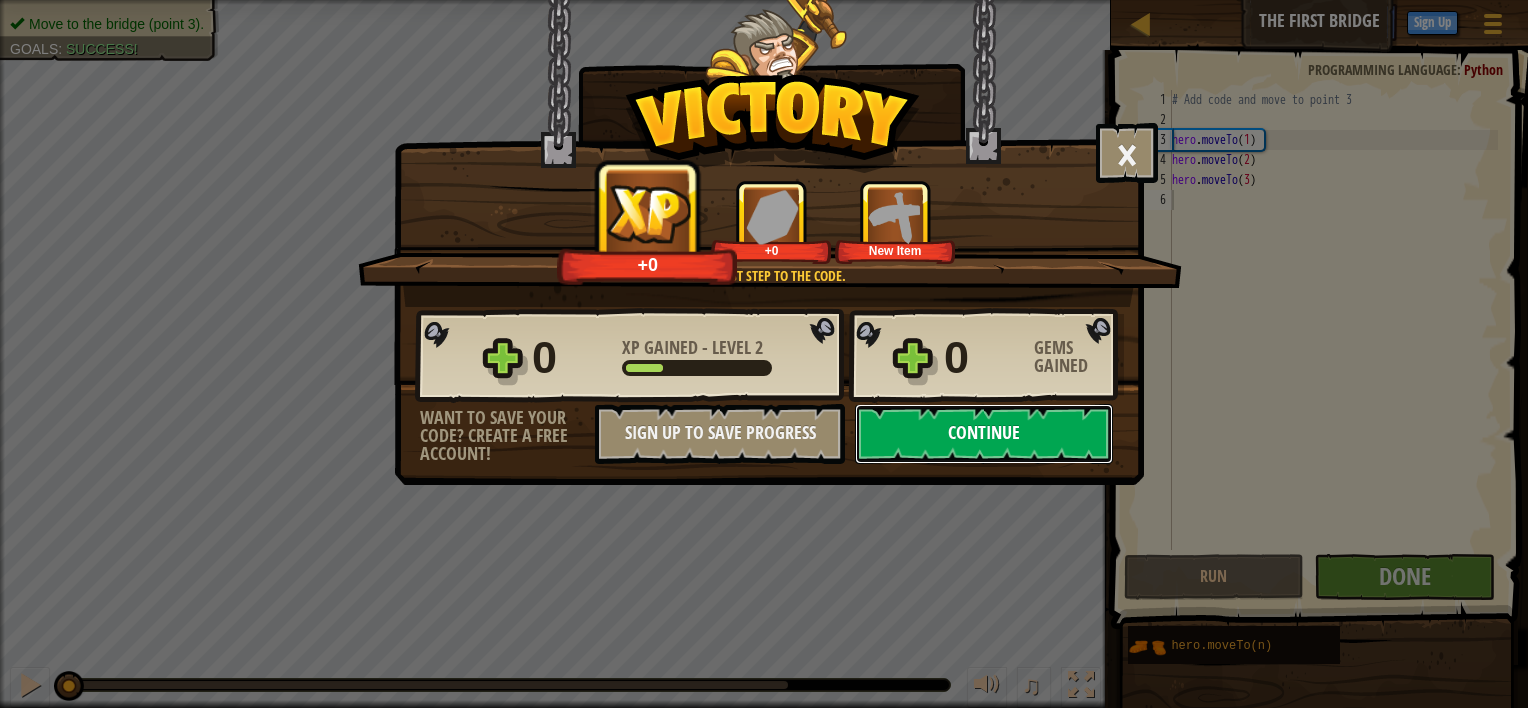 click on "Continue" at bounding box center (984, 434) 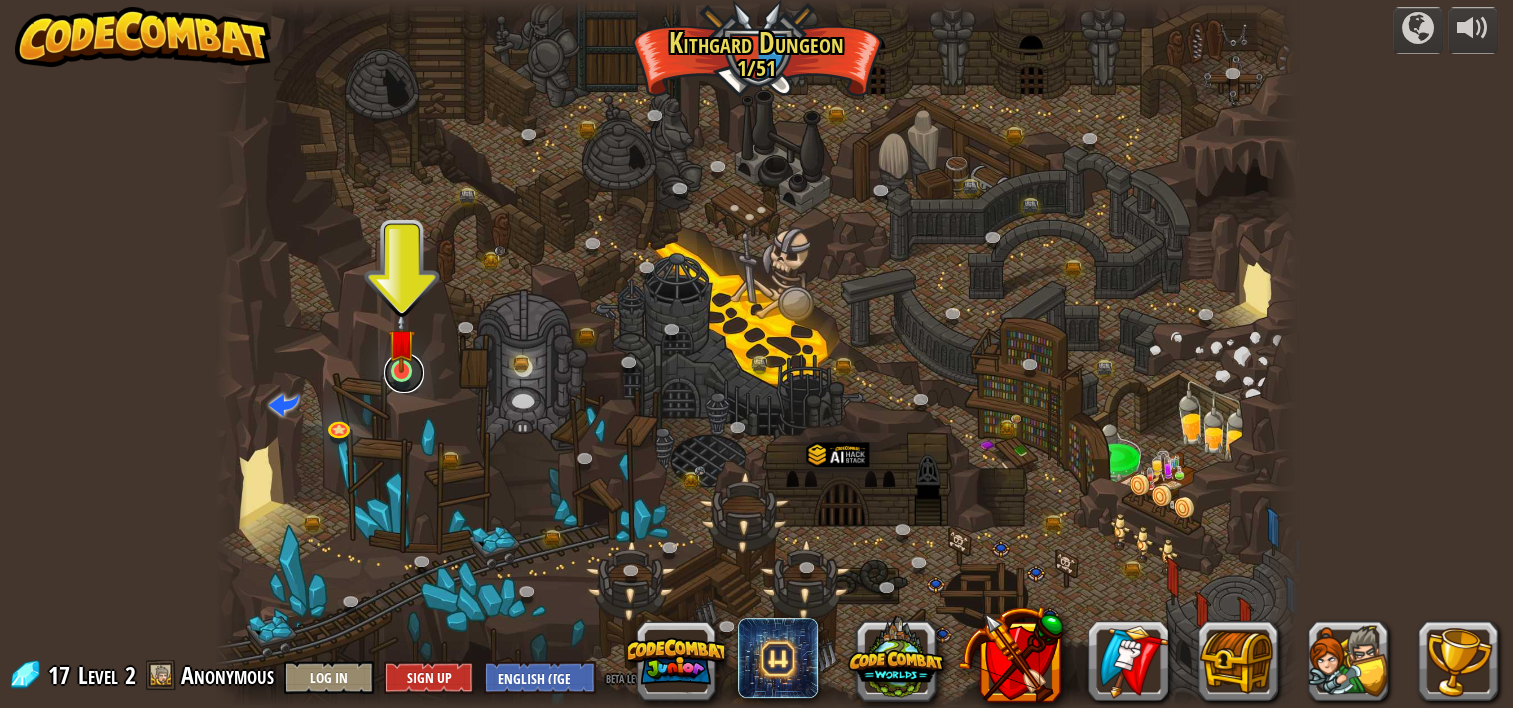 click at bounding box center [404, 373] 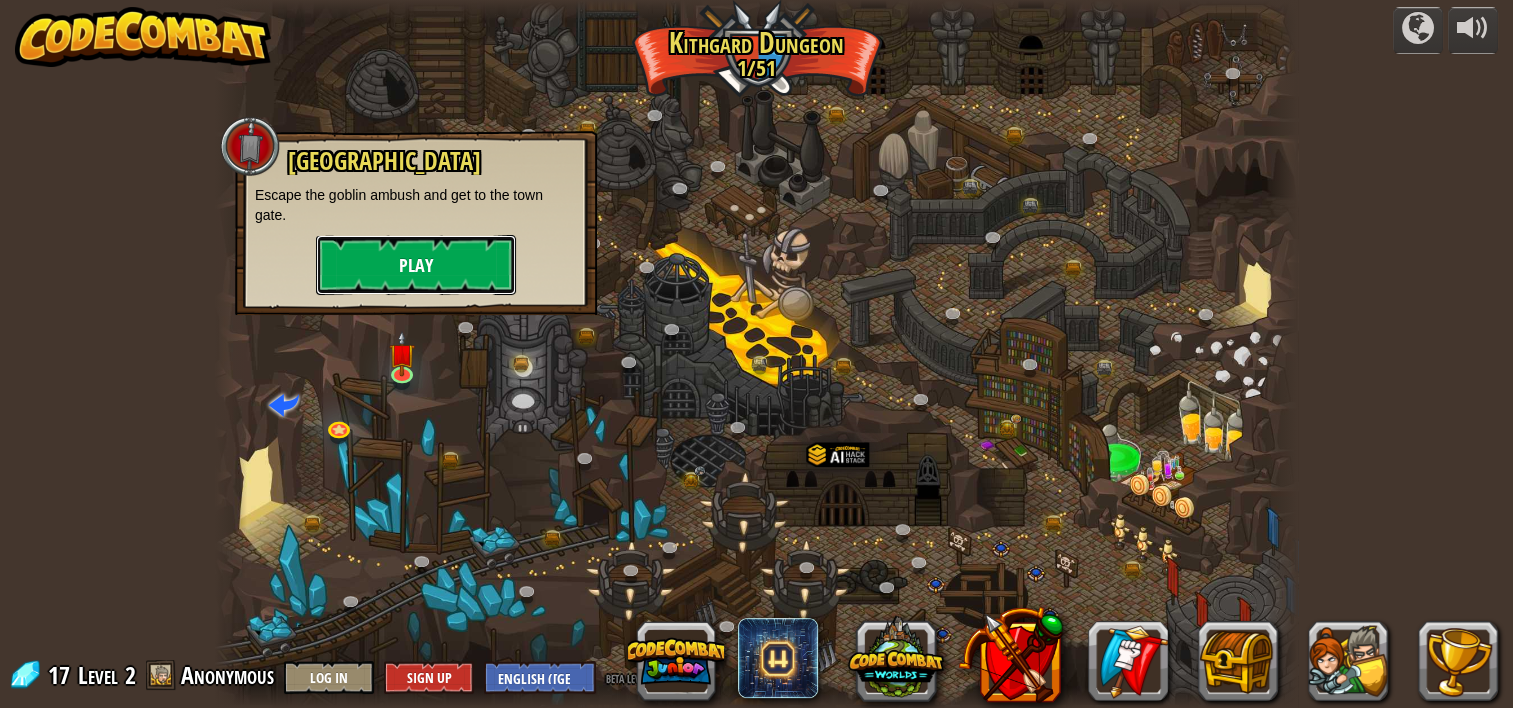 click on "Play" at bounding box center (416, 265) 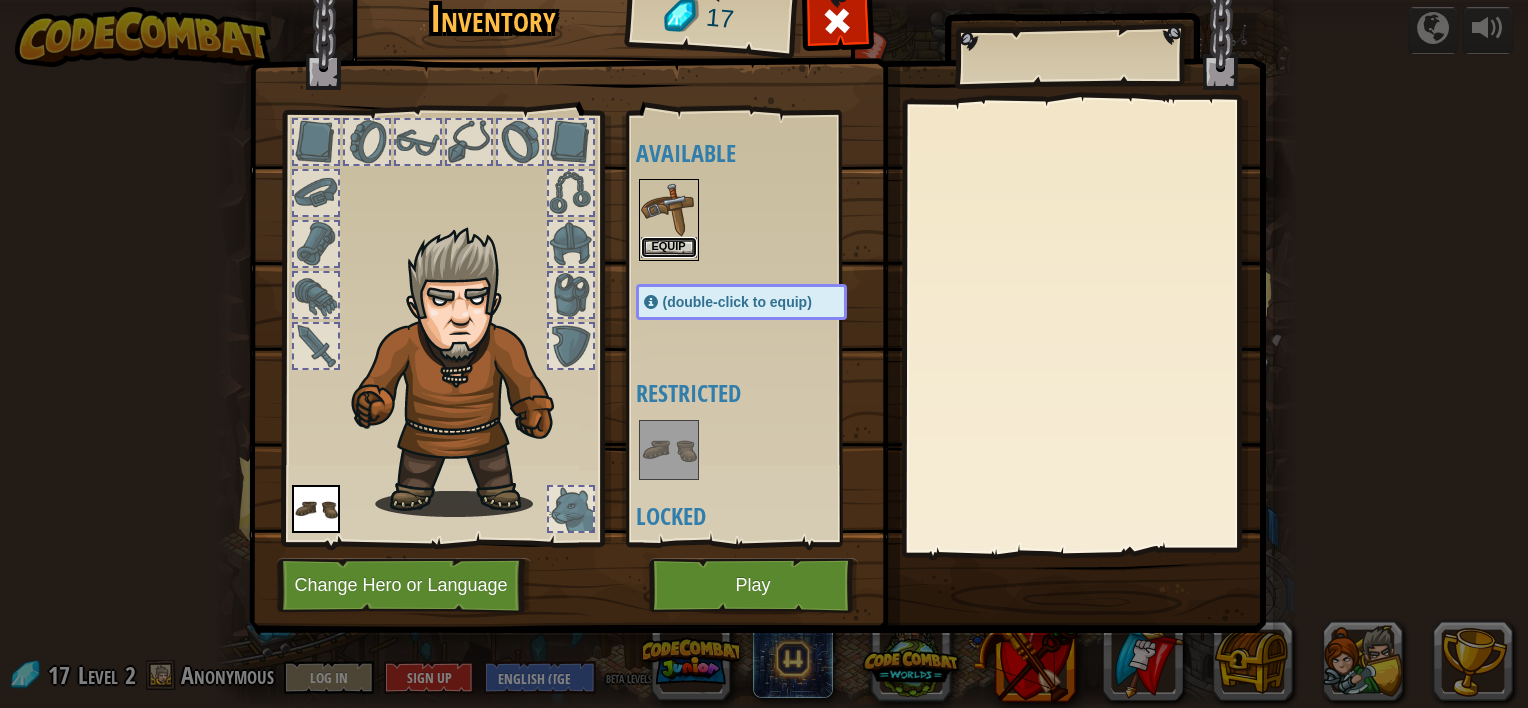 click on "Equip" at bounding box center (669, 247) 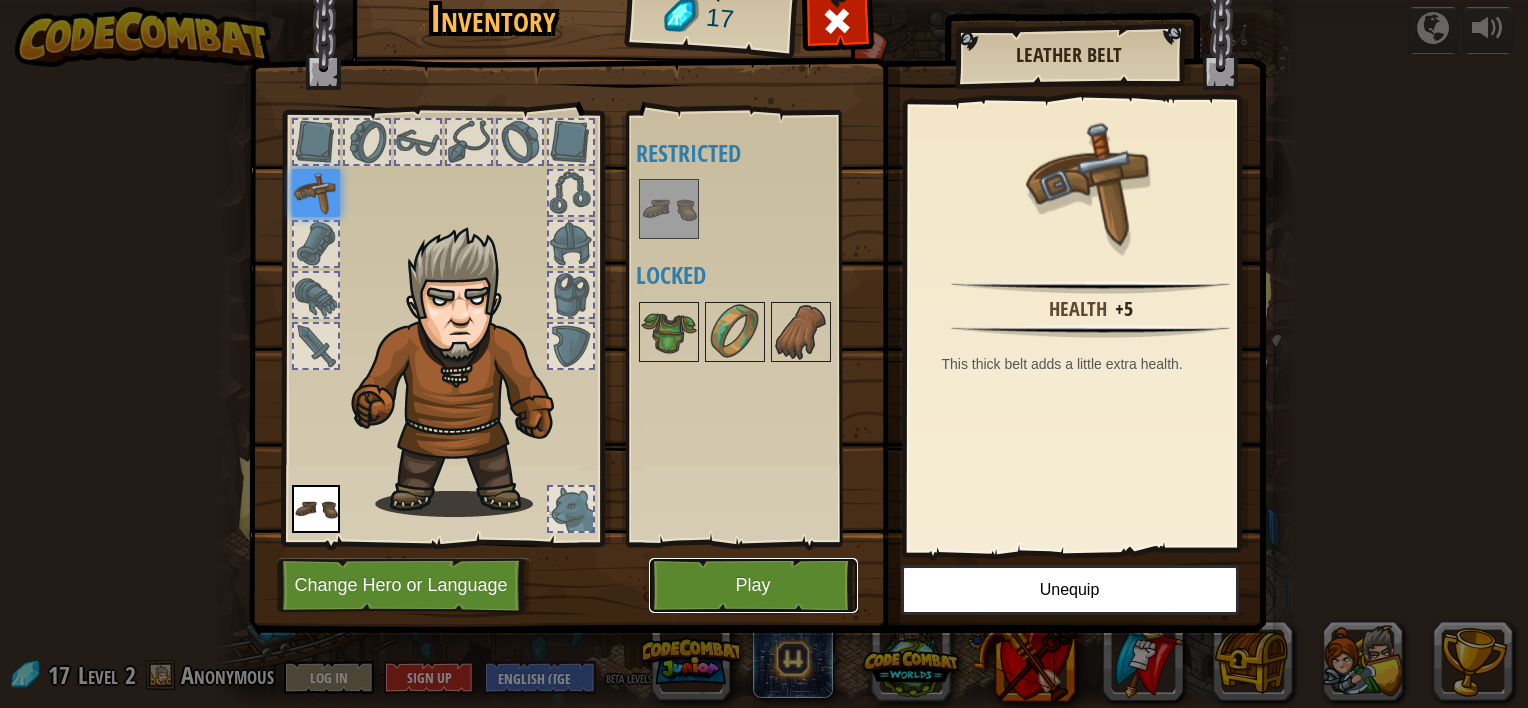 click on "Play" at bounding box center (753, 585) 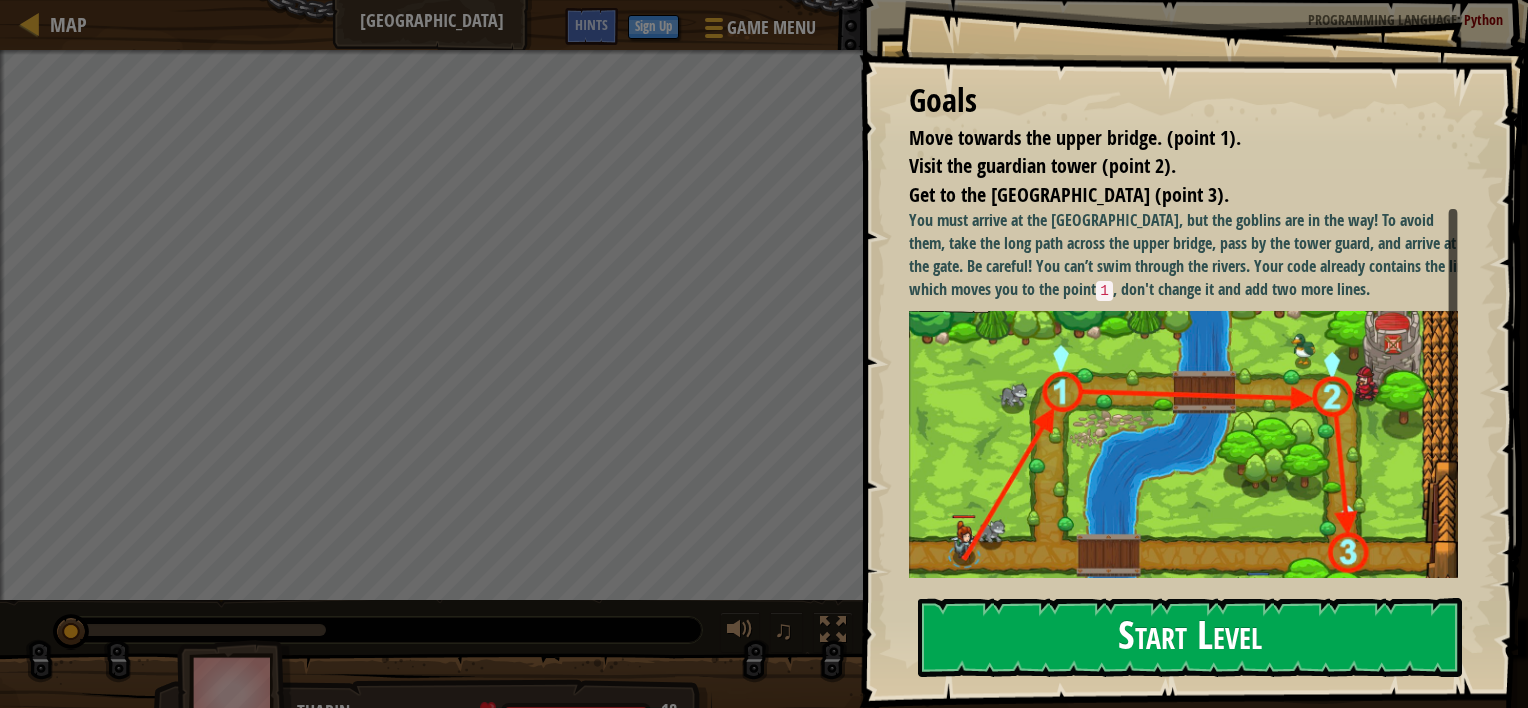 click on "Start Level" at bounding box center (1190, 637) 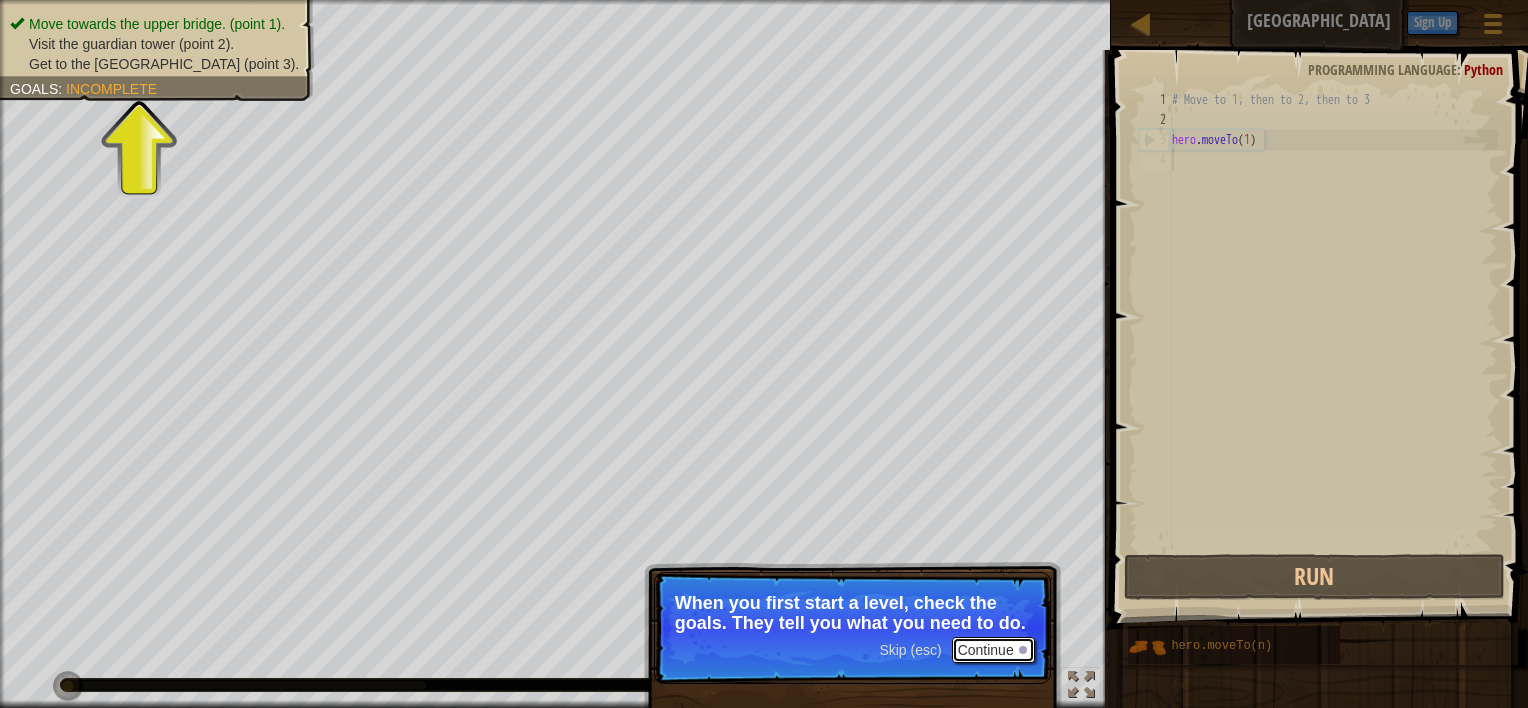 click on "Continue" at bounding box center (993, 650) 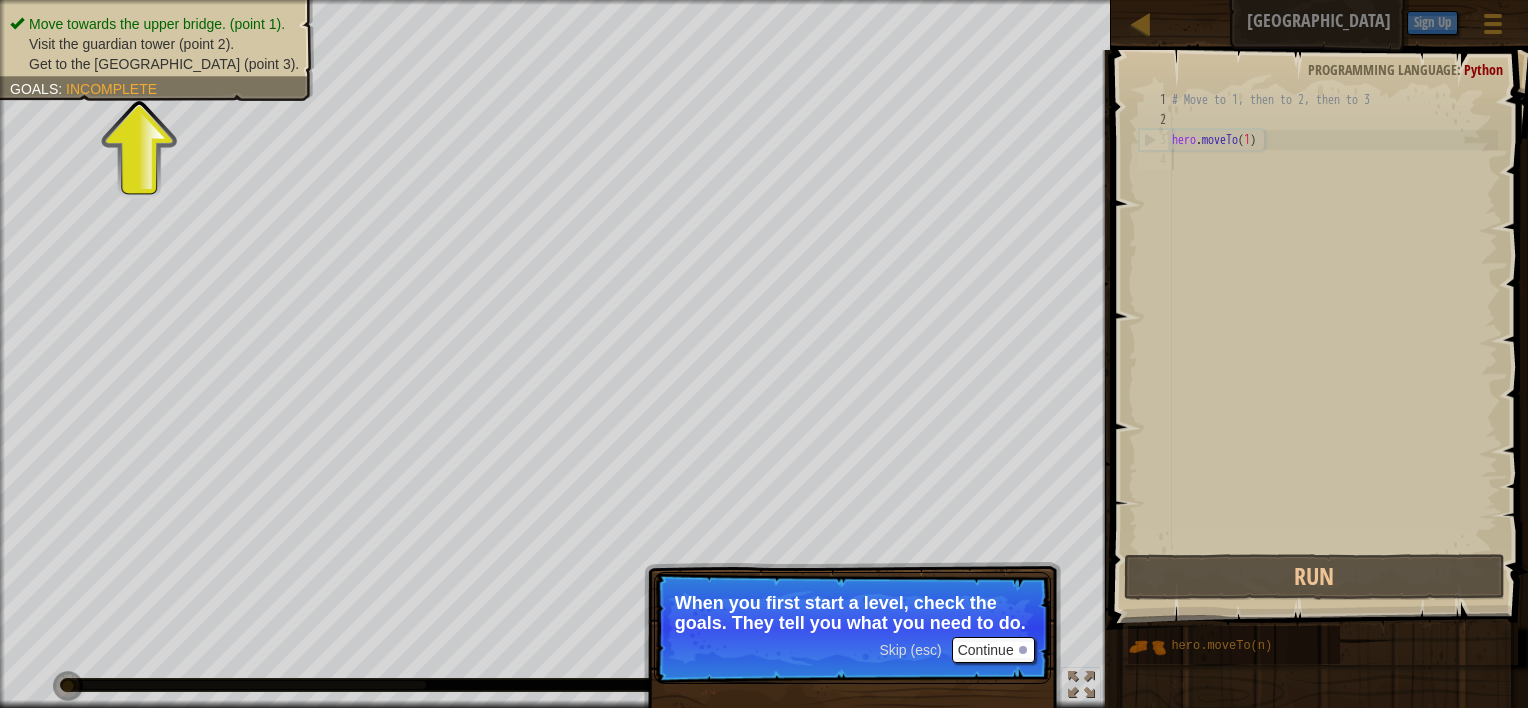 scroll, scrollTop: 9, scrollLeft: 0, axis: vertical 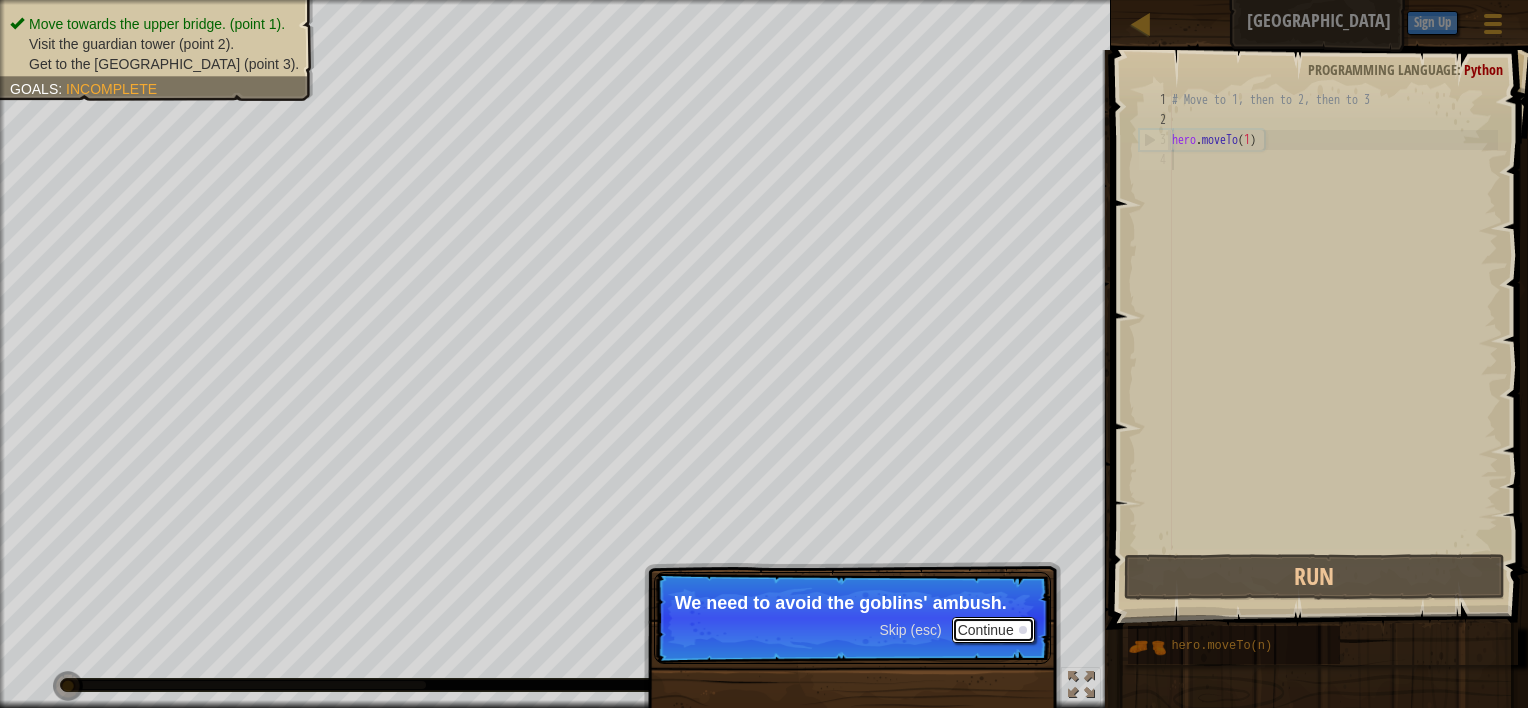 click on "Continue" at bounding box center [993, 630] 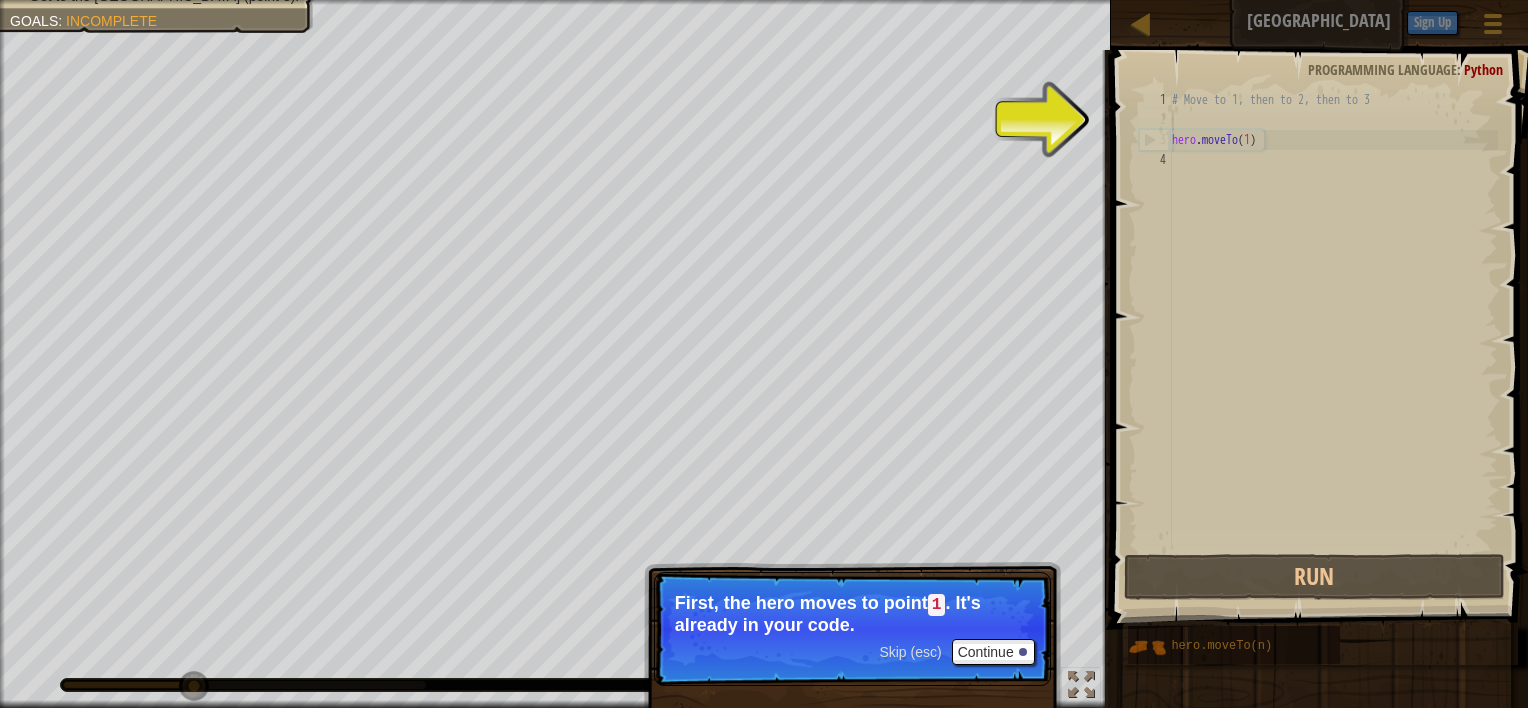 click on "# Move to 1, then to 2, then to 3 hero . moveTo ( 1 )" at bounding box center [1333, 340] 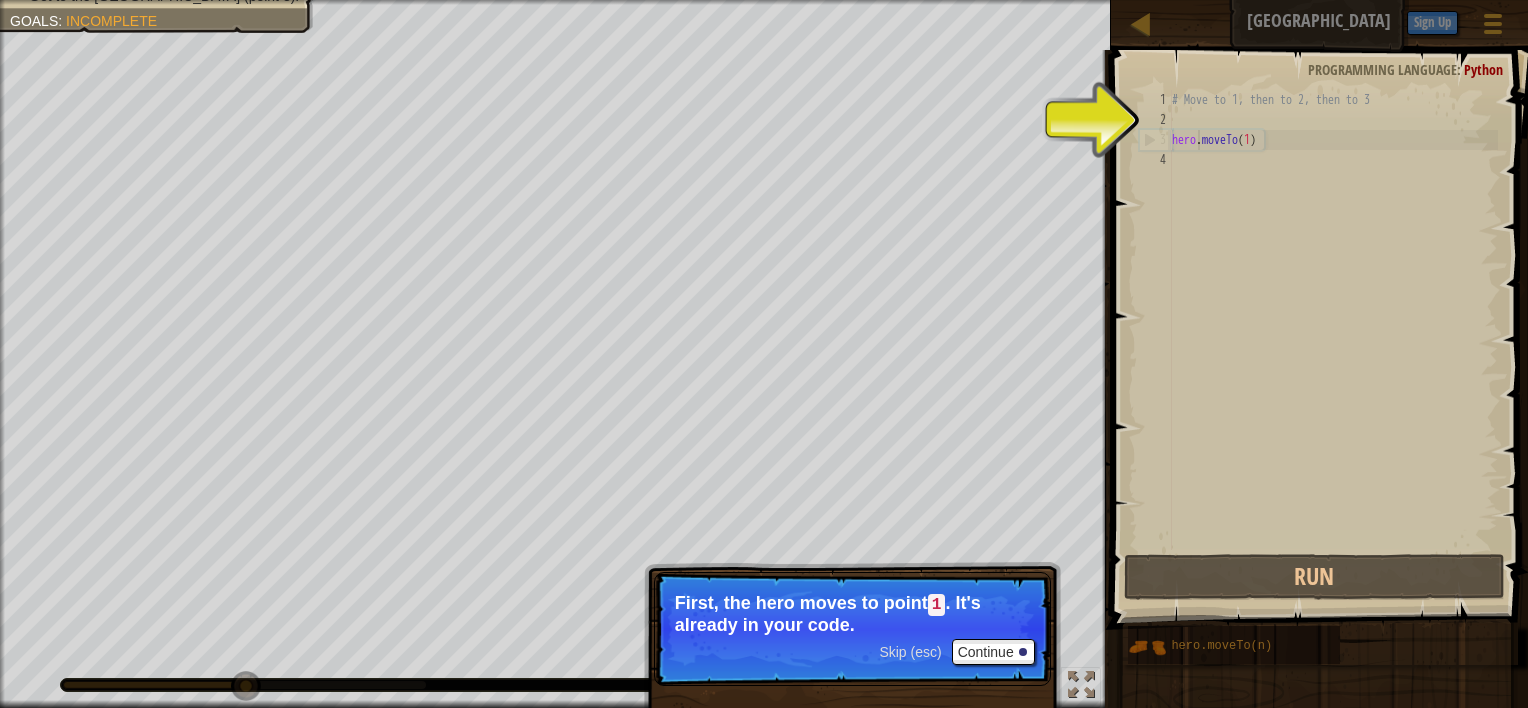 click on "# Move to 1, then to 2, then to 3 hero . moveTo ( 1 )" at bounding box center (1333, 340) 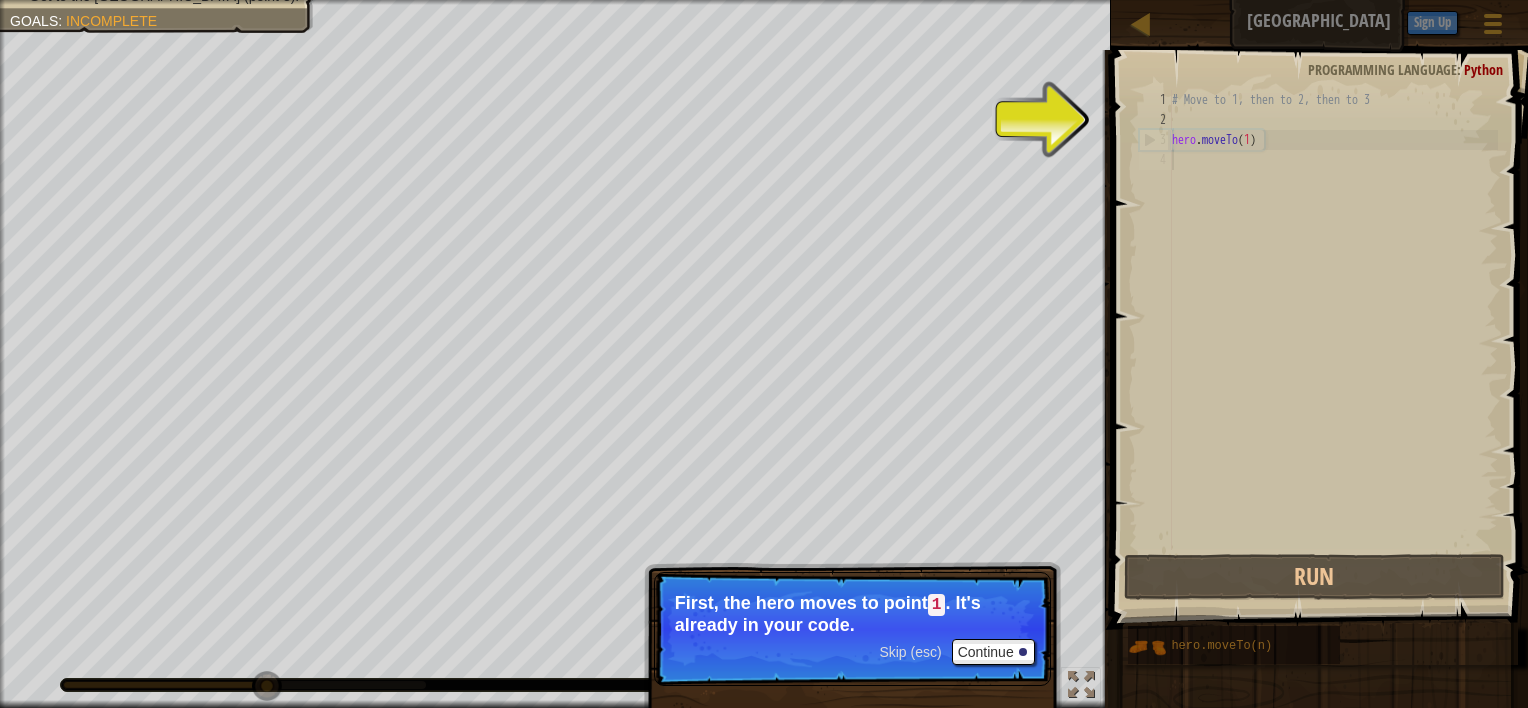 click on "# Move to 1, then to 2, then to 3 hero . moveTo ( 1 )" at bounding box center [1333, 340] 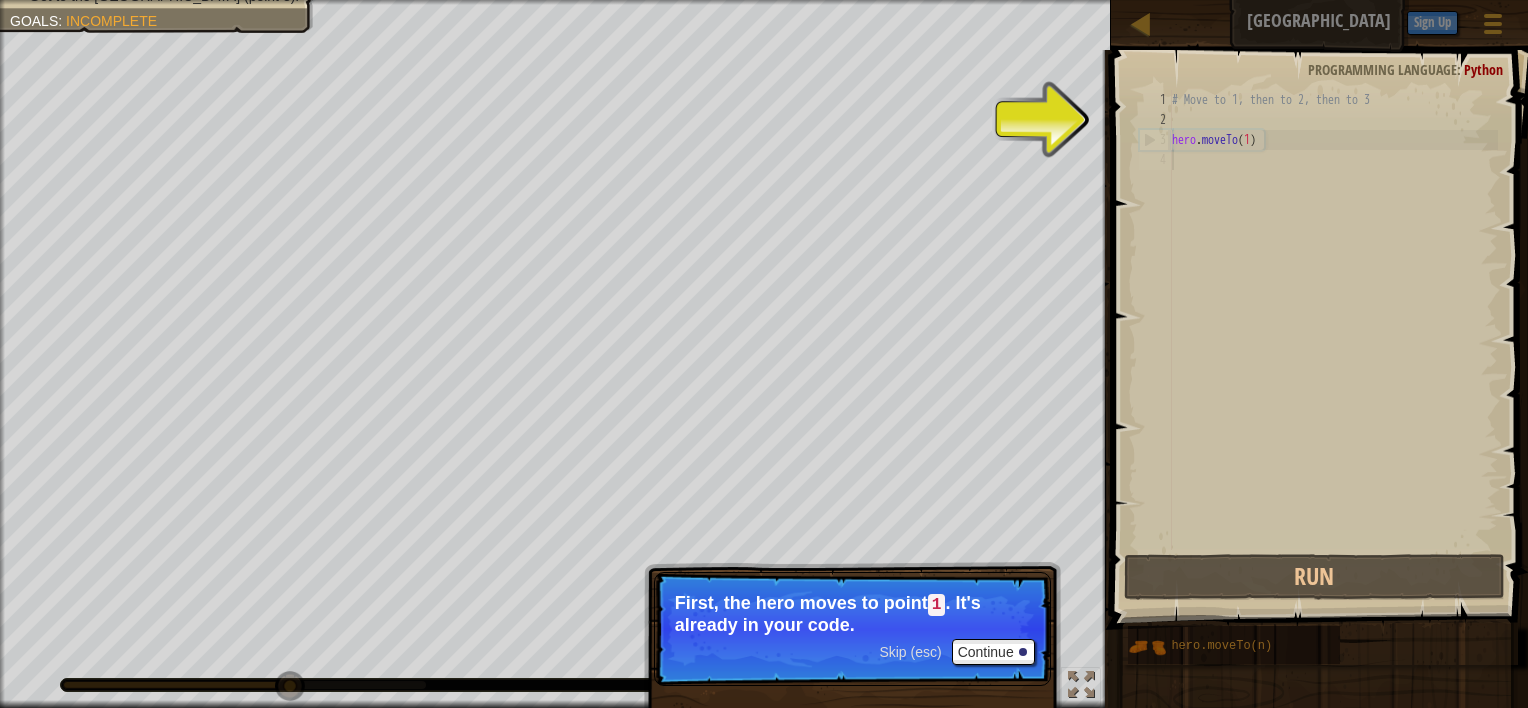 click on "# Move to 1, then to 2, then to 3 hero . moveTo ( 1 )" at bounding box center (1333, 340) 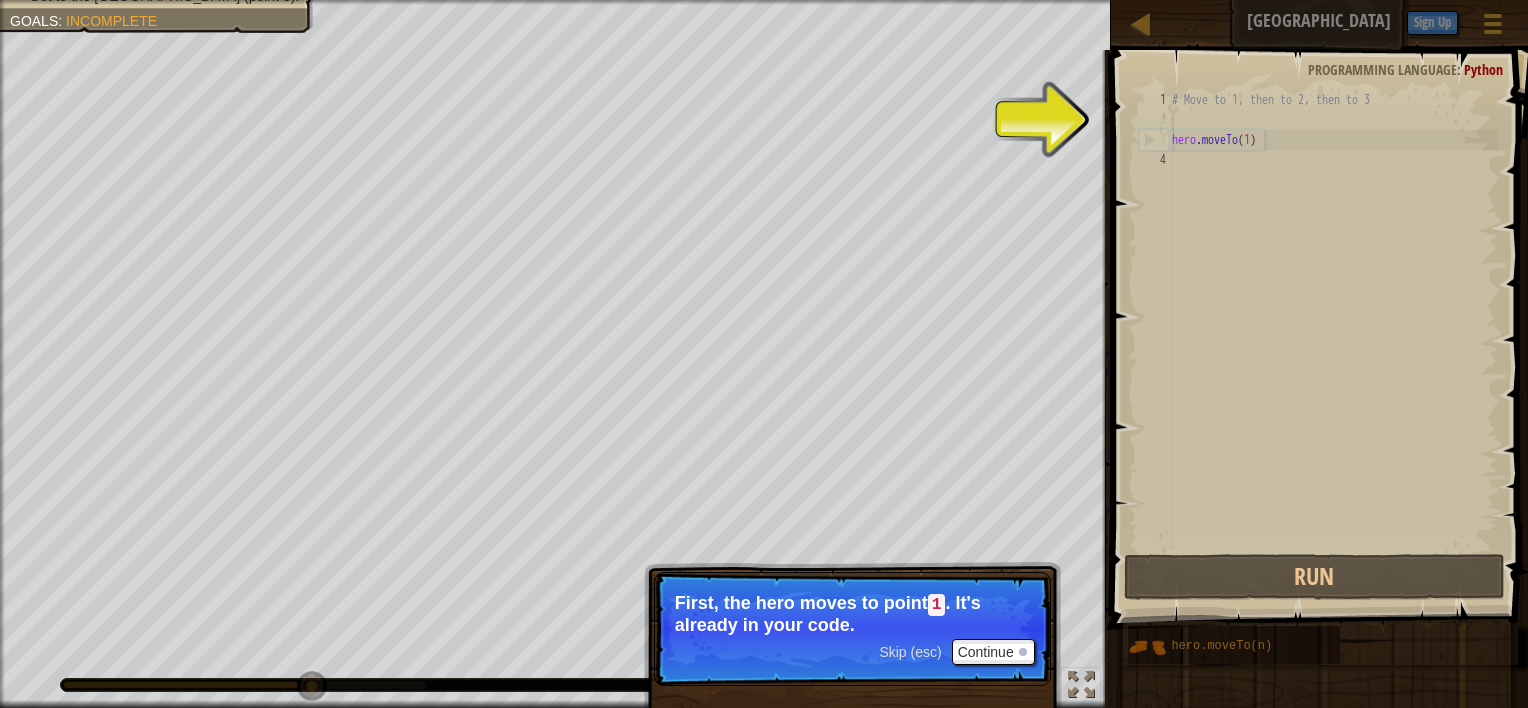 click on "# Move to 1, then to 2, then to 3 hero . moveTo ( 1 )" at bounding box center [1333, 340] 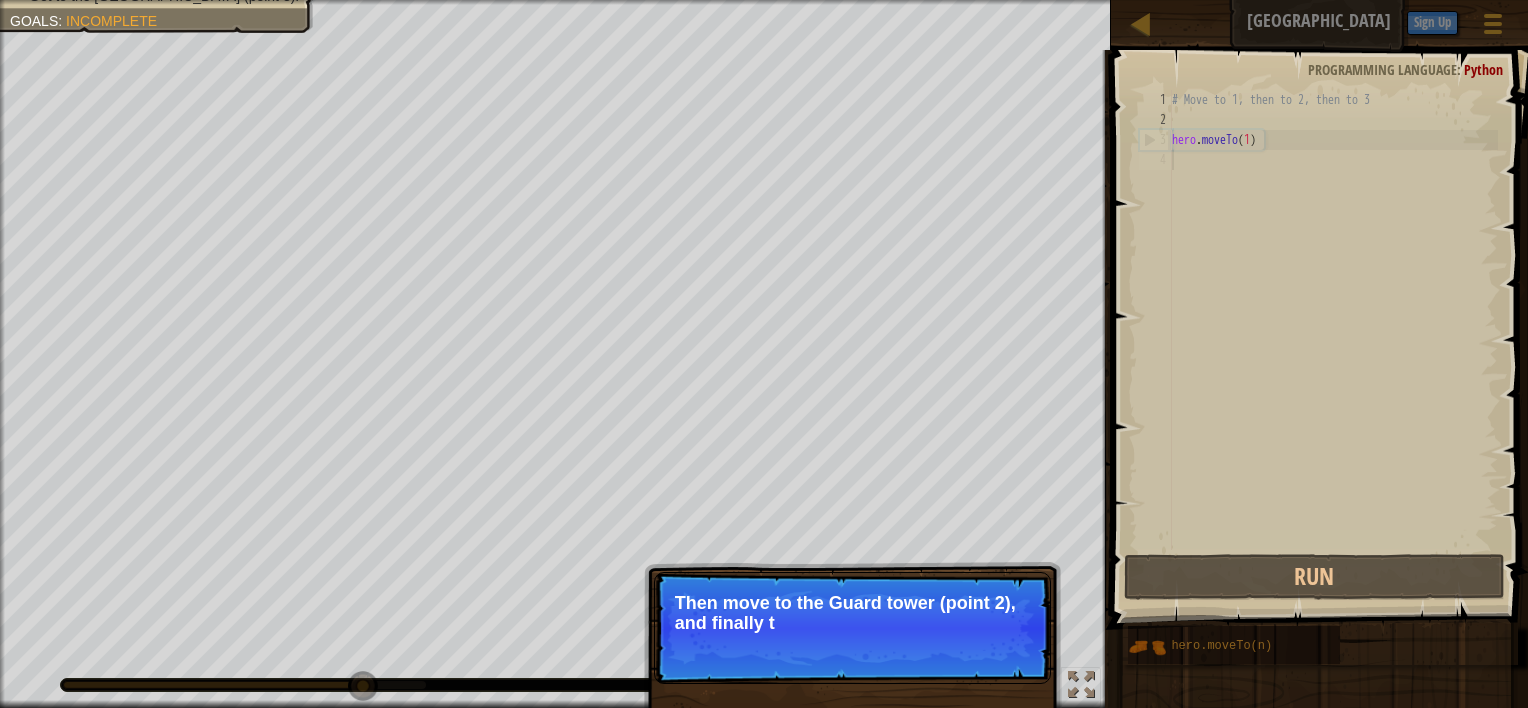 click on "Skip (esc) Continue  Then move to the [GEOGRAPHIC_DATA] (point 2), and finally t" at bounding box center (852, 628) 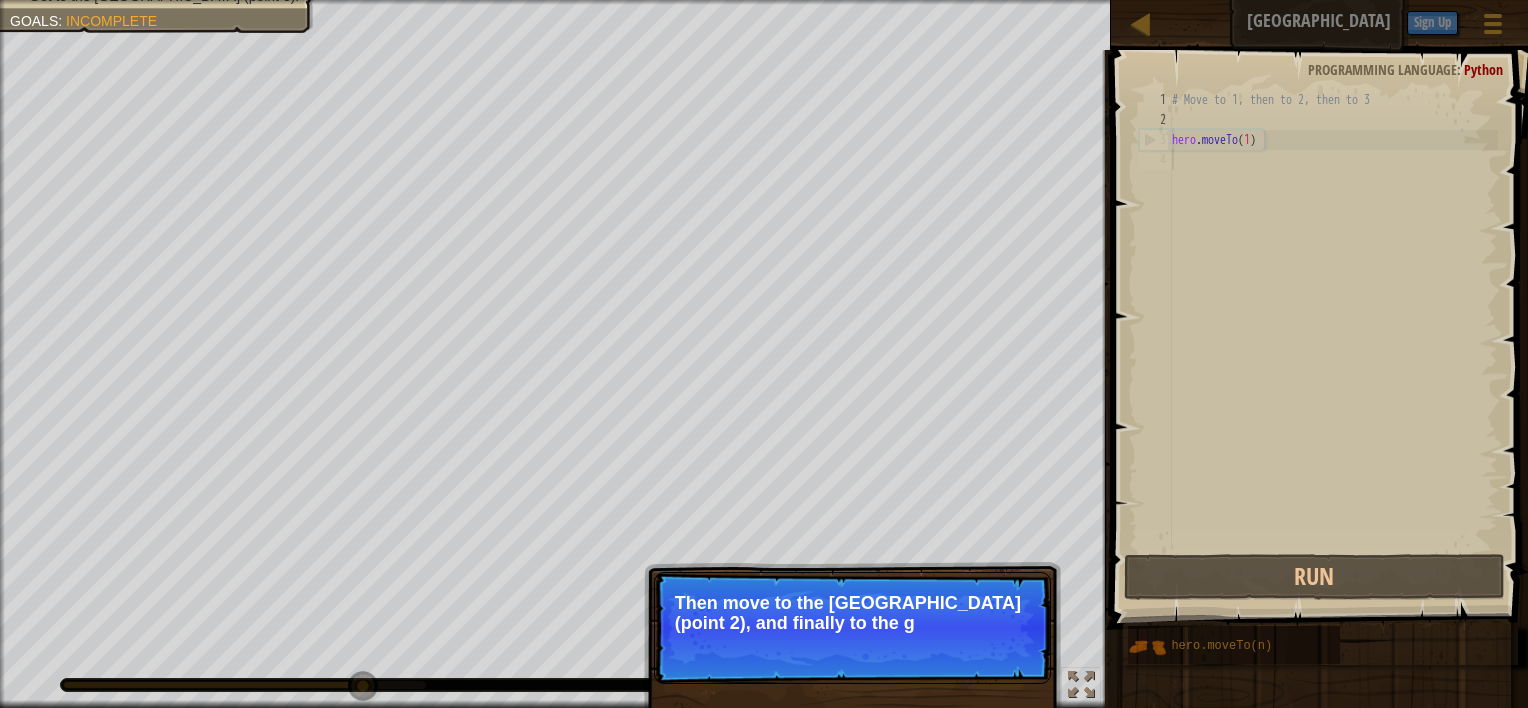 click on "Skip (esc) Continue  Then move to the [GEOGRAPHIC_DATA] (point 2), and finally to the g" at bounding box center (852, 628) 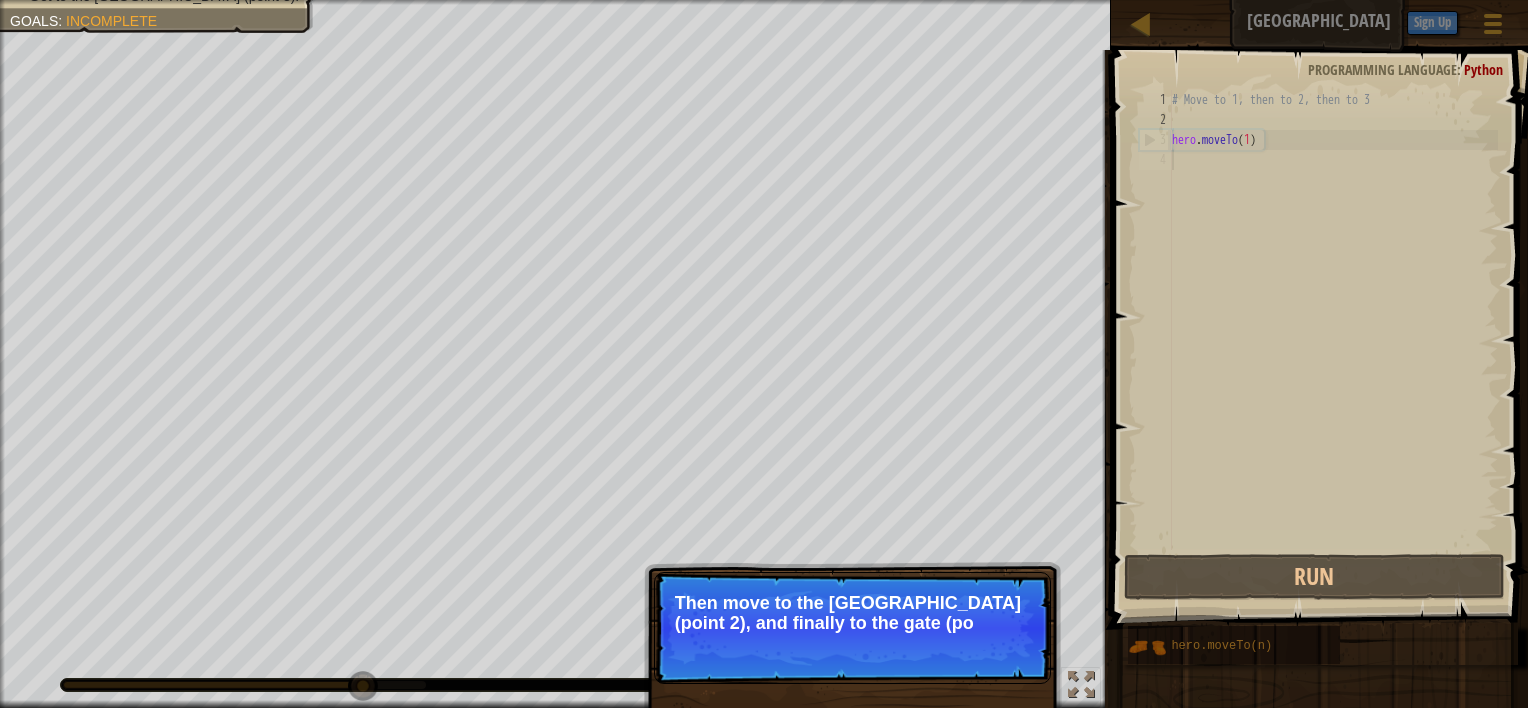 click on "Skip (esc) Continue  Then move to the [GEOGRAPHIC_DATA] (point 2), and finally to the gate (po" at bounding box center [852, 628] 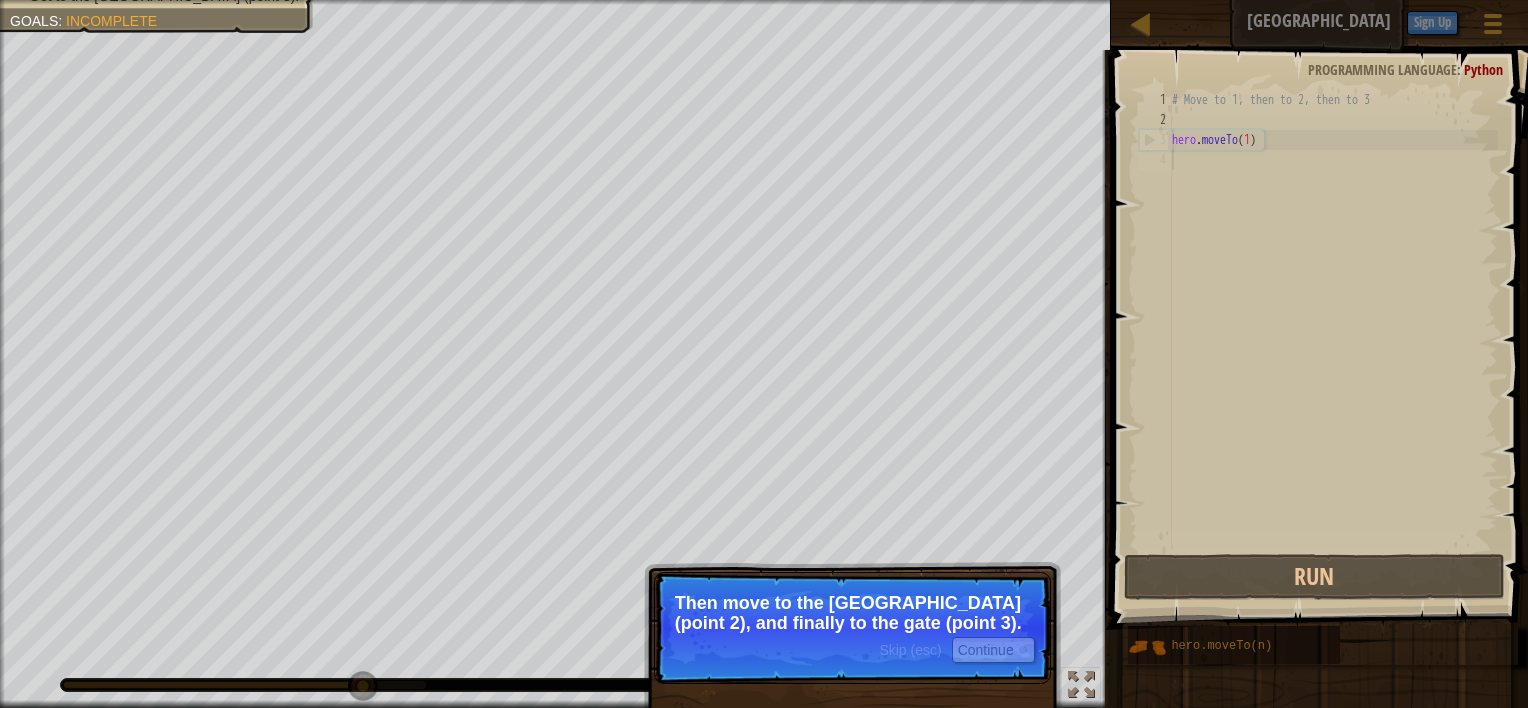 click on "Skip (esc)" at bounding box center [910, 650] 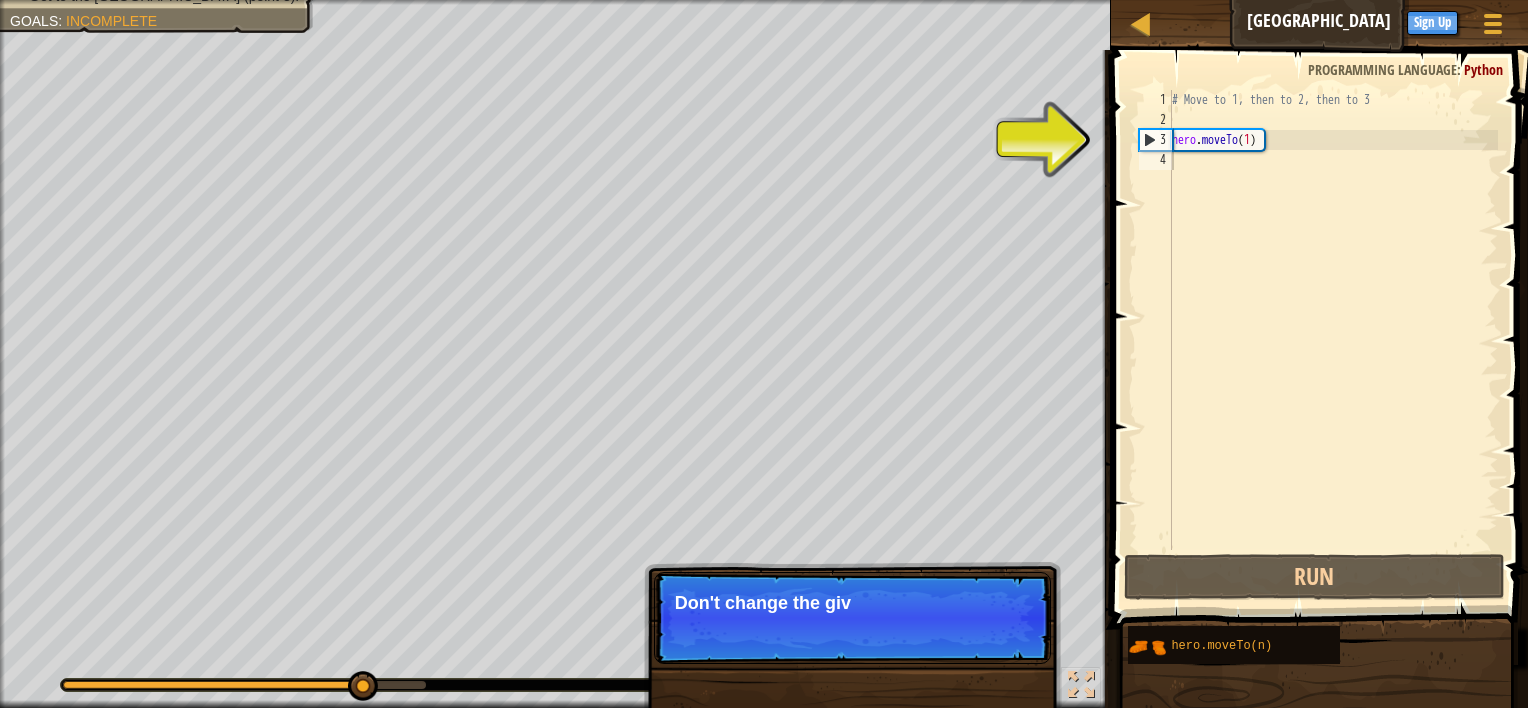 click on "Skip (esc) Continue  Don't change the giv" at bounding box center [852, 618] 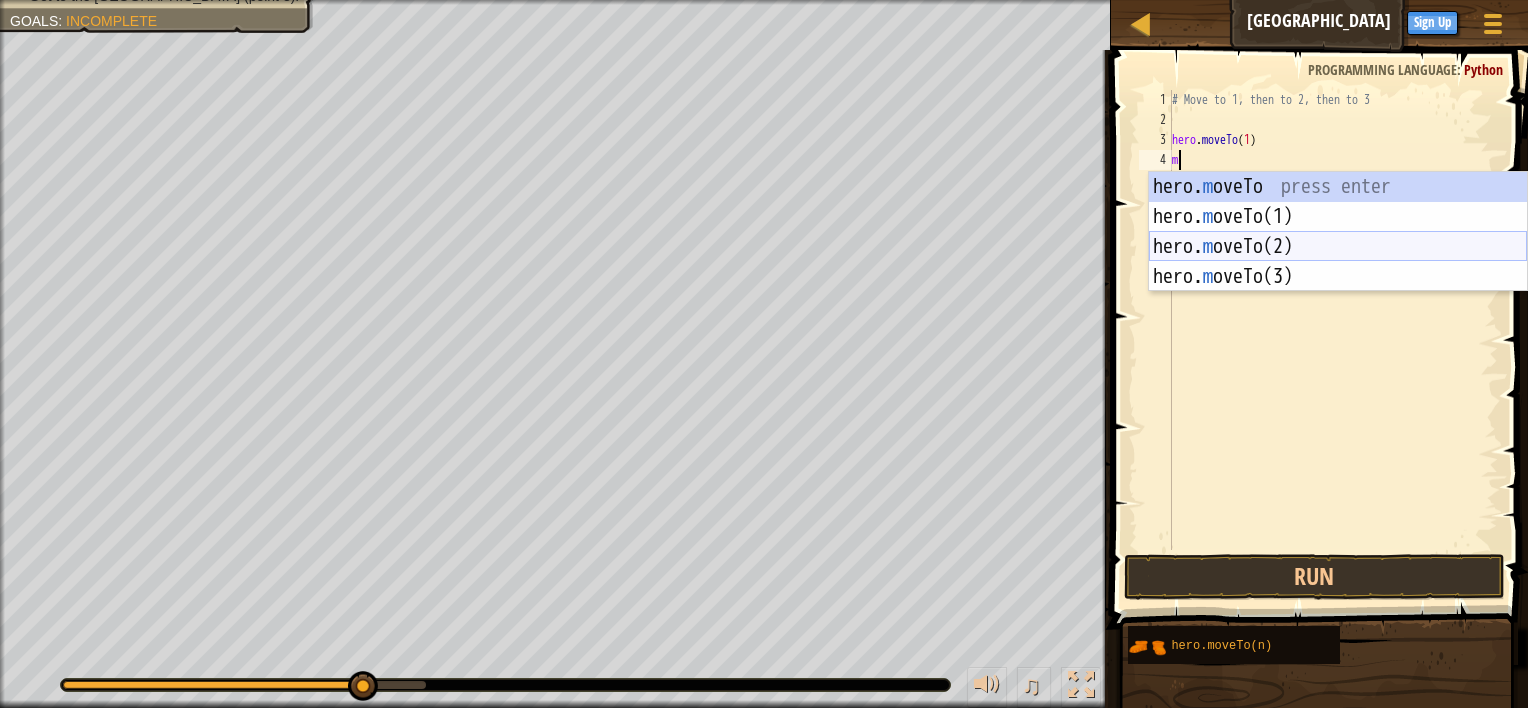 click on "hero. m oveTo press enter hero. m oveTo(1) press enter hero. m oveTo(2) press enter hero. m oveTo(3) press enter" at bounding box center [1338, 262] 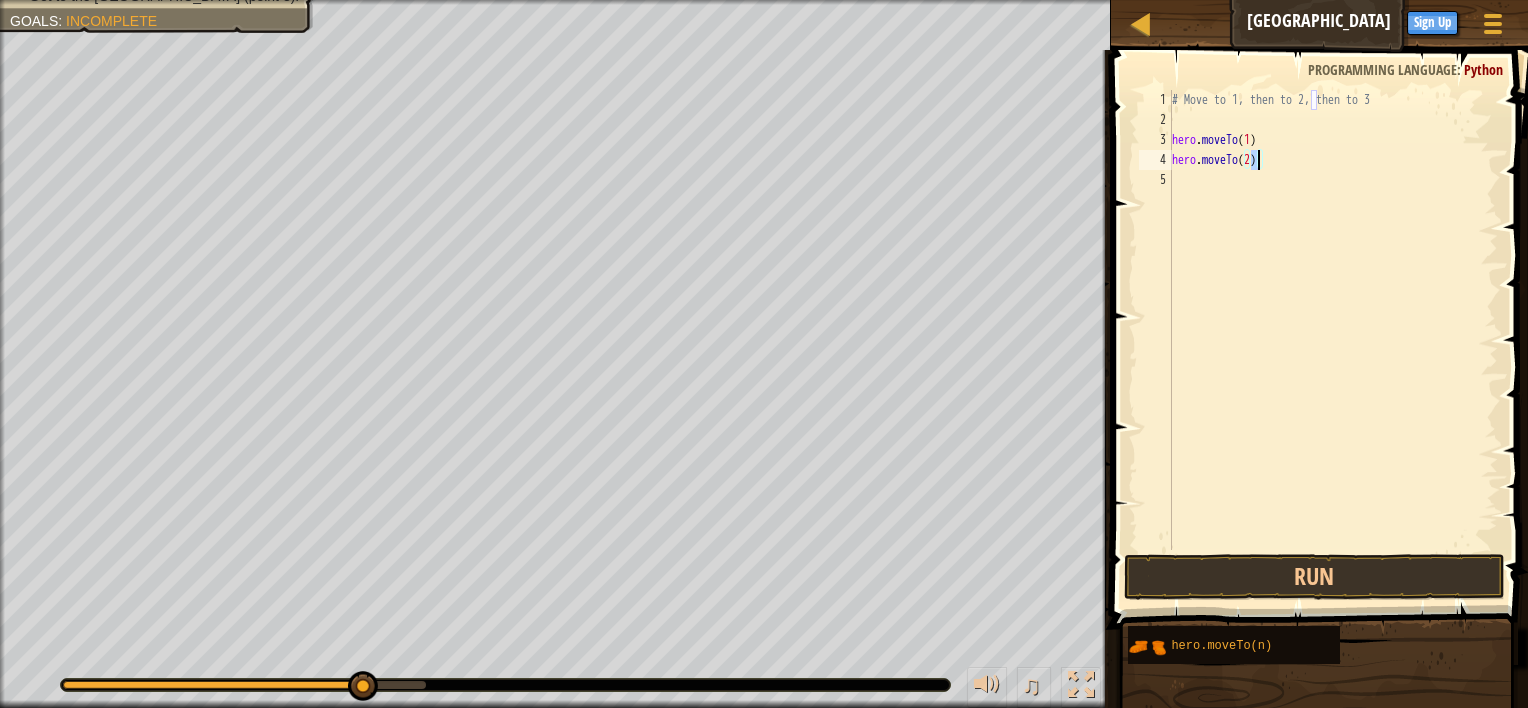 click on "# Move to 1, then to 2, then to 3 hero . moveTo ( 1 ) hero . moveTo ( 2 )" at bounding box center [1333, 340] 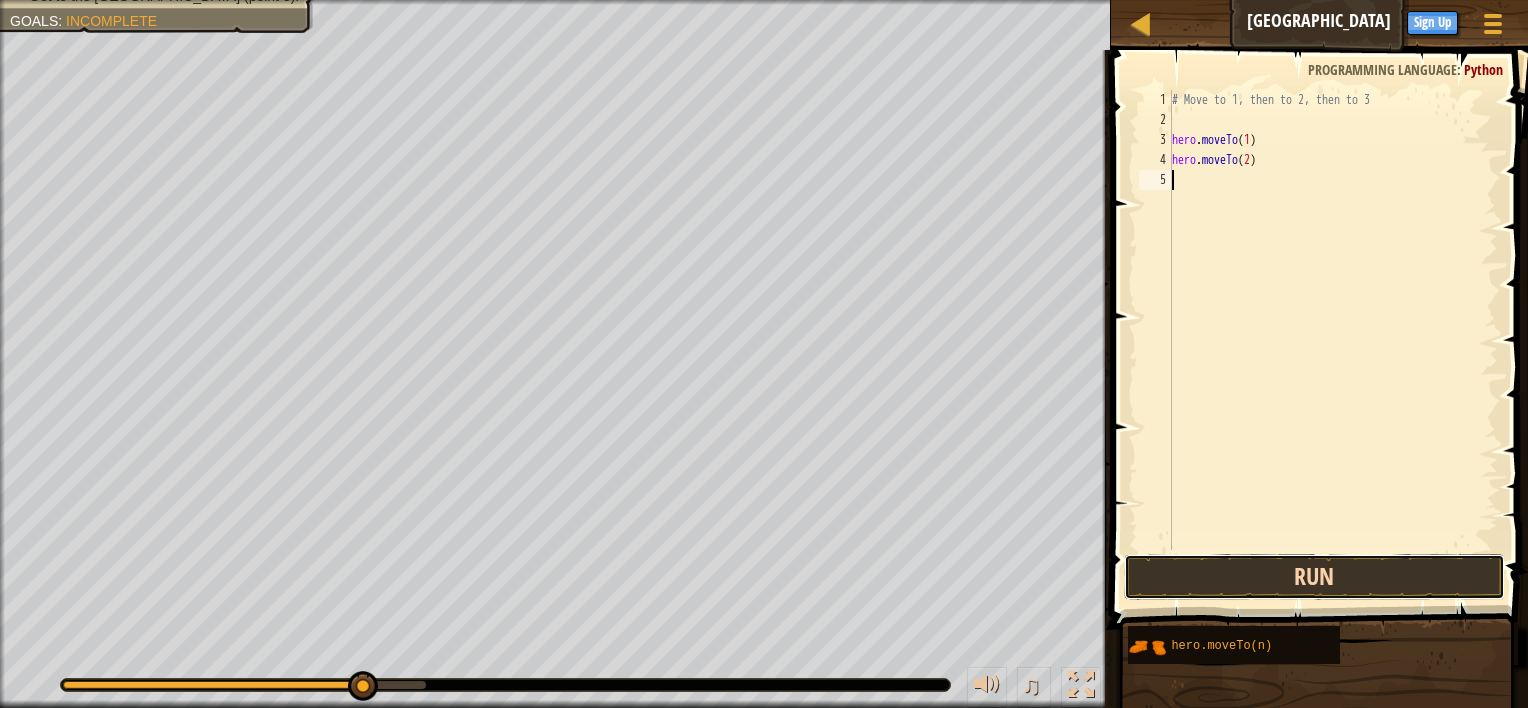 click on "Run" at bounding box center [1315, 577] 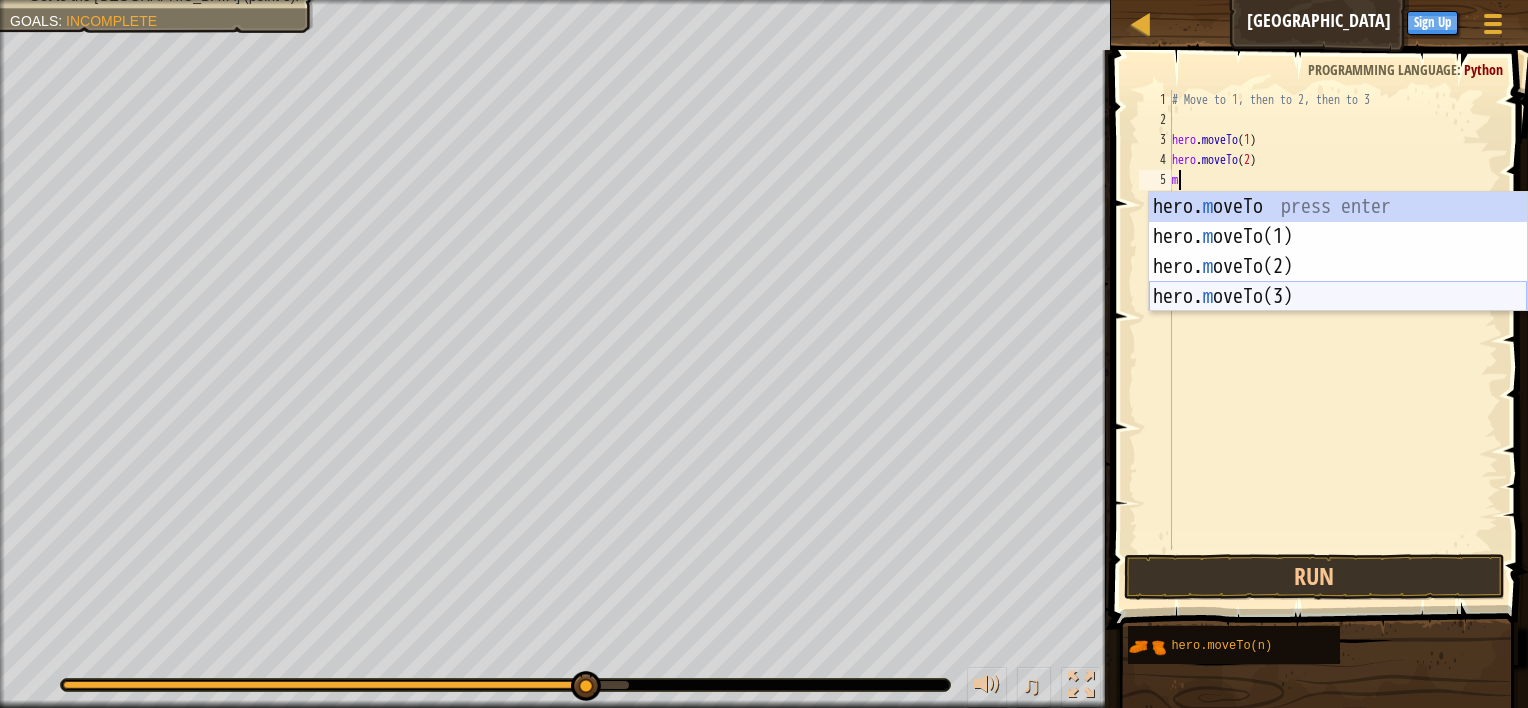 click on "hero. m oveTo press enter hero. m oveTo(1) press enter hero. m oveTo(2) press enter hero. m oveTo(3) press enter" at bounding box center [1338, 282] 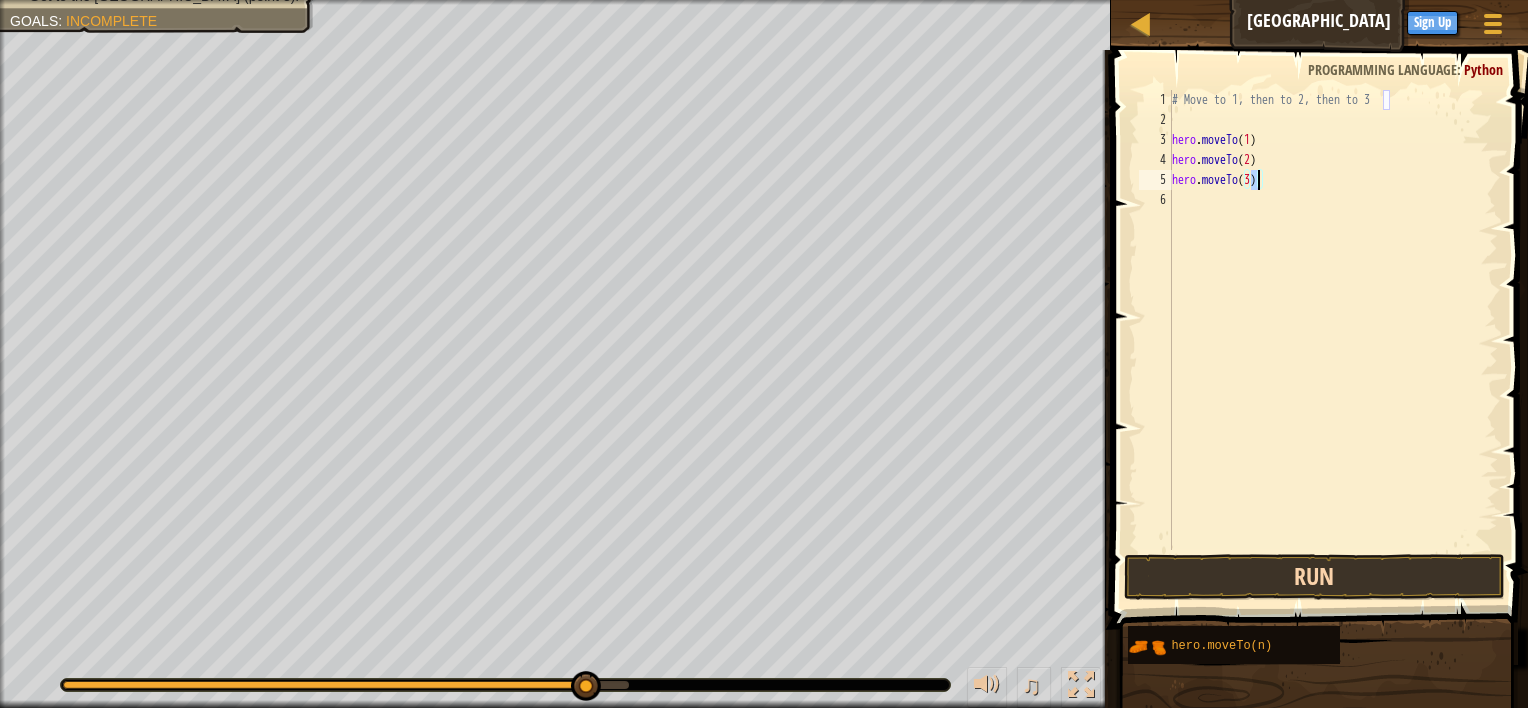 type on "hero.moveTo(3)" 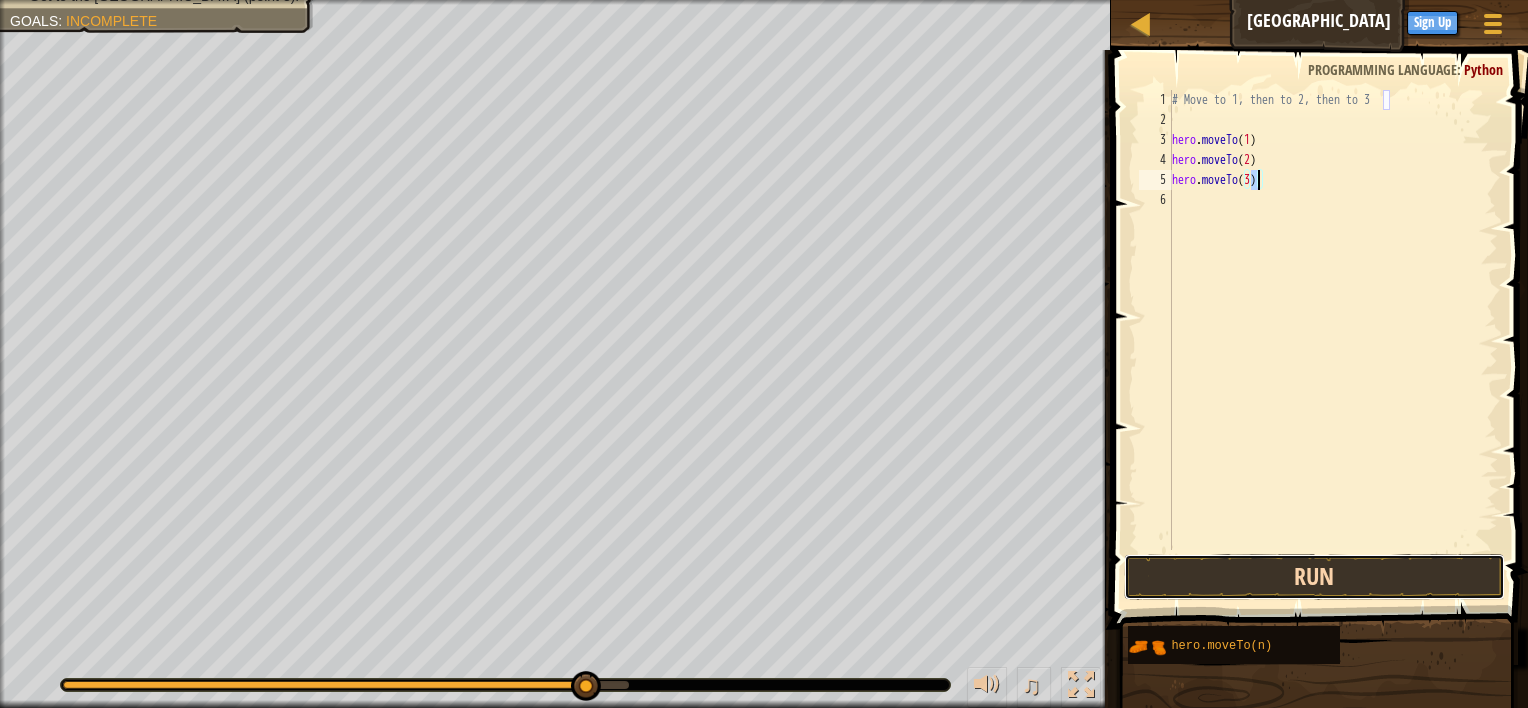 click on "Run" at bounding box center (1315, 577) 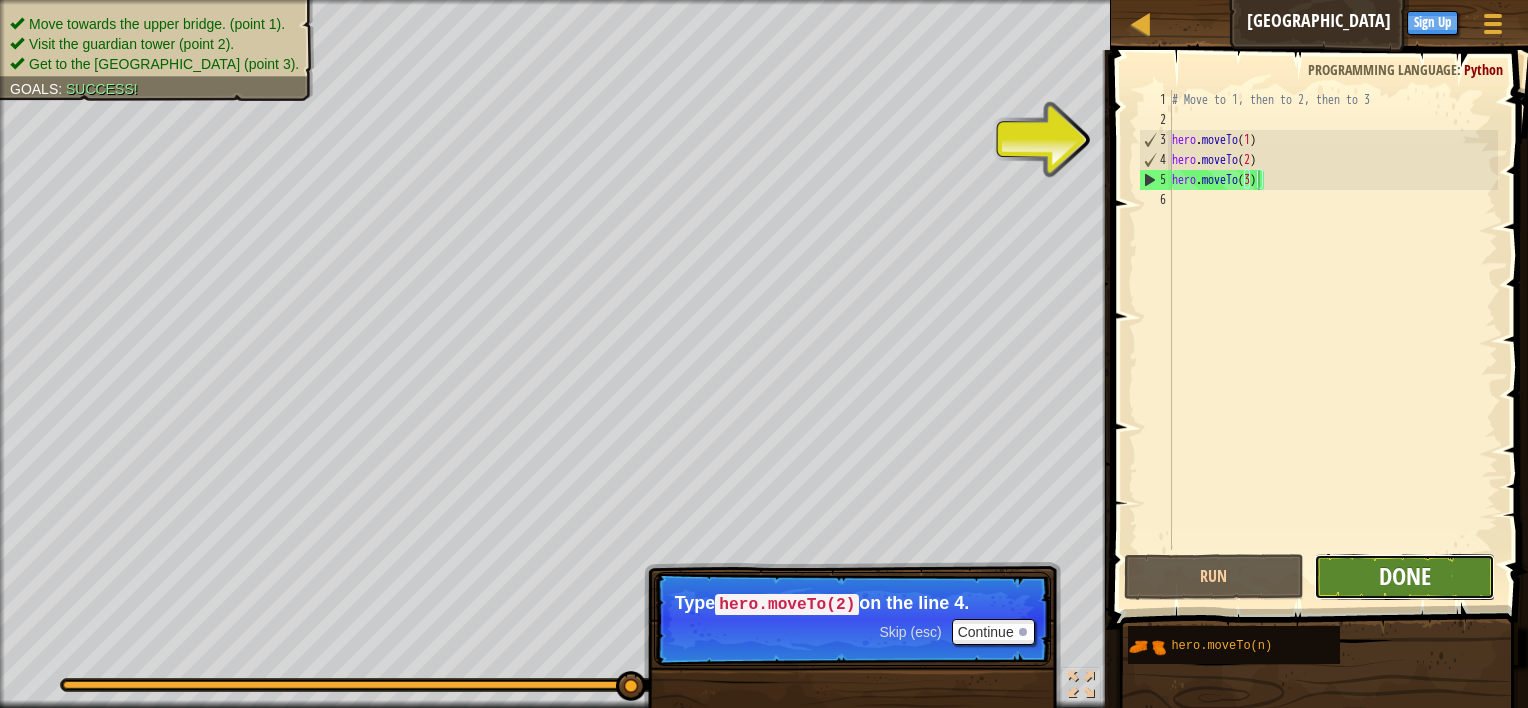 click on "Done" at bounding box center (1405, 576) 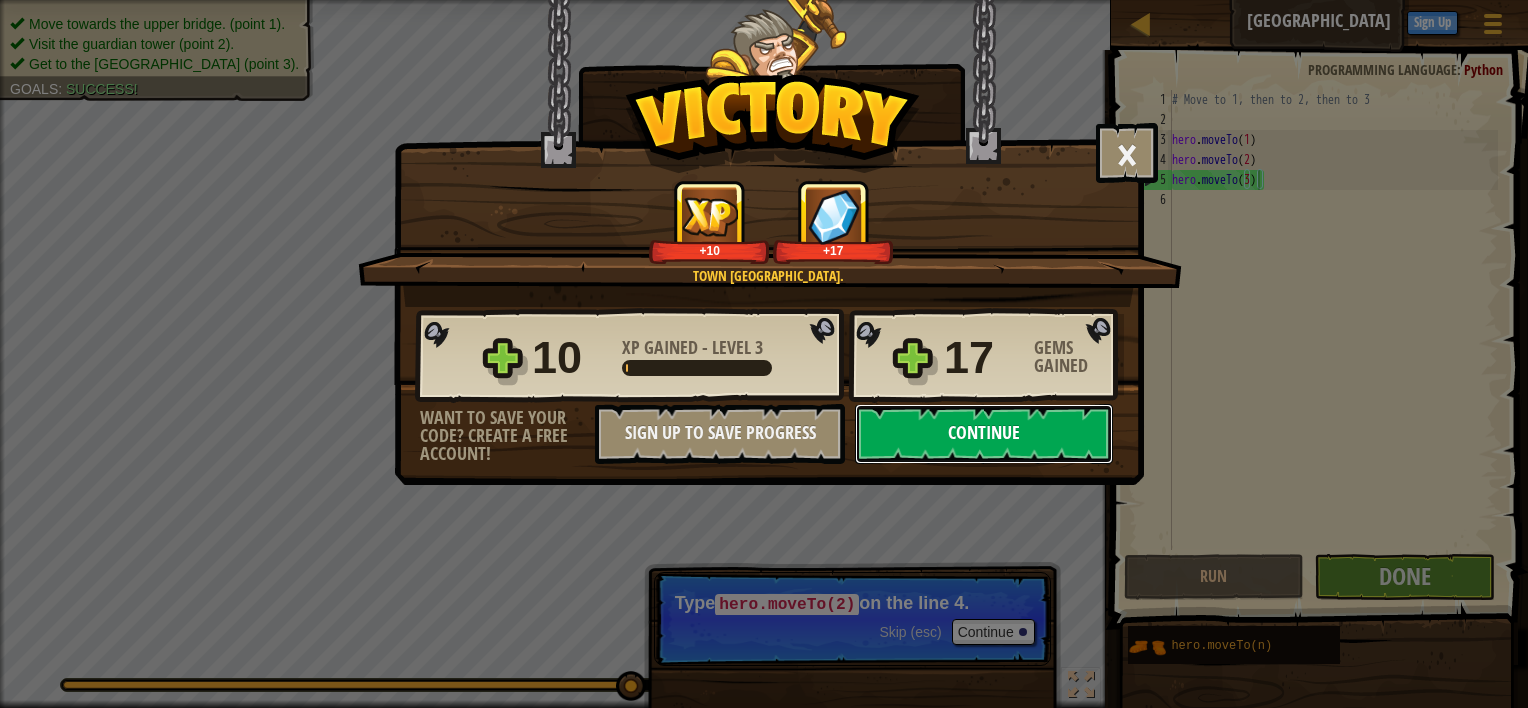 click on "Continue" at bounding box center [984, 434] 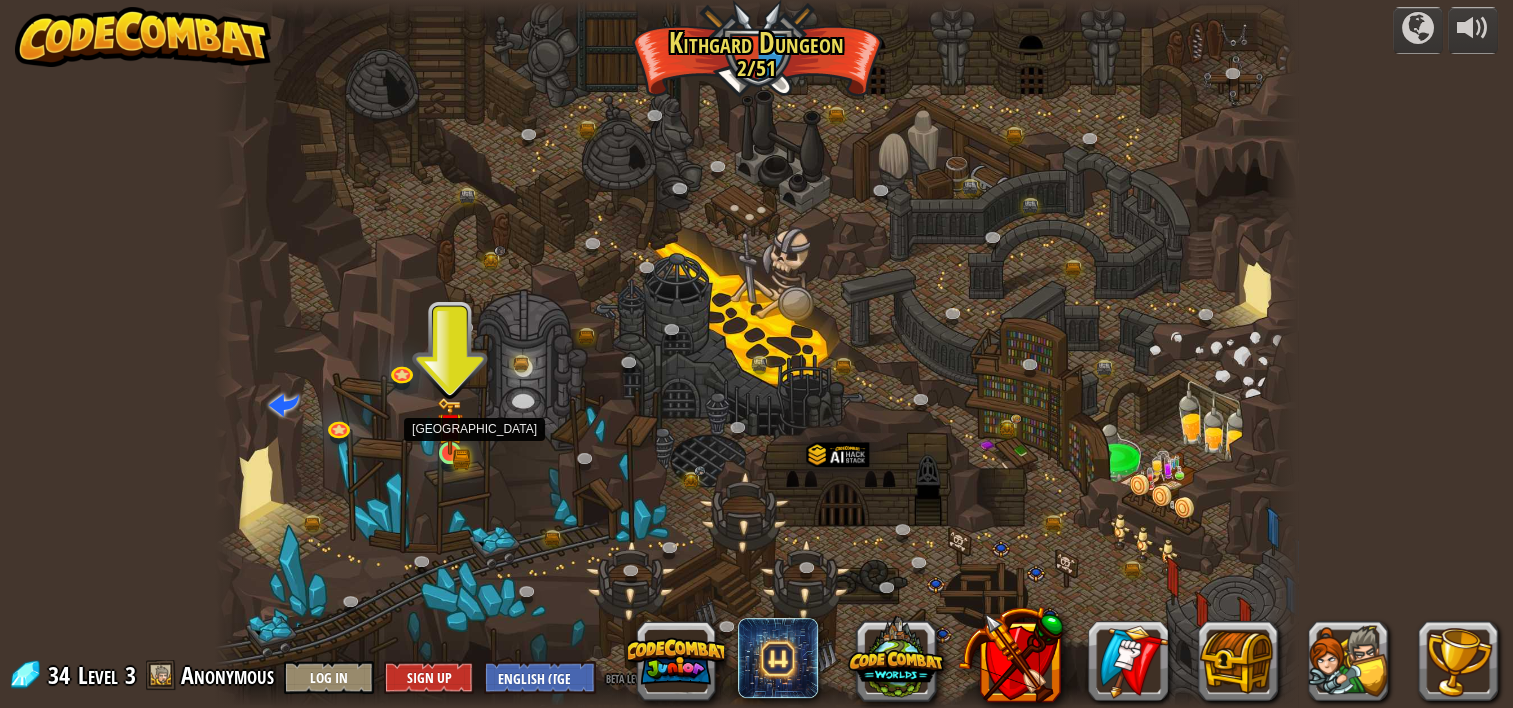 click at bounding box center (450, 426) 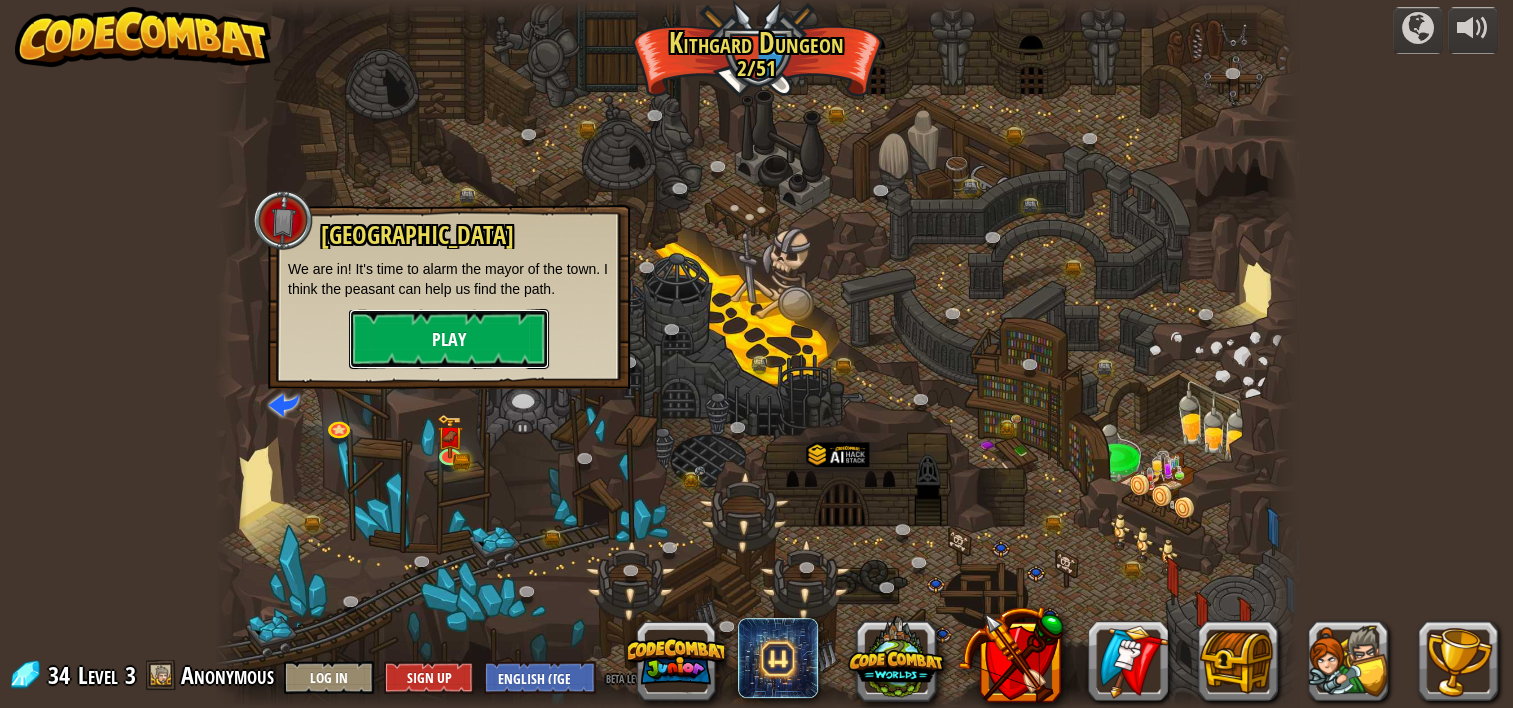 click on "Play" at bounding box center [449, 339] 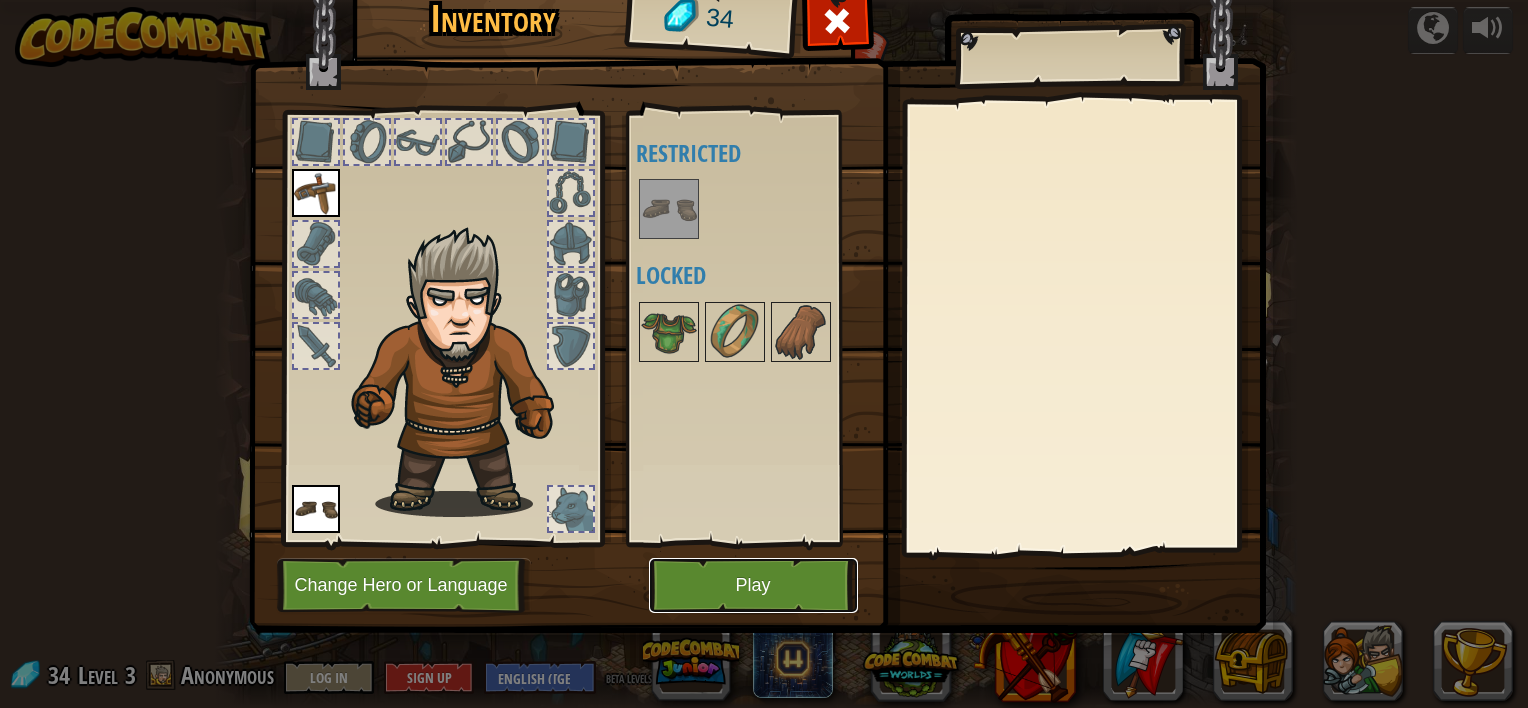 click on "Play" at bounding box center [753, 585] 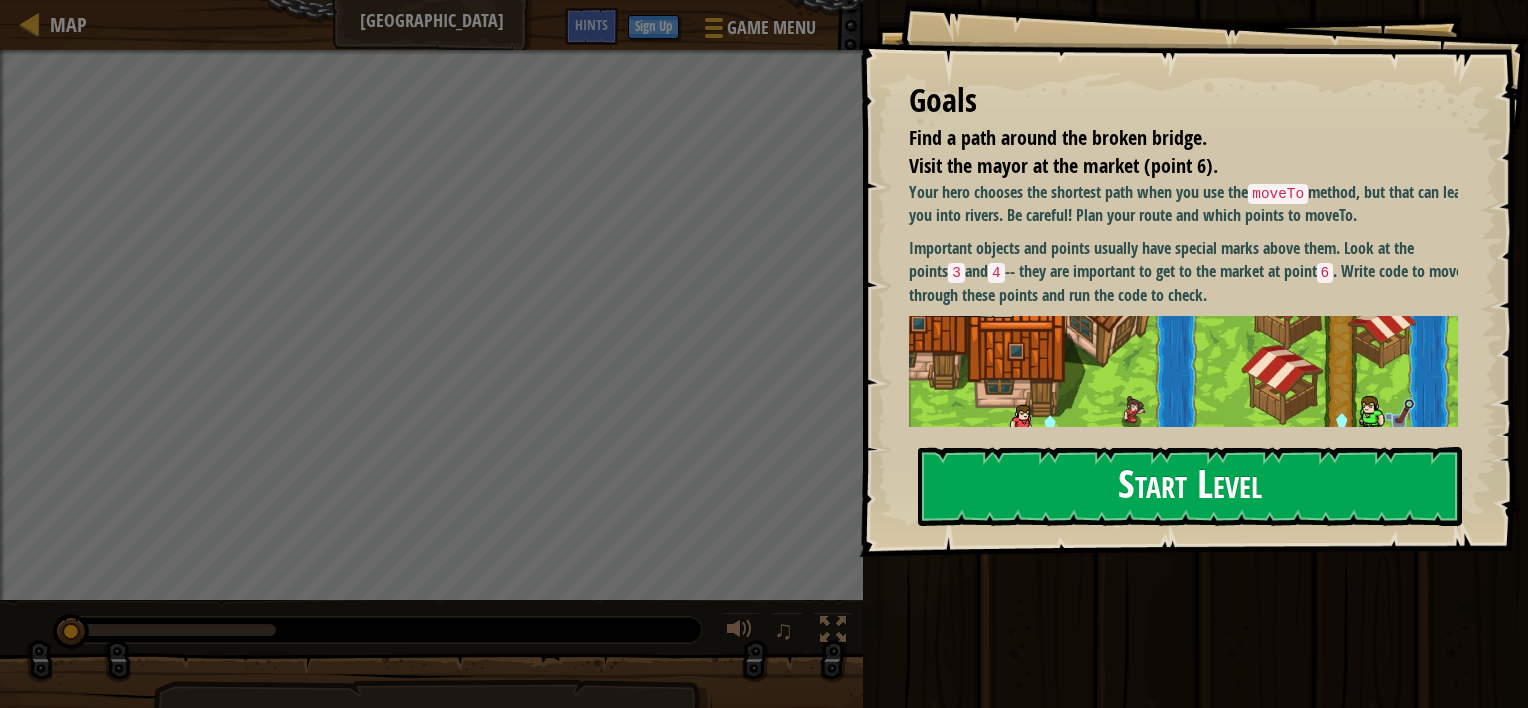 click on "Start Level" at bounding box center (1190, 486) 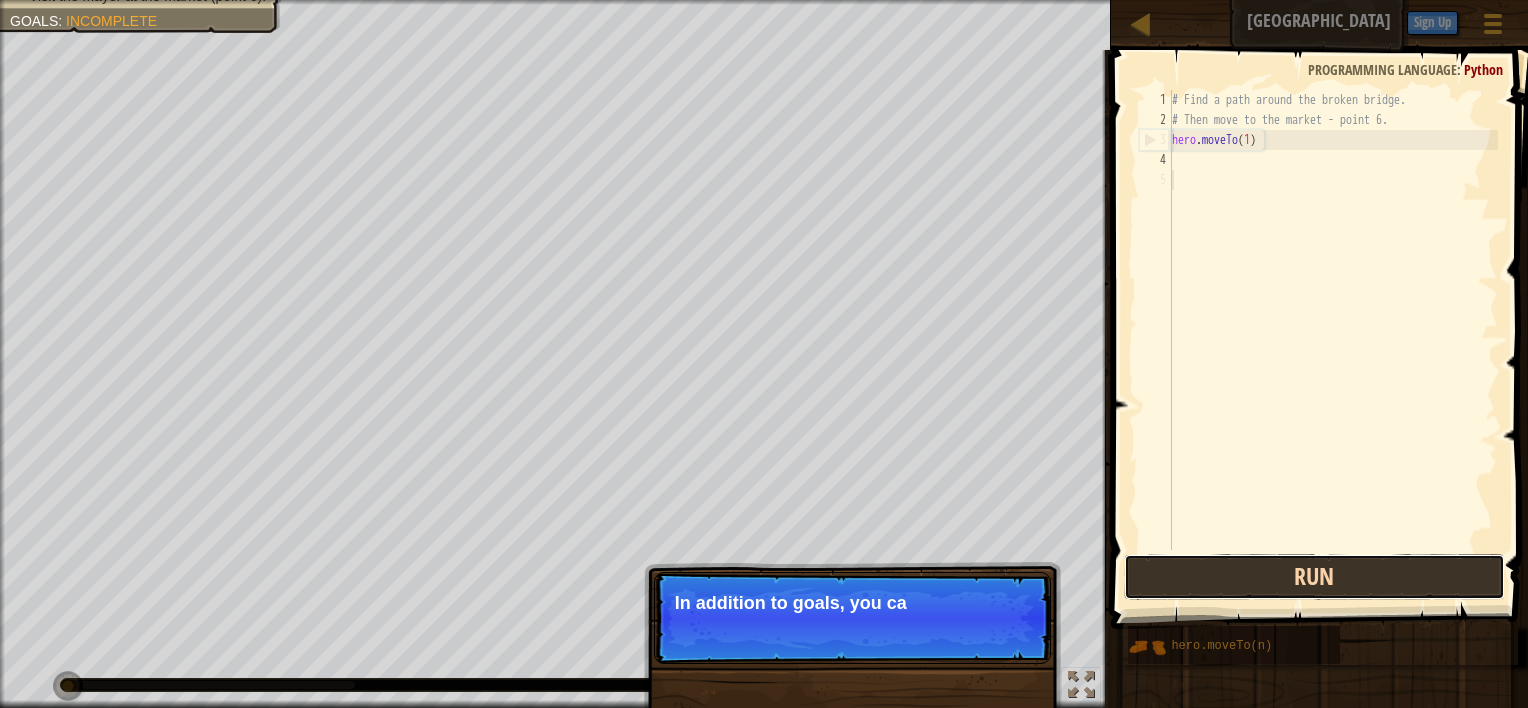click on "Run" at bounding box center (1315, 577) 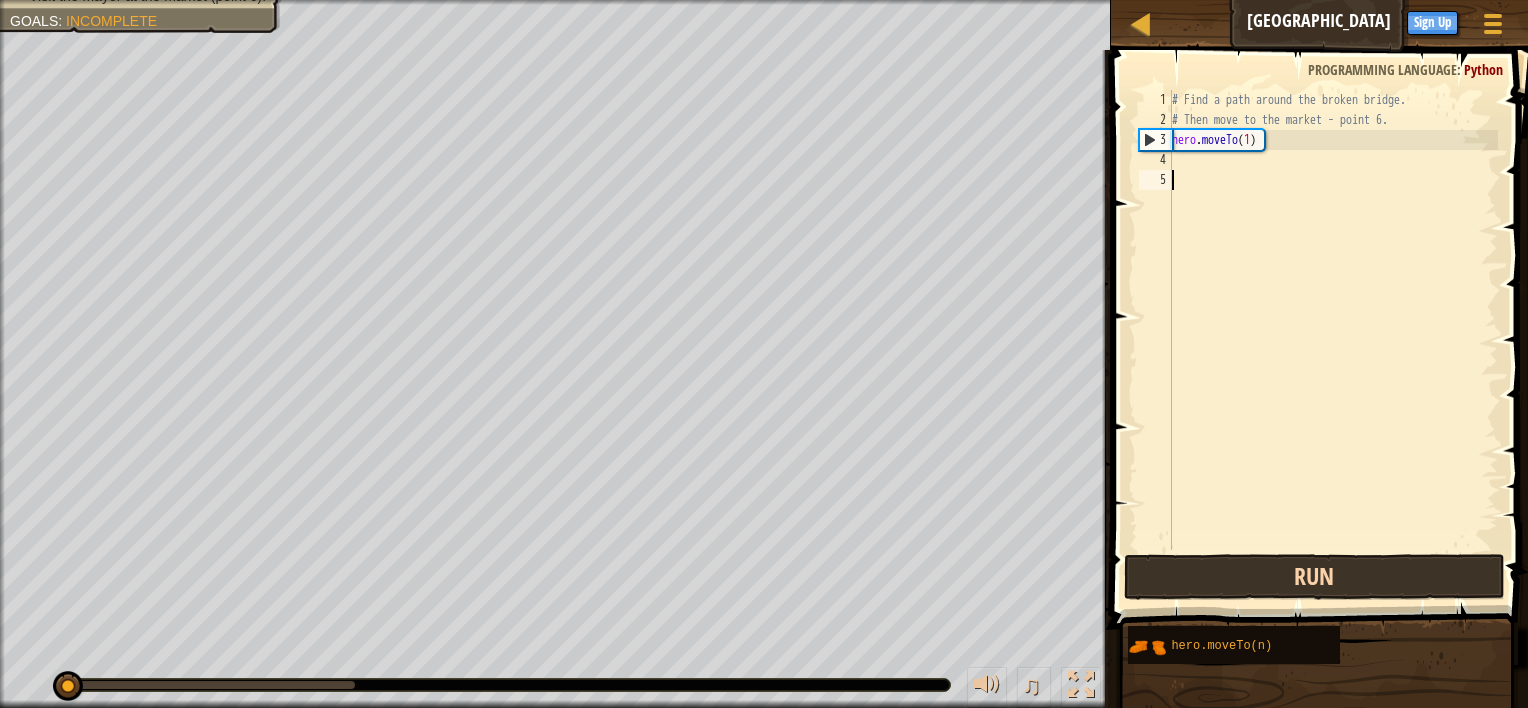 scroll, scrollTop: 9, scrollLeft: 0, axis: vertical 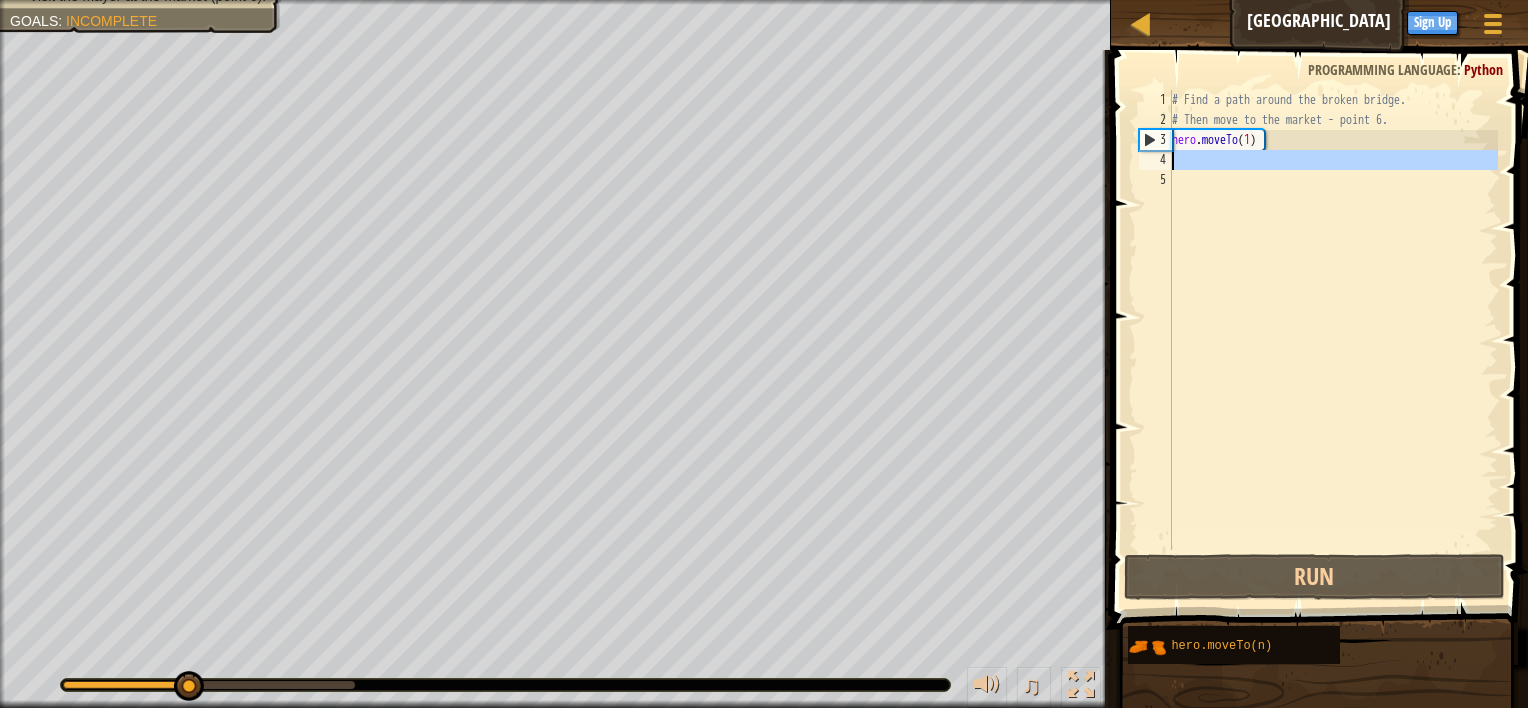click on "4" at bounding box center (1155, 160) 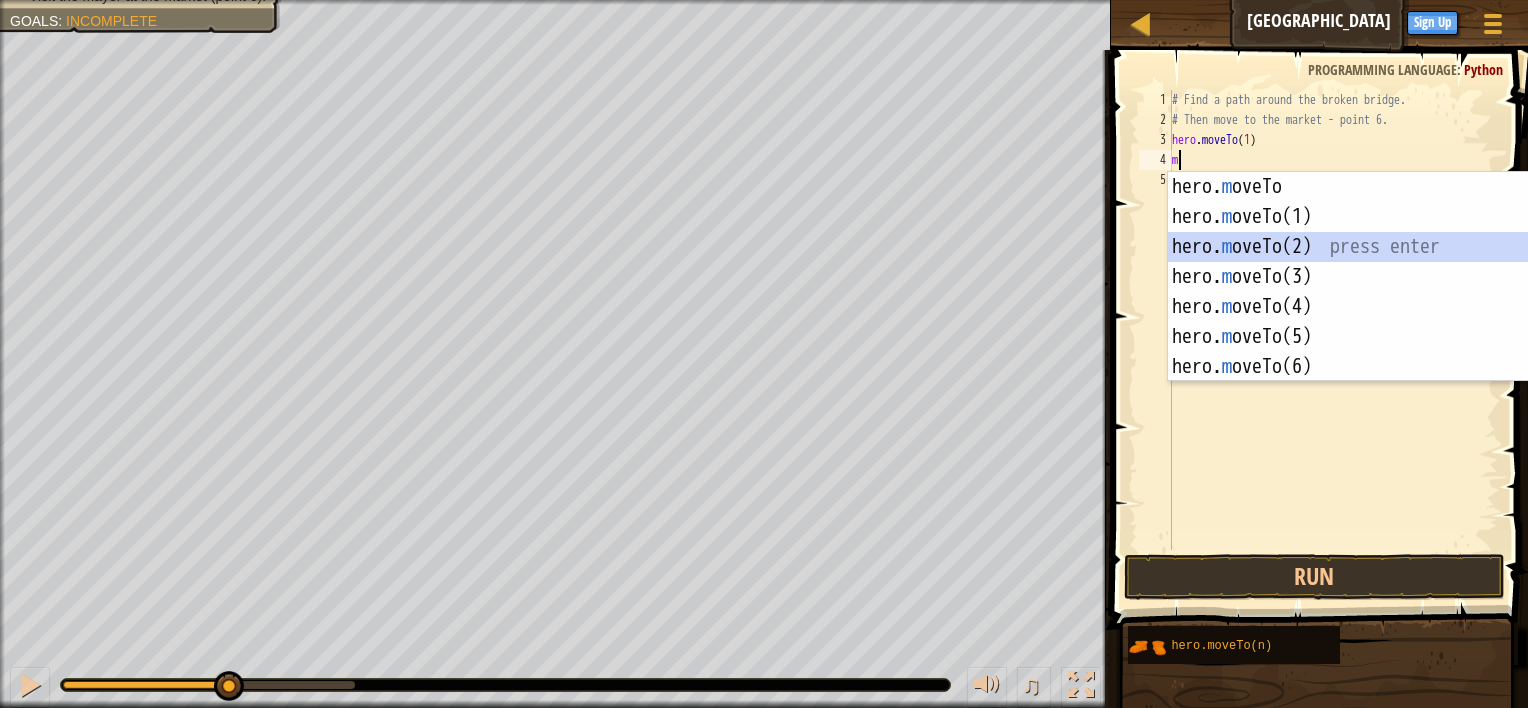 click on "hero. m oveTo press enter hero. m oveTo(1) press enter hero. m oveTo(2) press enter hero. m oveTo(3) press enter hero. m oveTo(4) press enter hero. m oveTo(5) press enter hero. m oveTo(6) press enter" at bounding box center [1357, 307] 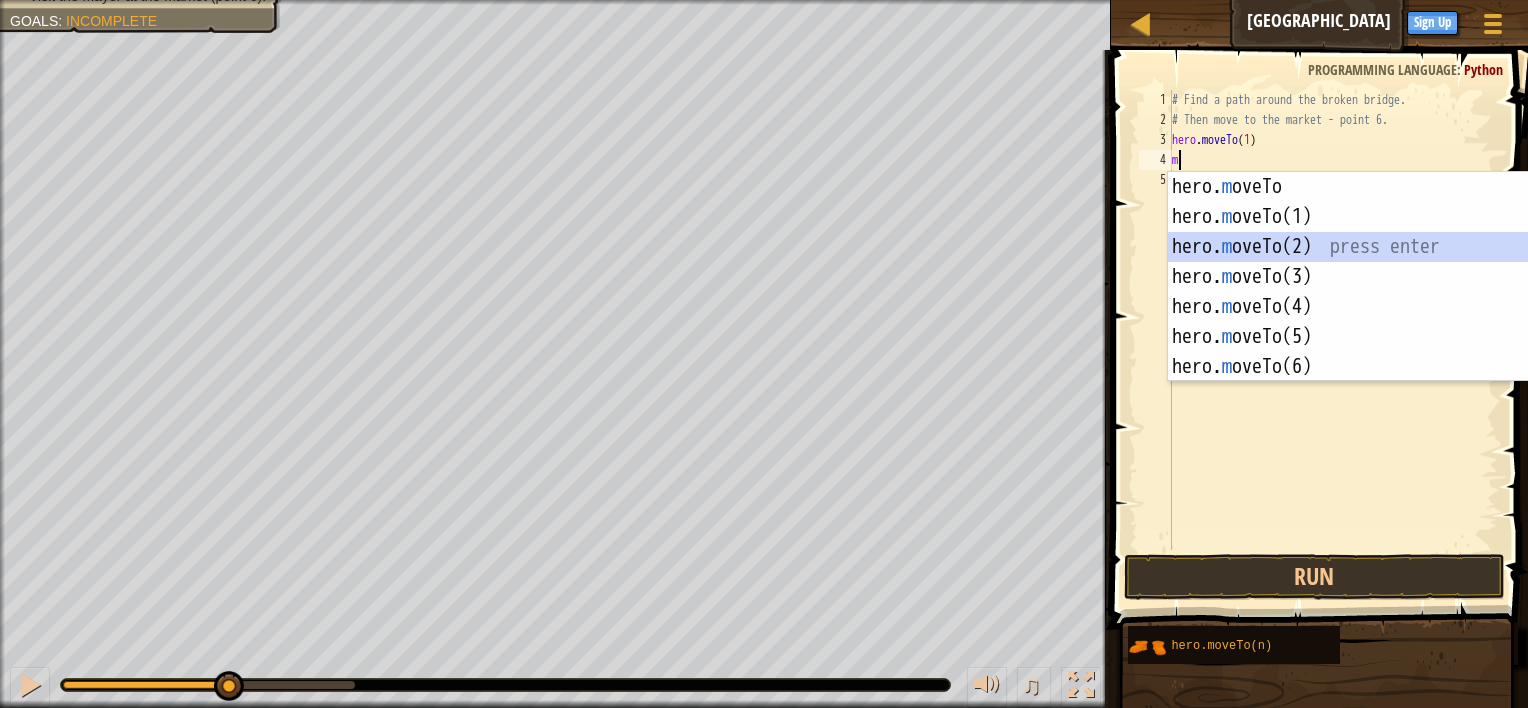 type on "hero.moveTo(2)" 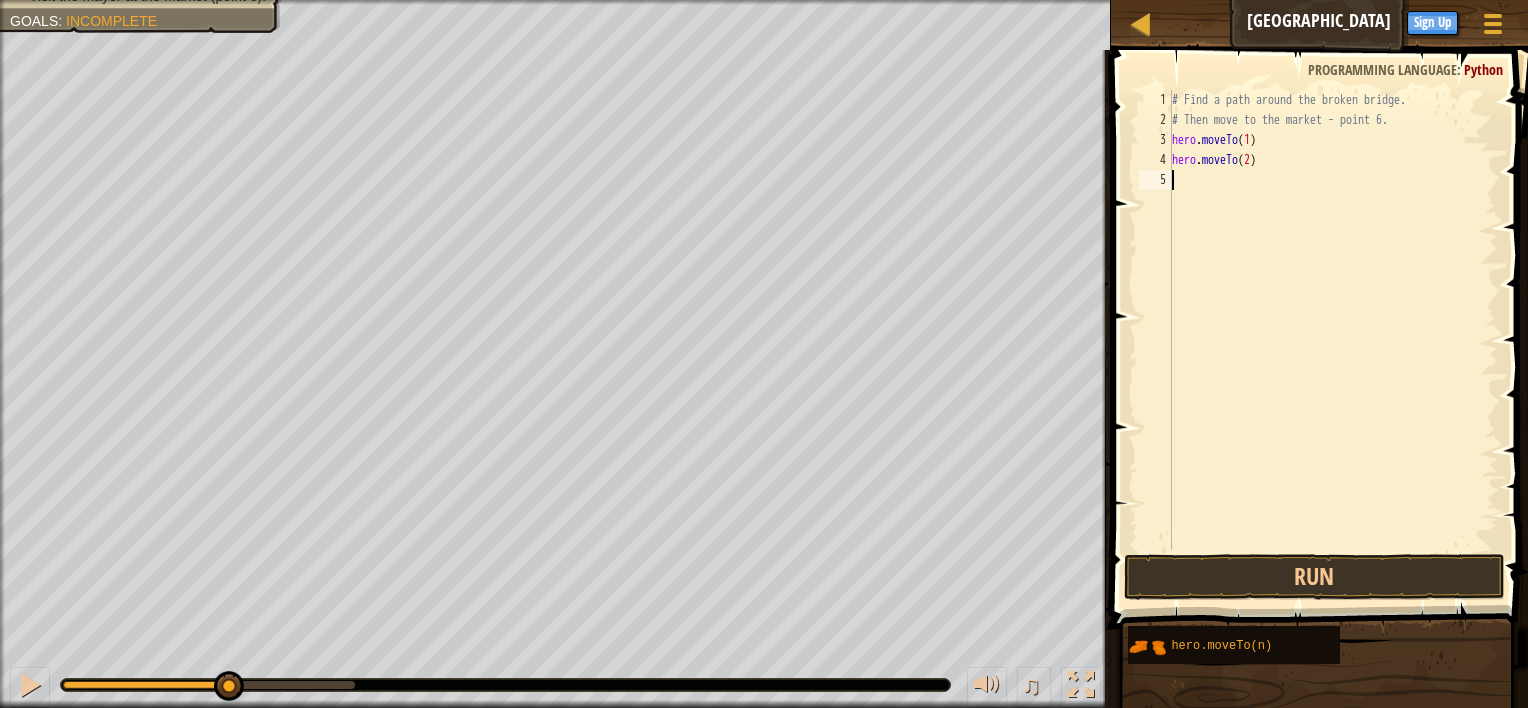click on "# Find a path around the broken bridge. # Then move to the market - point 6. hero . moveTo ( 1 ) hero . moveTo ( 2 )" at bounding box center [1333, 340] 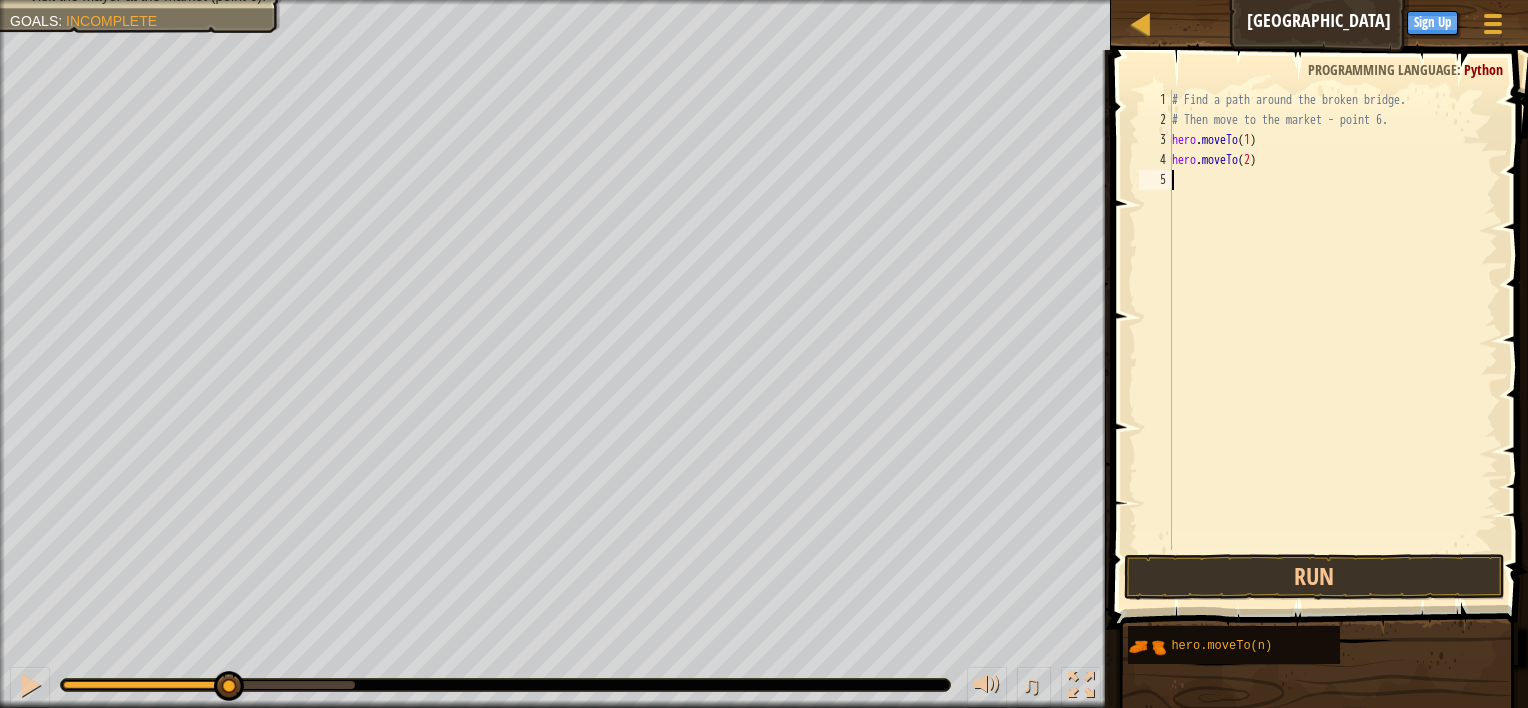 type on "," 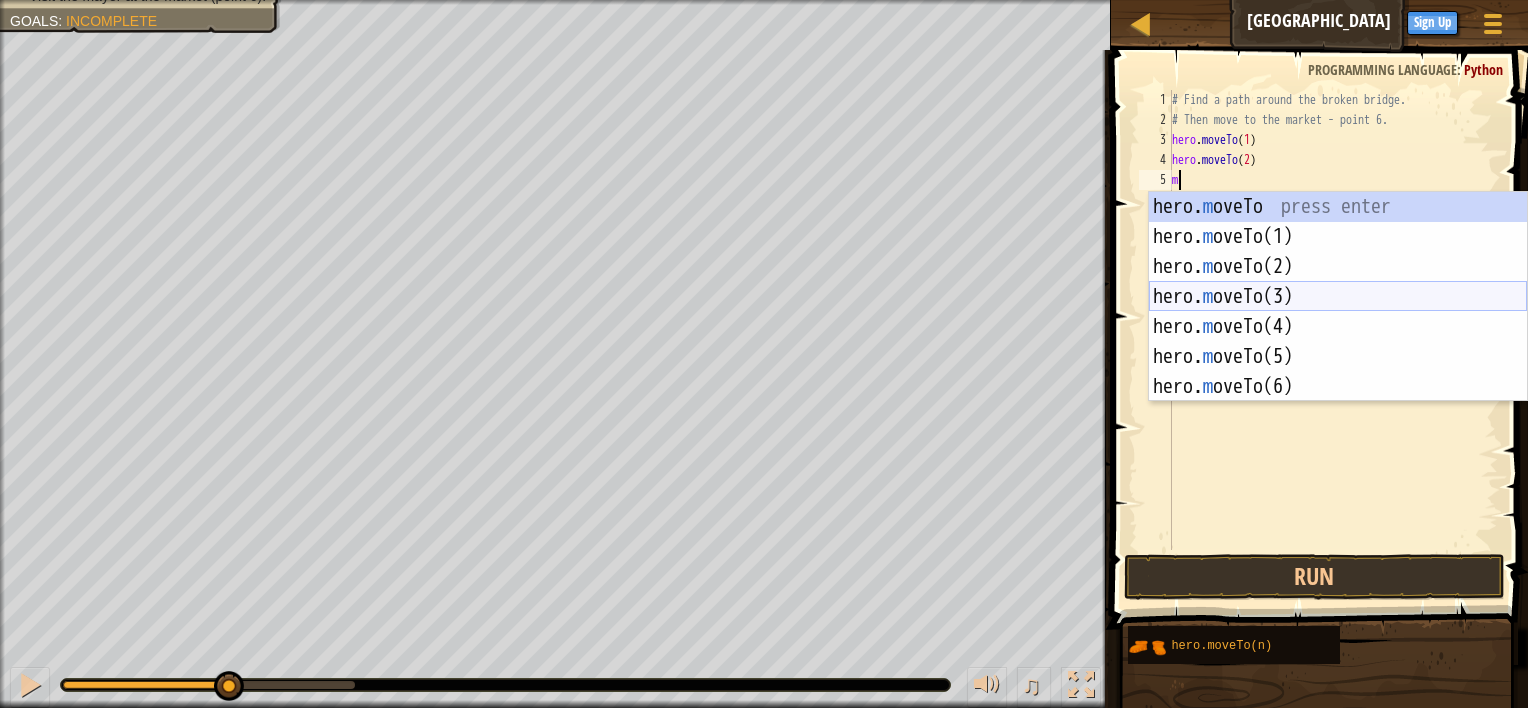 click on "hero. m oveTo press enter hero. m oveTo(1) press enter hero. m oveTo(2) press enter hero. m oveTo(3) press enter hero. m oveTo(4) press enter hero. m oveTo(5) press enter hero. m oveTo(6) press enter" at bounding box center [1338, 327] 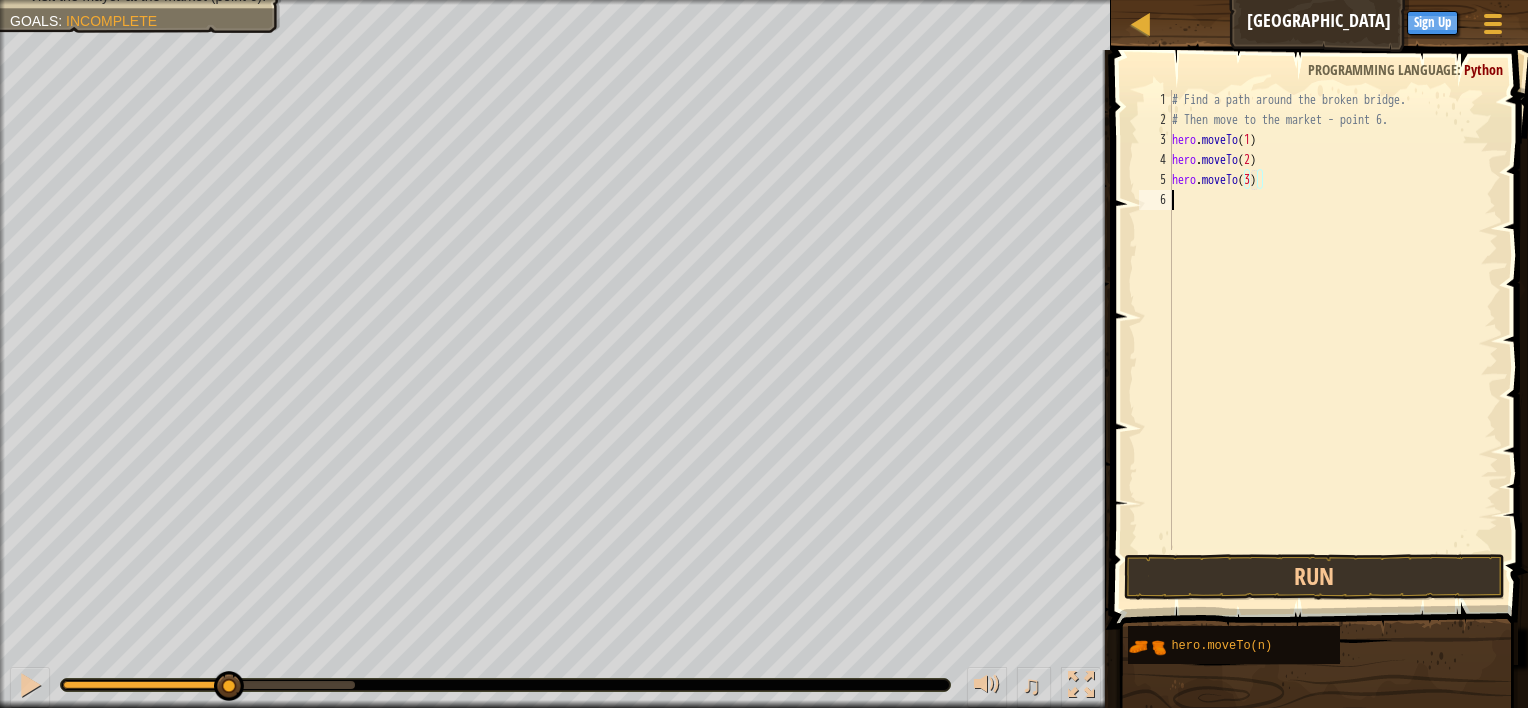 click on "# Find a path around the broken bridge. # Then move to the market - point 6. hero . moveTo ( 1 ) hero . moveTo ( 2 ) hero . moveTo ( 3 )" at bounding box center [1333, 340] 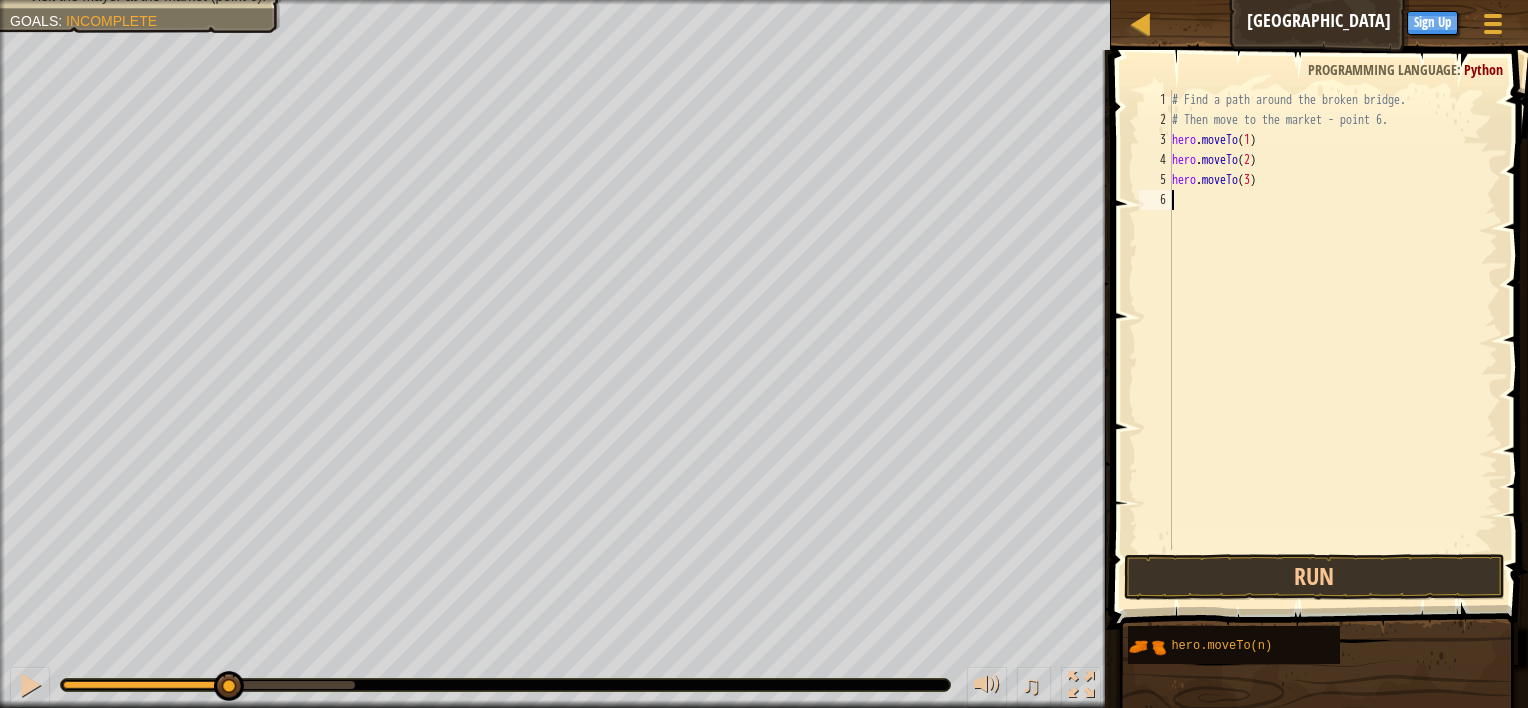 type on "," 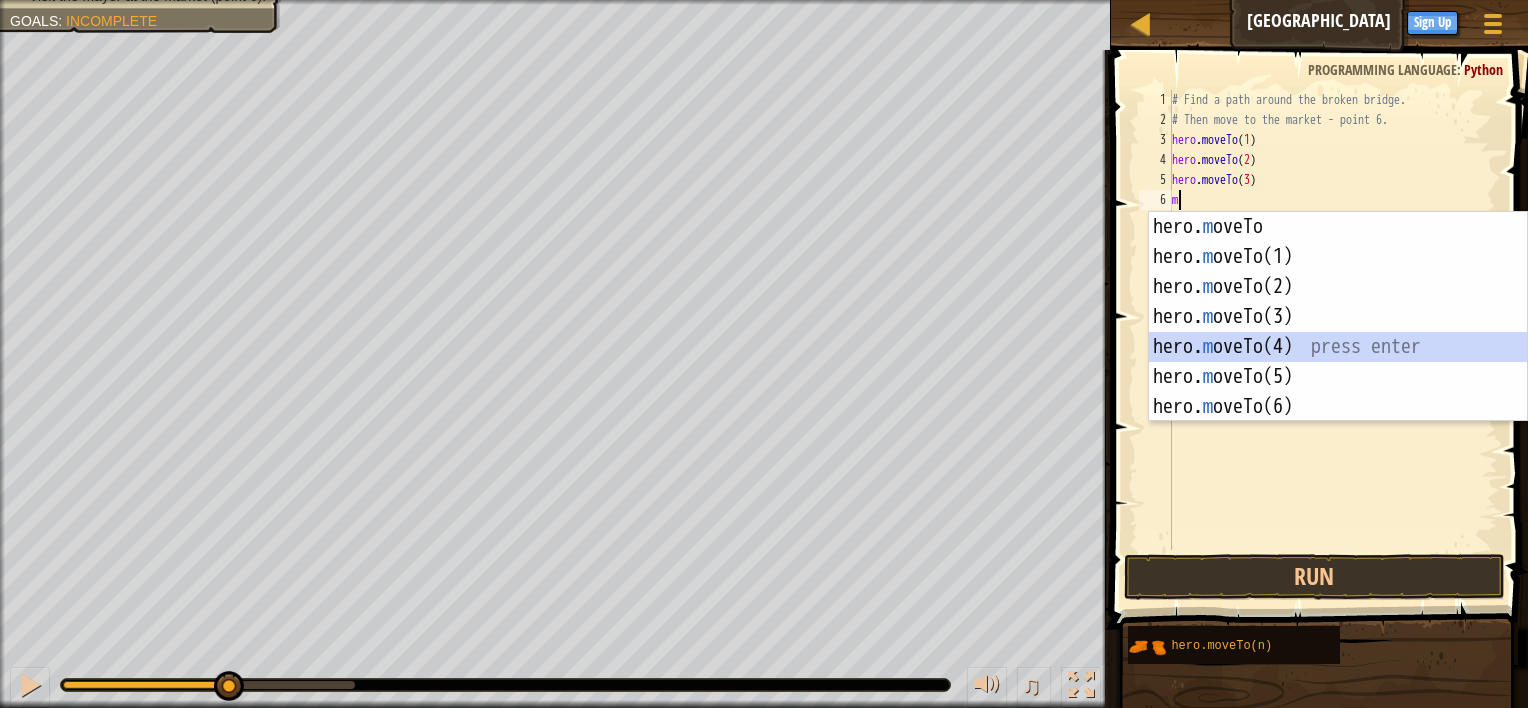 click on "hero. m oveTo press enter hero. m oveTo(1) press enter hero. m oveTo(2) press enter hero. m oveTo(3) press enter hero. m oveTo(4) press enter hero. m oveTo(5) press enter hero. m oveTo(6) press enter" at bounding box center (1338, 347) 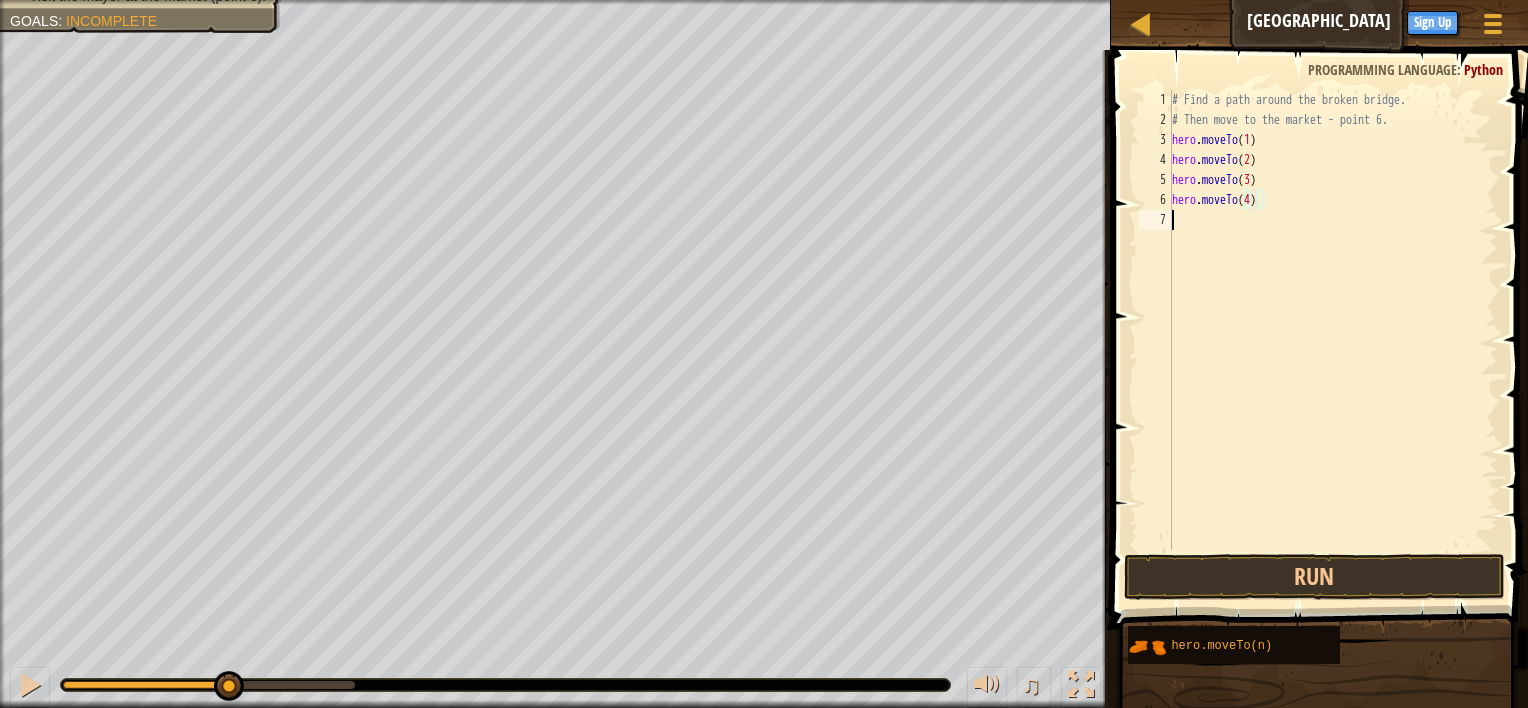 click on "# Find a path around the broken bridge. # Then move to the market - point 6. hero . moveTo ( 1 ) hero . moveTo ( 2 ) hero . moveTo ( 3 ) hero . moveTo ( 4 )" at bounding box center (1333, 340) 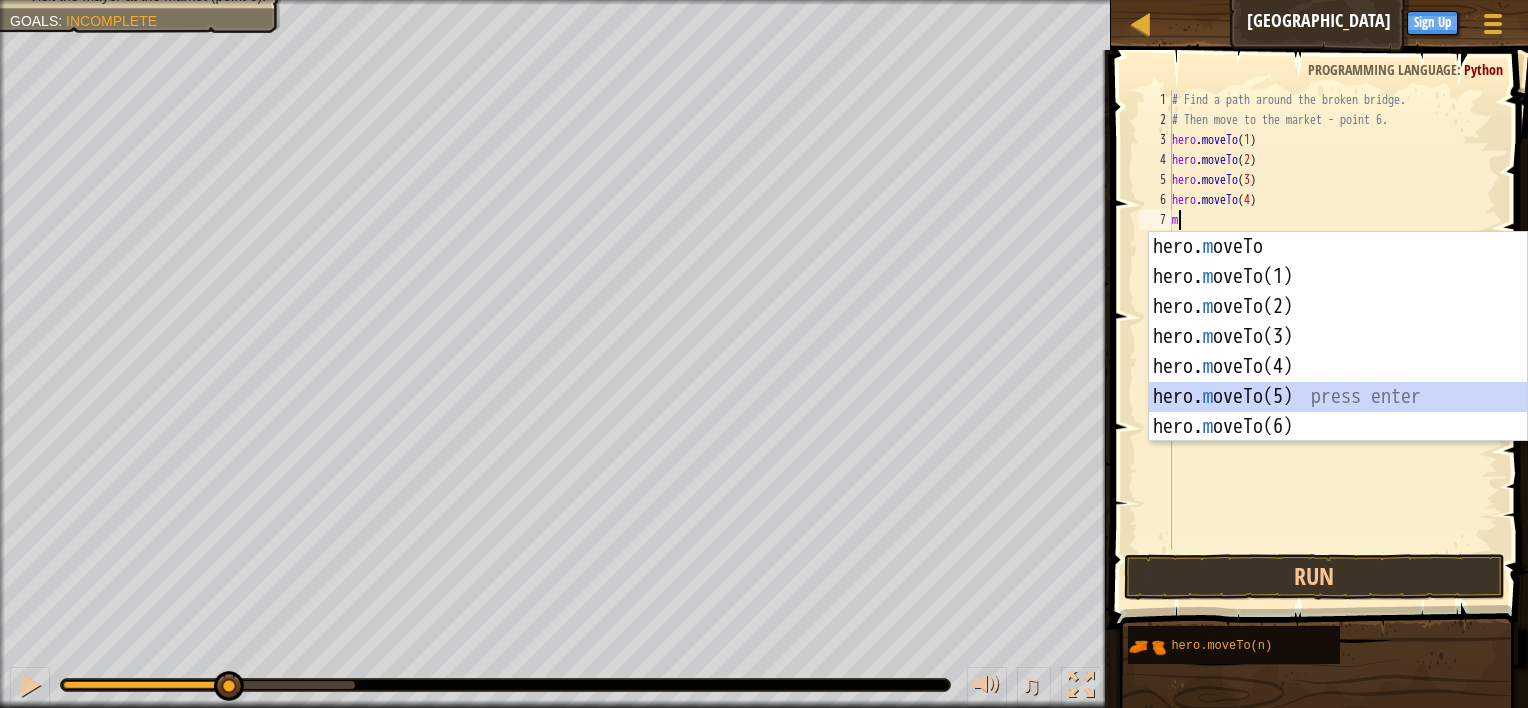 click on "hero. m oveTo press enter hero. m oveTo(1) press enter hero. m oveTo(2) press enter hero. m oveTo(3) press enter hero. m oveTo(4) press enter hero. m oveTo(5) press enter hero. m oveTo(6) press enter" at bounding box center (1338, 367) 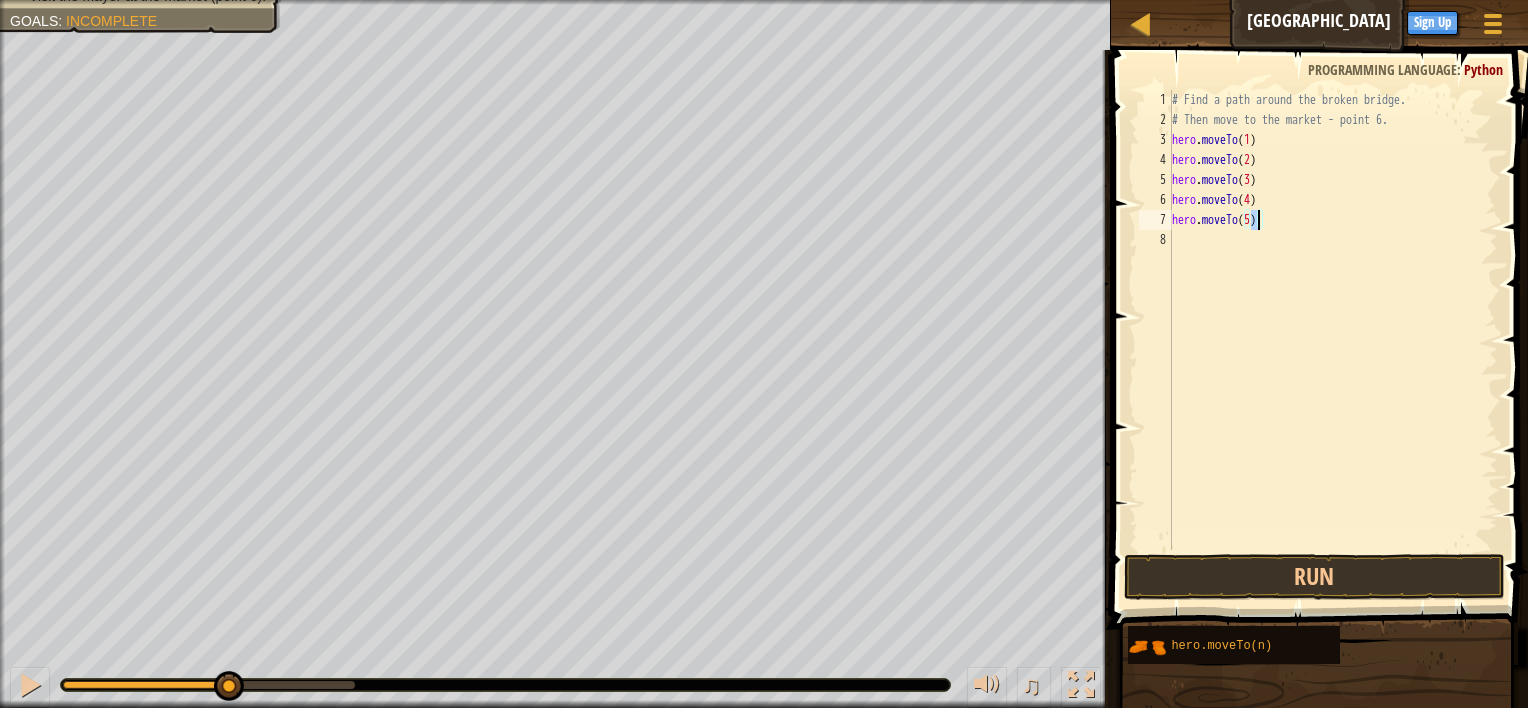 click on "# Find a path around the broken bridge. # Then move to the market - point 6. hero . moveTo ( 1 ) hero . moveTo ( 2 ) hero . moveTo ( 3 ) hero . moveTo ( 4 ) hero . moveTo ( 5 )" at bounding box center [1333, 340] 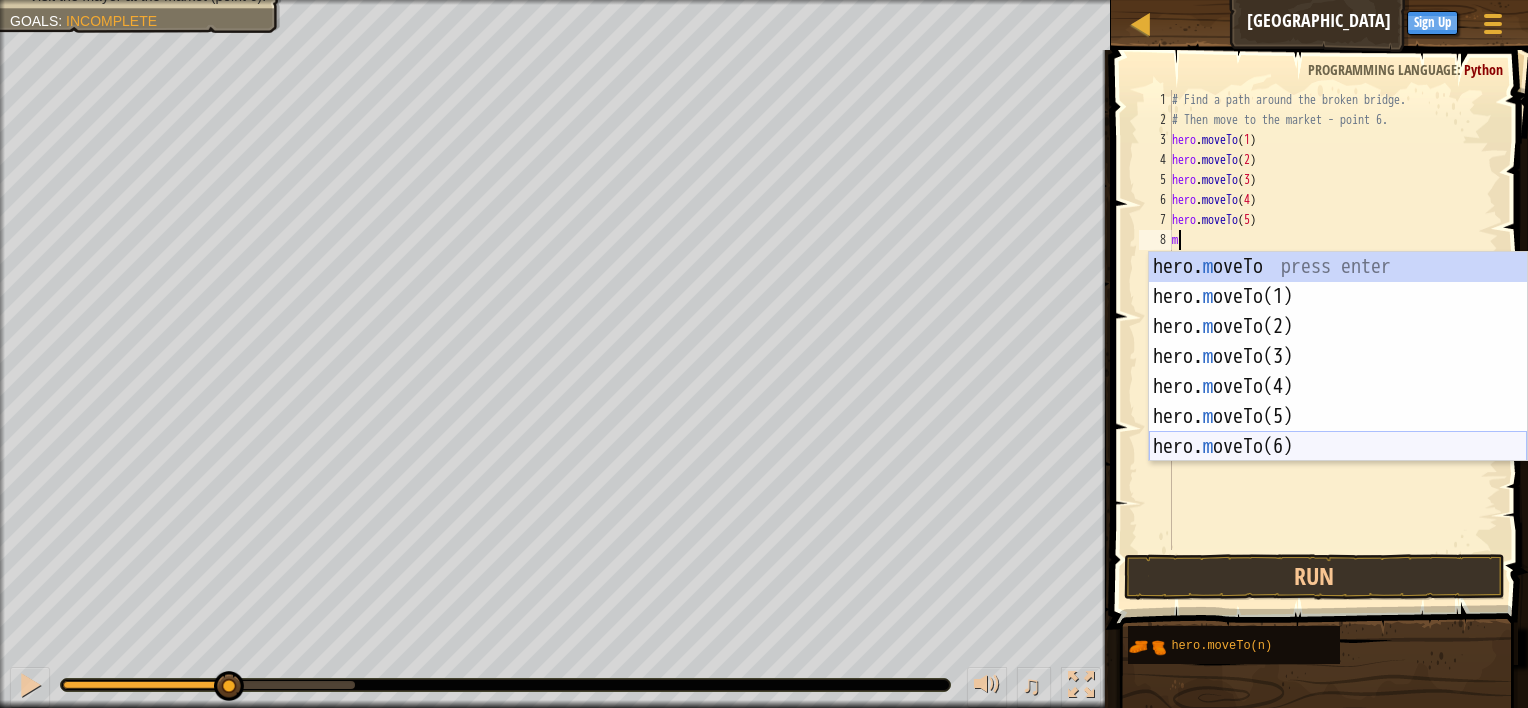 click on "hero. m oveTo press enter hero. m oveTo(1) press enter hero. m oveTo(2) press enter hero. m oveTo(3) press enter hero. m oveTo(4) press enter hero. m oveTo(5) press enter hero. m oveTo(6) press enter" at bounding box center [1338, 387] 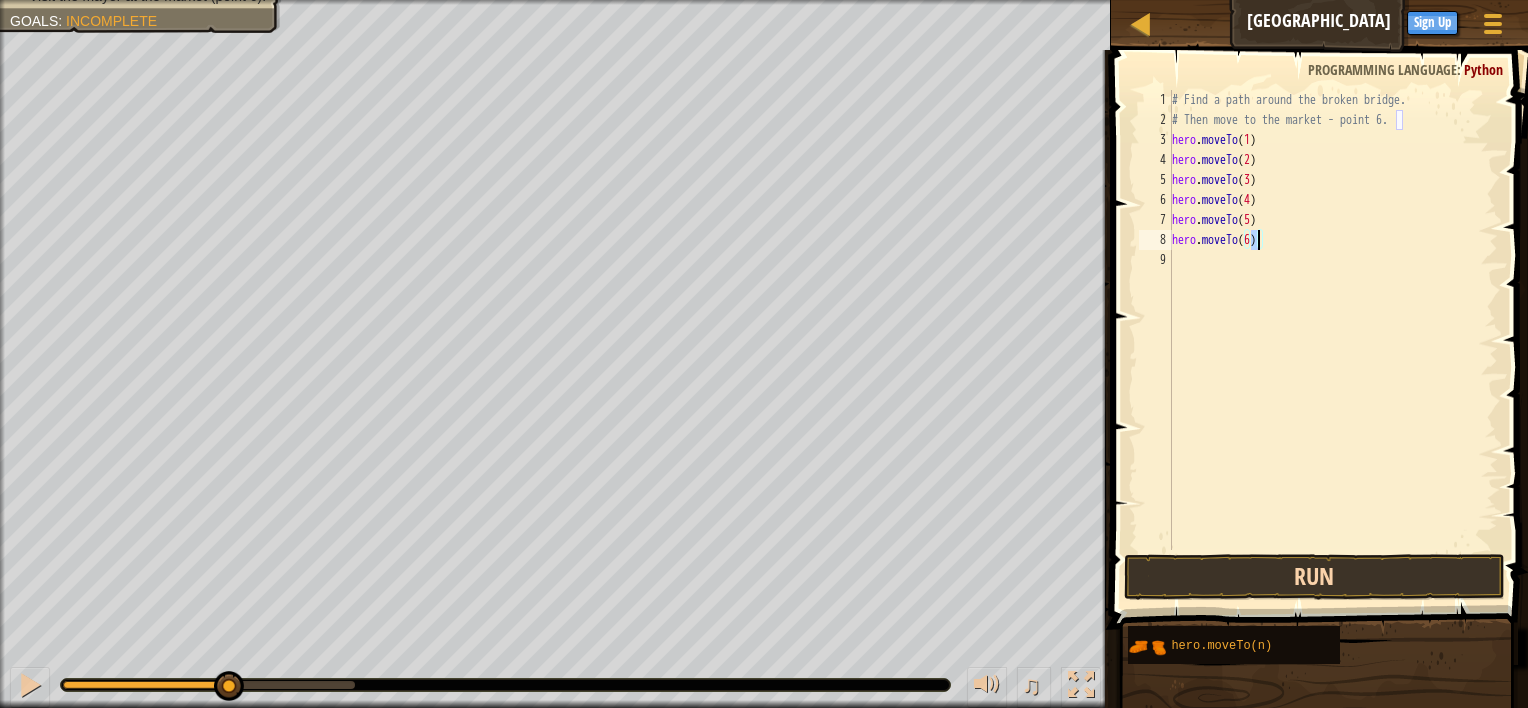 type on "hero.moveTo(6)" 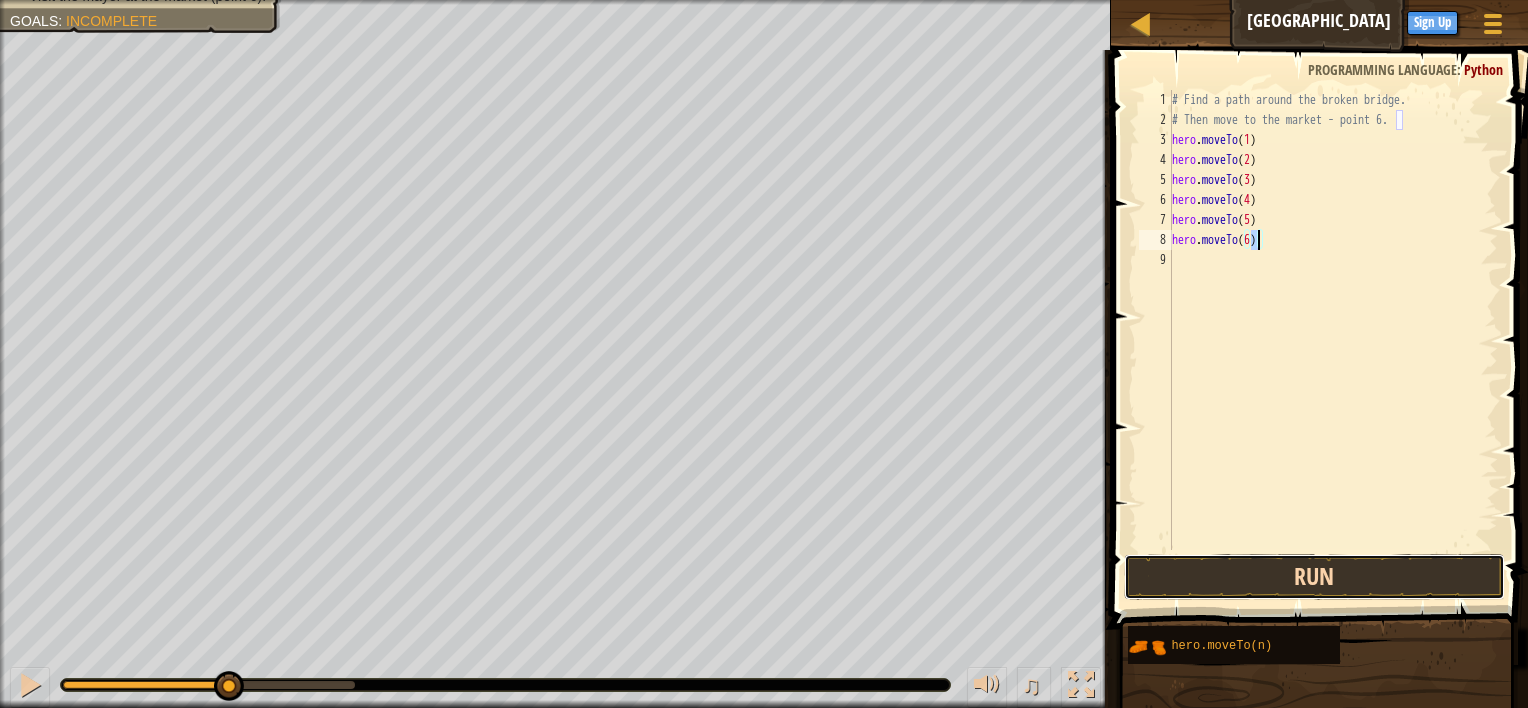 click on "Run" at bounding box center [1315, 577] 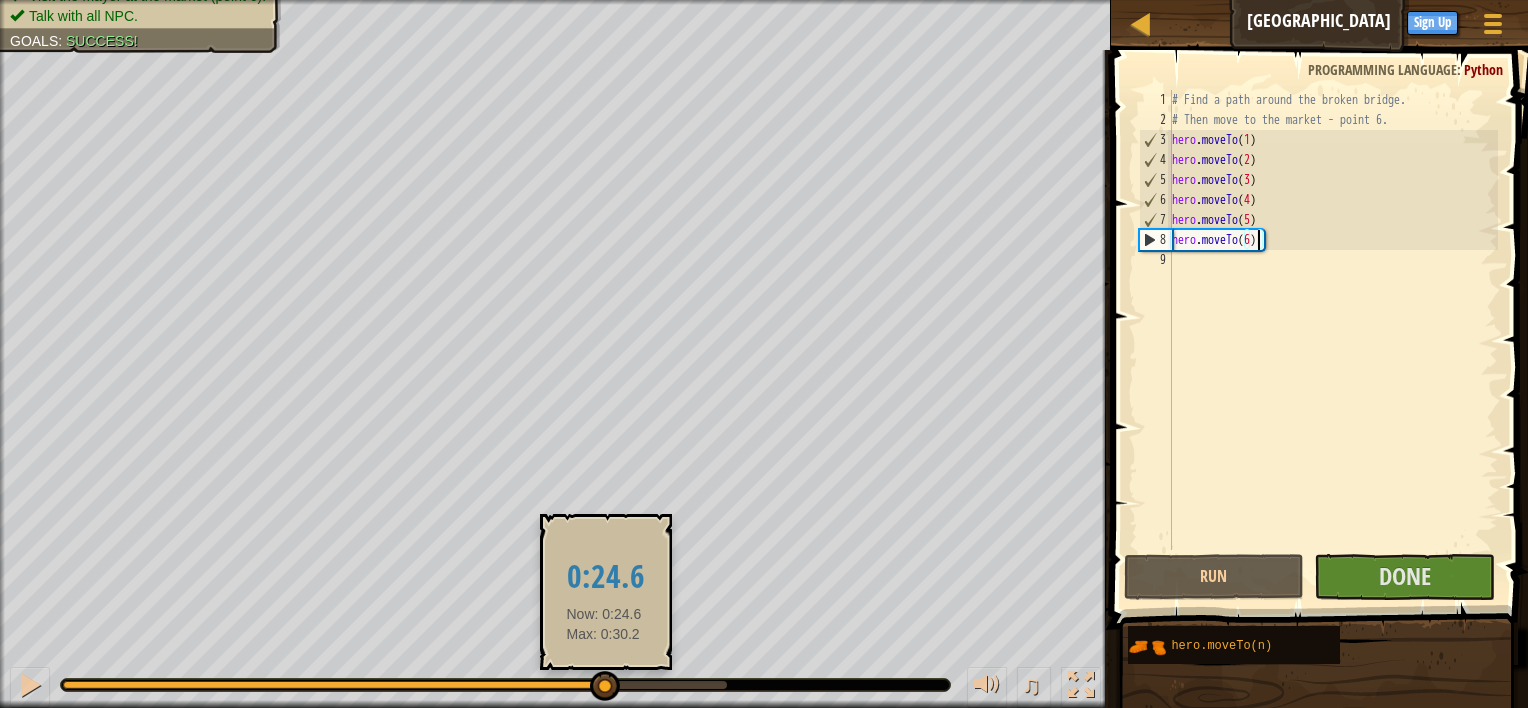 drag, startPoint x: 272, startPoint y: 679, endPoint x: 605, endPoint y: 676, distance: 333.01352 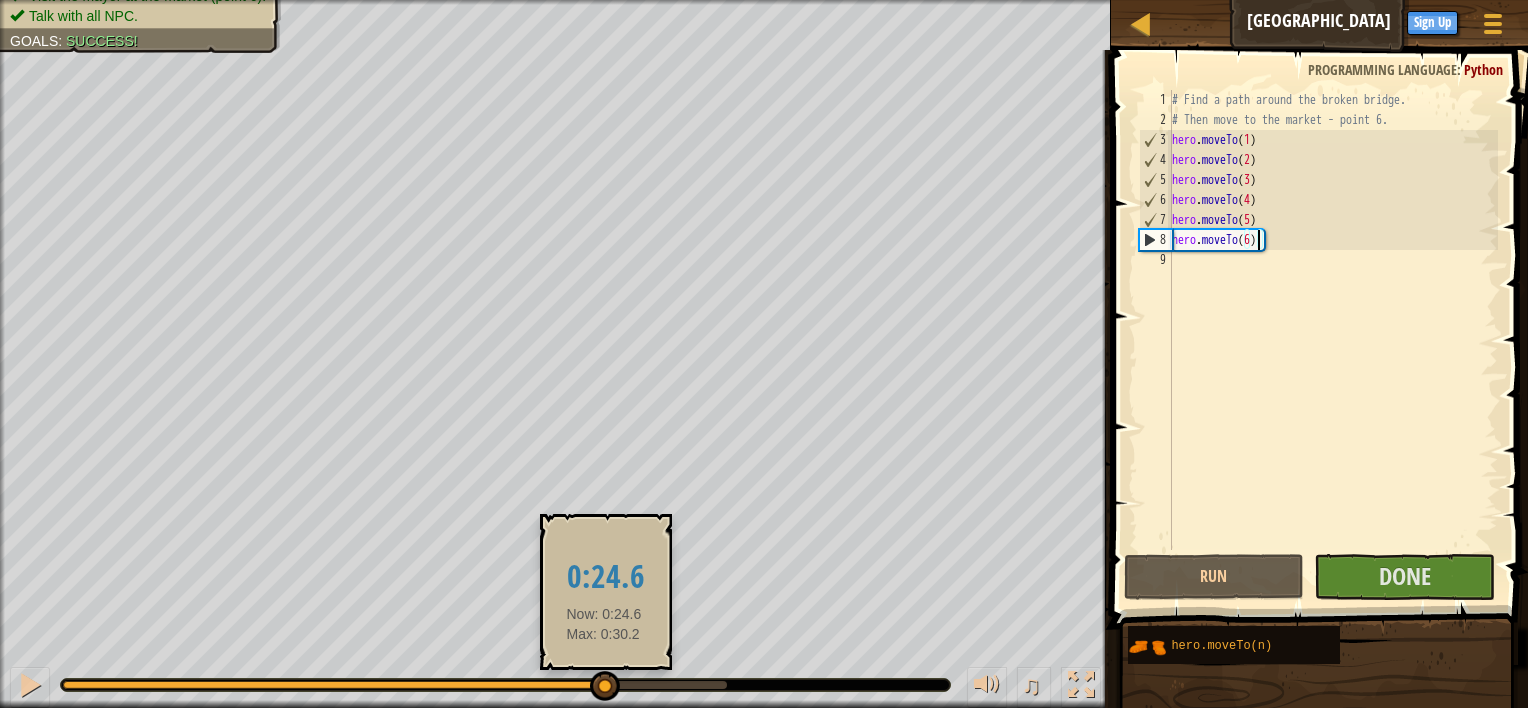 click at bounding box center (605, 686) 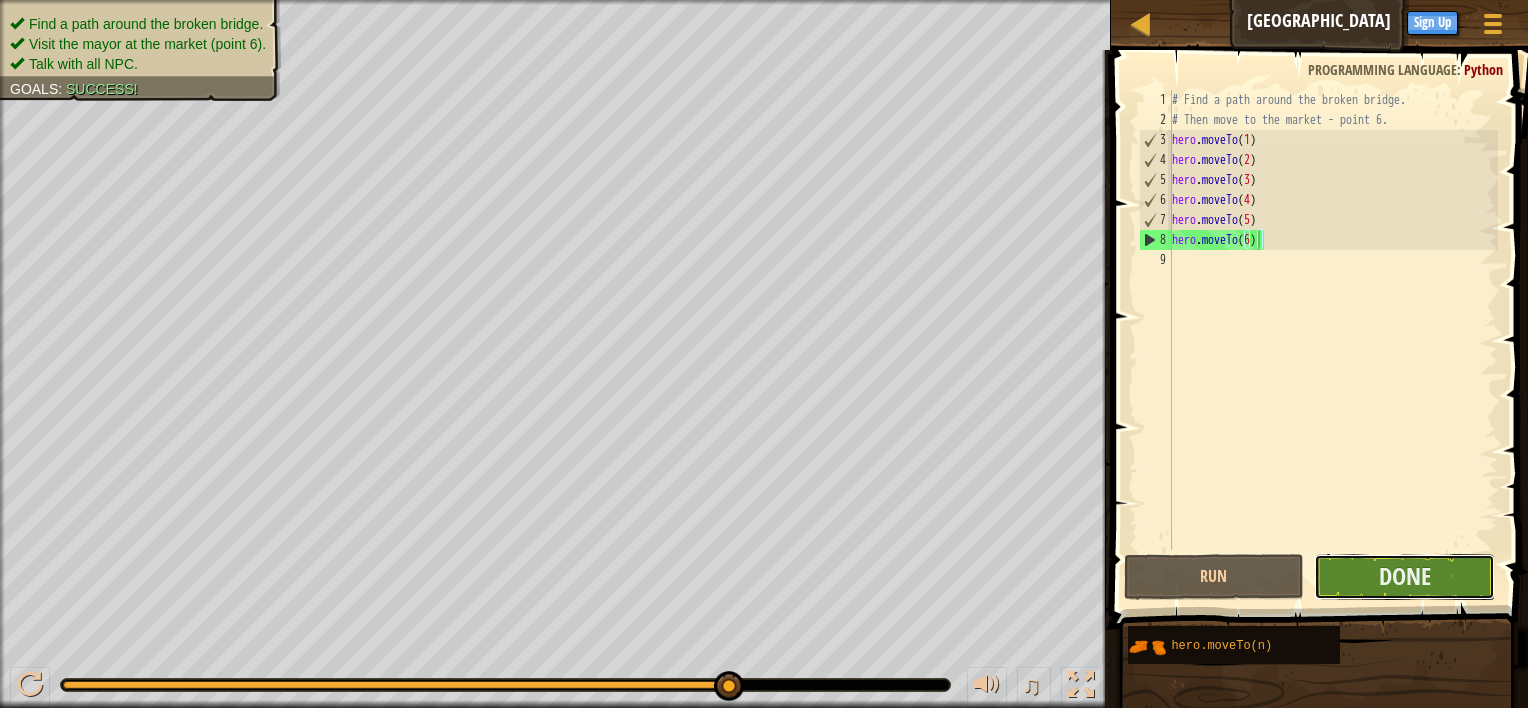 click on "Done" at bounding box center [1404, 577] 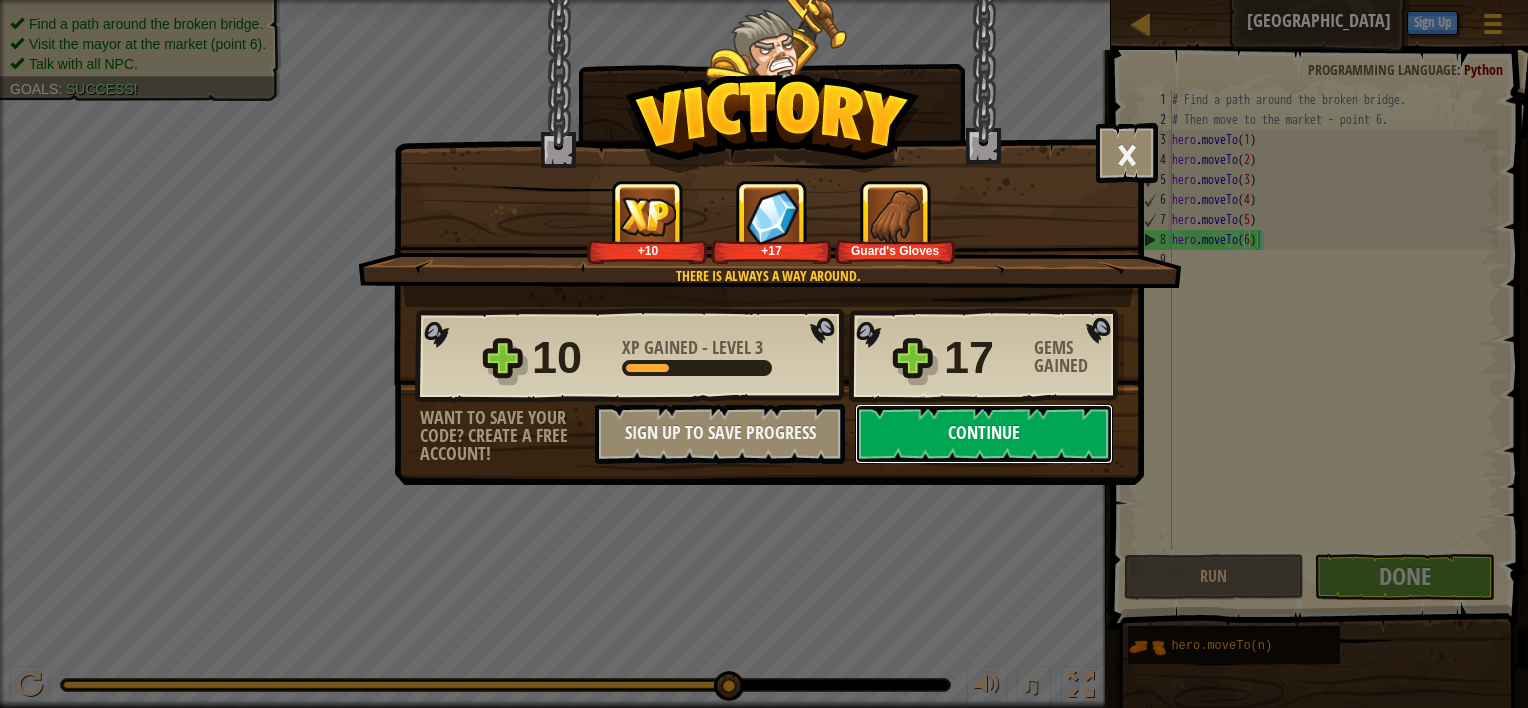 click on "Continue" at bounding box center [984, 434] 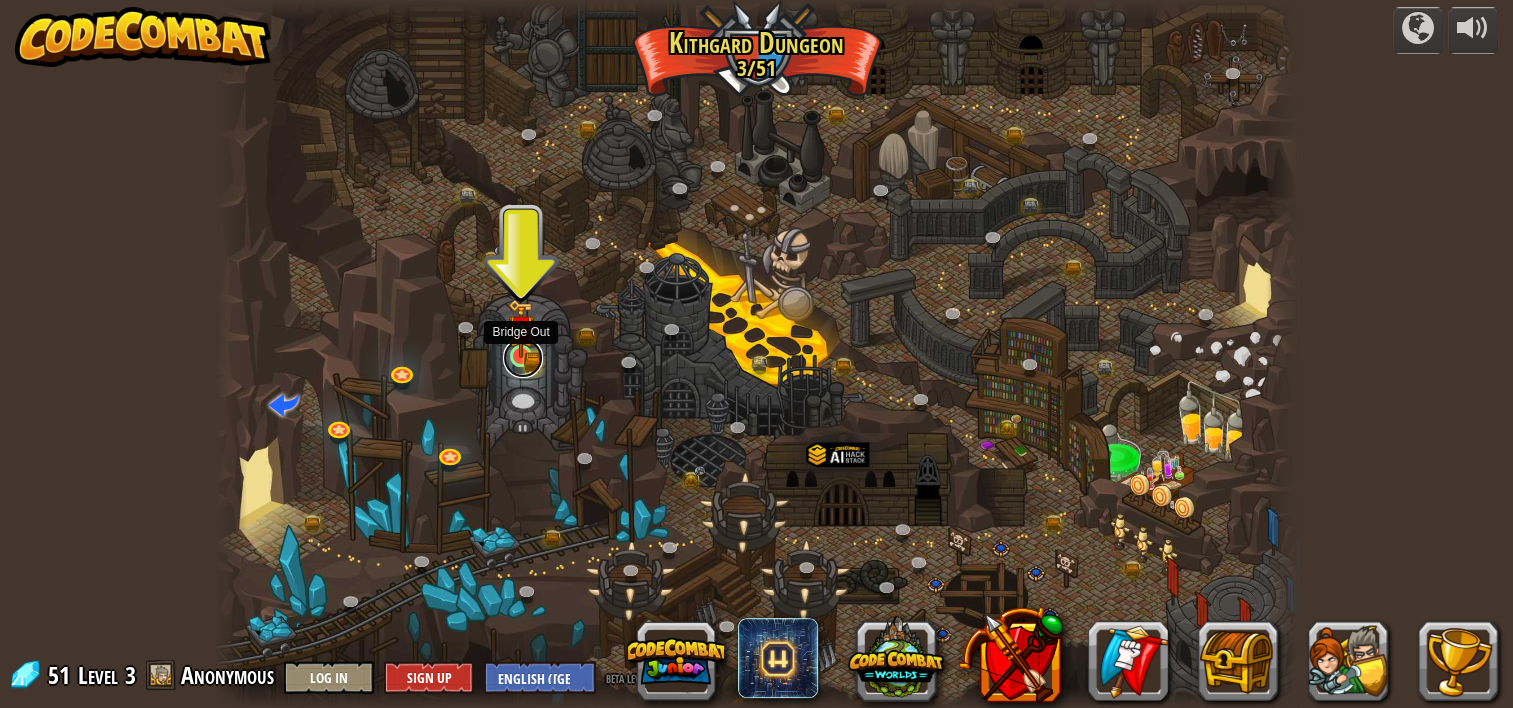 click at bounding box center [523, 358] 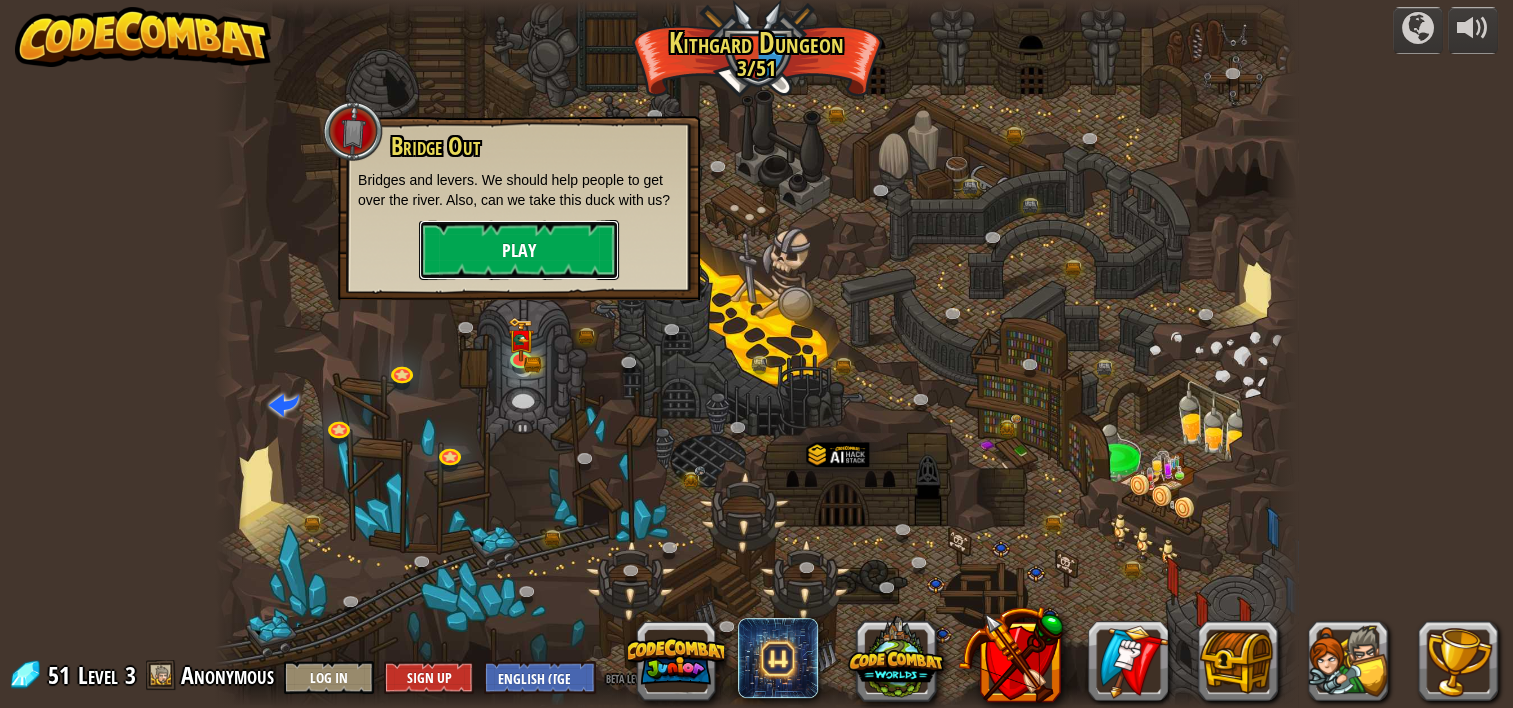 click on "Play" at bounding box center (519, 250) 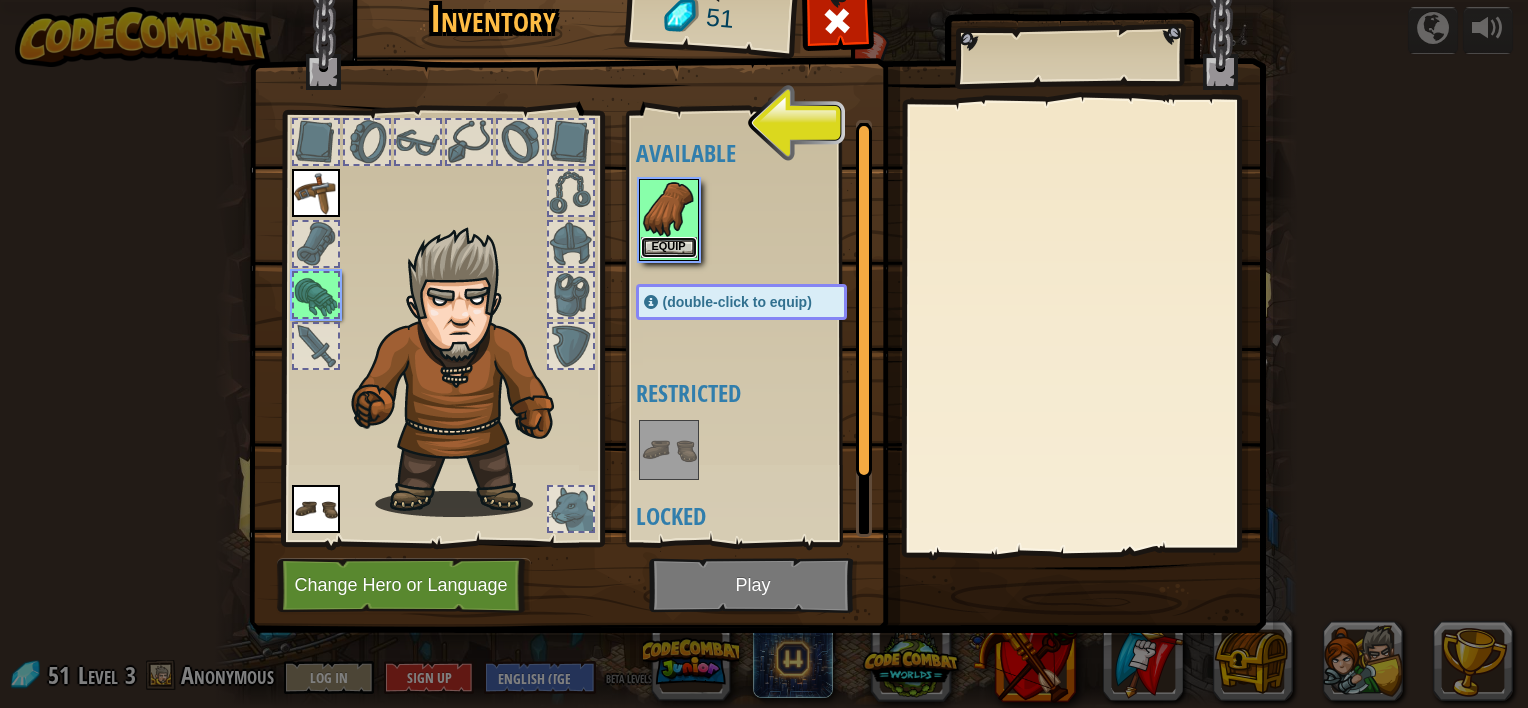 click on "Equip" at bounding box center [669, 247] 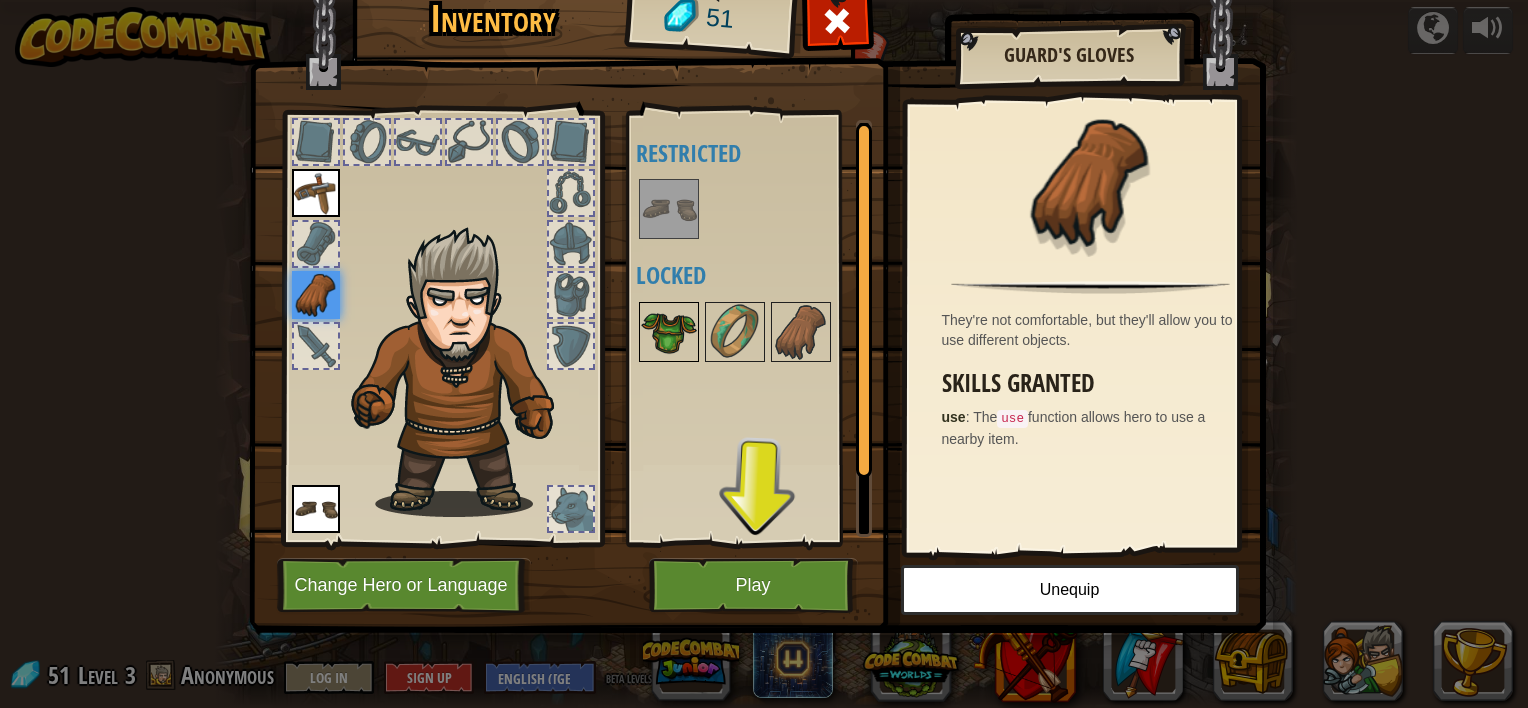 click at bounding box center [669, 332] 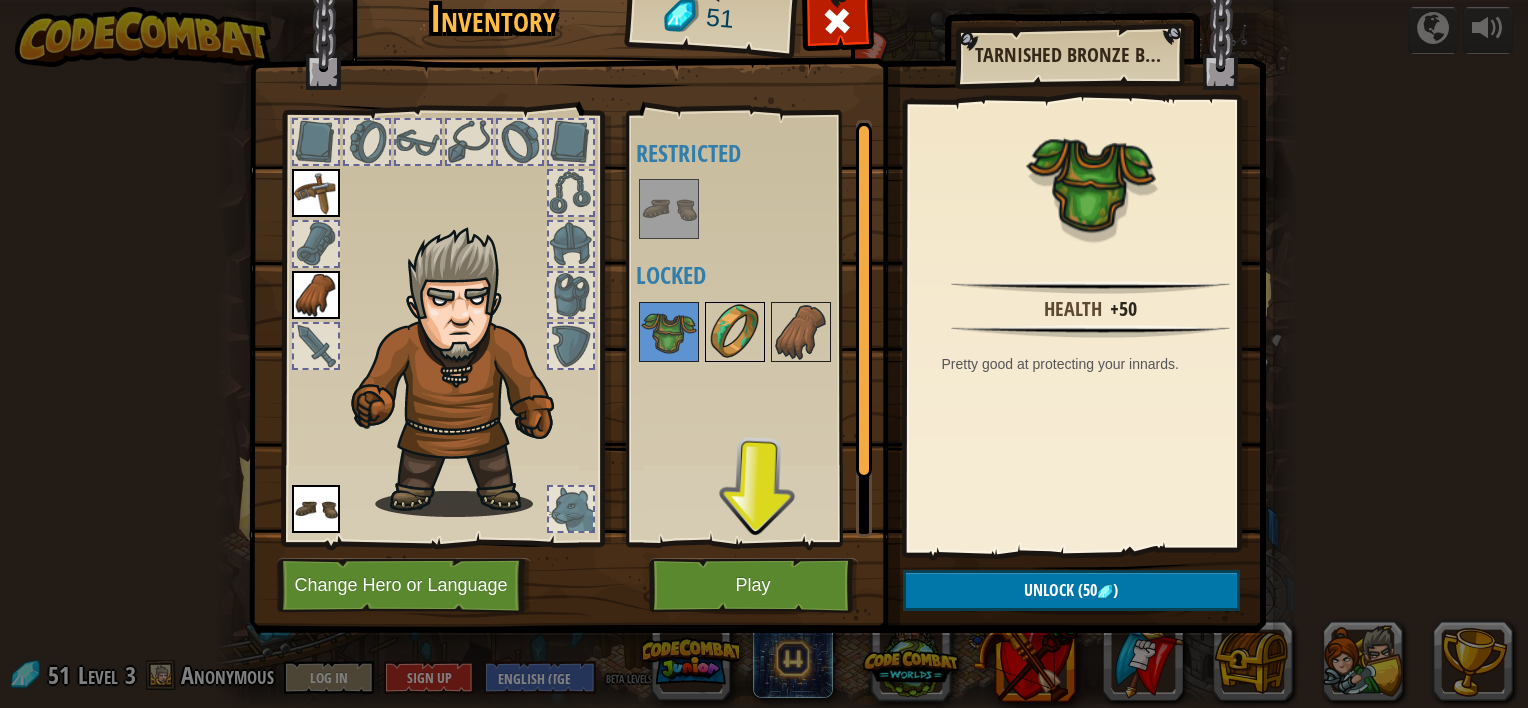 click at bounding box center (735, 332) 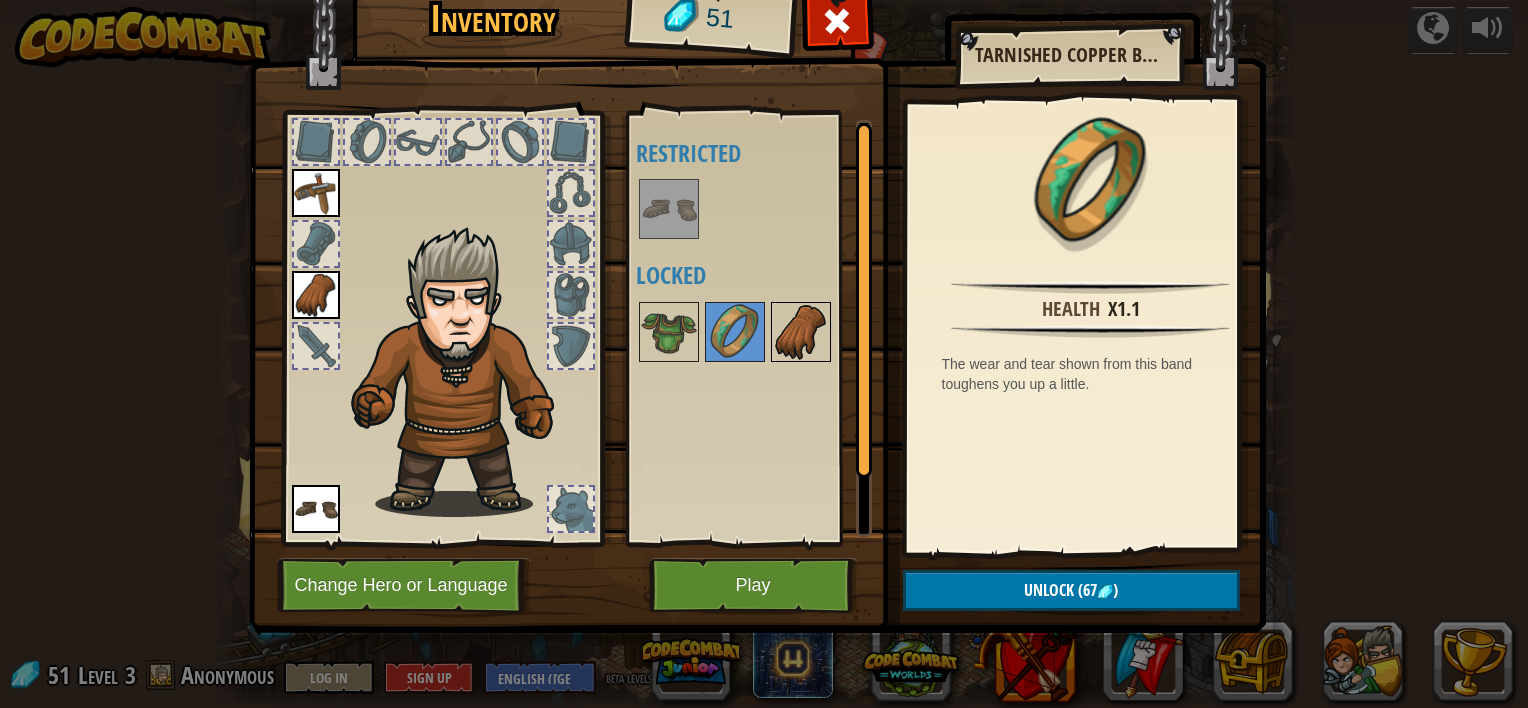 click at bounding box center [801, 332] 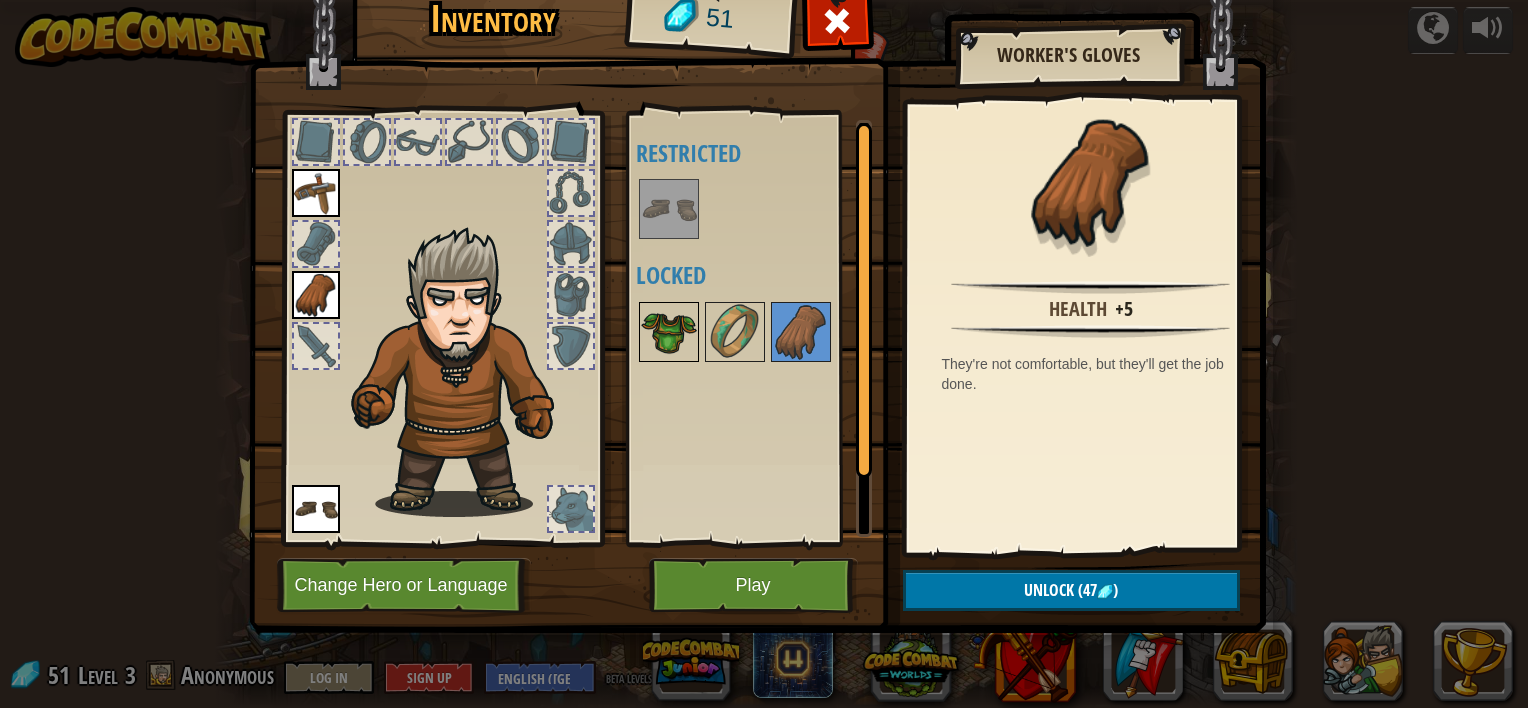 click at bounding box center [669, 332] 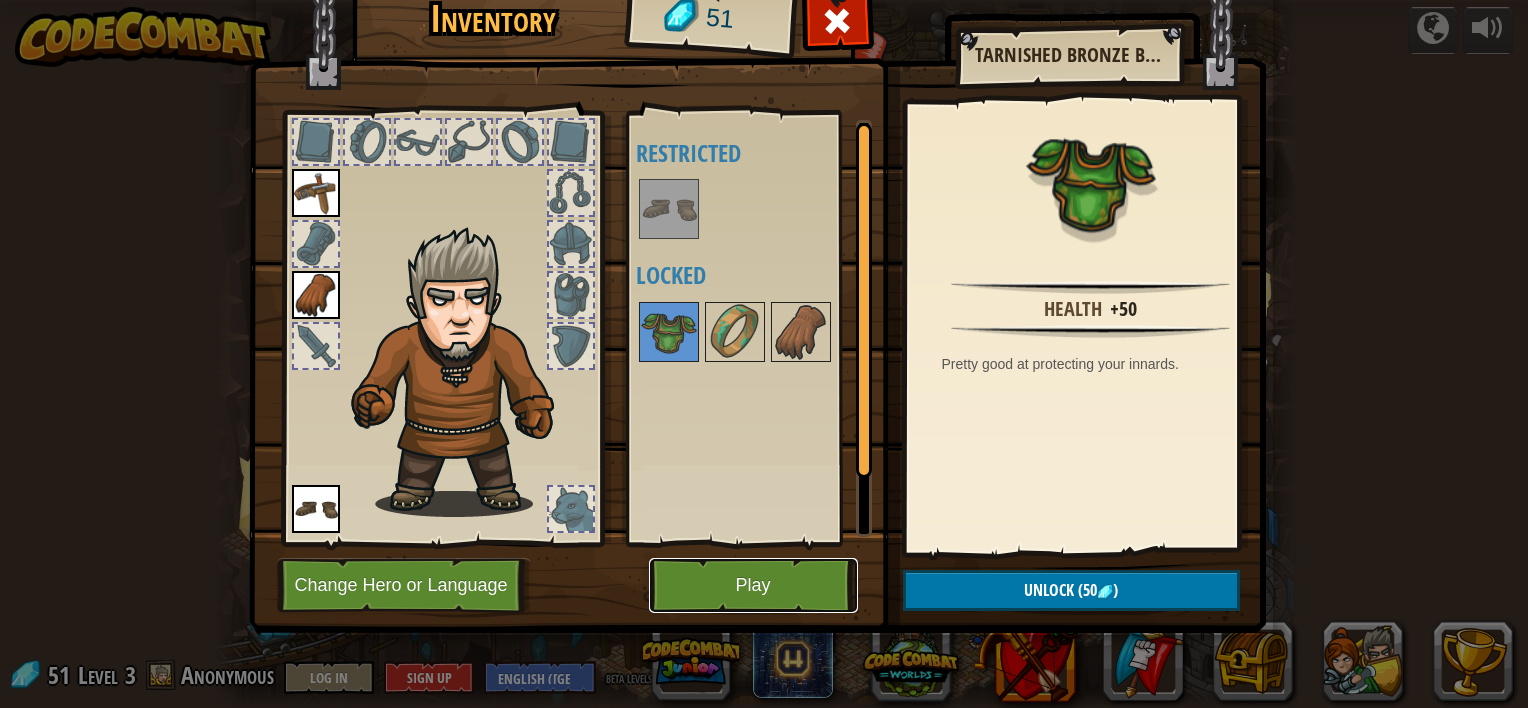 click on "Play" at bounding box center [753, 585] 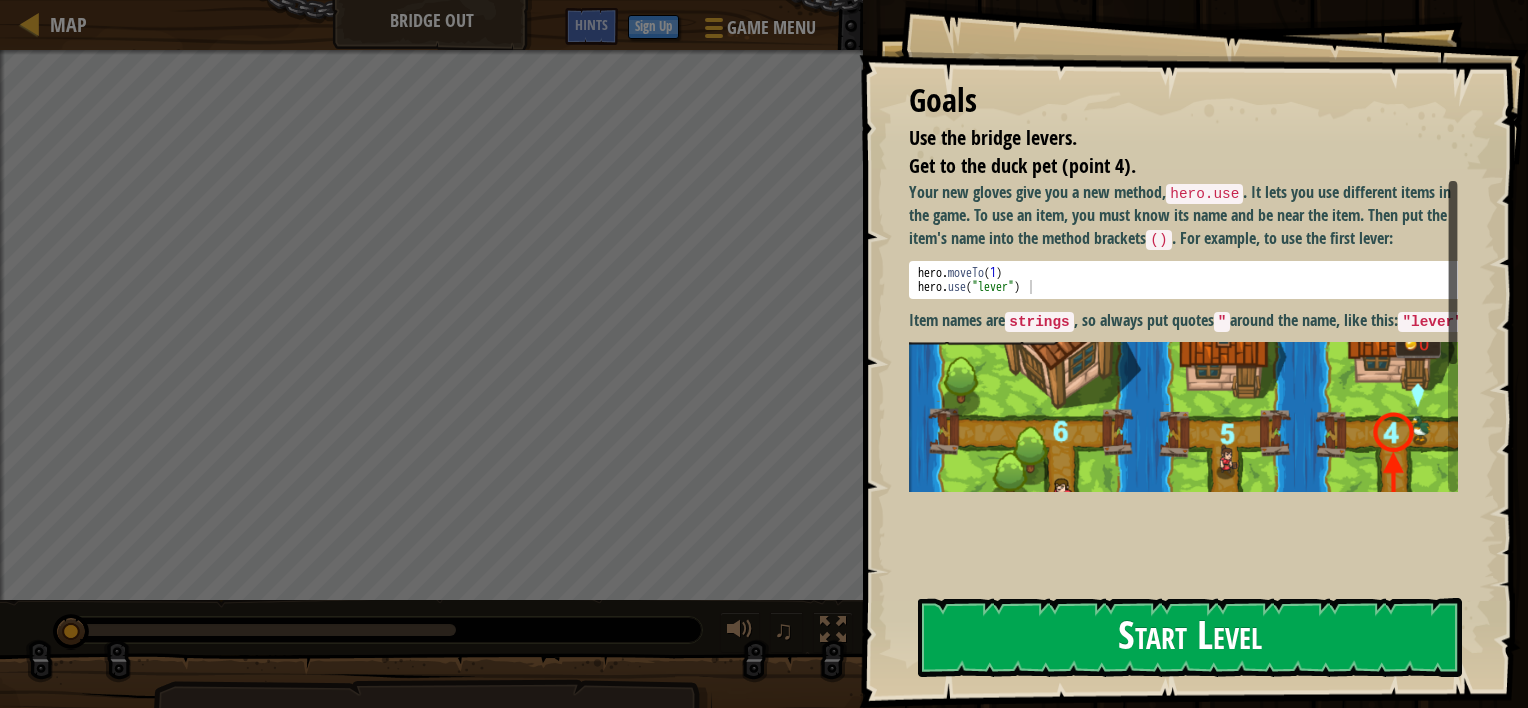 click on "Start Level" at bounding box center [1190, 637] 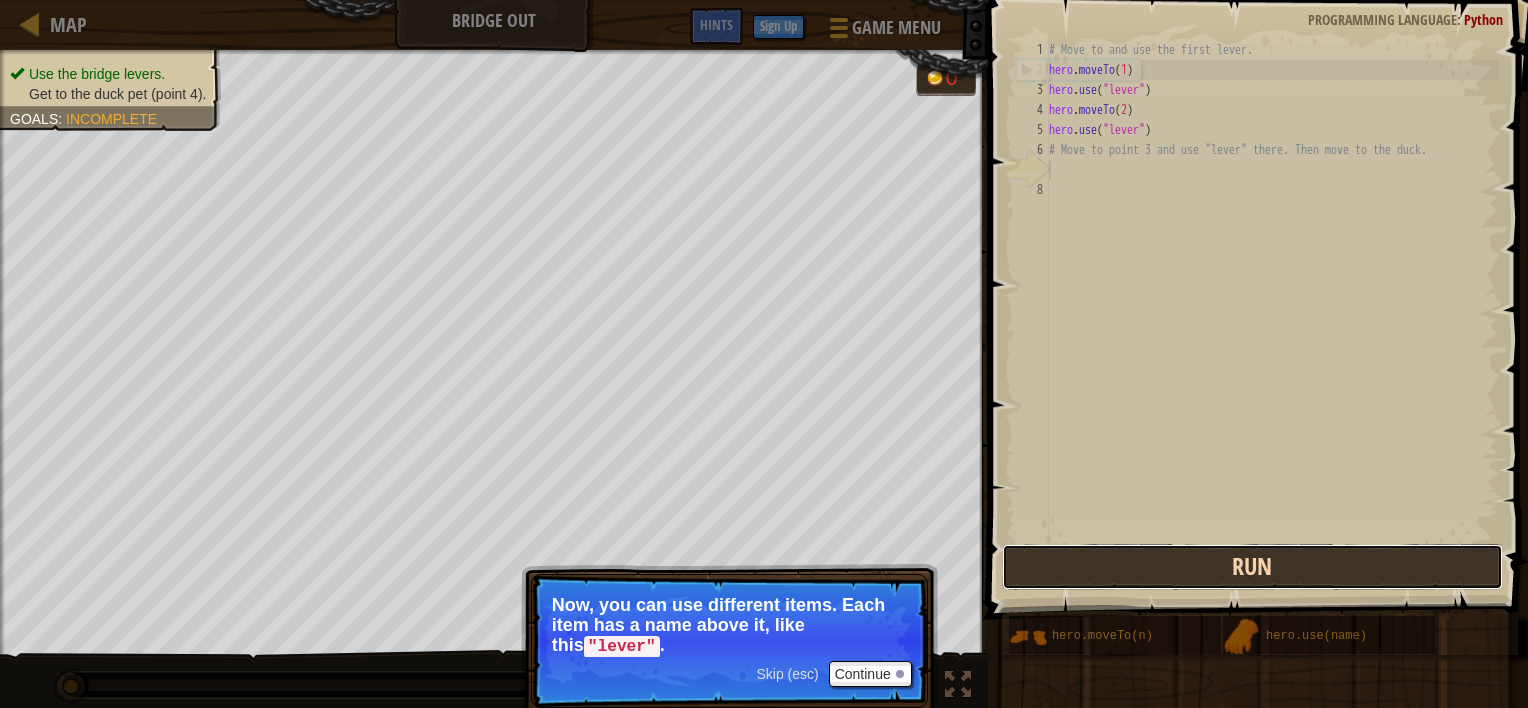 click on "Run" at bounding box center (1252, 567) 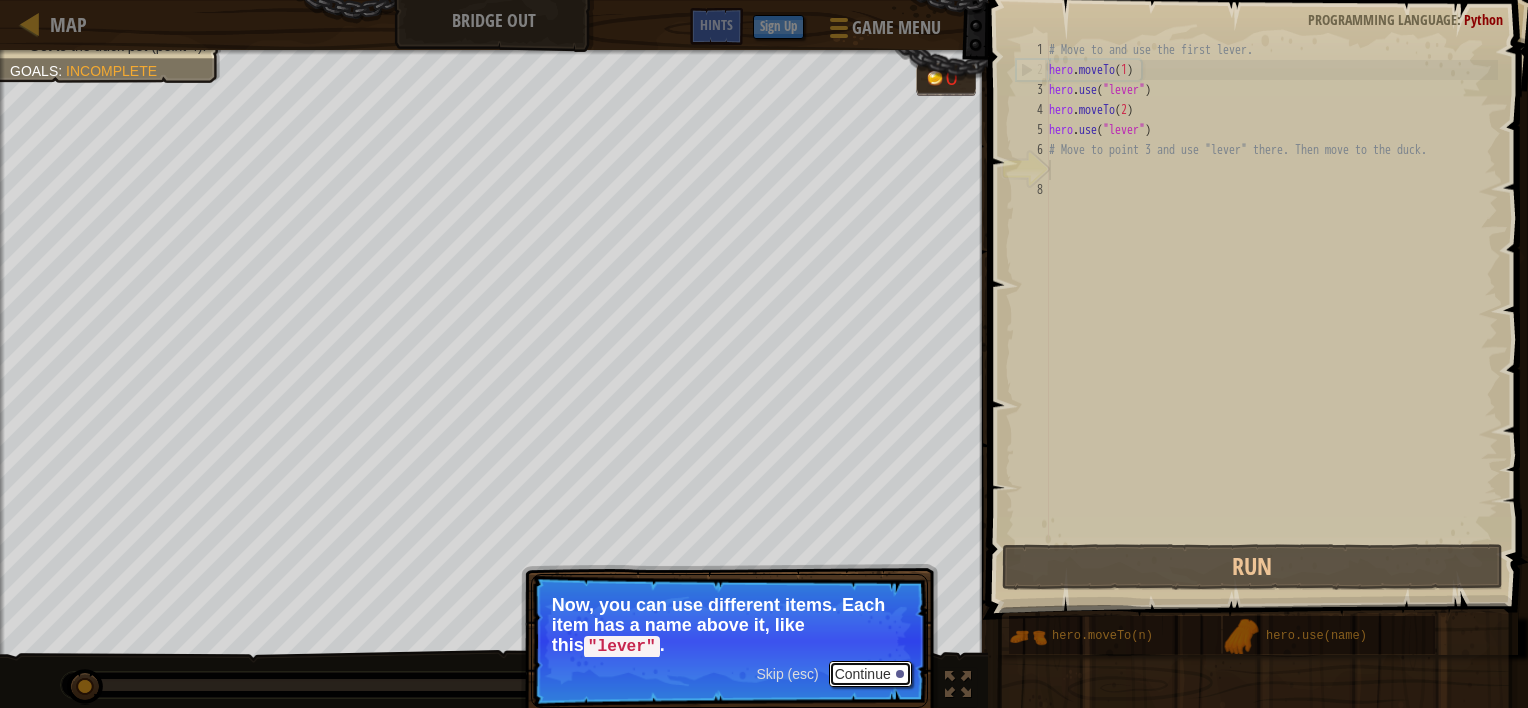 click on "Continue" at bounding box center (870, 674) 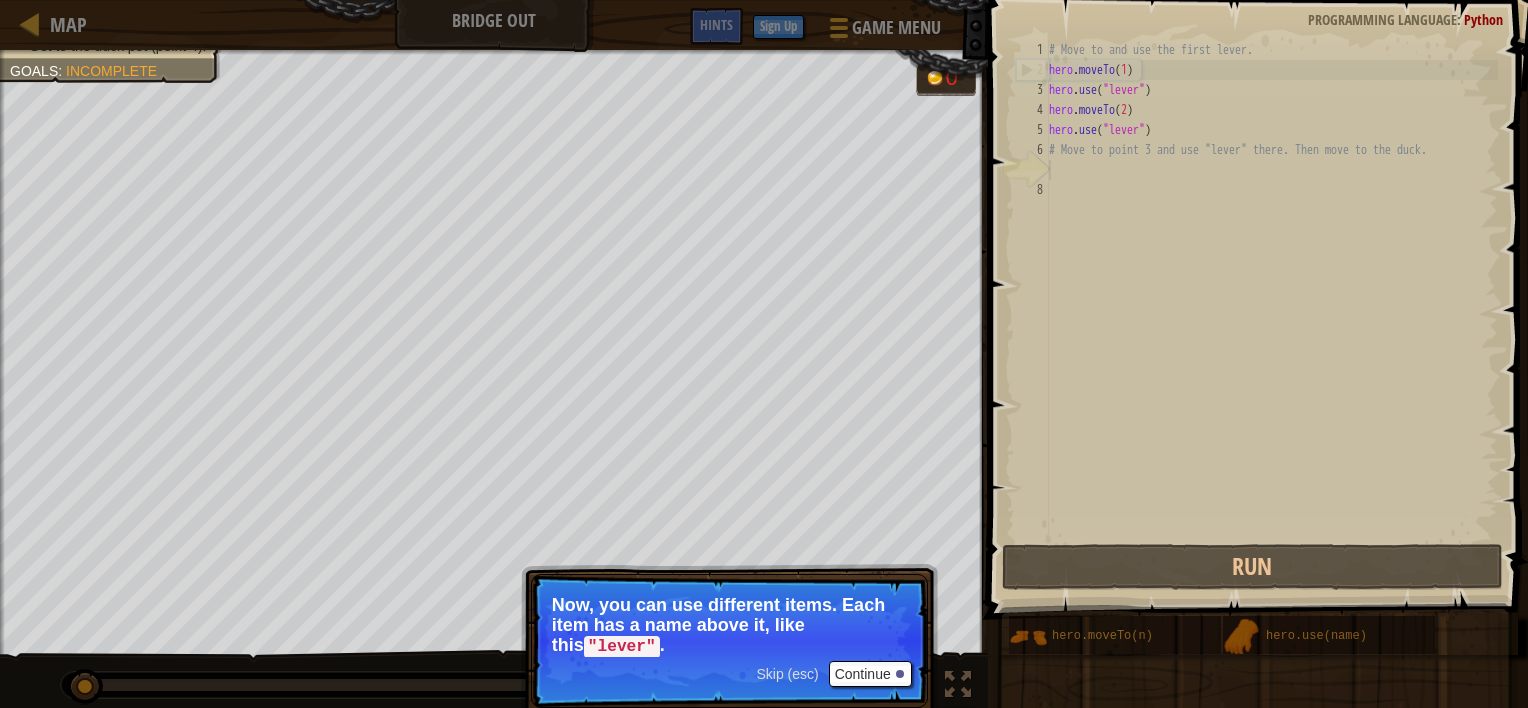 scroll, scrollTop: 9, scrollLeft: 0, axis: vertical 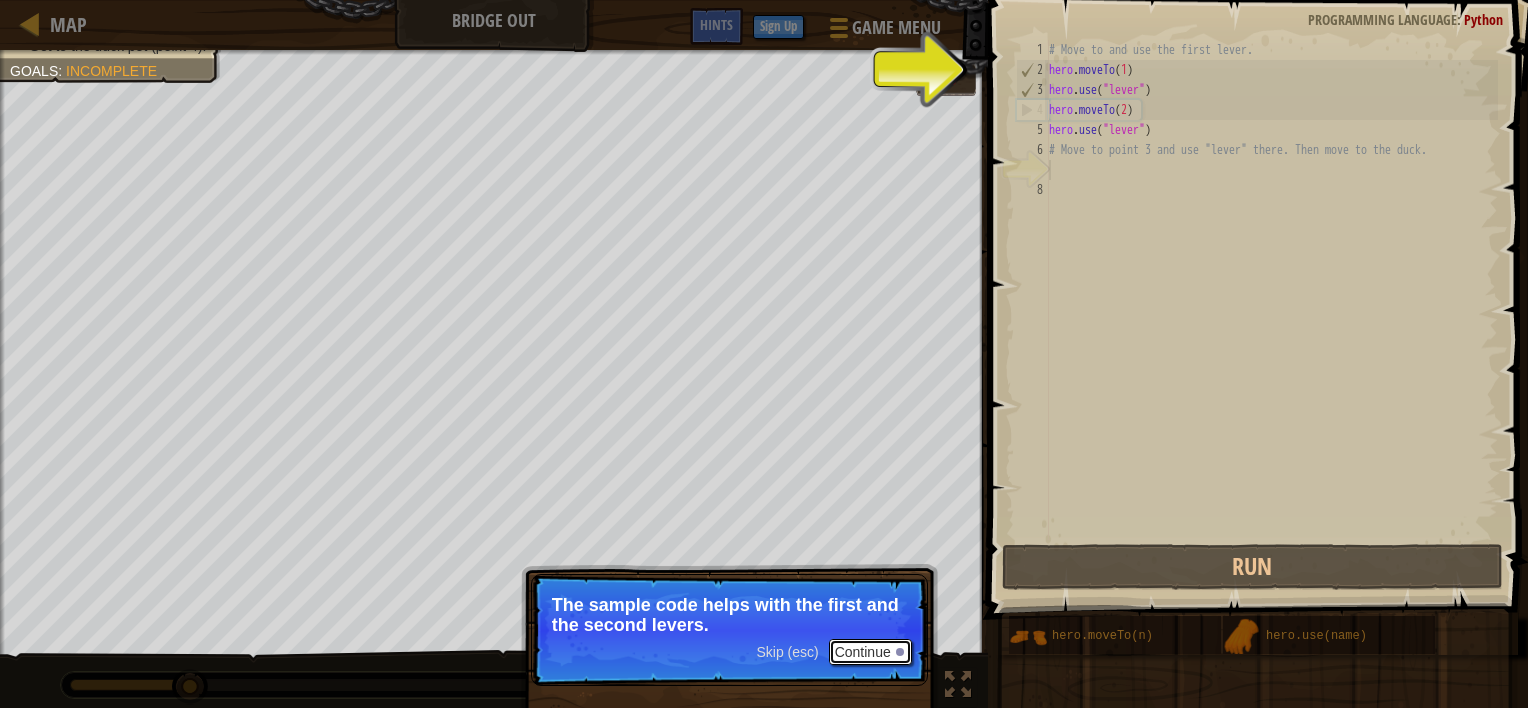 click on "Continue" at bounding box center [870, 652] 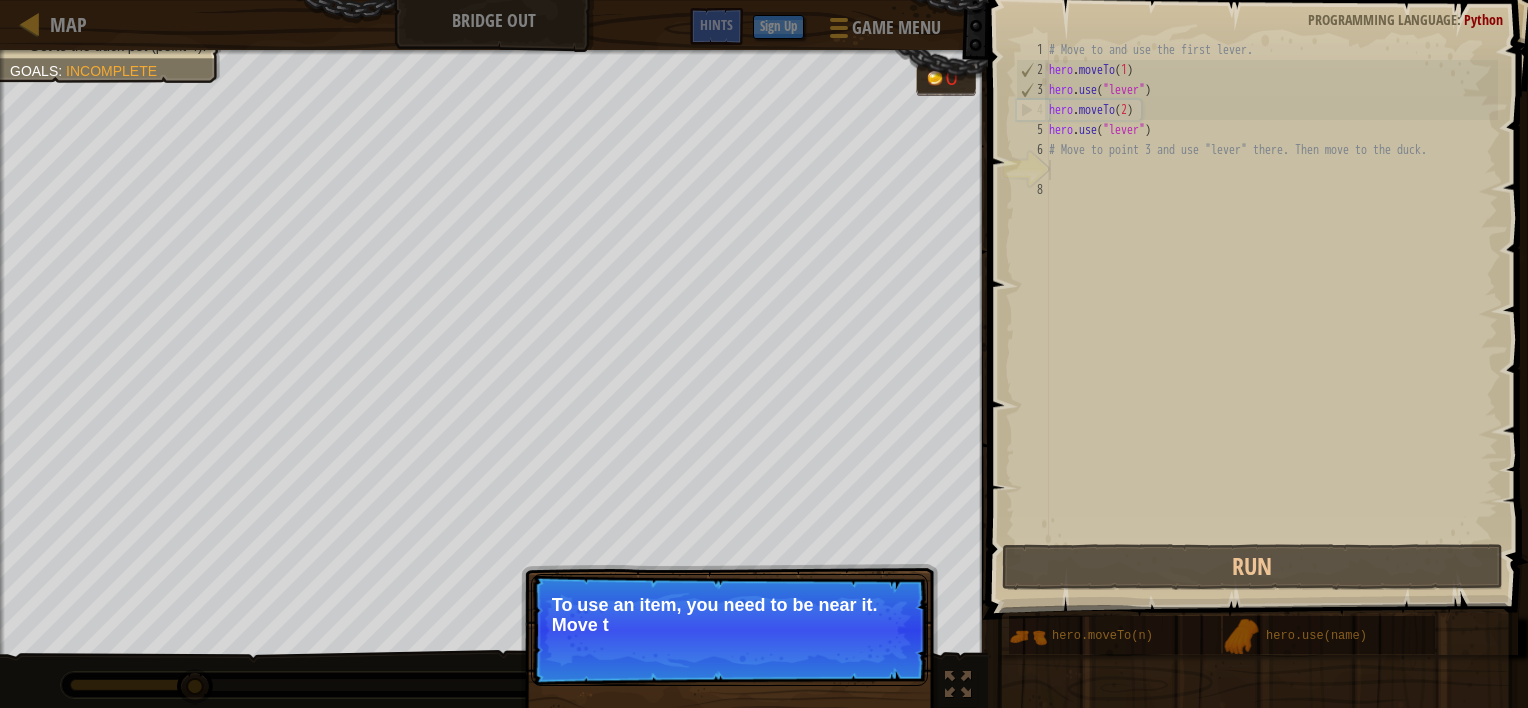 click on "Skip (esc) Continue  To use an item, you need to be near it. Move t" at bounding box center [729, 630] 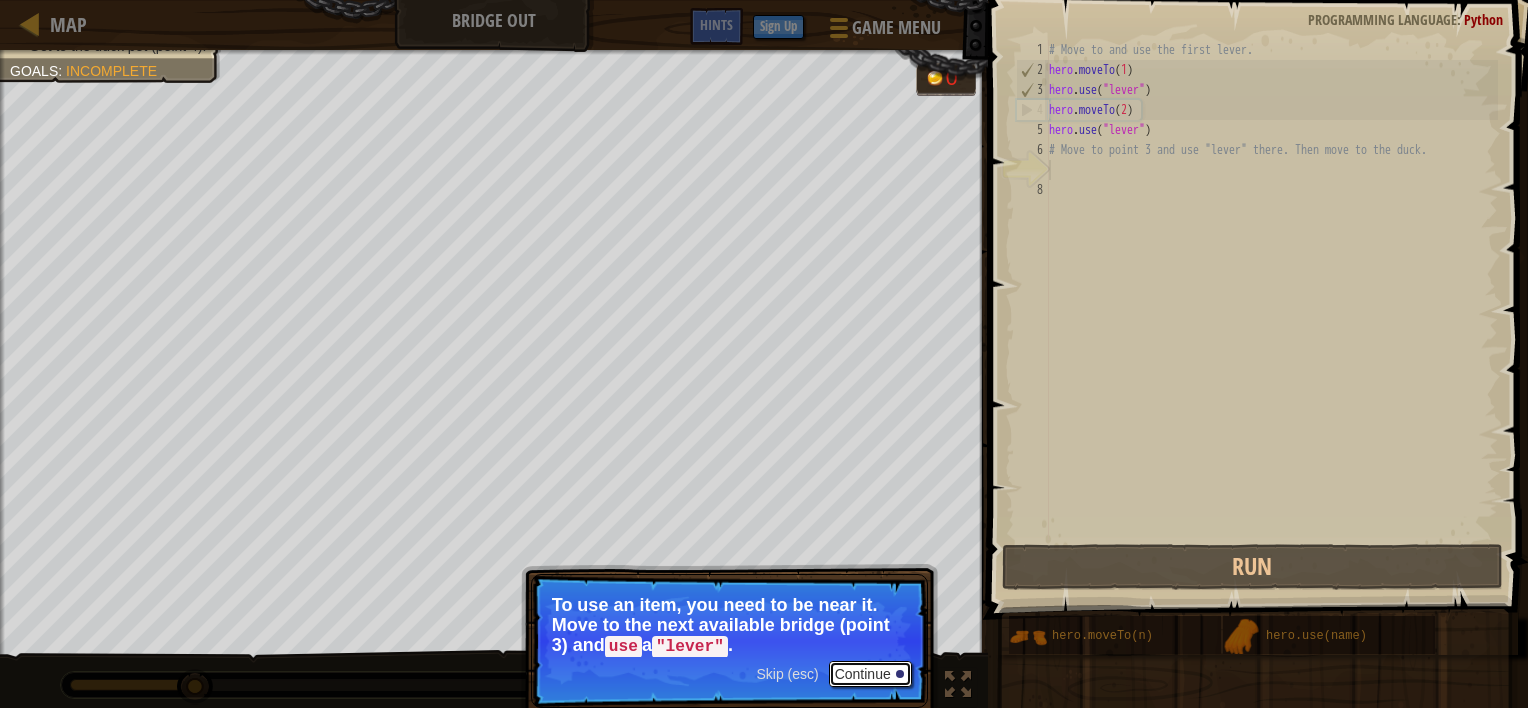 click on "Continue" at bounding box center (870, 674) 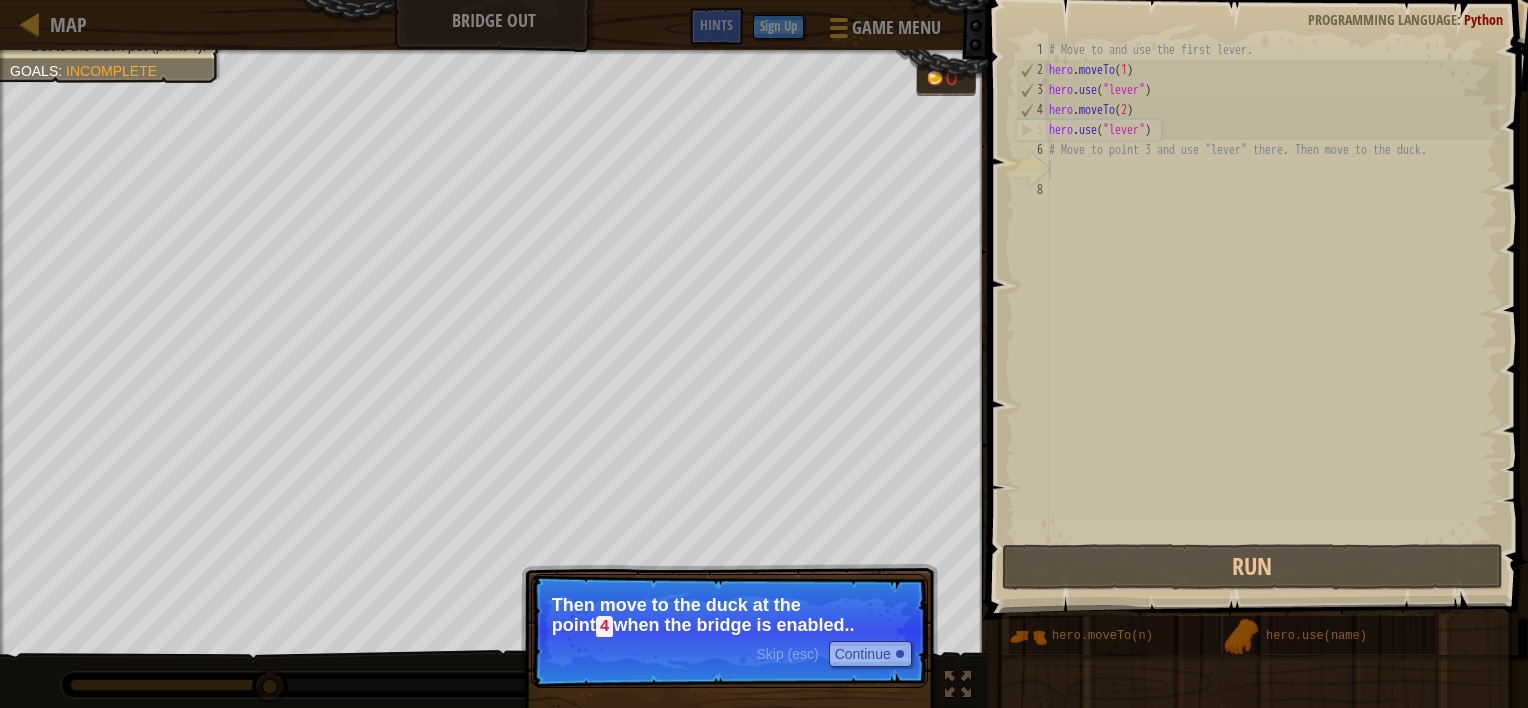 click on "Then move to the duck at the [GEOGRAPHIC_DATA]  when the bridge is enabled.." at bounding box center (729, 616) 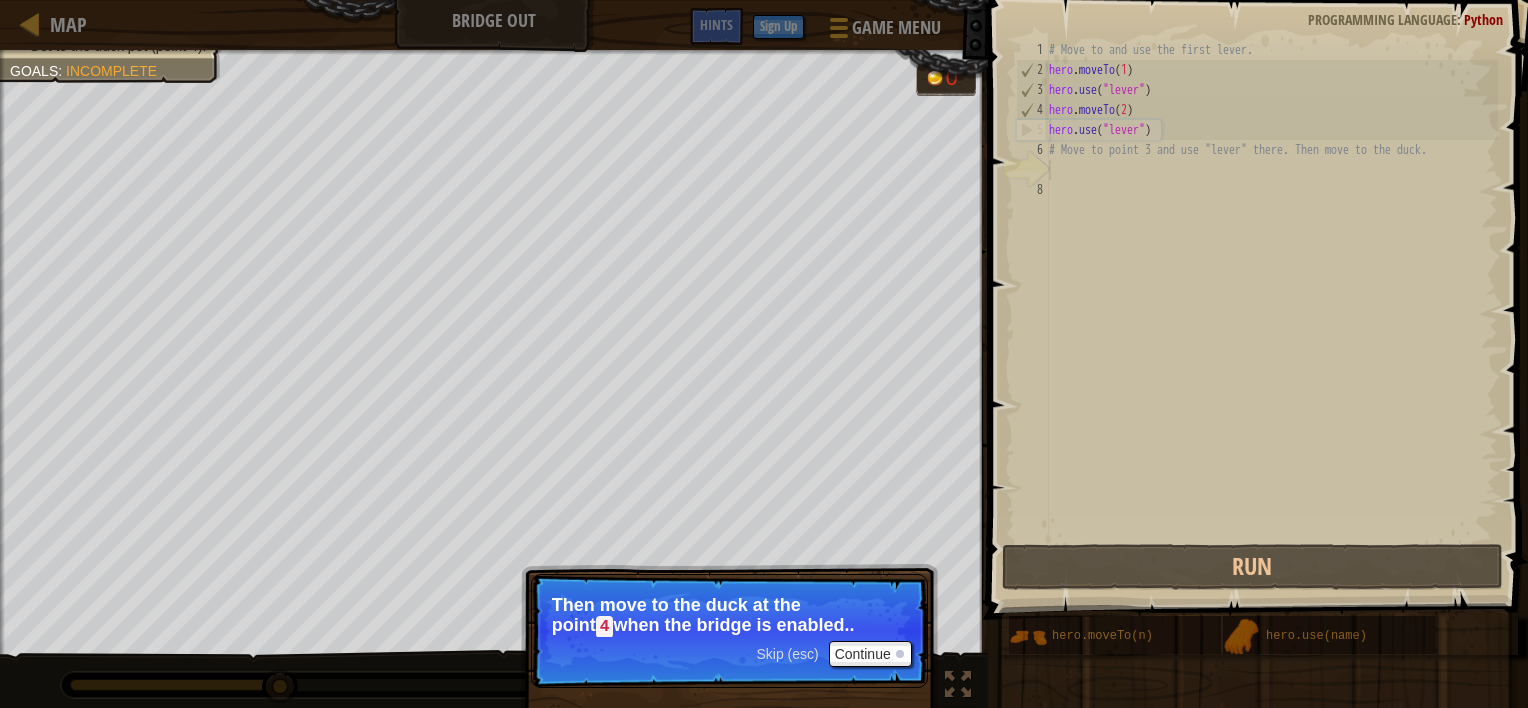 click on "Then move to the duck at the [GEOGRAPHIC_DATA]  when the bridge is enabled.." at bounding box center (729, 616) 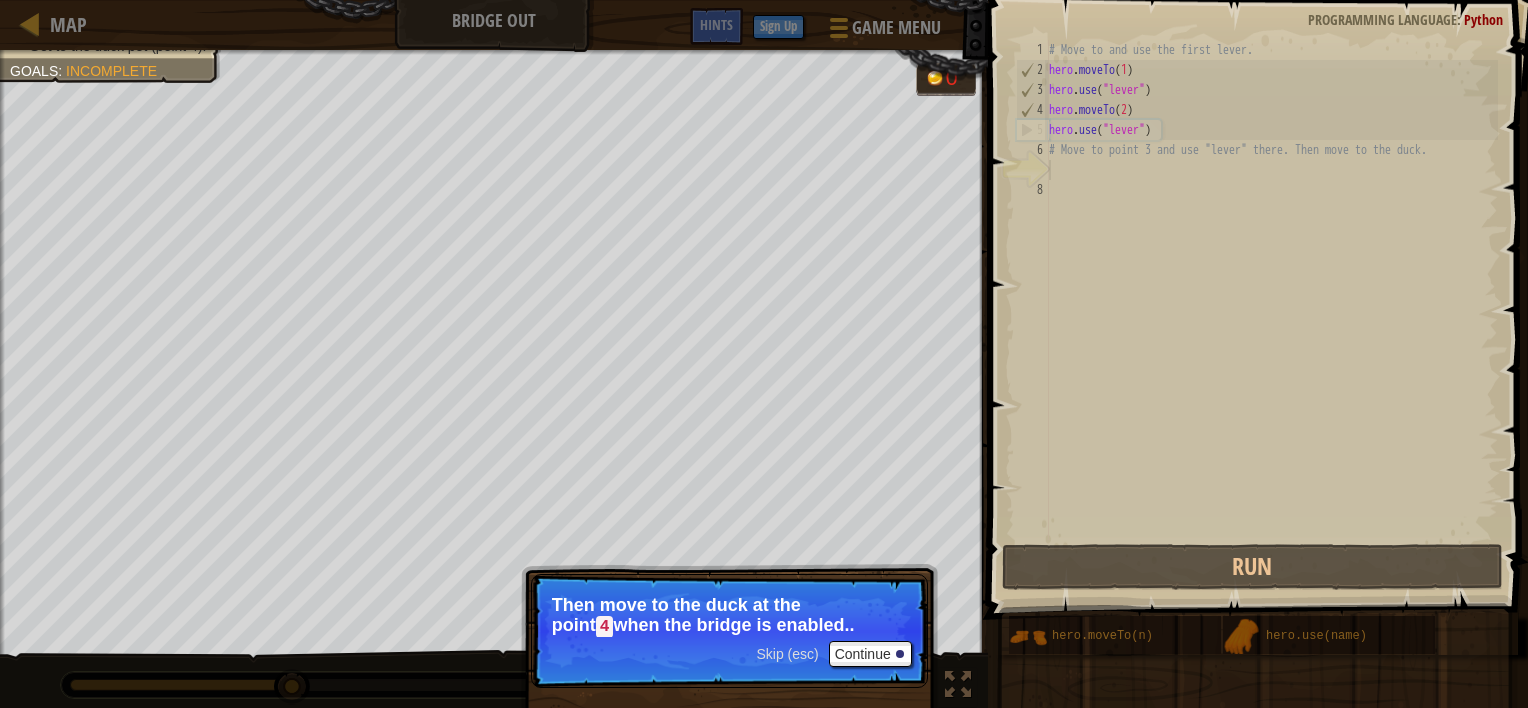 click on "Skip (esc) Continue  Then move to the duck at the point  4  when the bridge is enabled.." at bounding box center (729, 631) 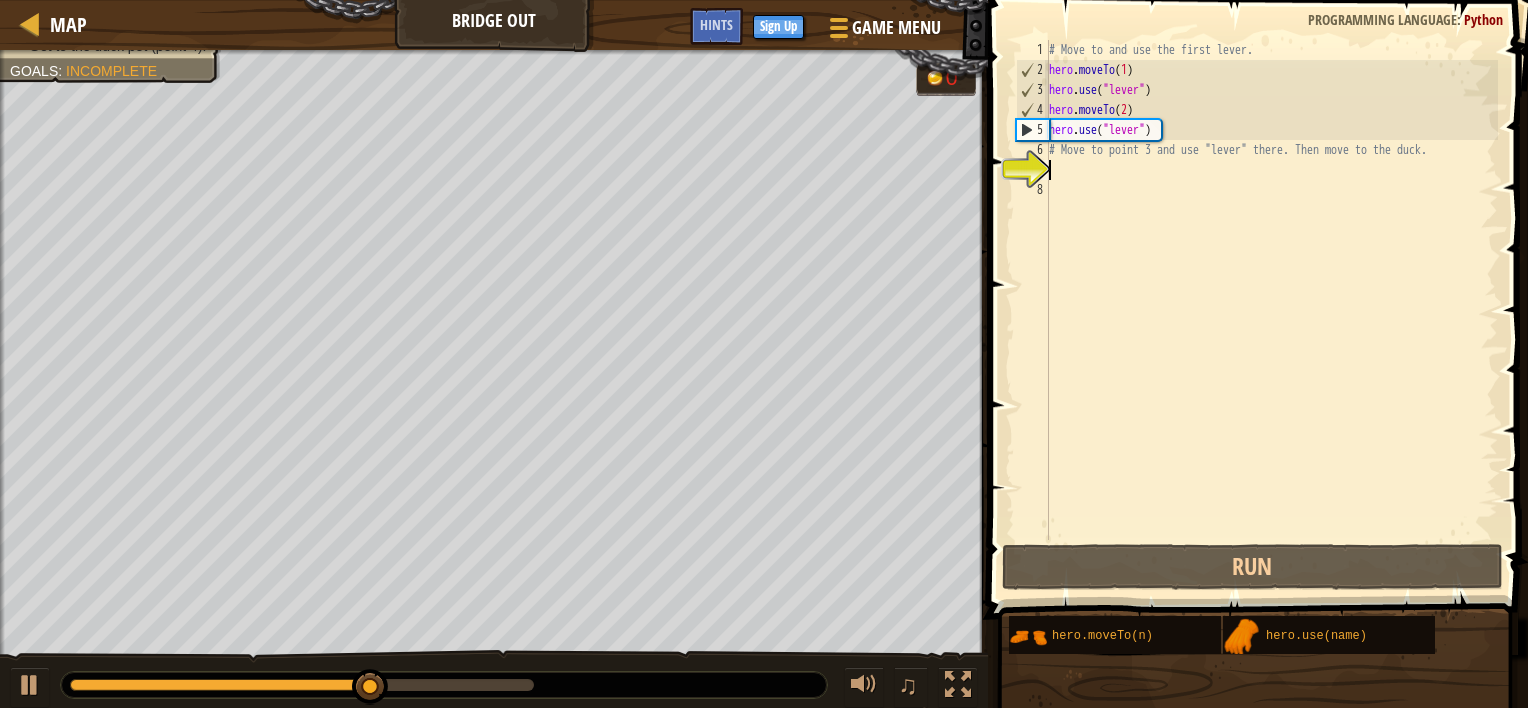 click on "# Move to and use the first lever. hero . moveTo ( 1 ) hero . use ( "lever" ) hero . moveTo ( 2 ) hero . use ( "lever" ) # Move to point 3 and use "lever" there. Then move to the duck." at bounding box center (1271, 310) 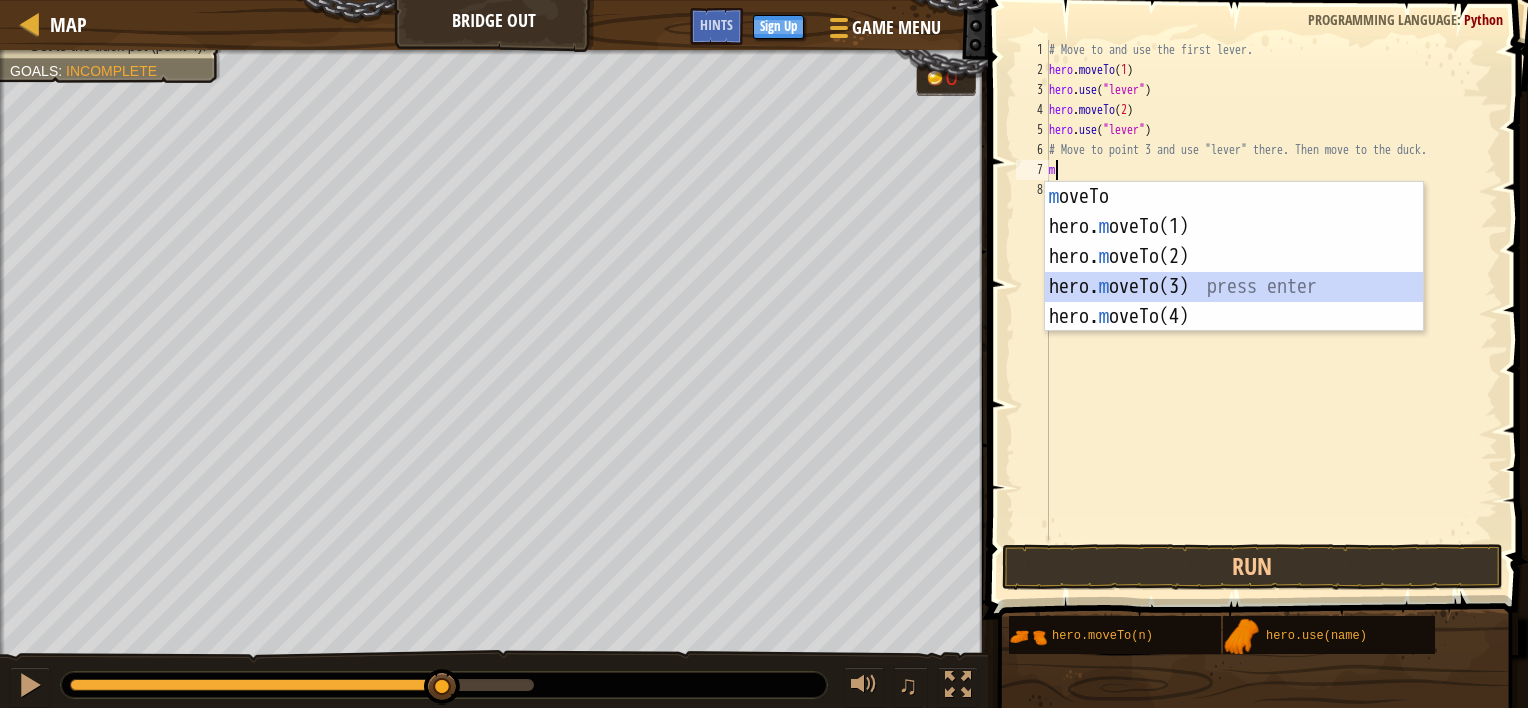 click on "m oveTo press enter hero. m oveTo(1) press enter hero. m oveTo(2) press enter hero. m oveTo(3) press enter hero. m oveTo(4) press enter" at bounding box center [1234, 287] 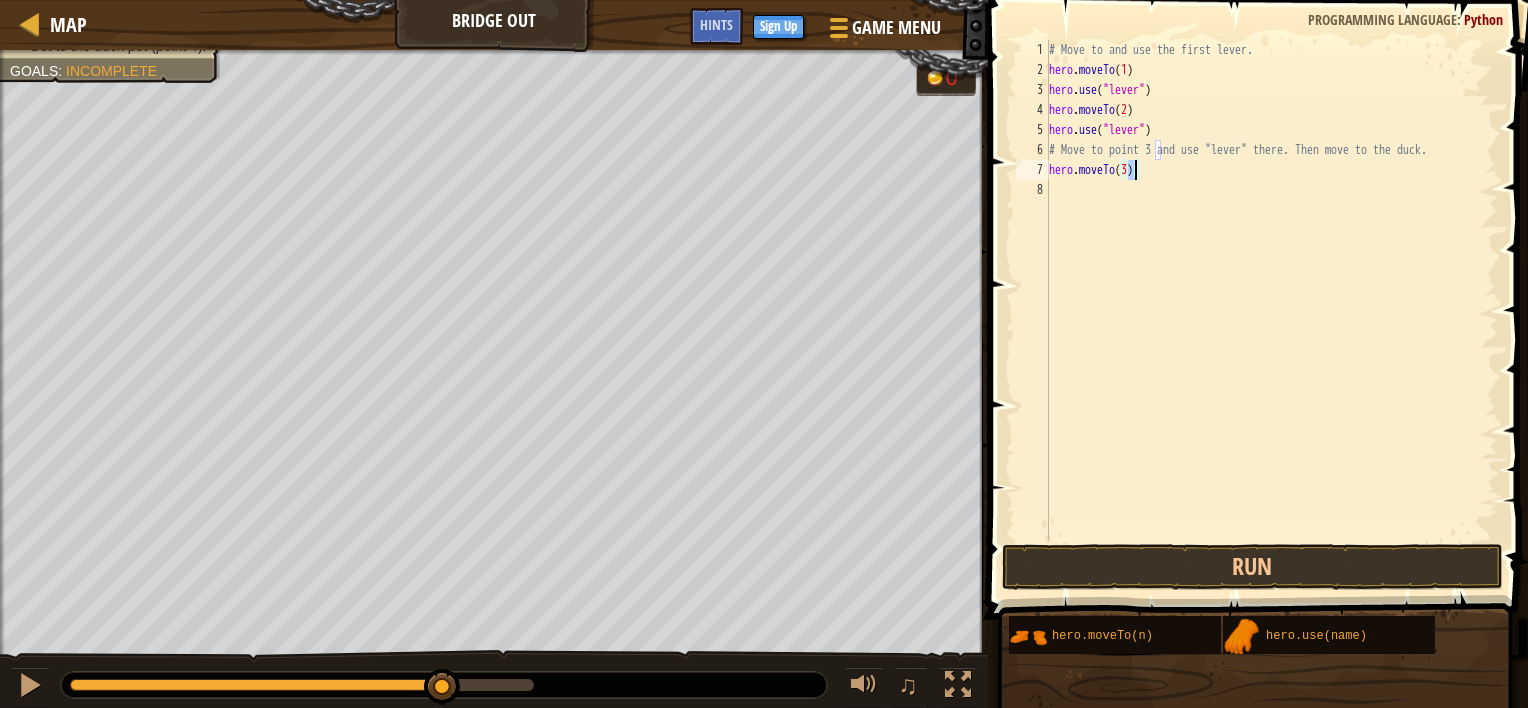 click on "# Move to and use the first lever. hero . moveTo ( 1 ) hero . use ( "lever" ) hero . moveTo ( 2 ) hero . use ( "lever" ) # Move to point 3 and use "lever" there. Then move to the duck. hero . moveTo ( 3 )" at bounding box center (1271, 310) 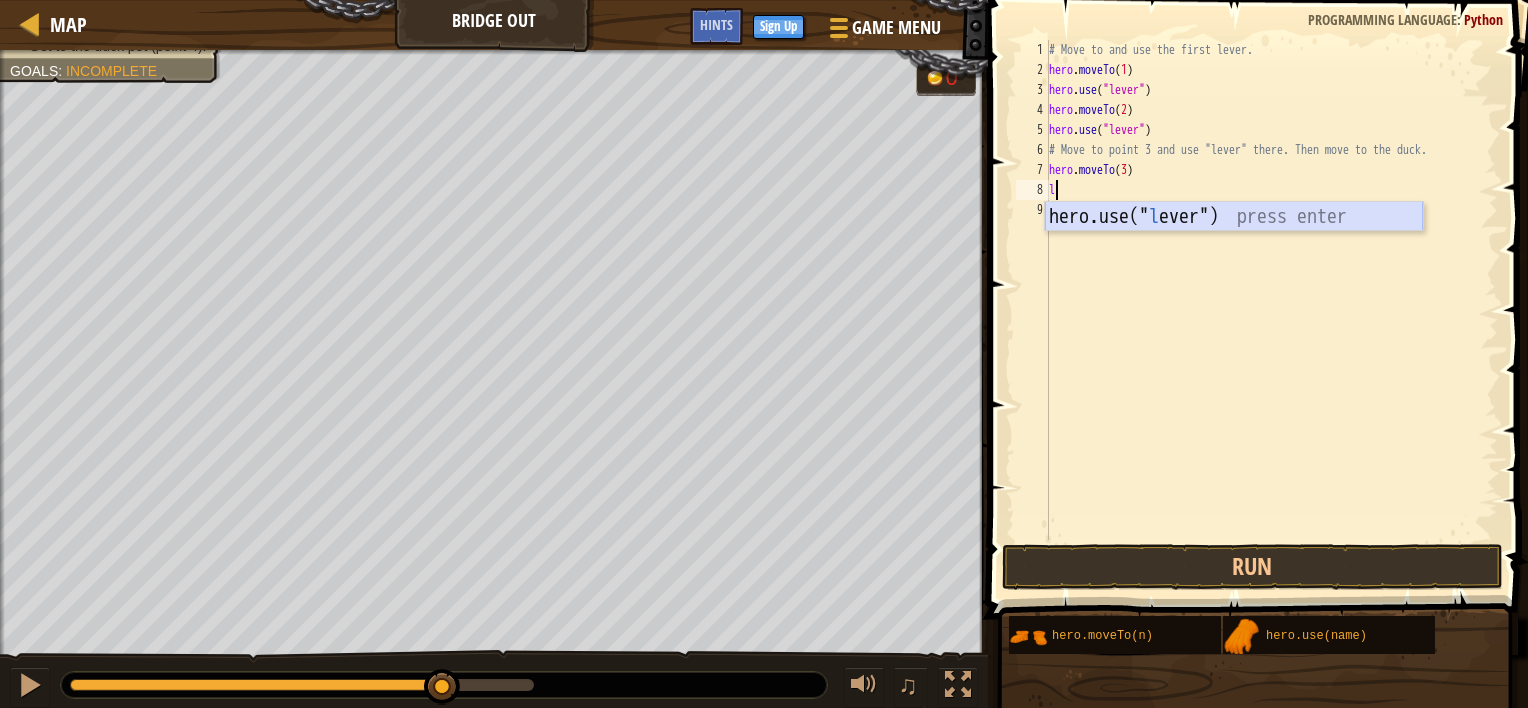 click on "hero.use(" l ever") press enter" at bounding box center [1234, 247] 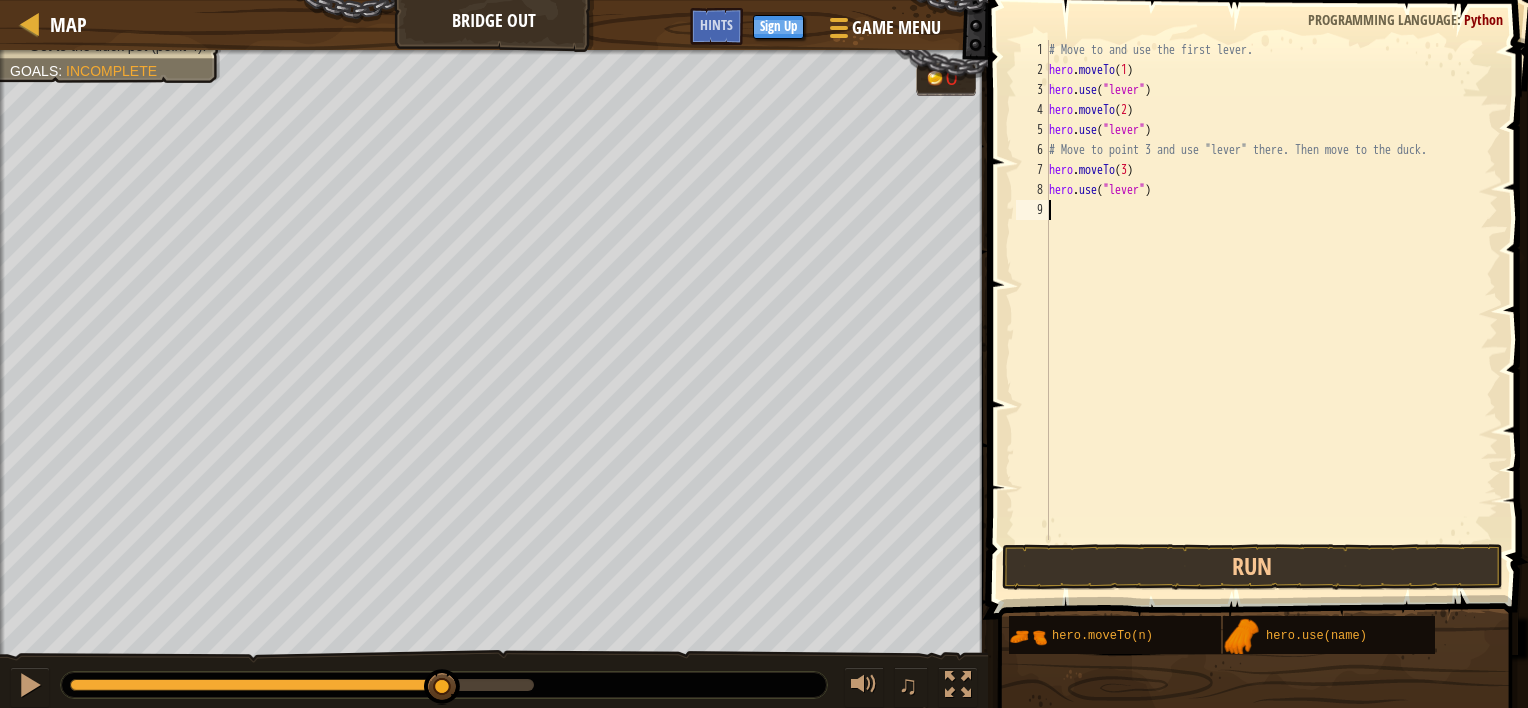 click on "# Move to and use the first lever. hero . moveTo ( 1 ) hero . use ( "lever" ) hero . moveTo ( 2 ) hero . use ( "lever" ) # Move to point 3 and use "lever" there. Then move to the duck. hero . moveTo ( 3 ) hero . use ( "lever" )" at bounding box center (1271, 310) 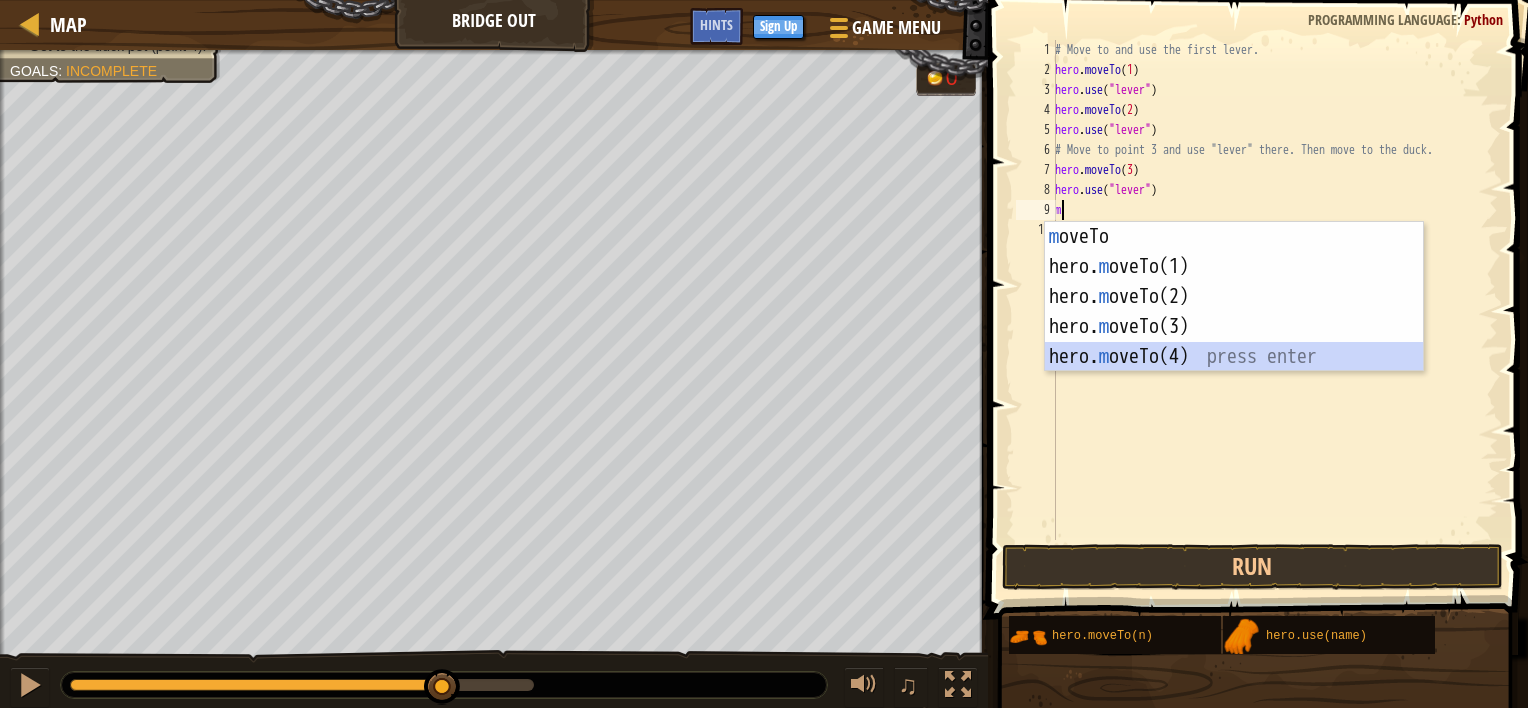 click on "m oveTo press enter hero. m oveTo(1) press enter hero. m oveTo(2) press enter hero. m oveTo(3) press enter hero. m oveTo(4) press enter" at bounding box center (1234, 327) 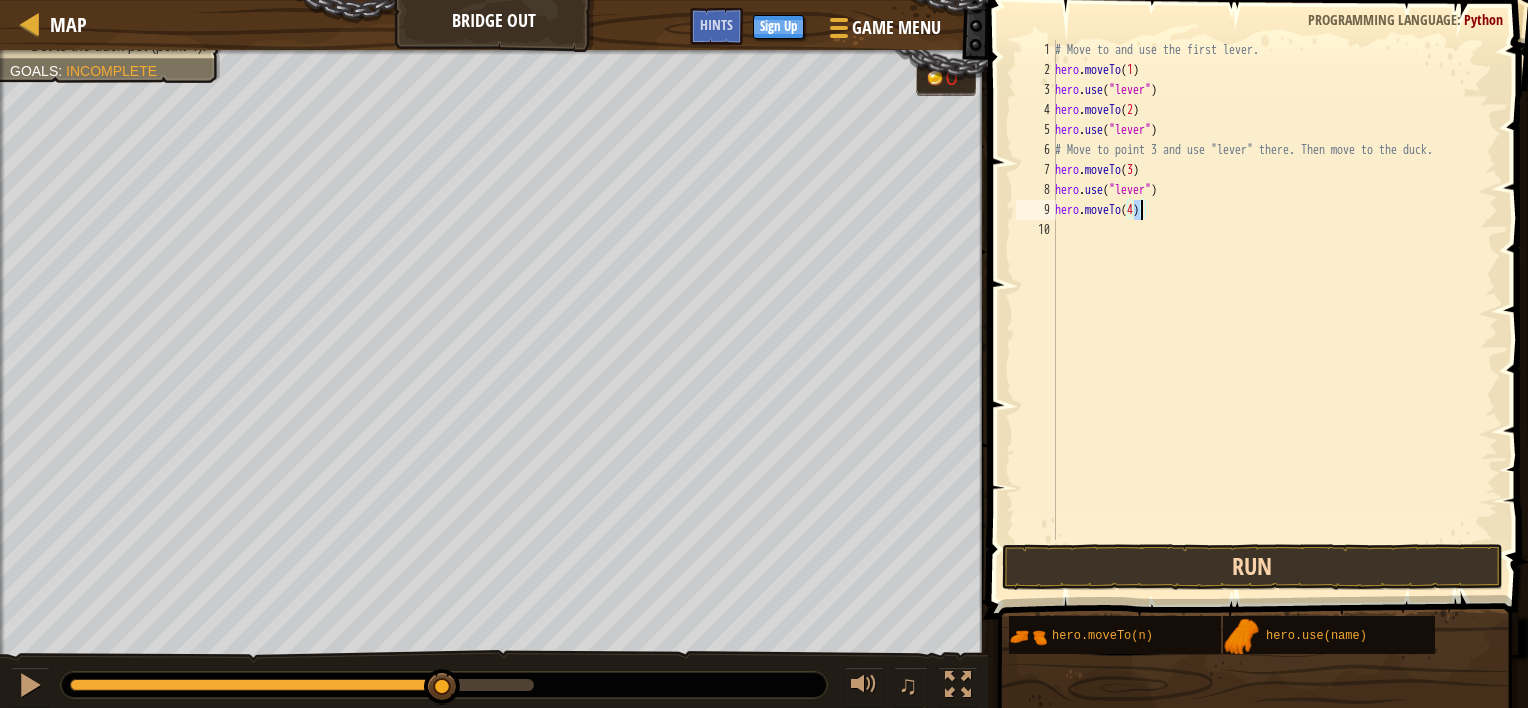 type on "hero.moveTo(4)" 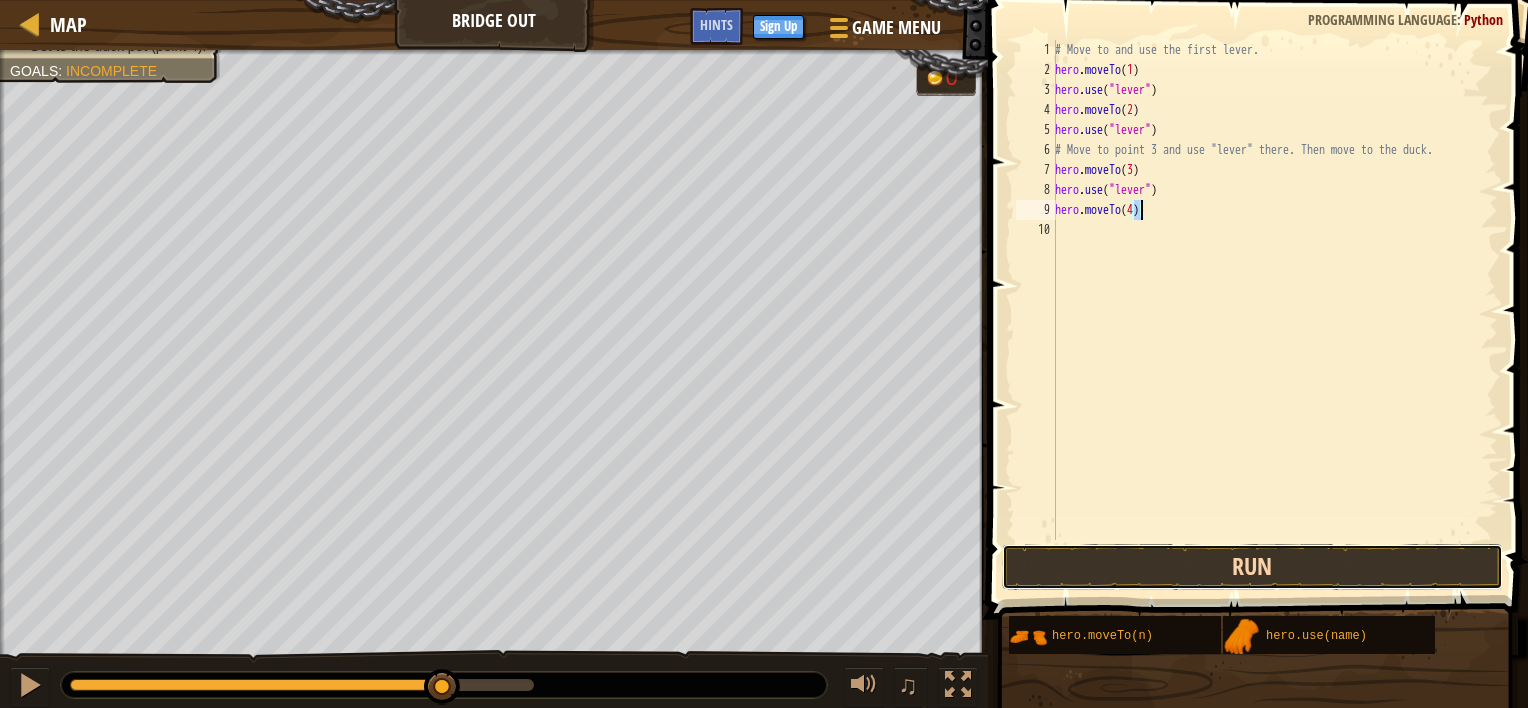 click on "Run" at bounding box center [1252, 567] 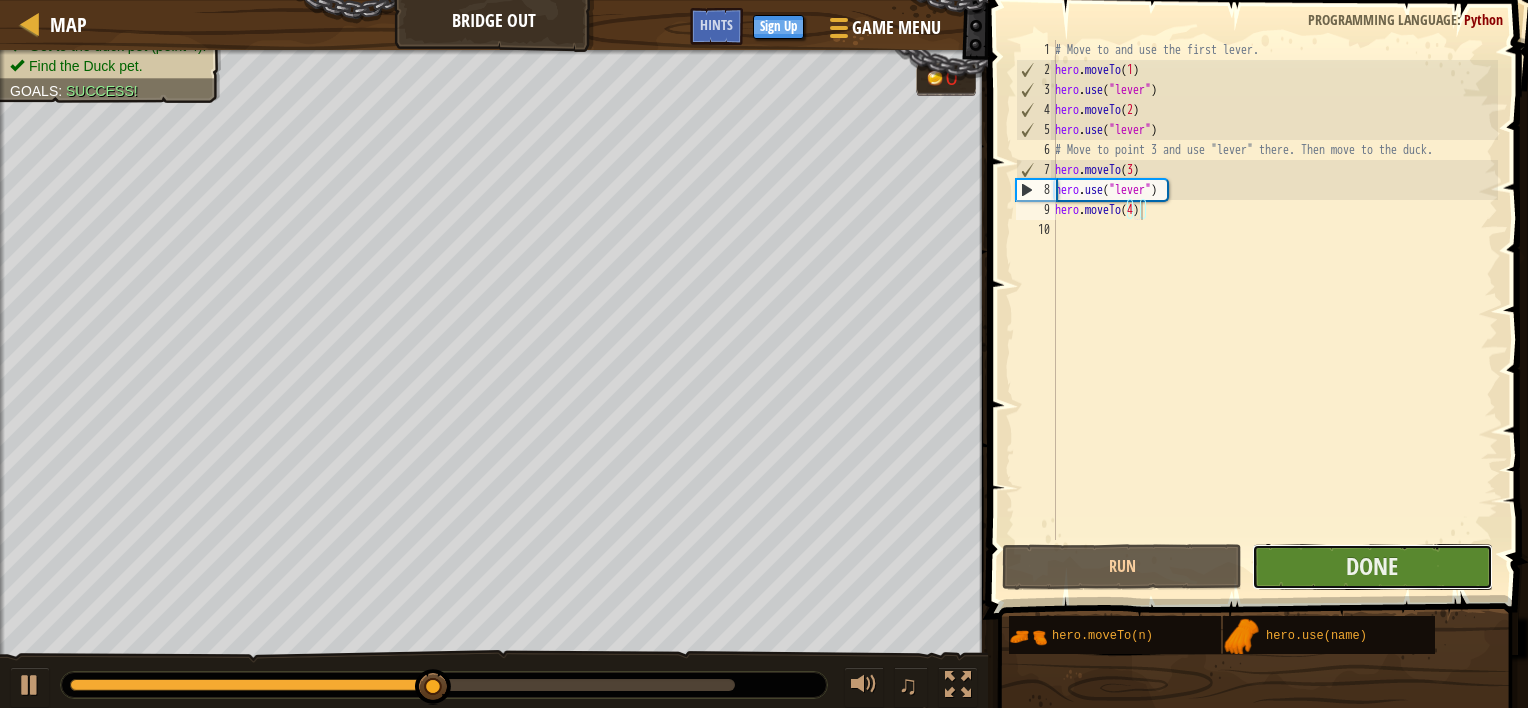 click on "Done" at bounding box center (1372, 567) 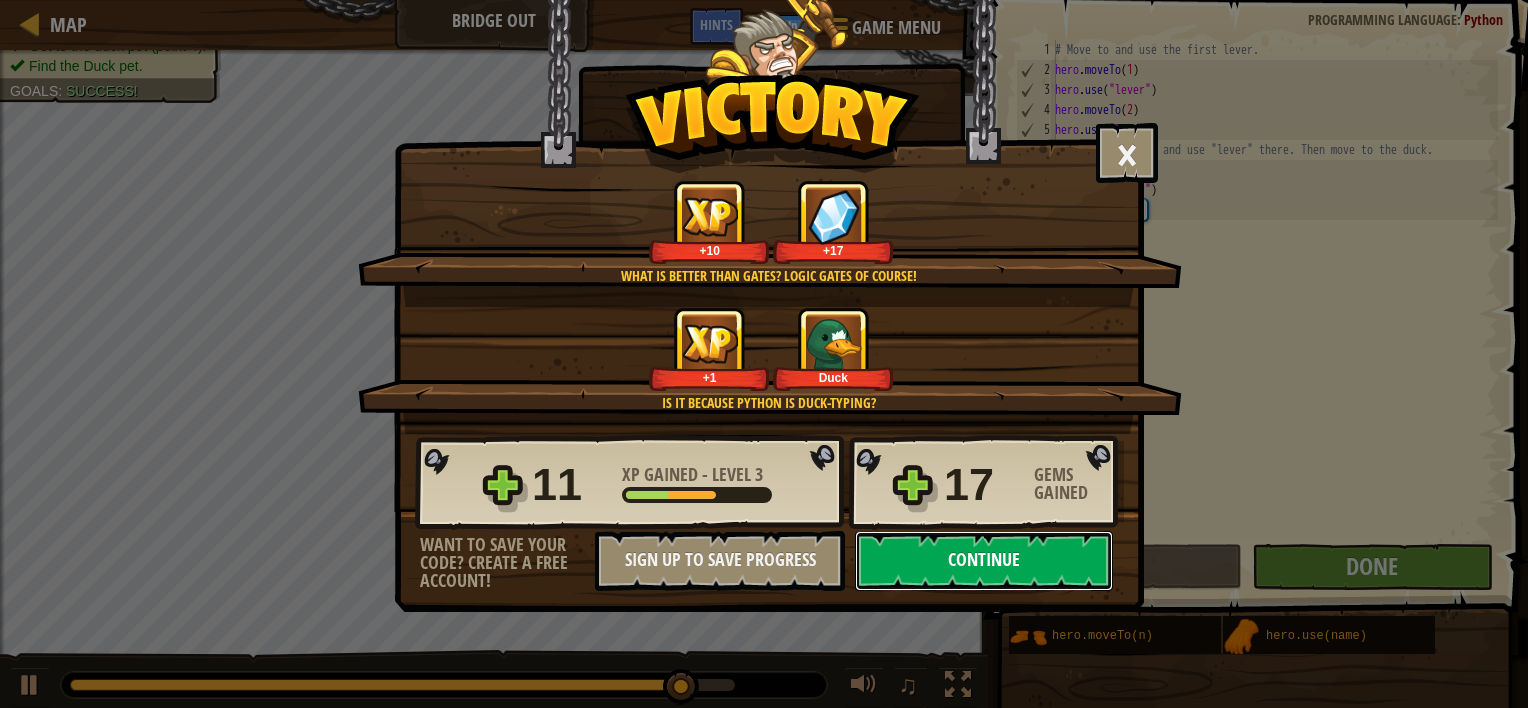 drag, startPoint x: 1025, startPoint y: 564, endPoint x: 947, endPoint y: 570, distance: 78.23043 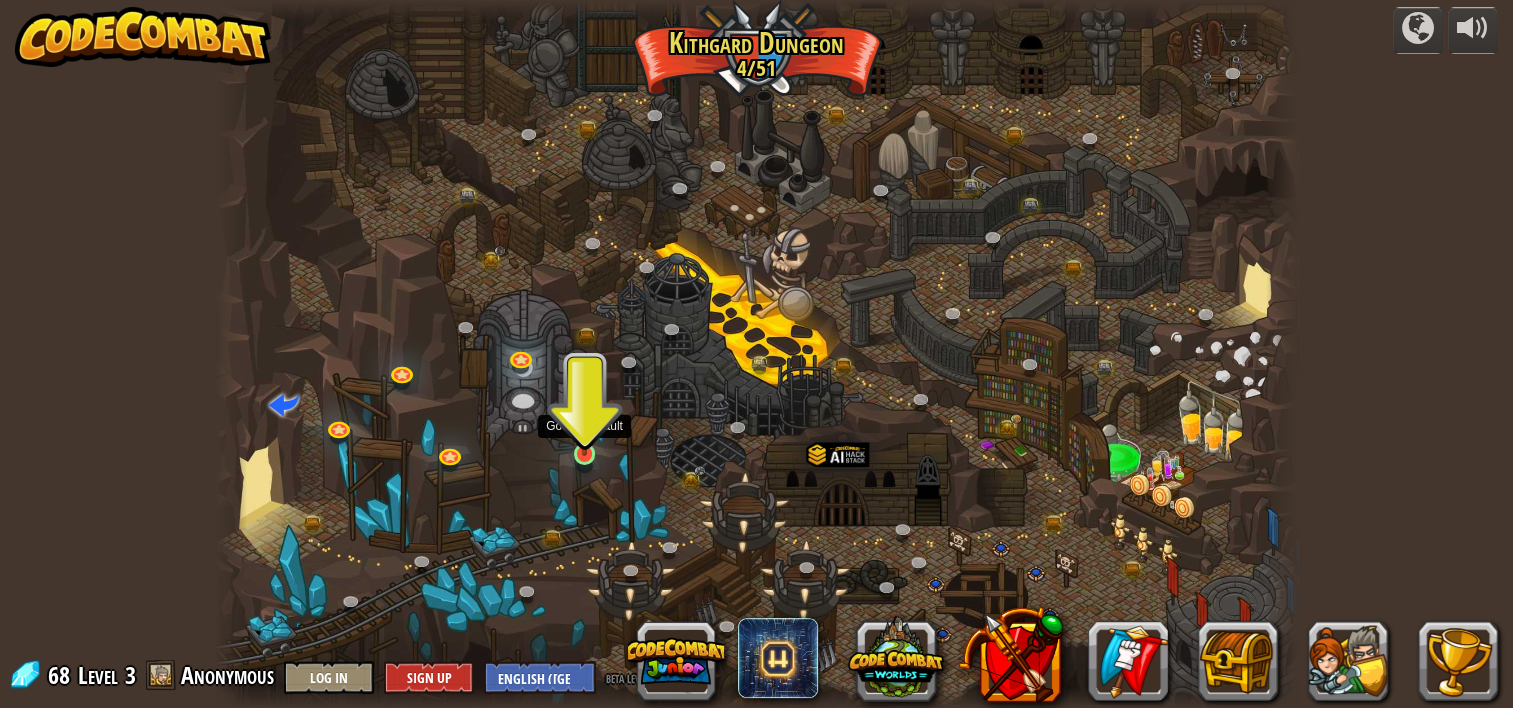 click at bounding box center (584, 425) 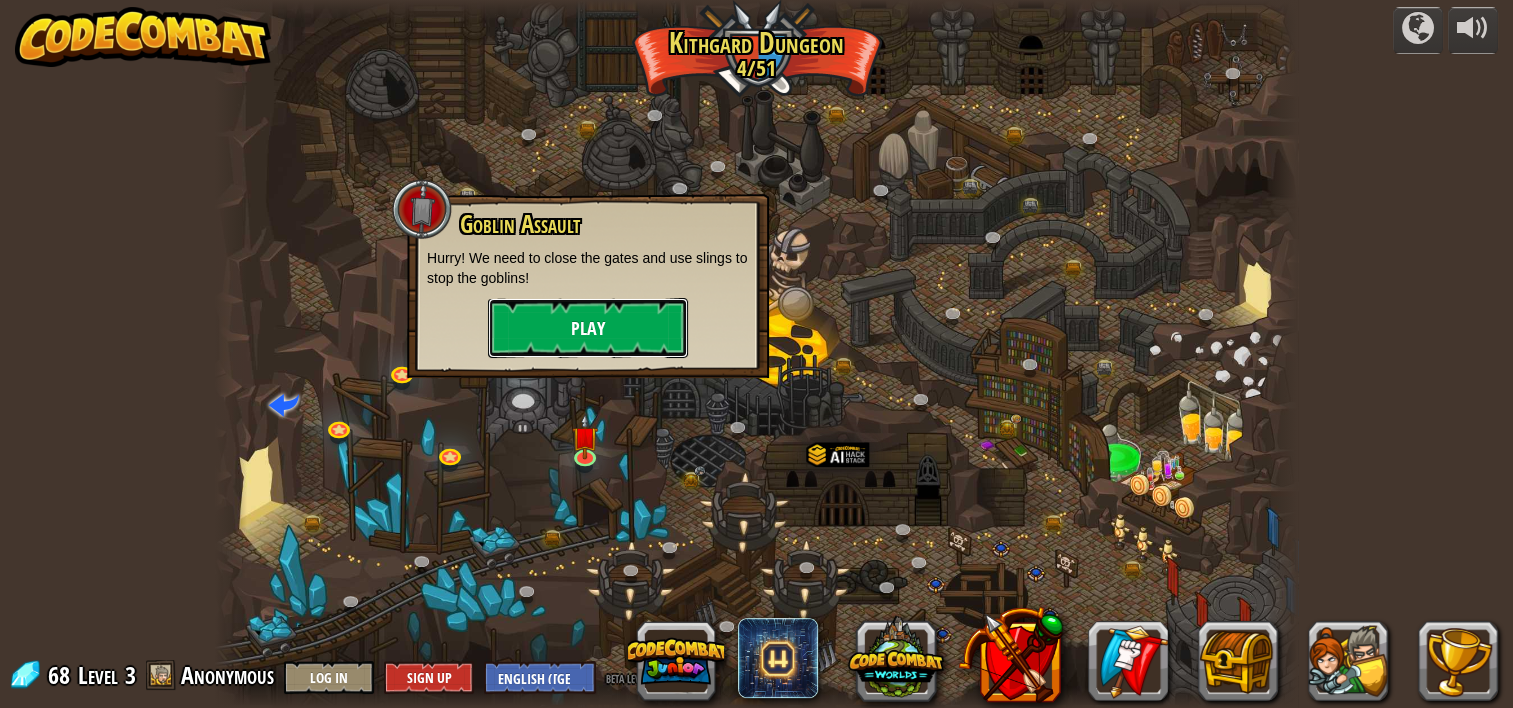 click on "Play" at bounding box center (588, 328) 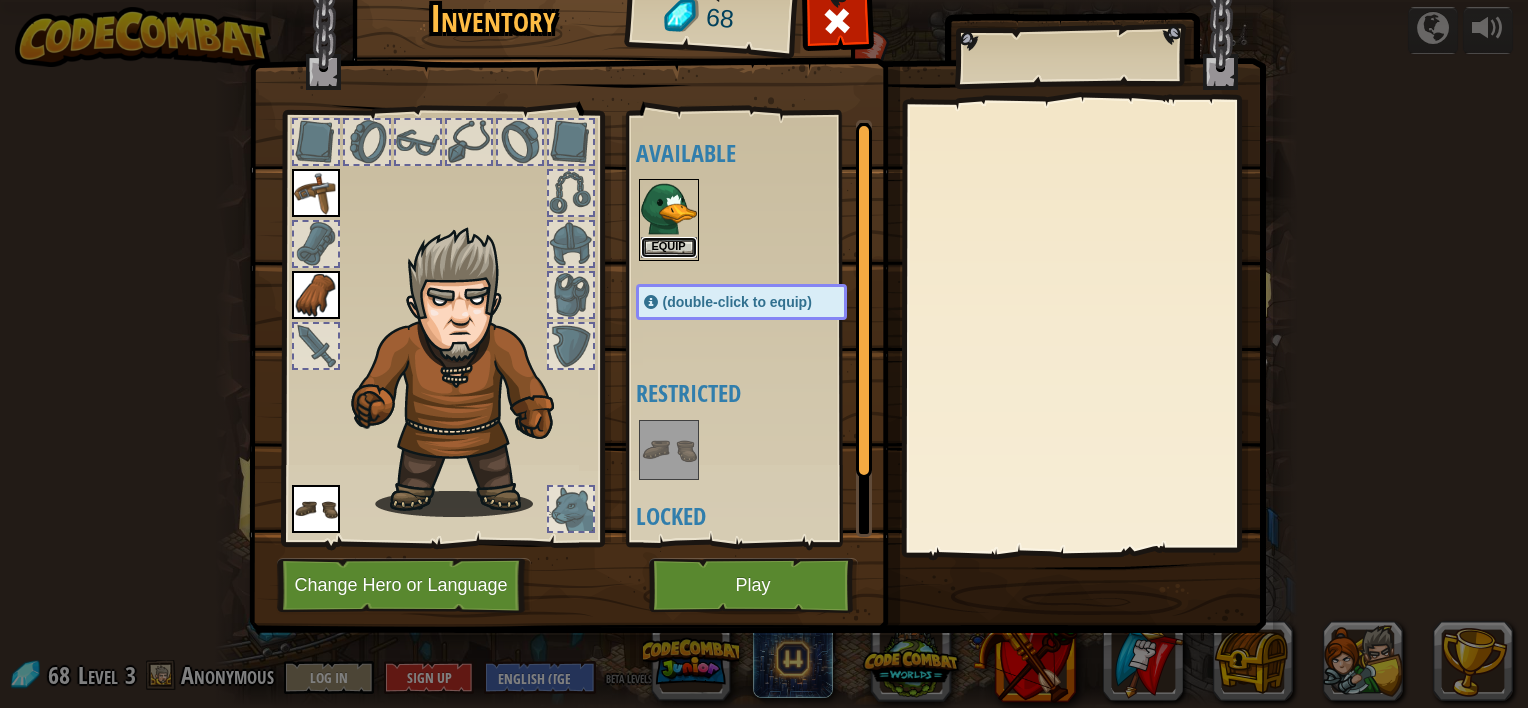 click on "Equip" at bounding box center (669, 247) 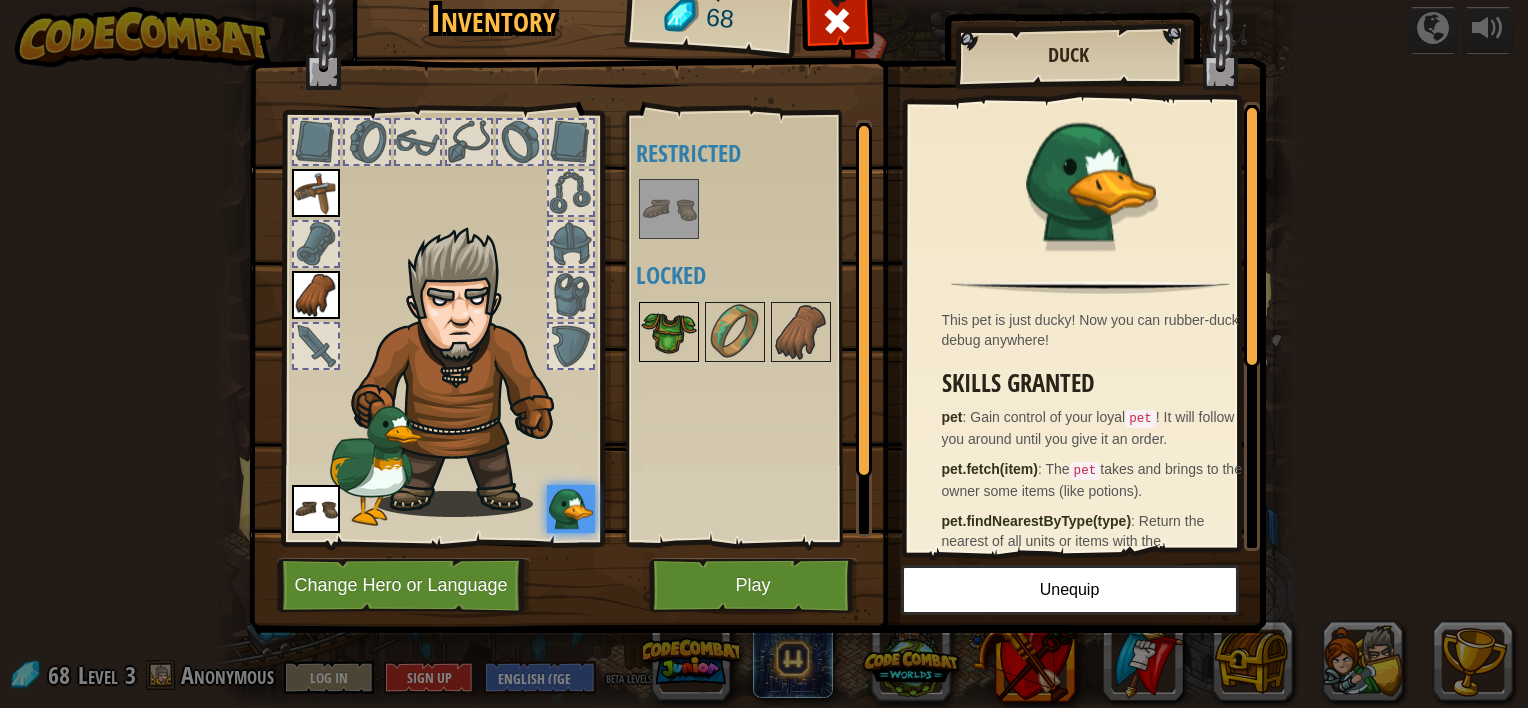 click at bounding box center [669, 332] 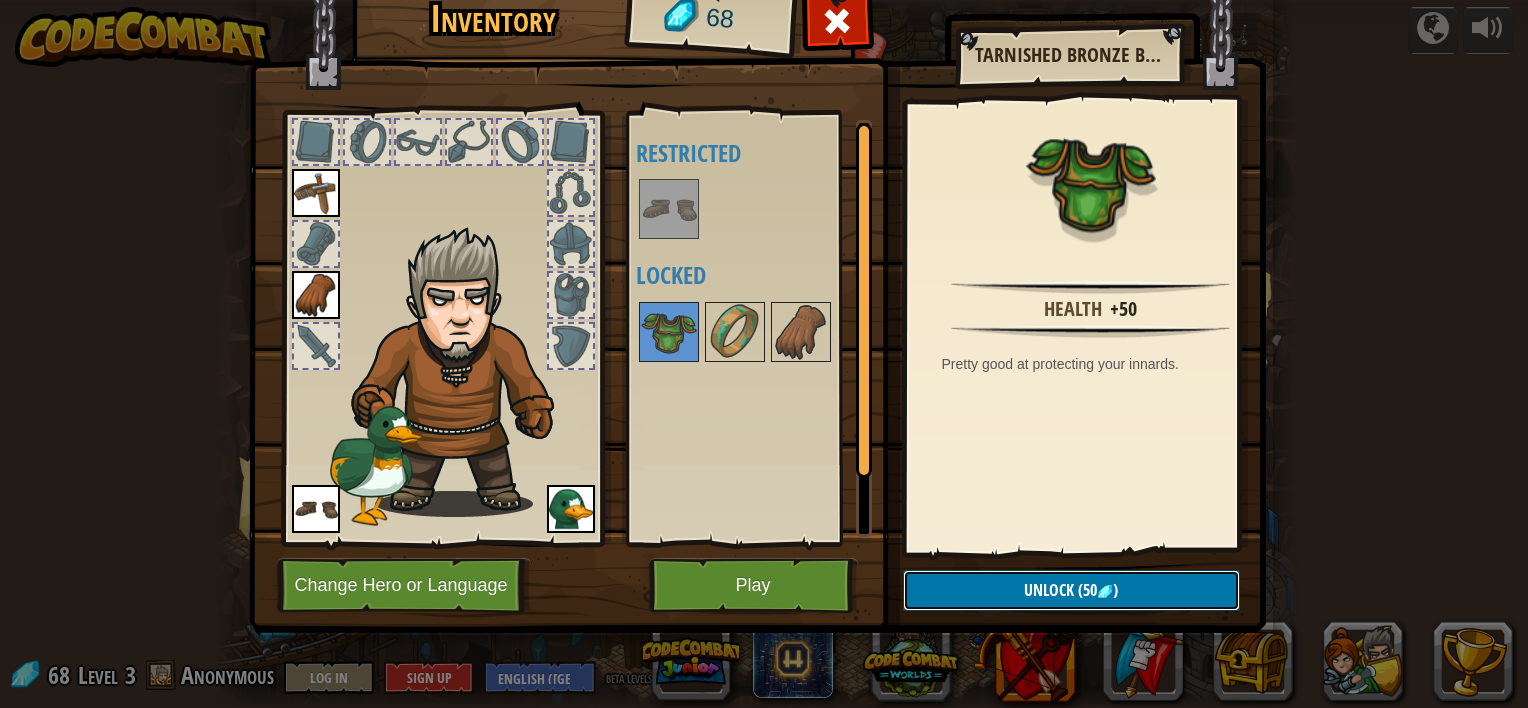 click on "Unlock (50 )" at bounding box center [1071, 590] 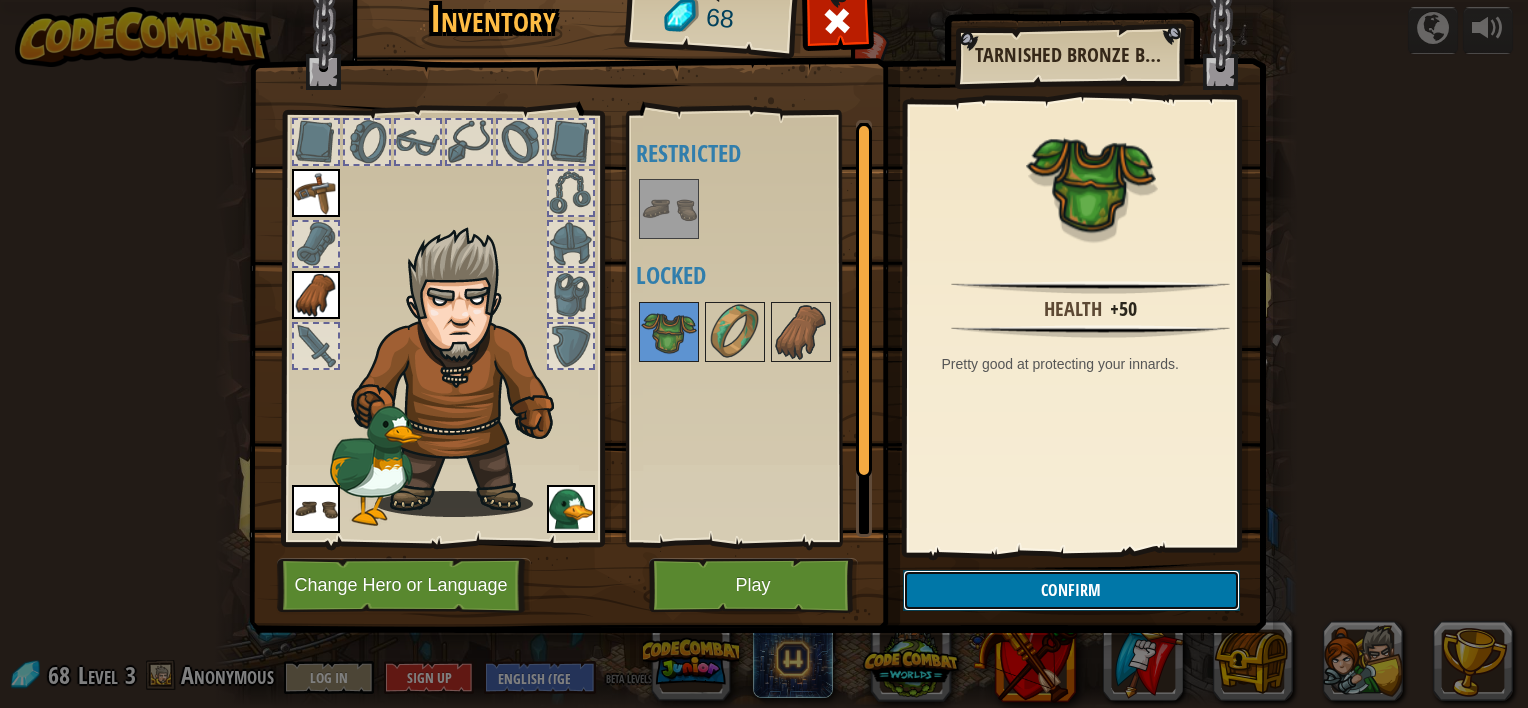 click on "Confirm" at bounding box center (1071, 590) 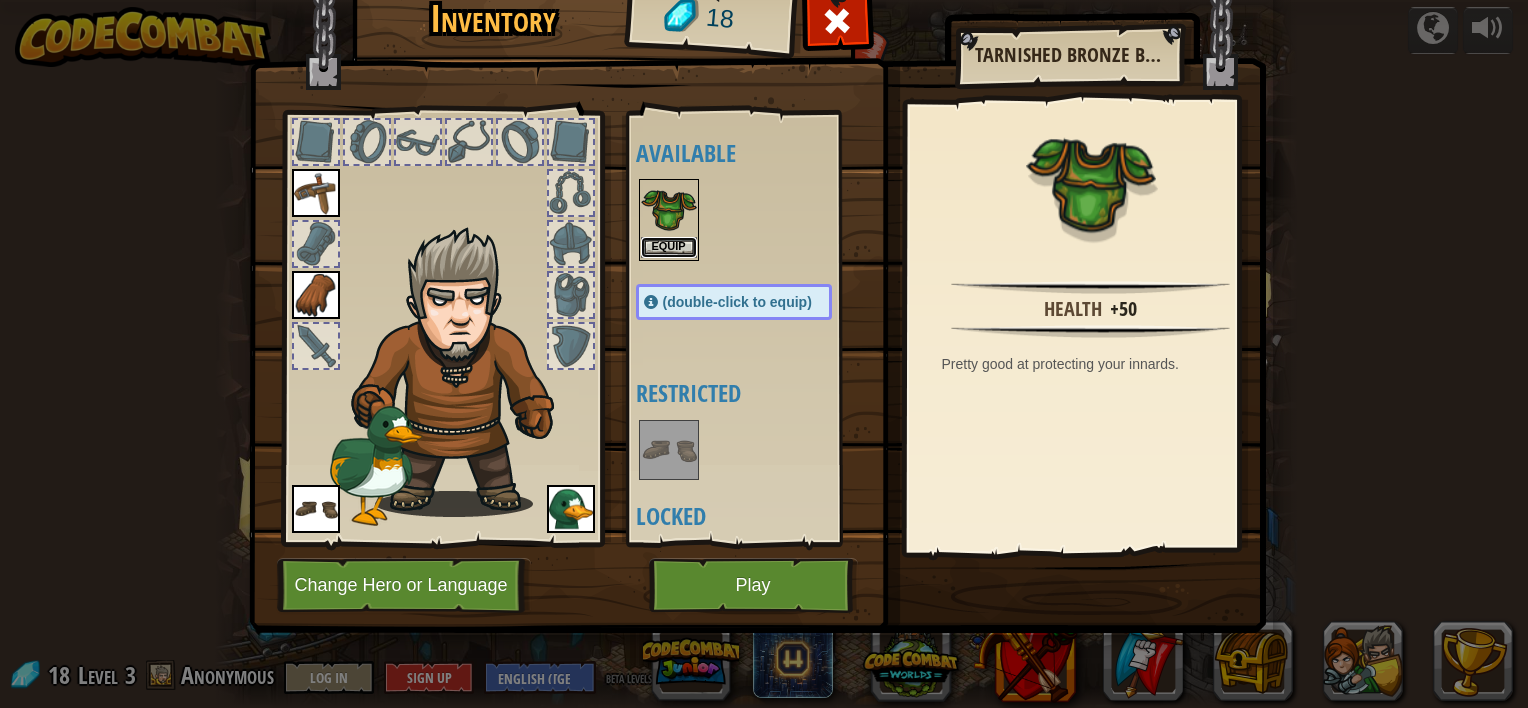 click on "Equip" at bounding box center [669, 247] 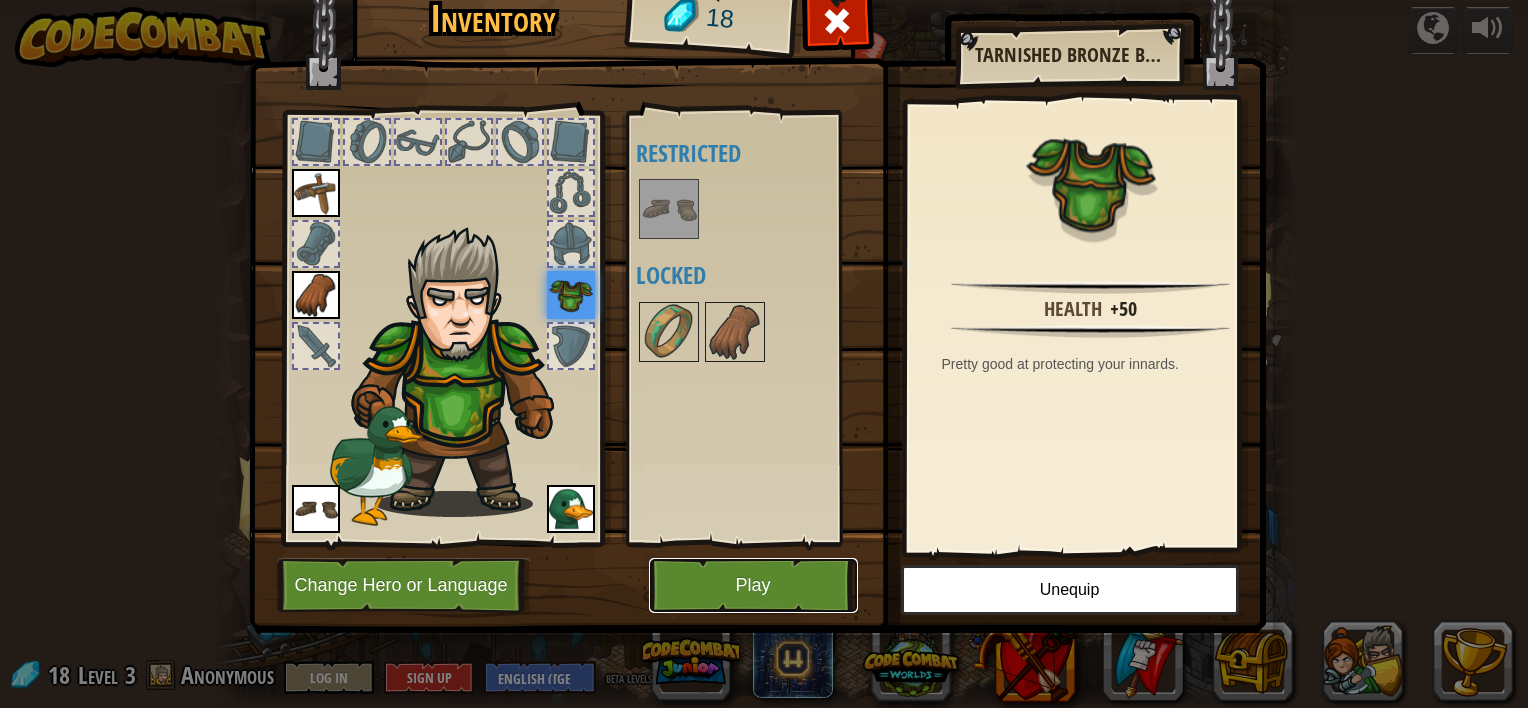 click on "Play" at bounding box center [753, 585] 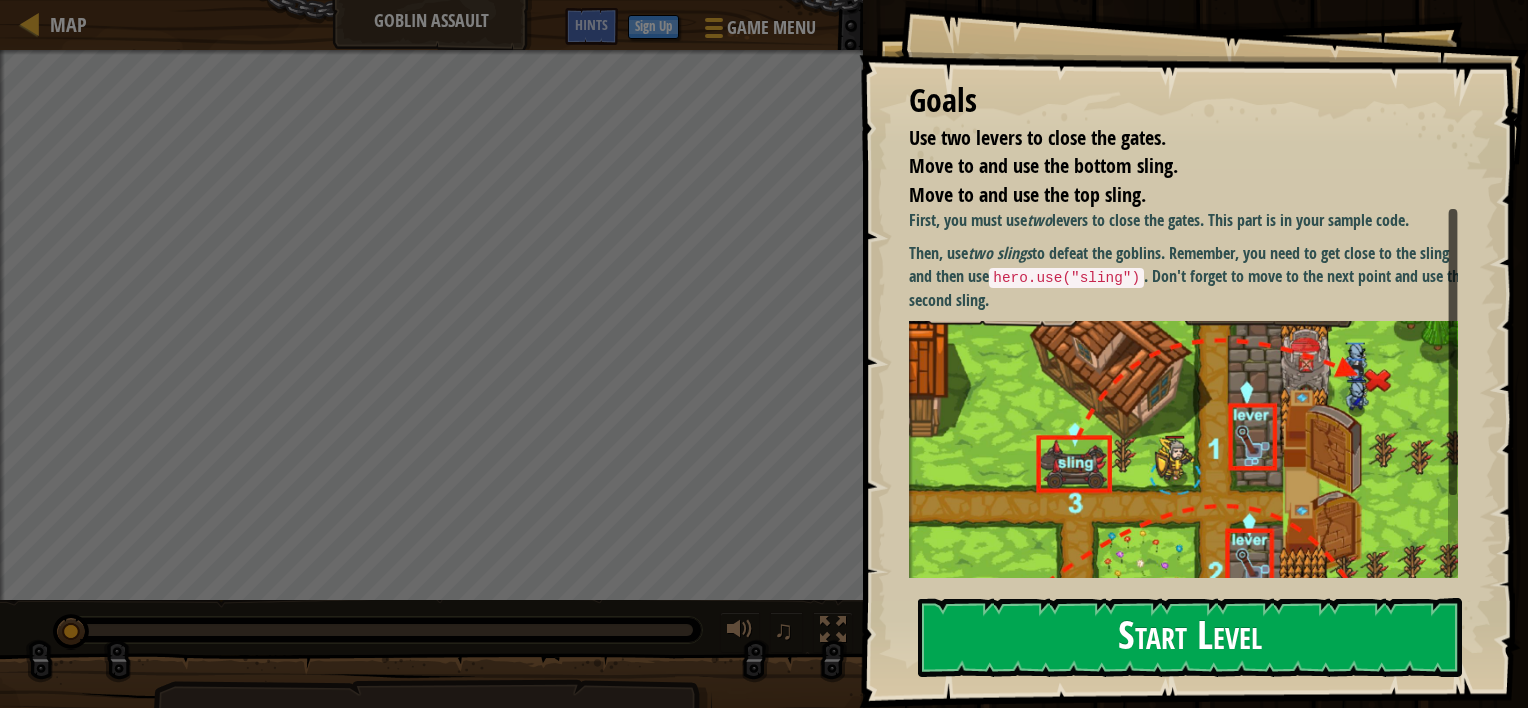 click on "Start Level" at bounding box center (1190, 637) 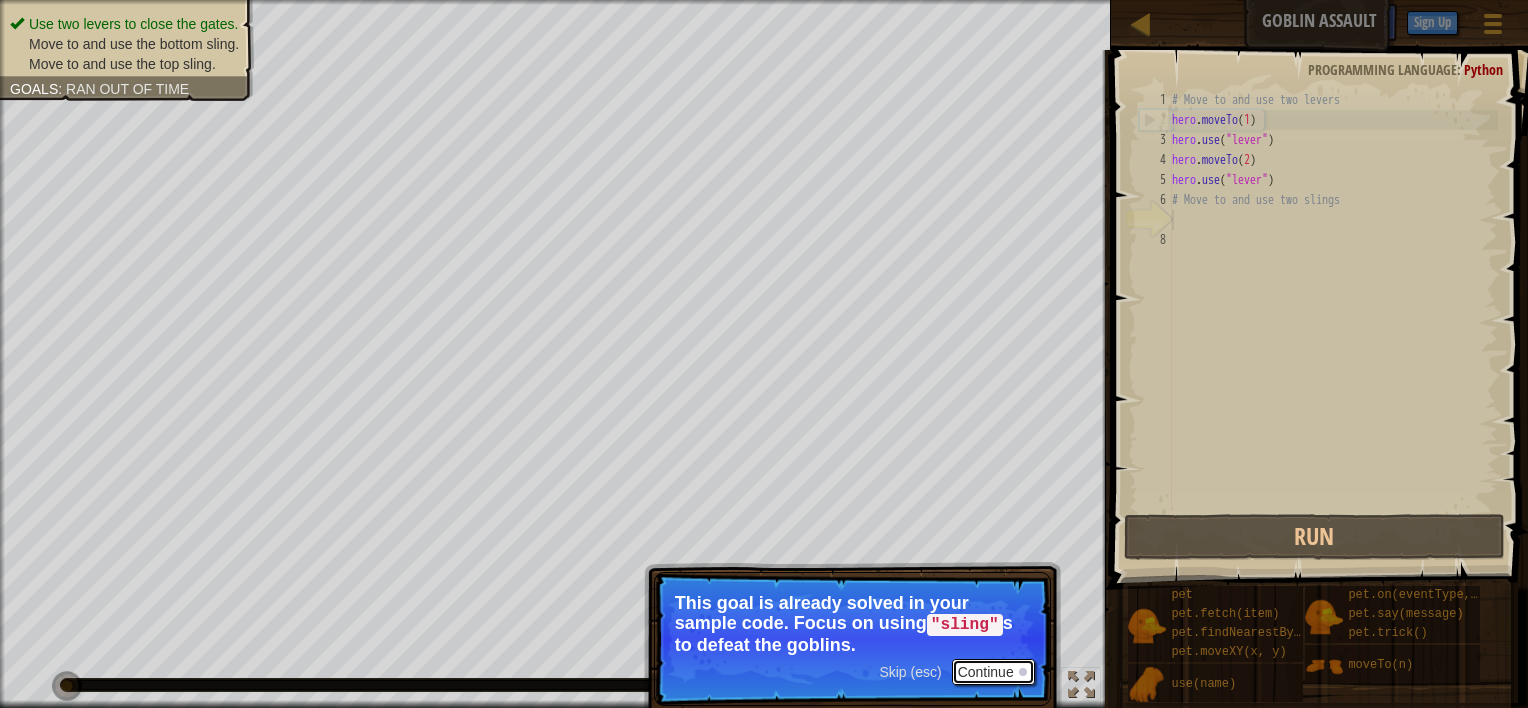 click on "Continue" at bounding box center [993, 672] 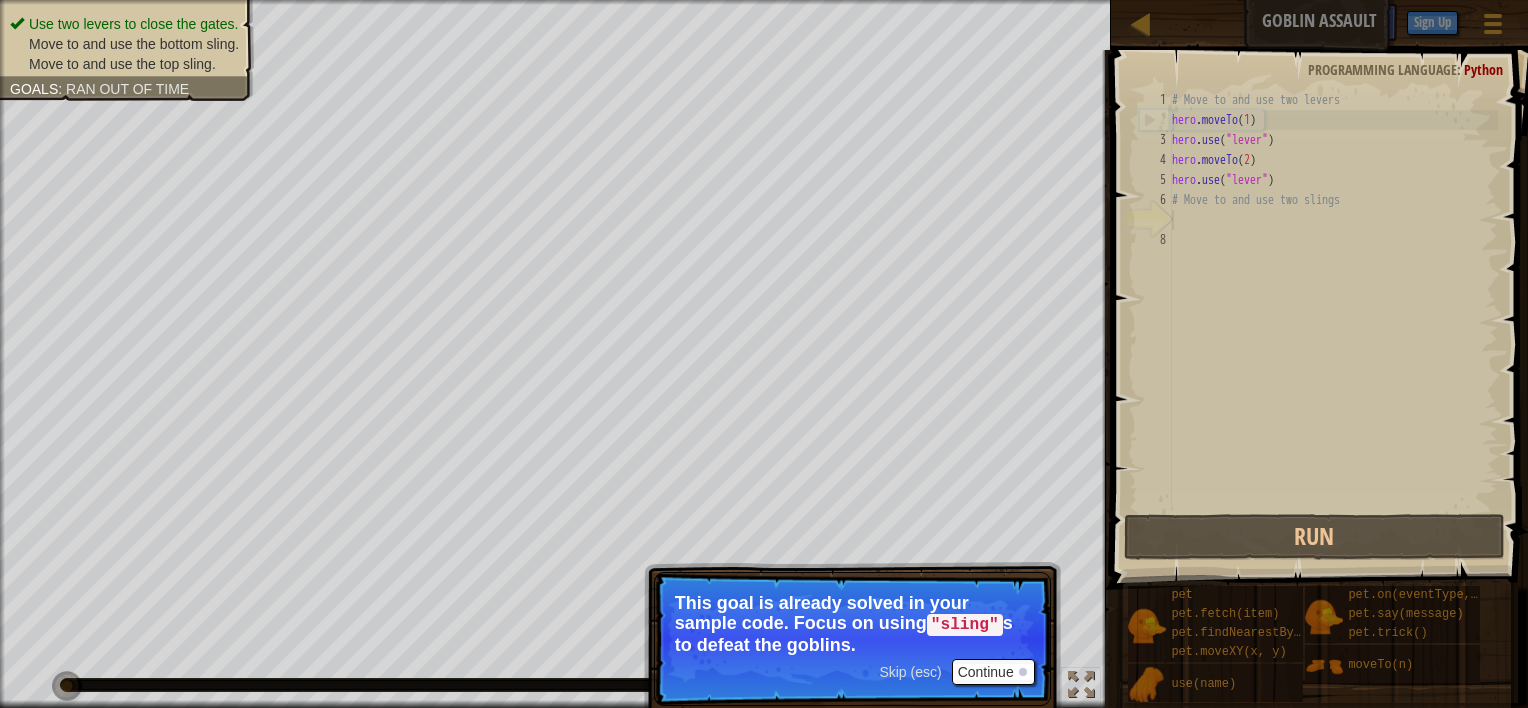 scroll, scrollTop: 9, scrollLeft: 0, axis: vertical 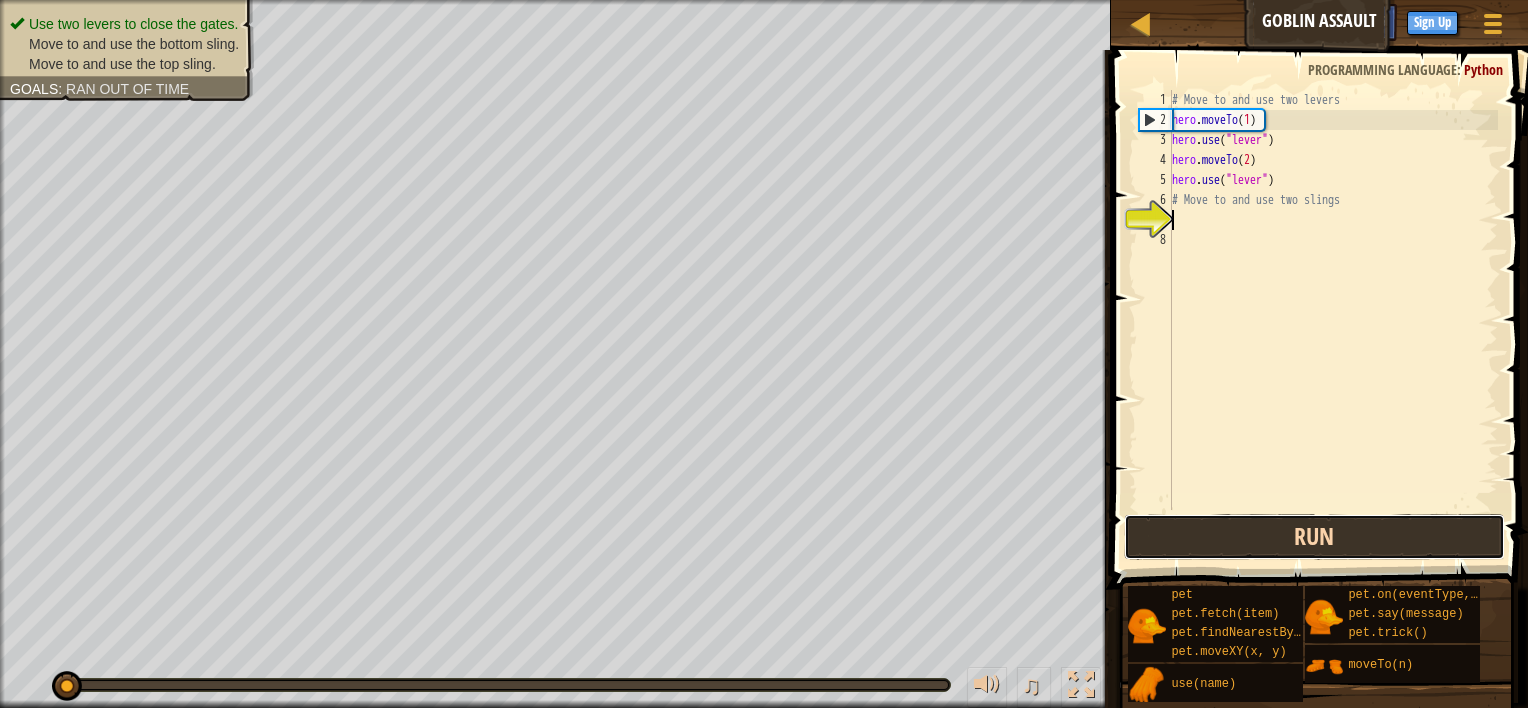 click on "Run" at bounding box center (1315, 537) 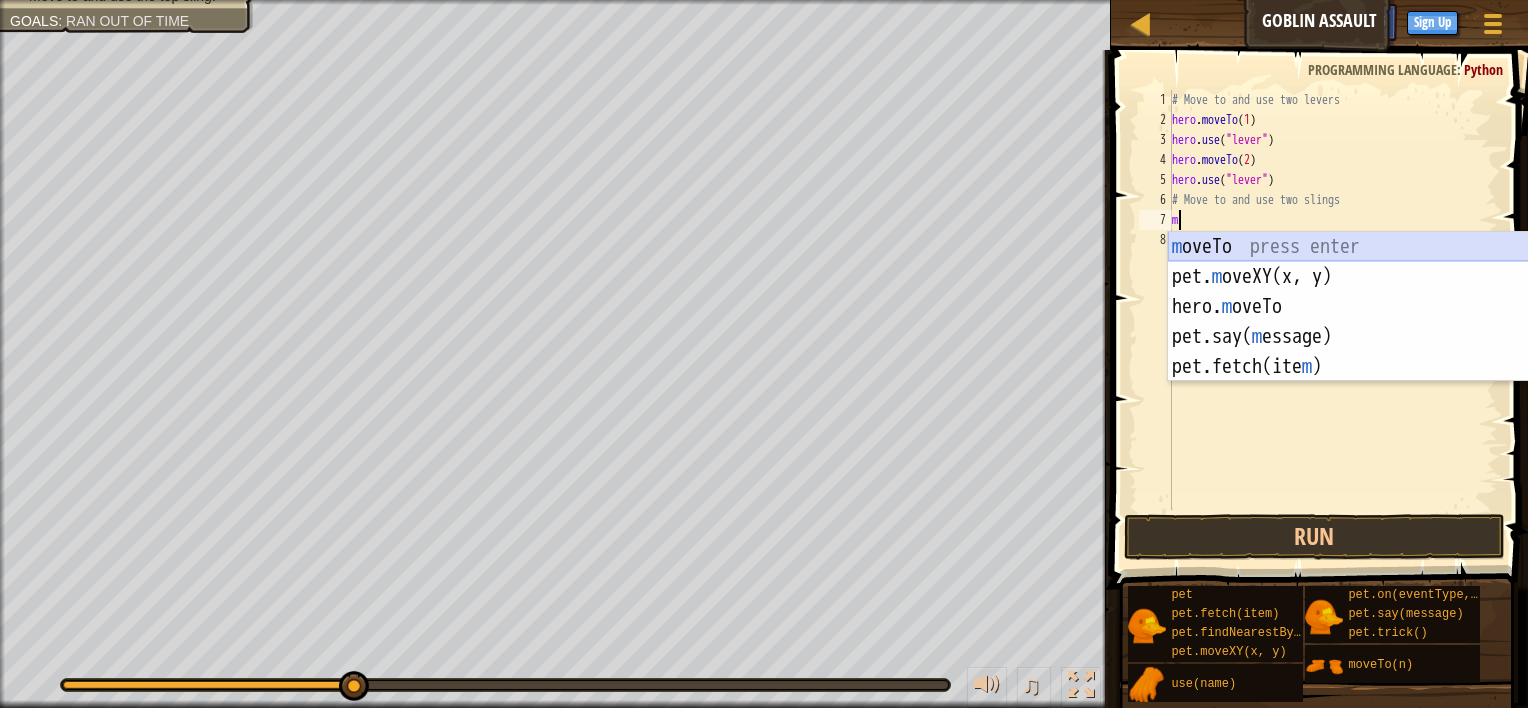 click on "m oveTo press enter pet. m oveXY(x, y) press enter hero. m oveTo press enter pet.say( m essage) press enter pet.fetch(ite m ) press enter" at bounding box center [1357, 337] 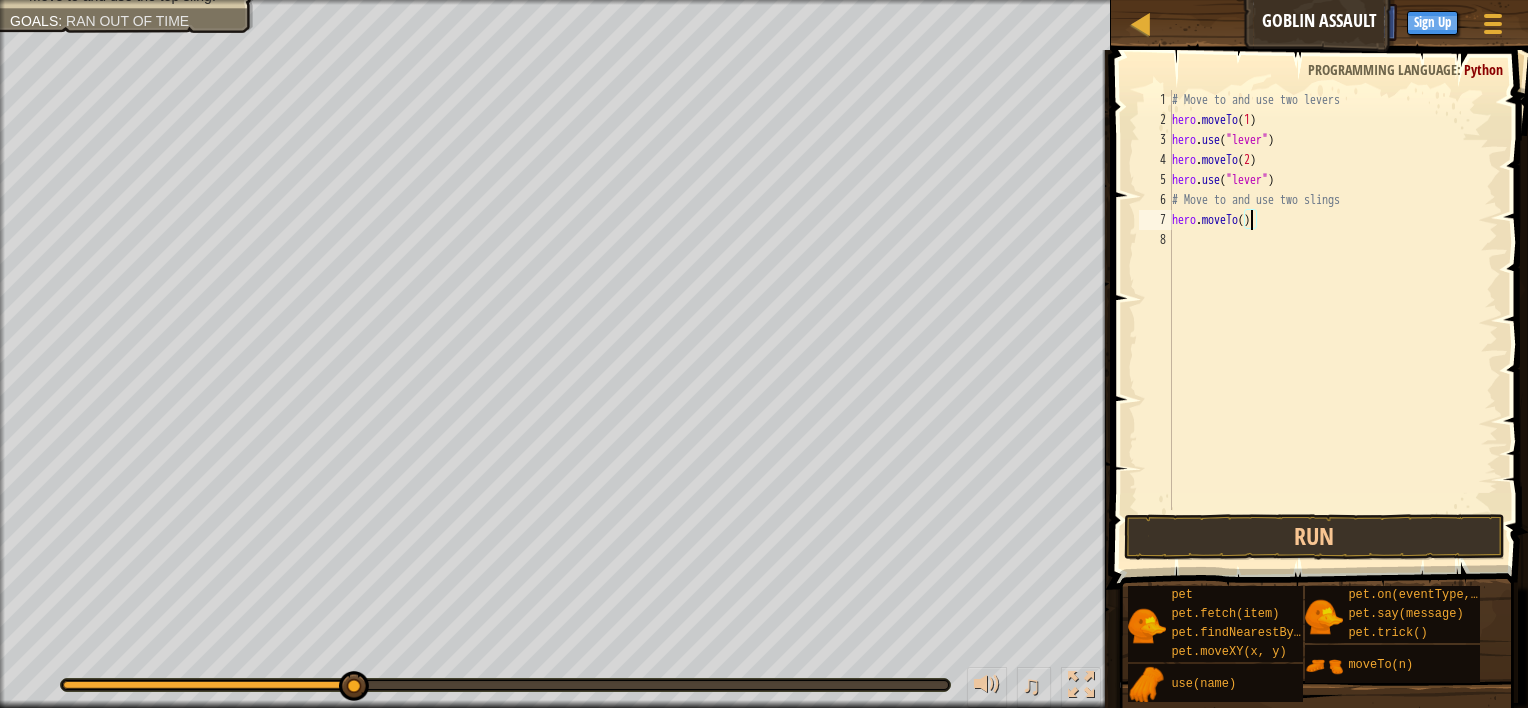 scroll, scrollTop: 9, scrollLeft: 6, axis: both 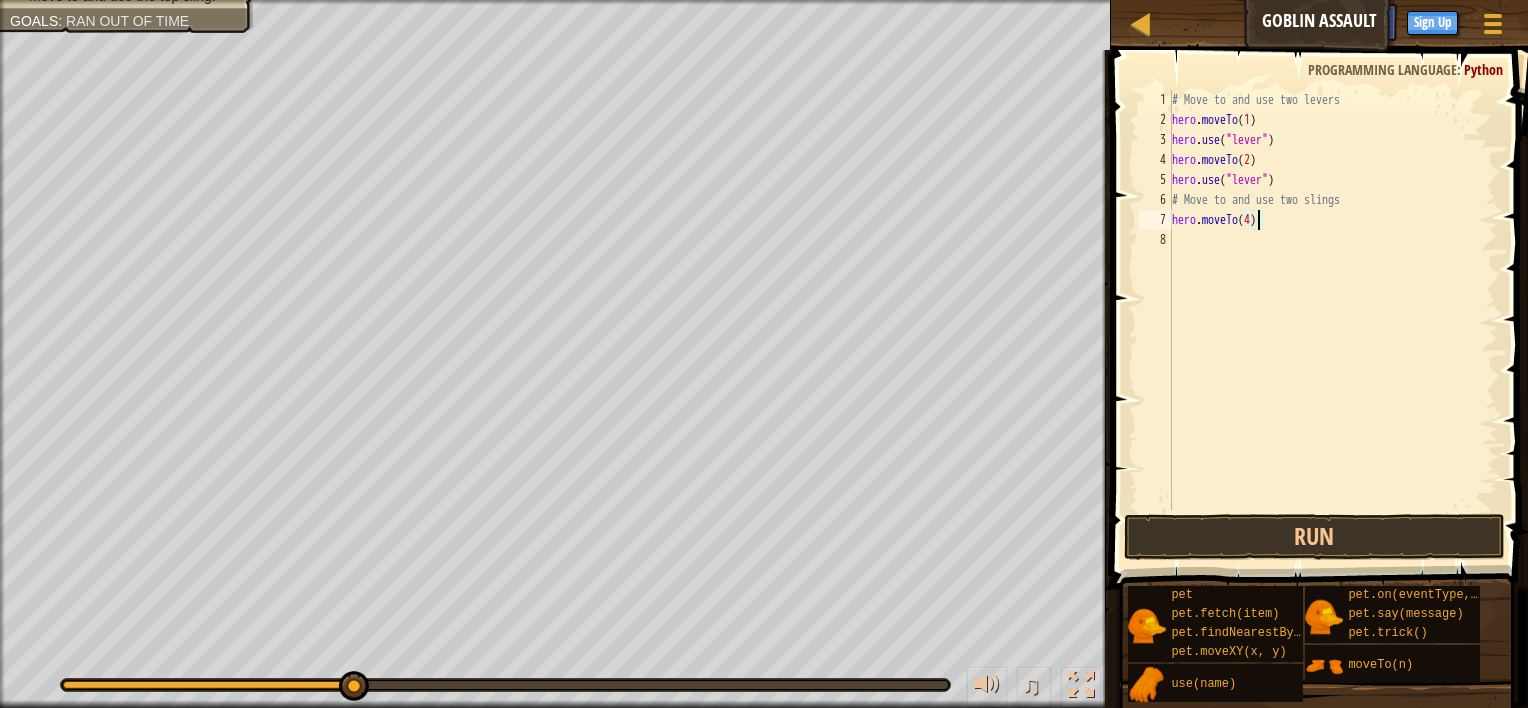 click on "# Move to and use two levers hero . moveTo ( 1 ) hero . use ( "lever" ) hero . moveTo ( 2 ) hero . use ( "lever" ) # Move to and use two slings hero . moveTo ( 4 )" at bounding box center [1333, 320] 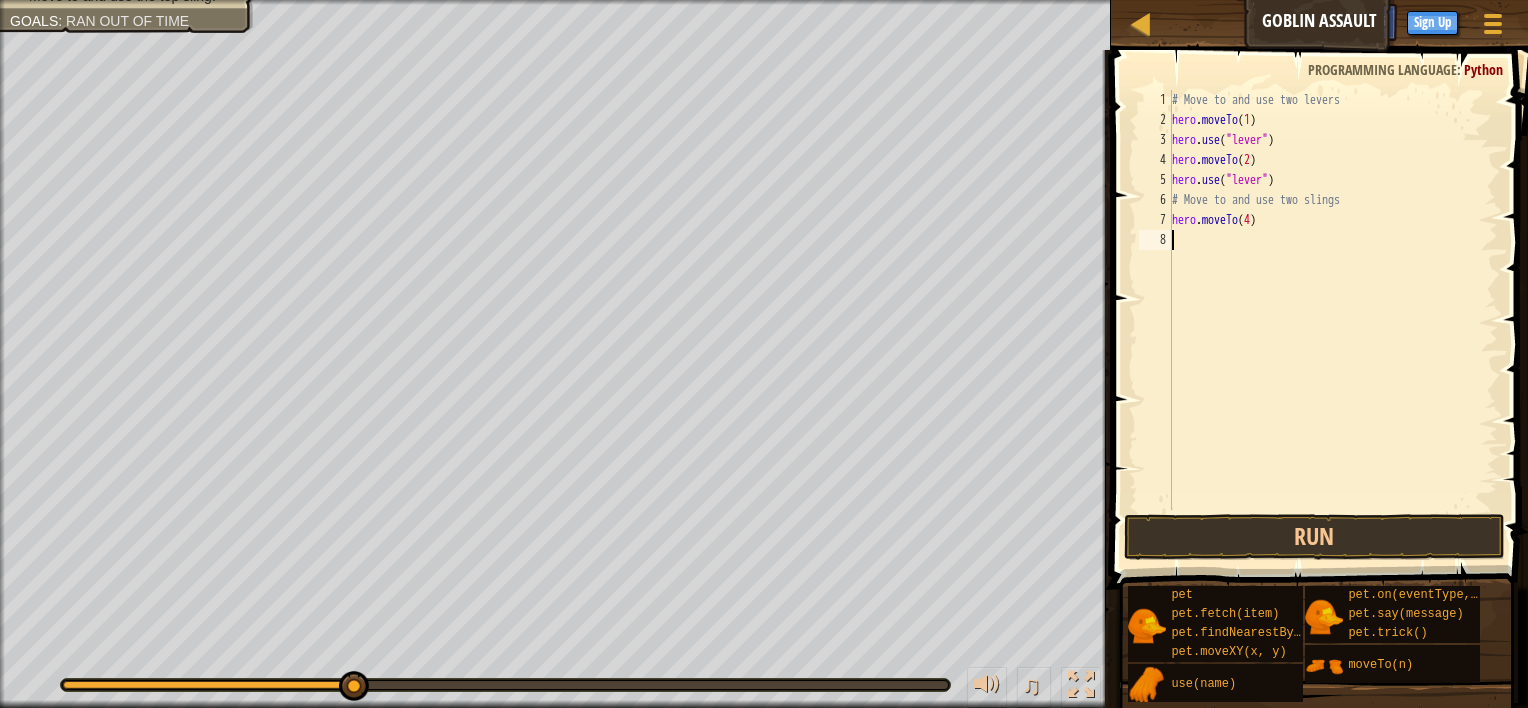 scroll, scrollTop: 9, scrollLeft: 0, axis: vertical 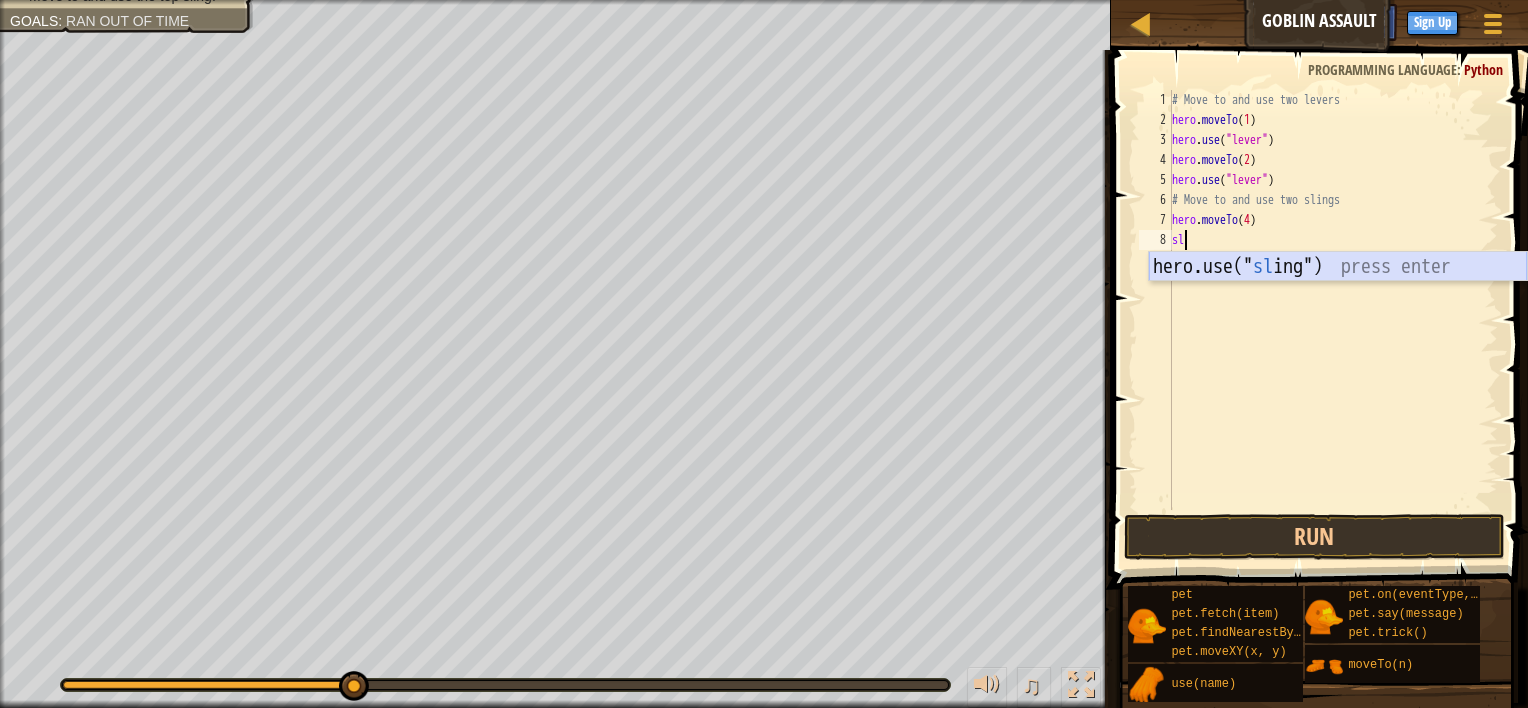 click on "hero.use(" sl ing") press enter" at bounding box center (1338, 297) 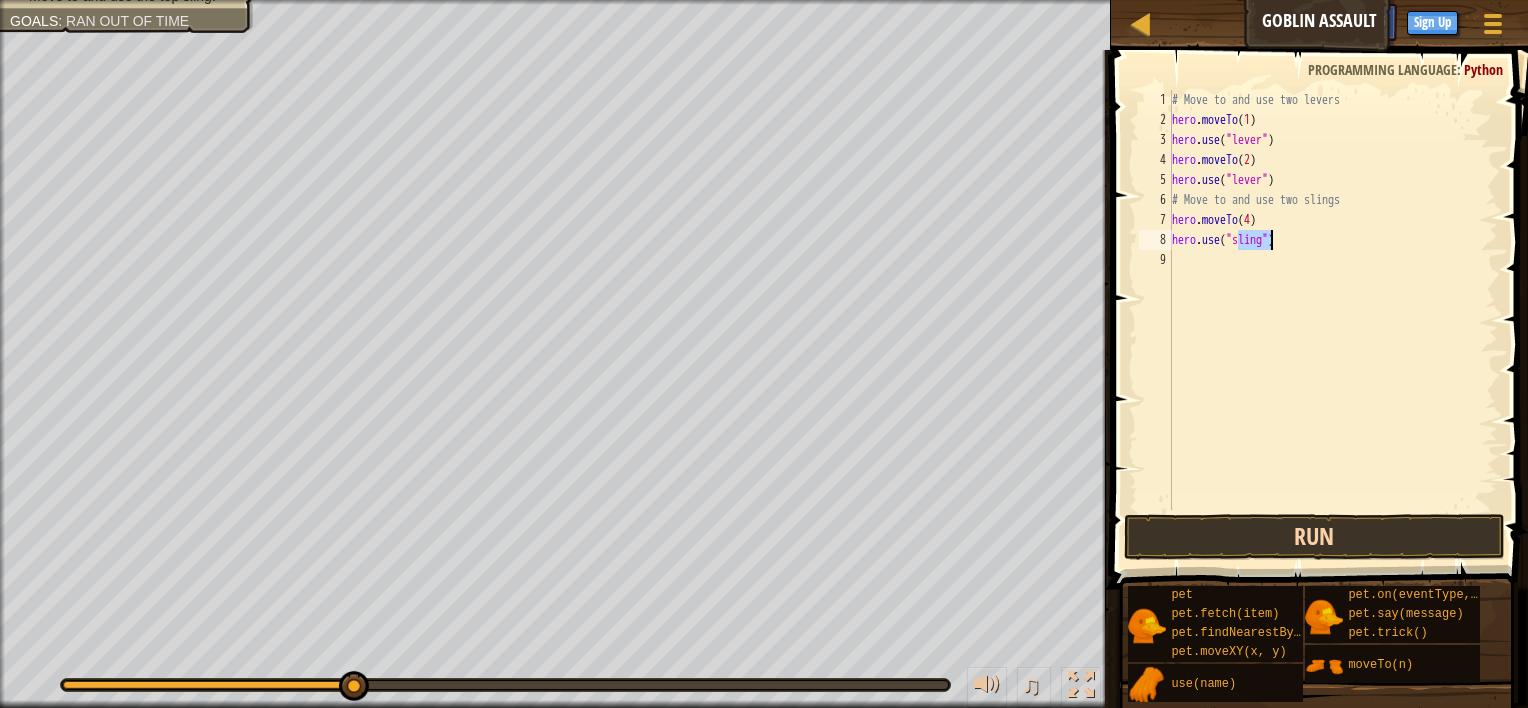 type on "hero.use("sling")" 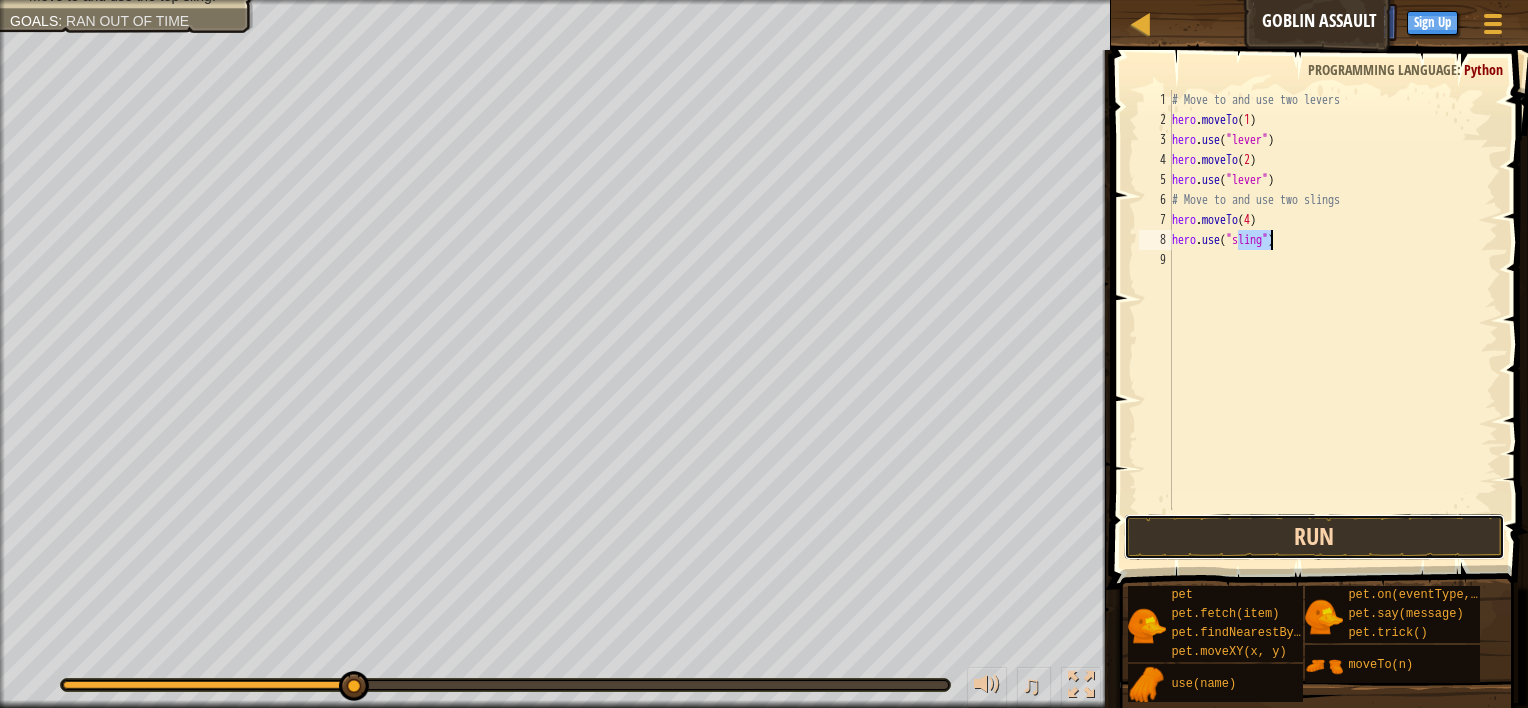 click on "Run" at bounding box center [1315, 537] 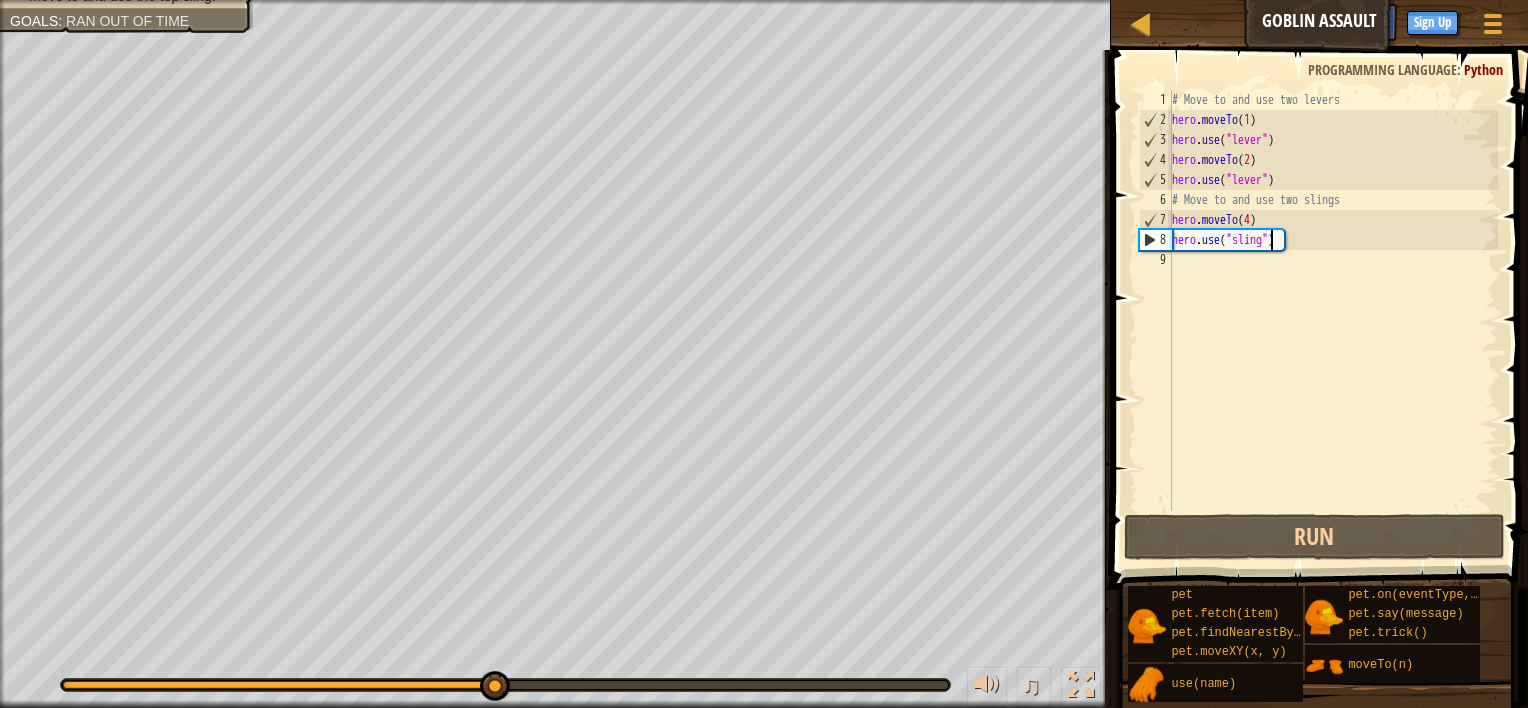 click on "# Move to and use two levers hero . moveTo ( 1 ) hero . use ( "lever" ) hero . moveTo ( 2 ) hero . use ( "lever" ) # Move to and use two slings hero . moveTo ( 4 ) hero . use ( "sling" )" at bounding box center [1333, 320] 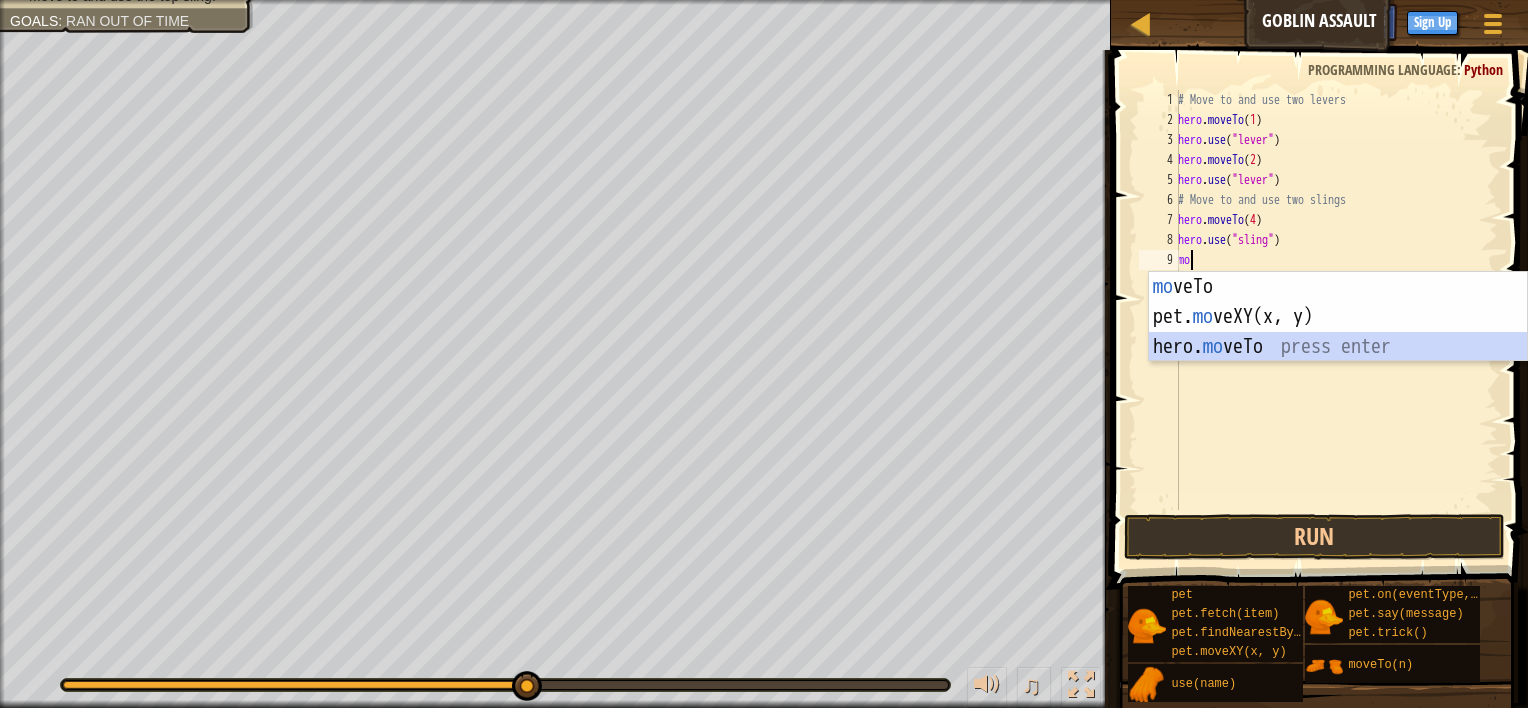 click on "mo veTo press enter pet. mo veXY(x, y) press enter hero. mo veTo press enter" at bounding box center [1338, 347] 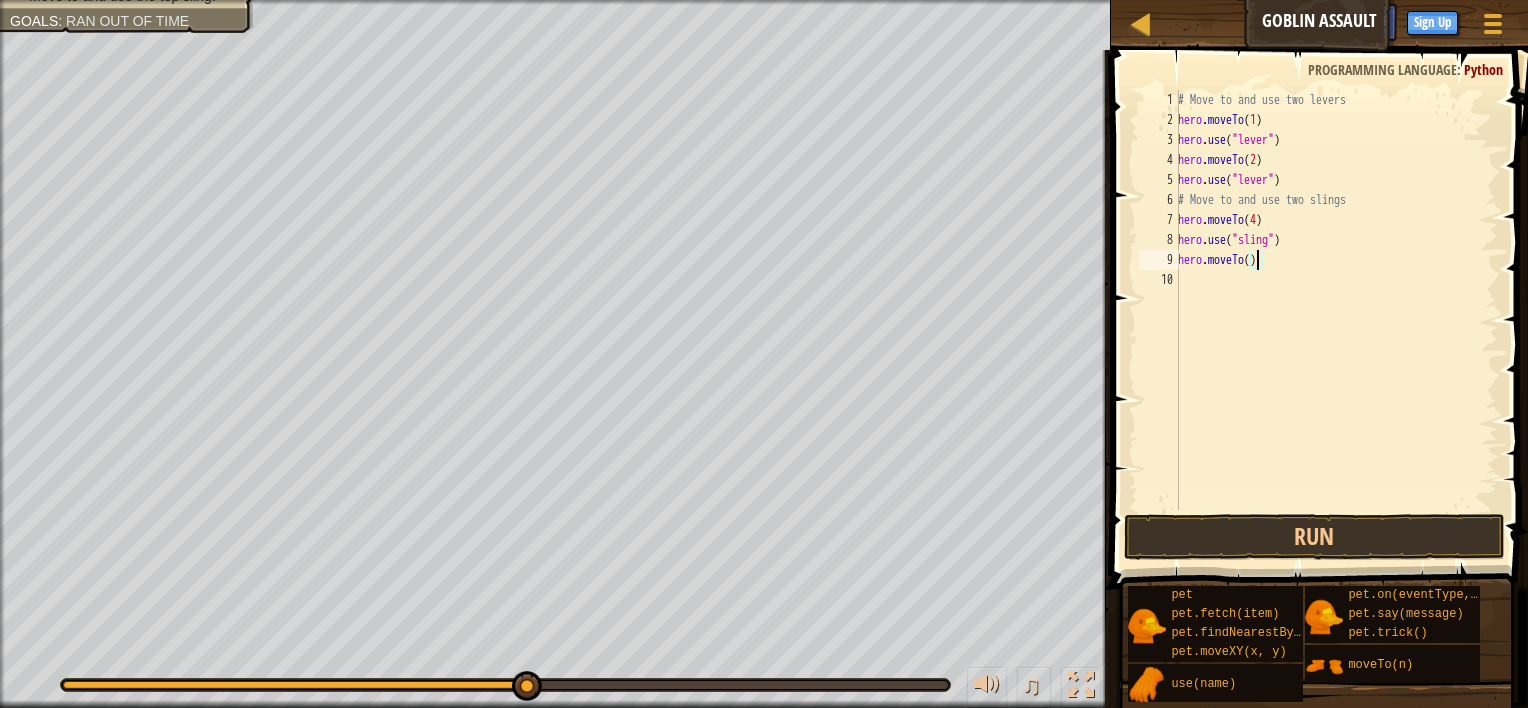 type on "hero.moveTo(3)" 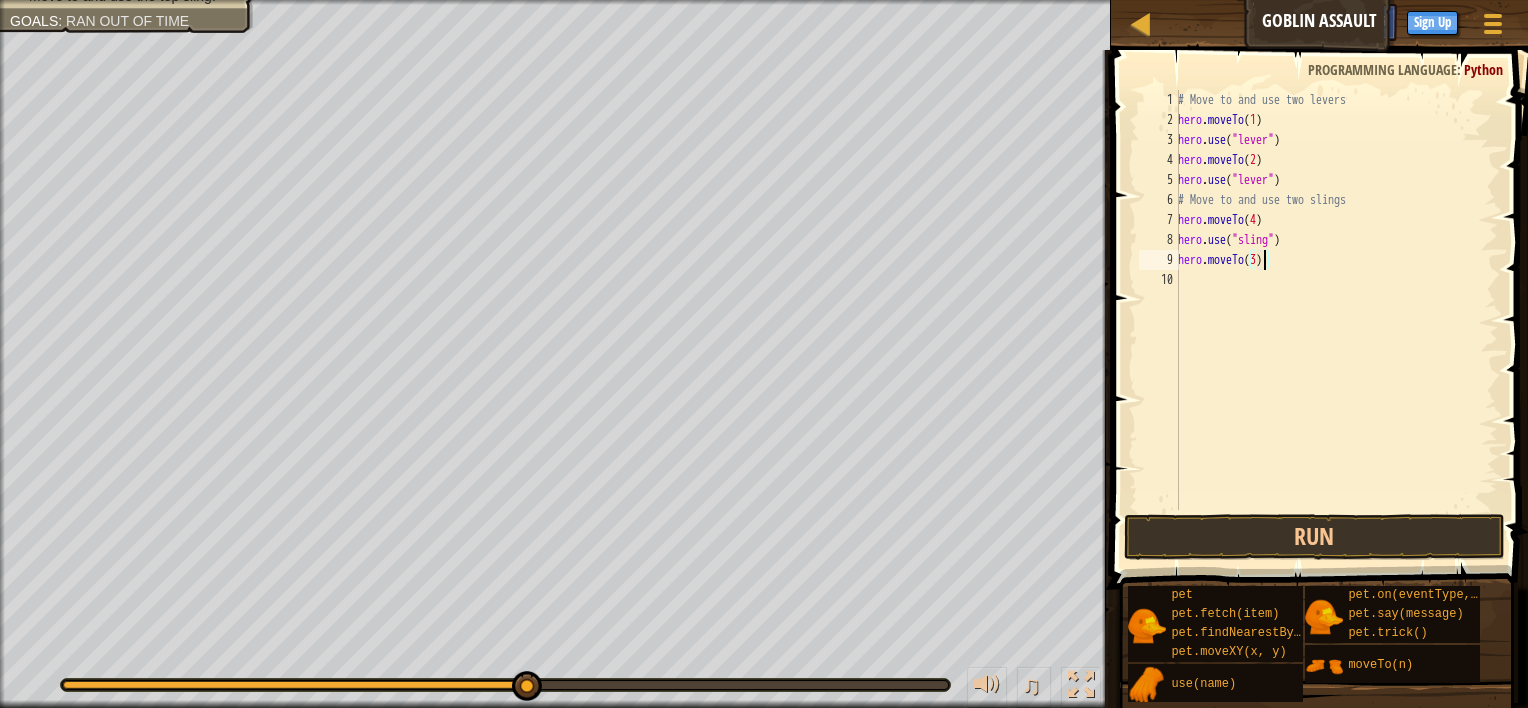 scroll, scrollTop: 9, scrollLeft: 6, axis: both 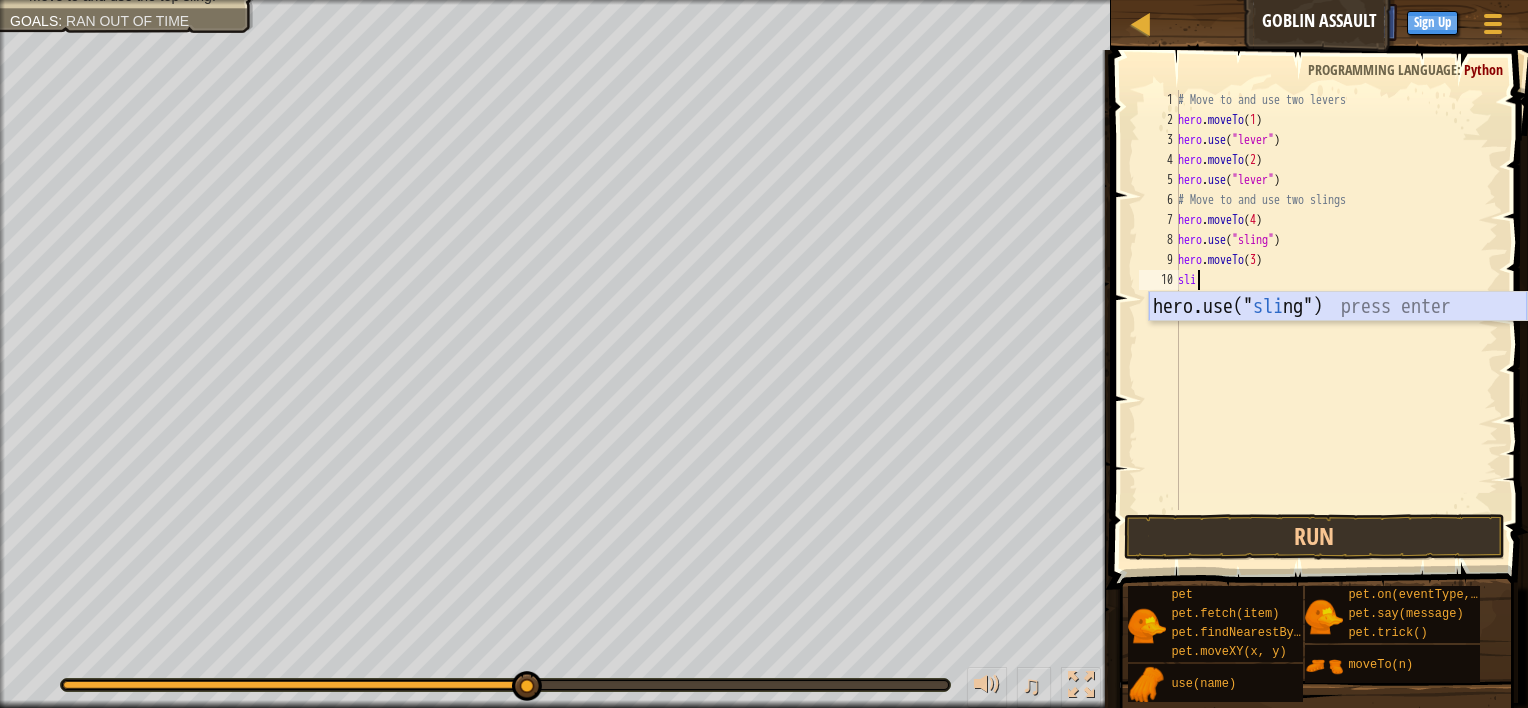 click on "hero.use(" sli ng") press enter" at bounding box center [1338, 337] 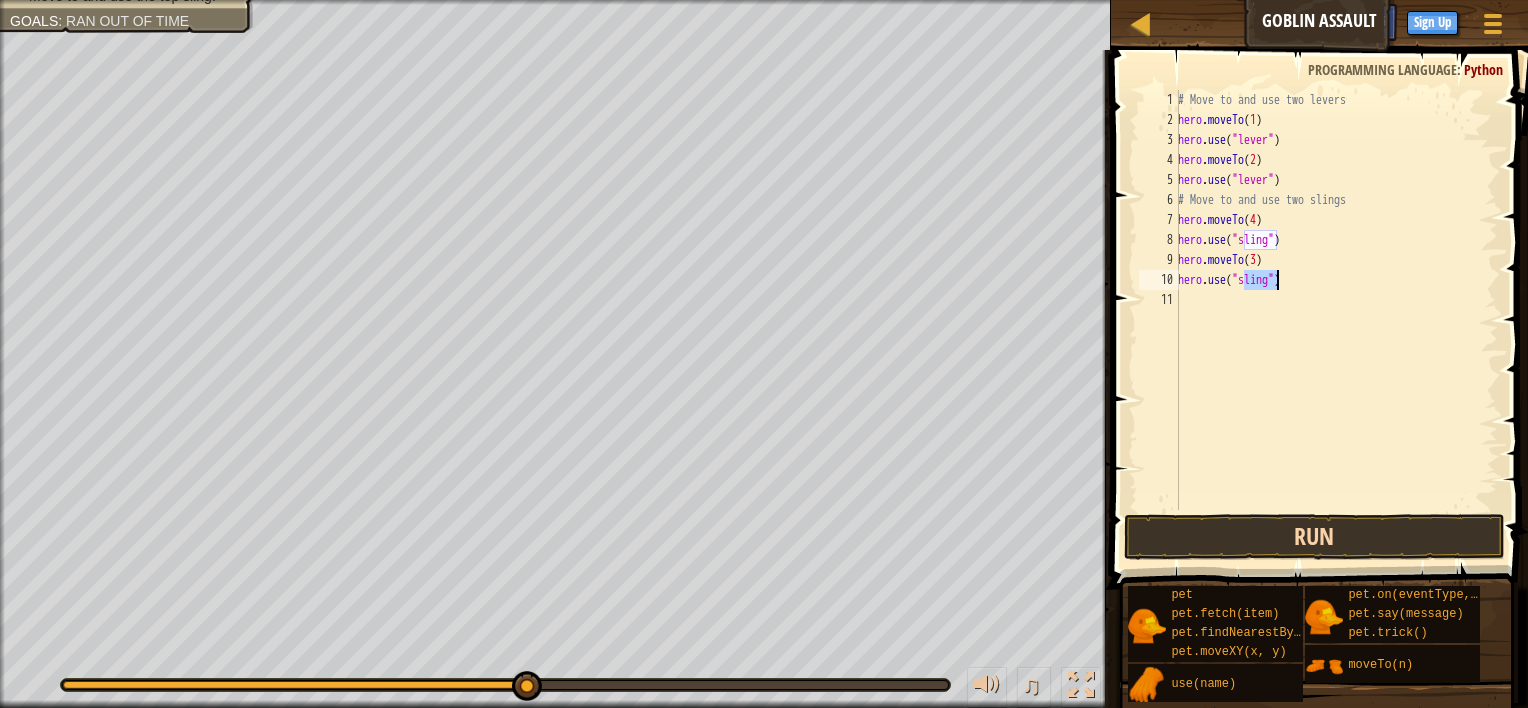 type on "hero.use("sling")" 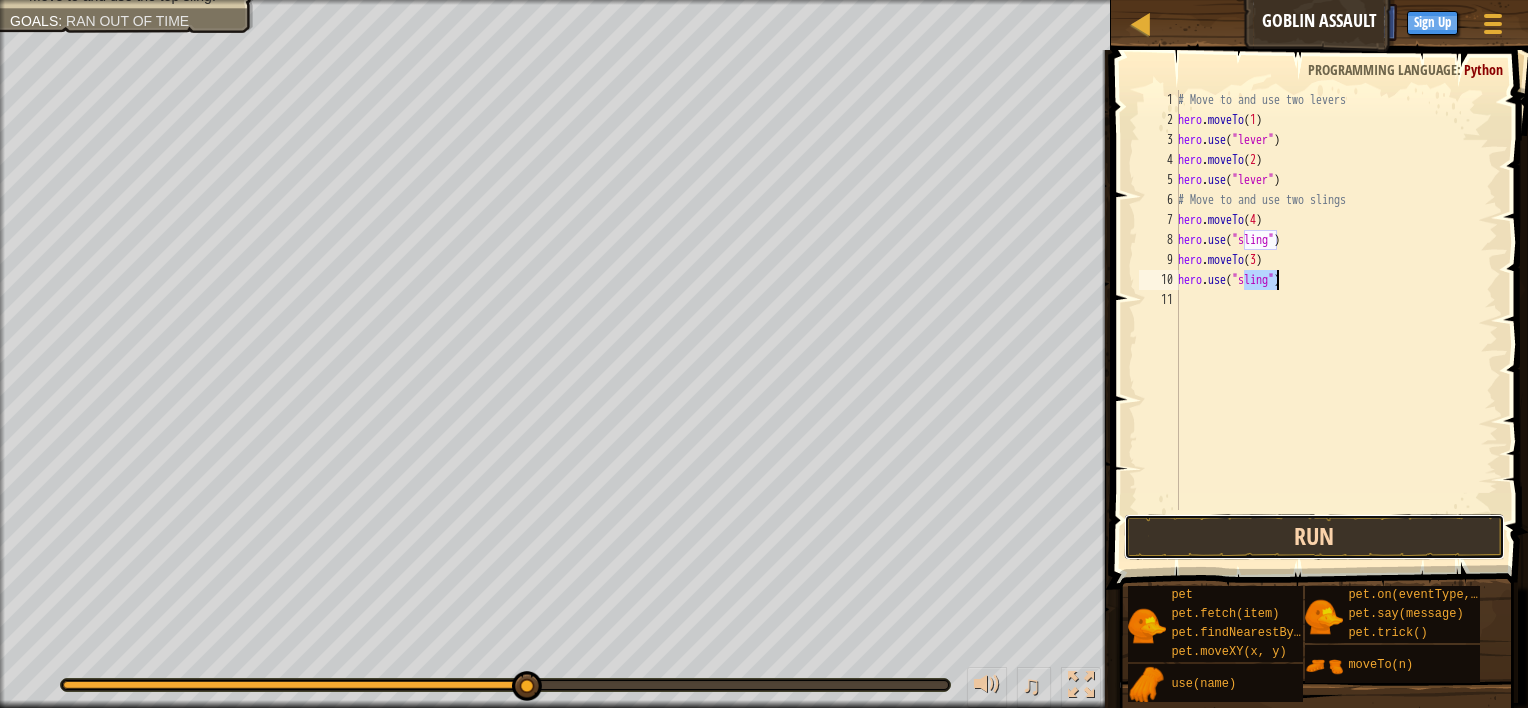 click on "Run" at bounding box center [1315, 537] 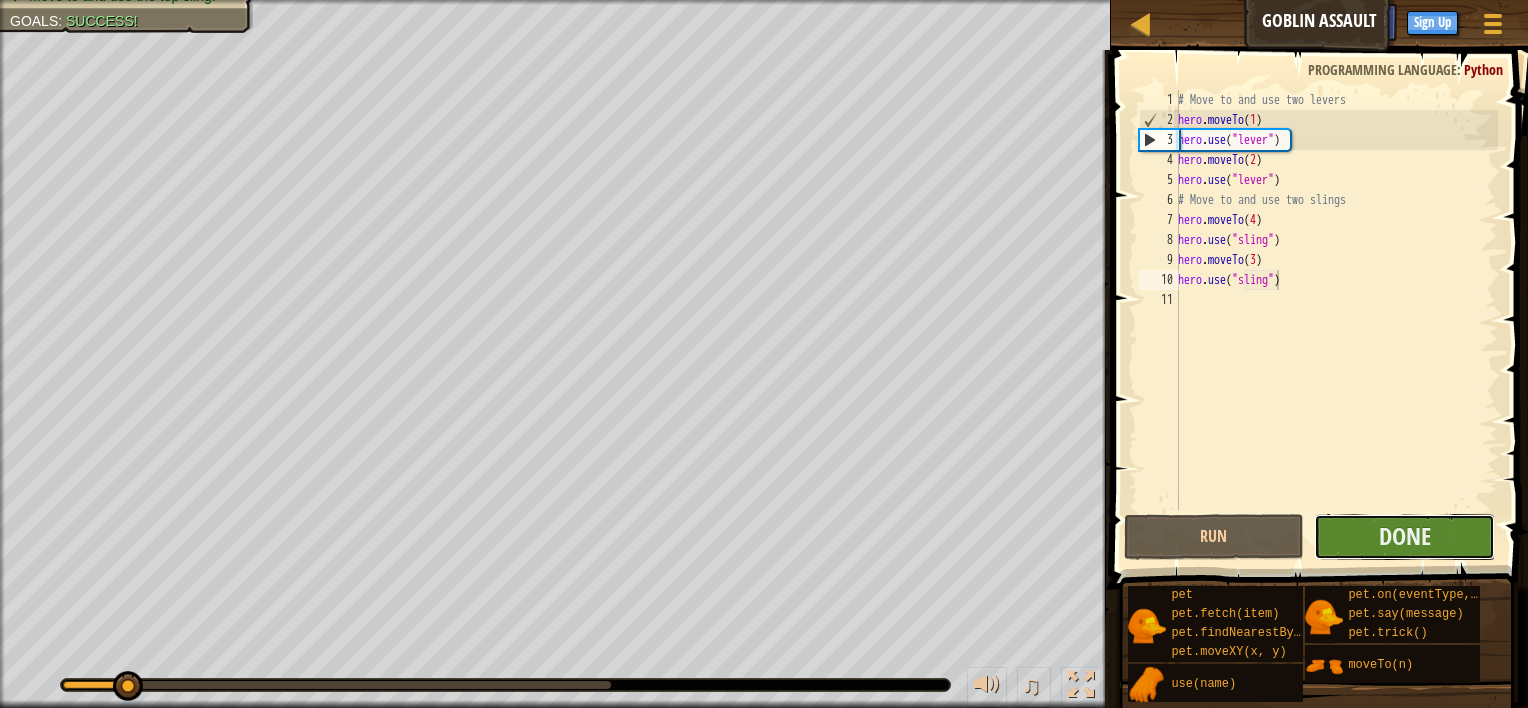 click on "Done" at bounding box center [1404, 537] 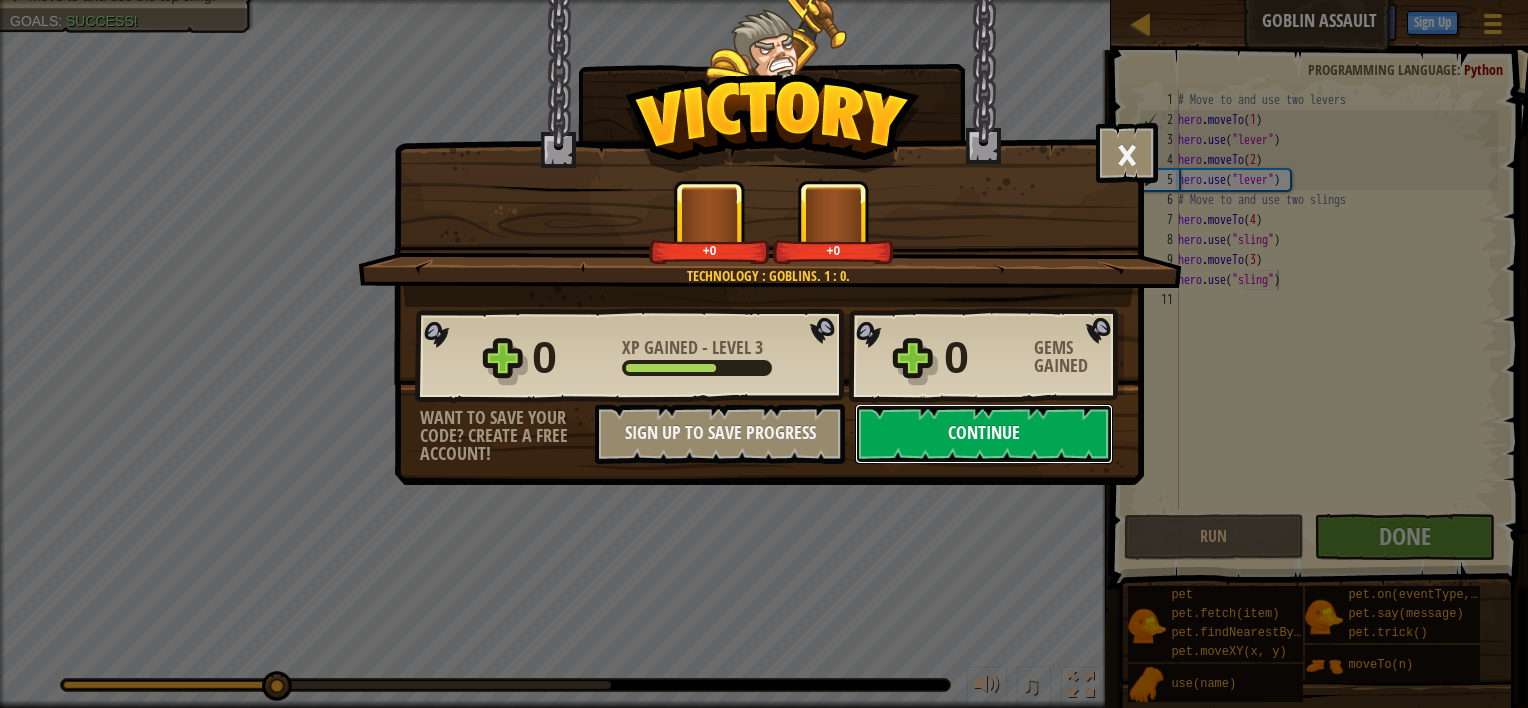 click on "Continue" at bounding box center (984, 434) 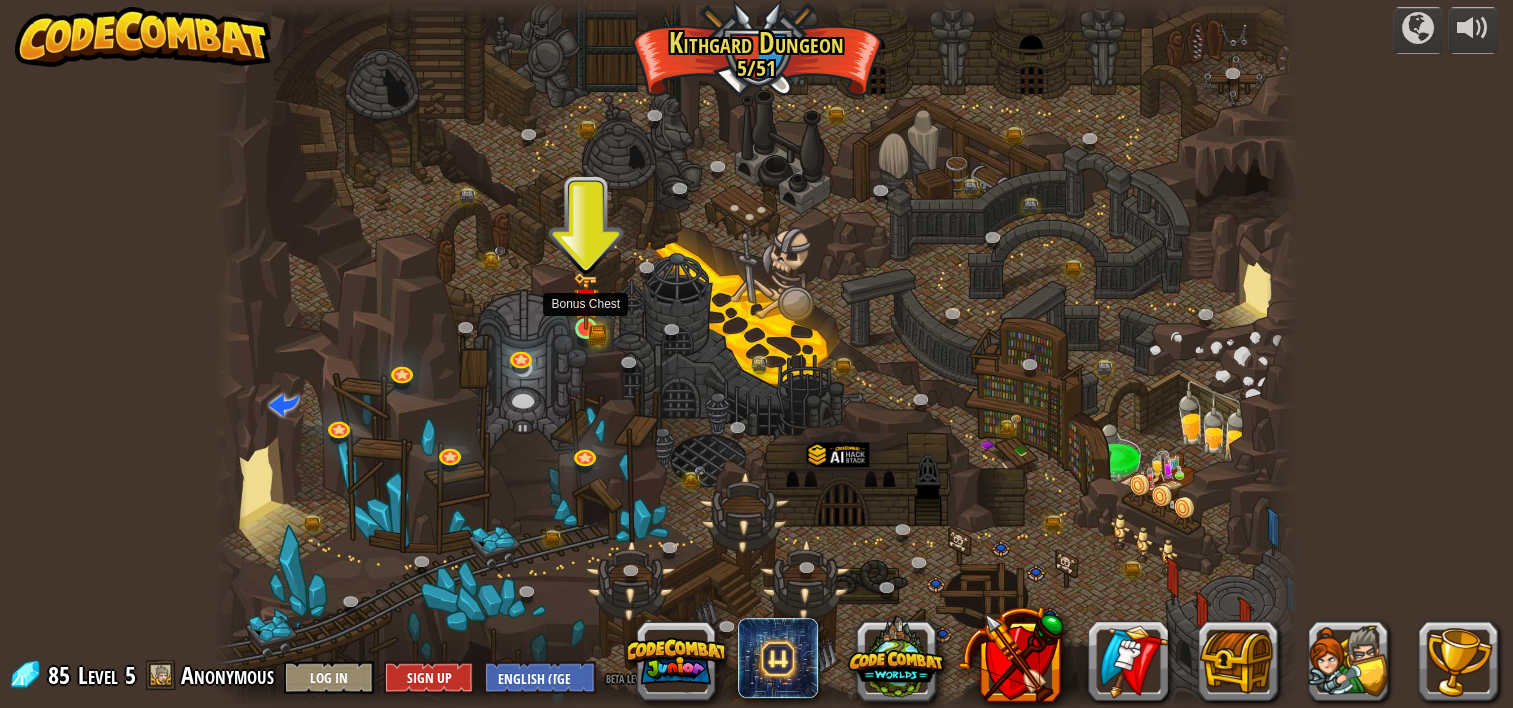 click at bounding box center [586, 302] 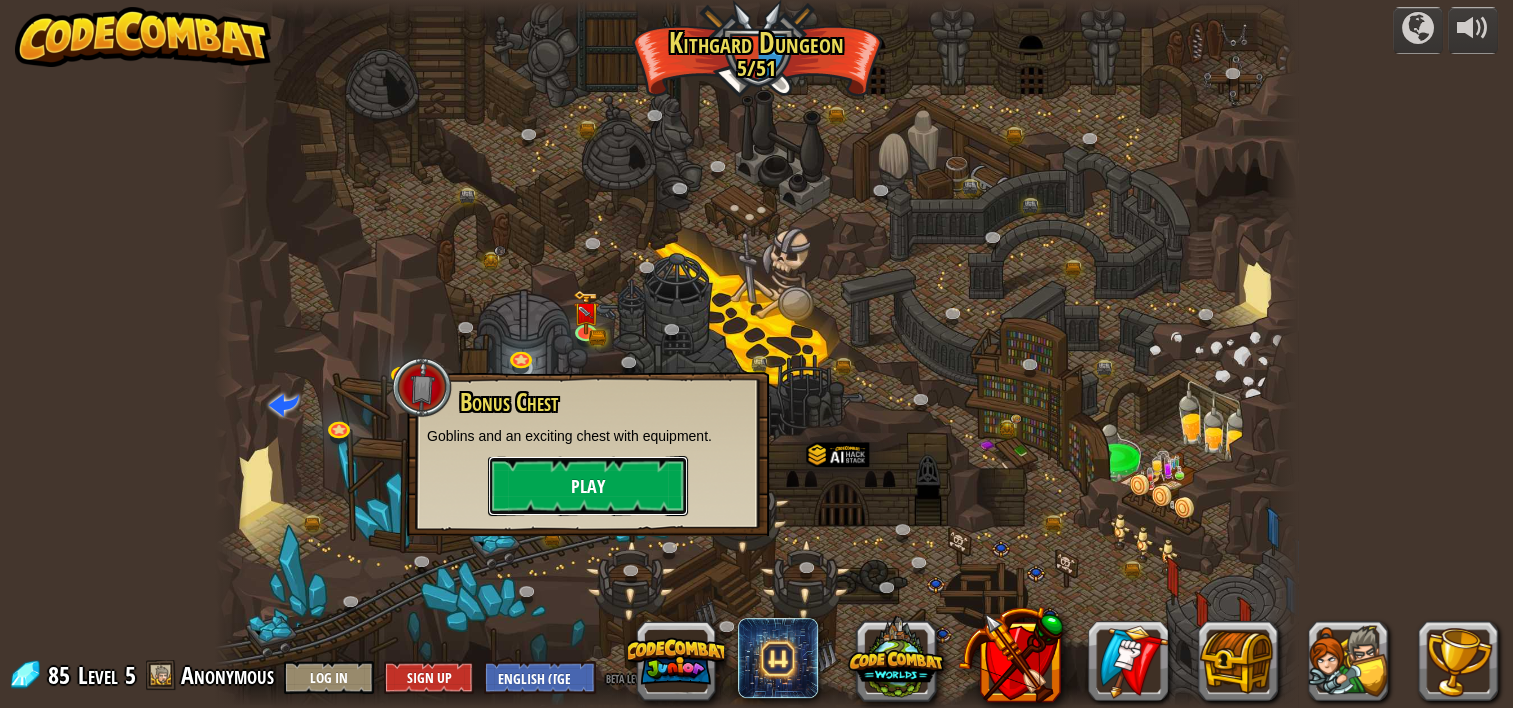 click on "Play" at bounding box center (588, 486) 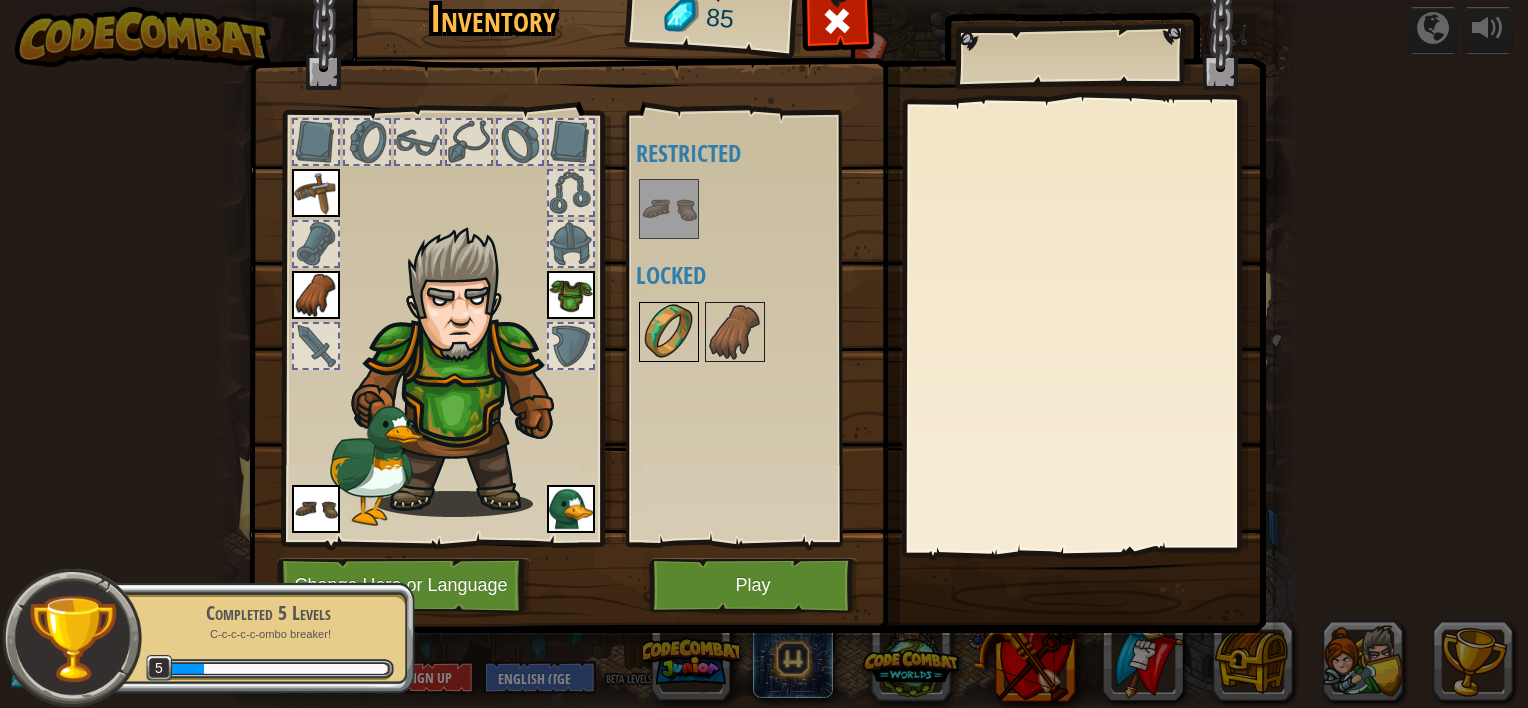 click at bounding box center (669, 332) 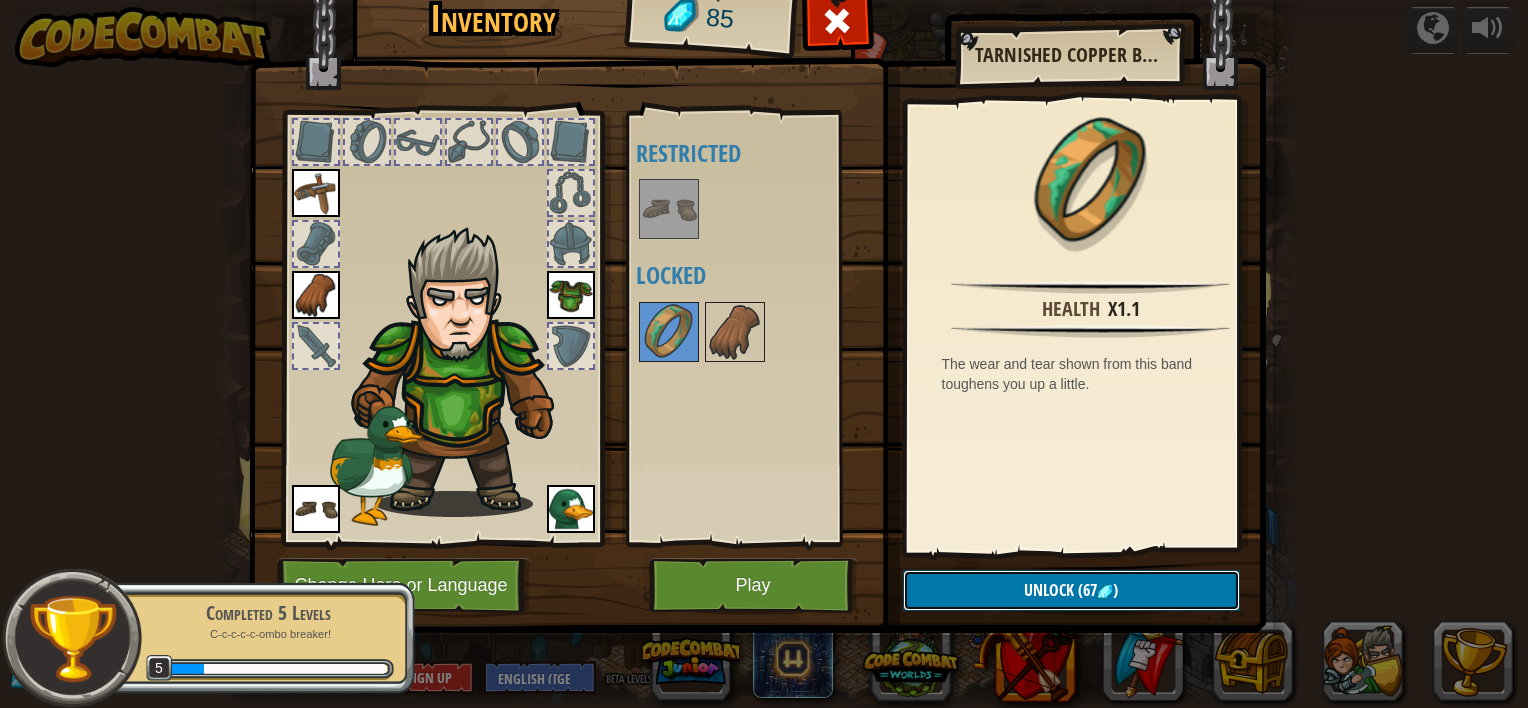 click on "Unlock" at bounding box center (1049, 590) 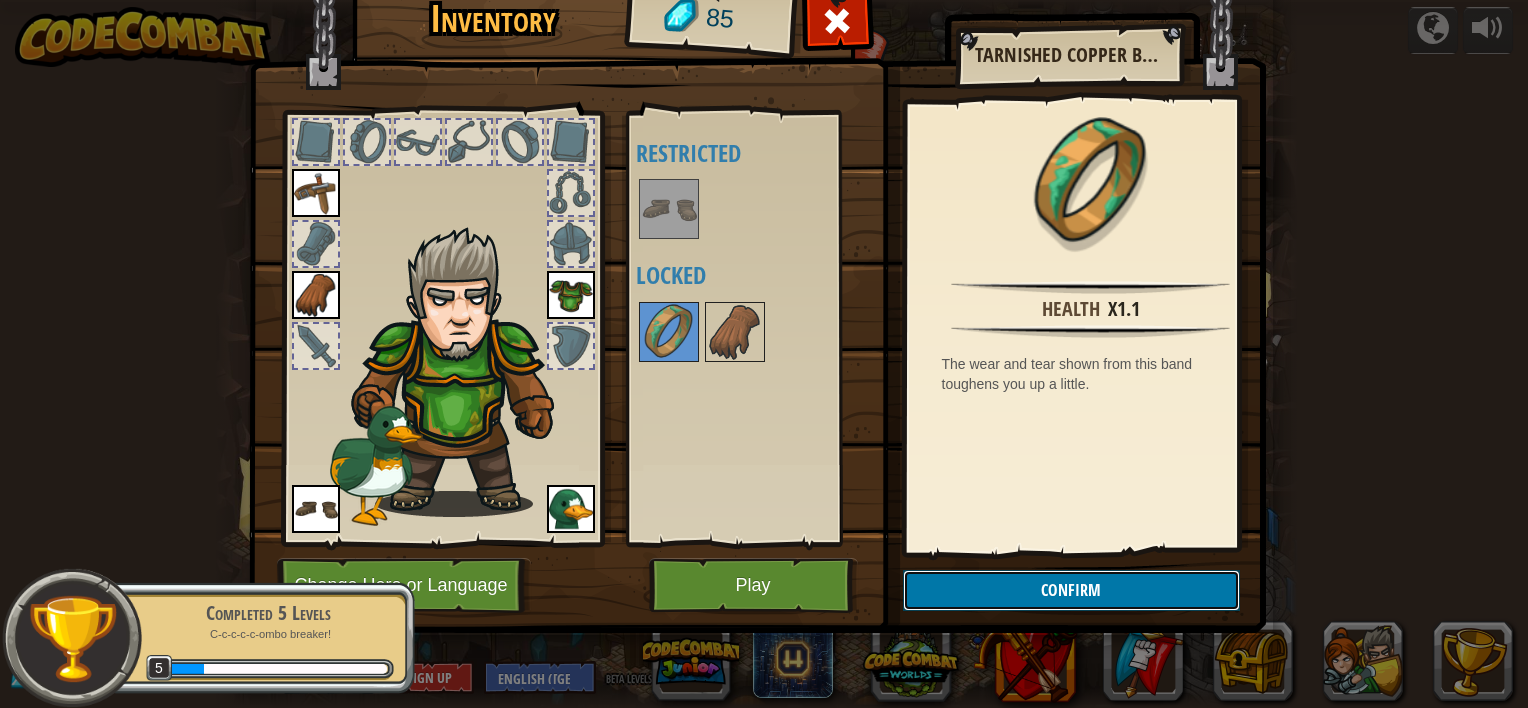 click on "Confirm" at bounding box center (1071, 590) 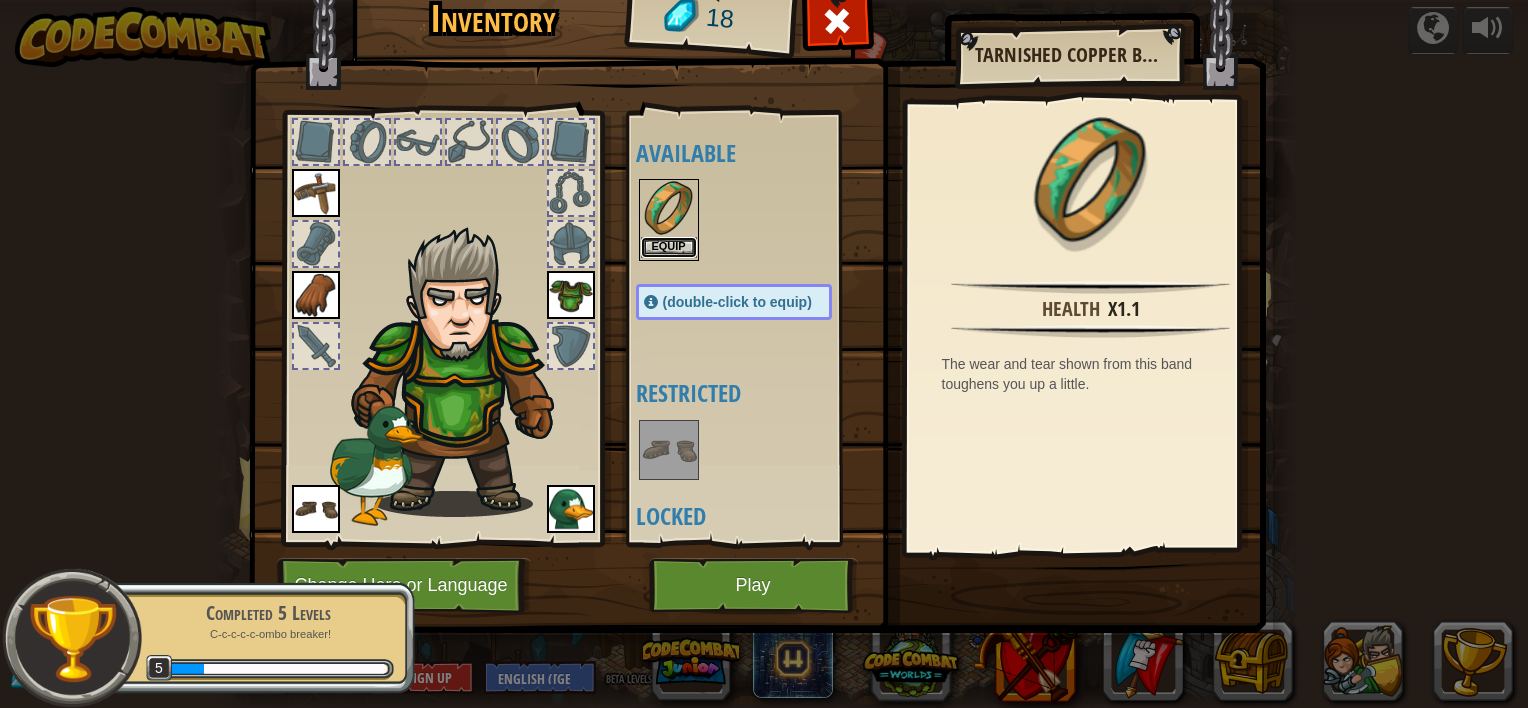click on "Equip" at bounding box center (669, 247) 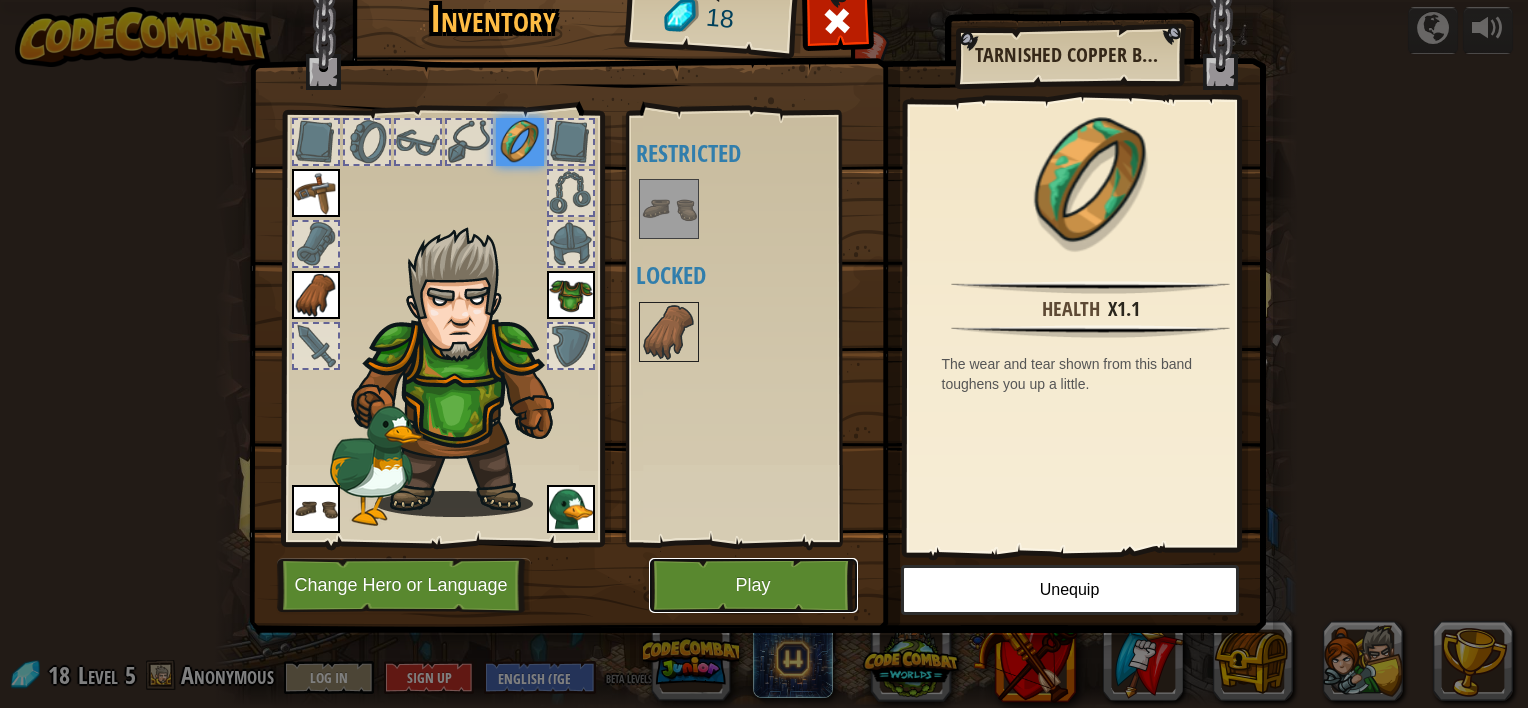 click on "Play" at bounding box center [753, 585] 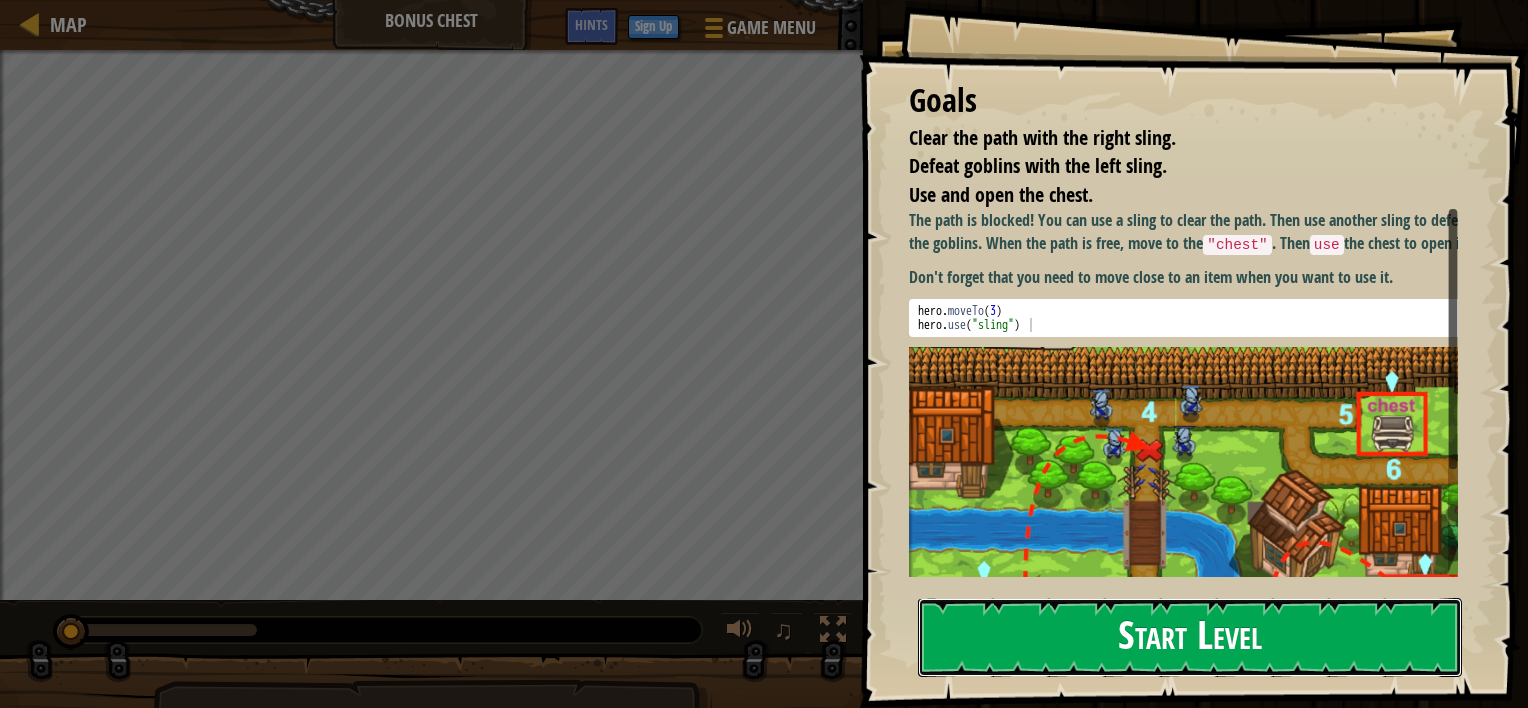 click on "Start Level" at bounding box center [1190, 637] 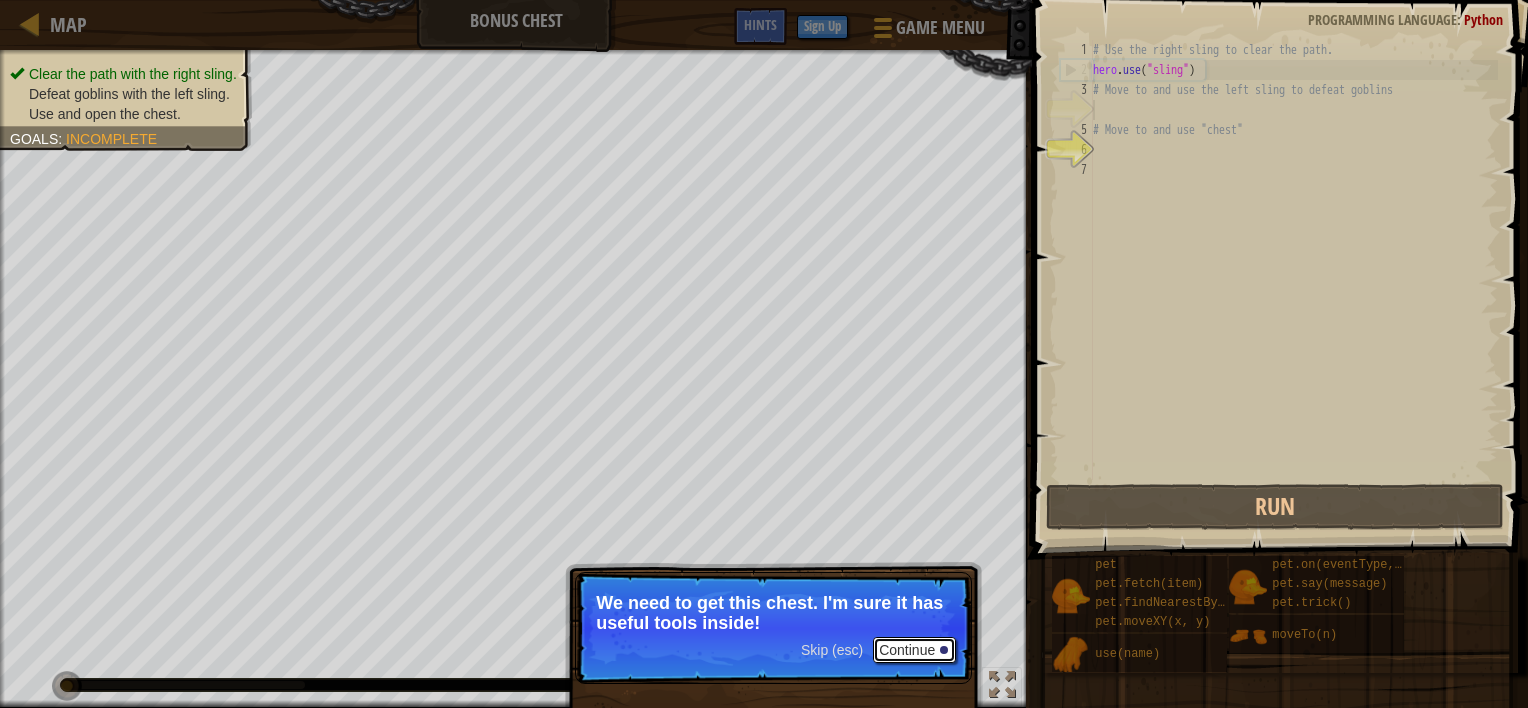 click on "Continue" at bounding box center (914, 650) 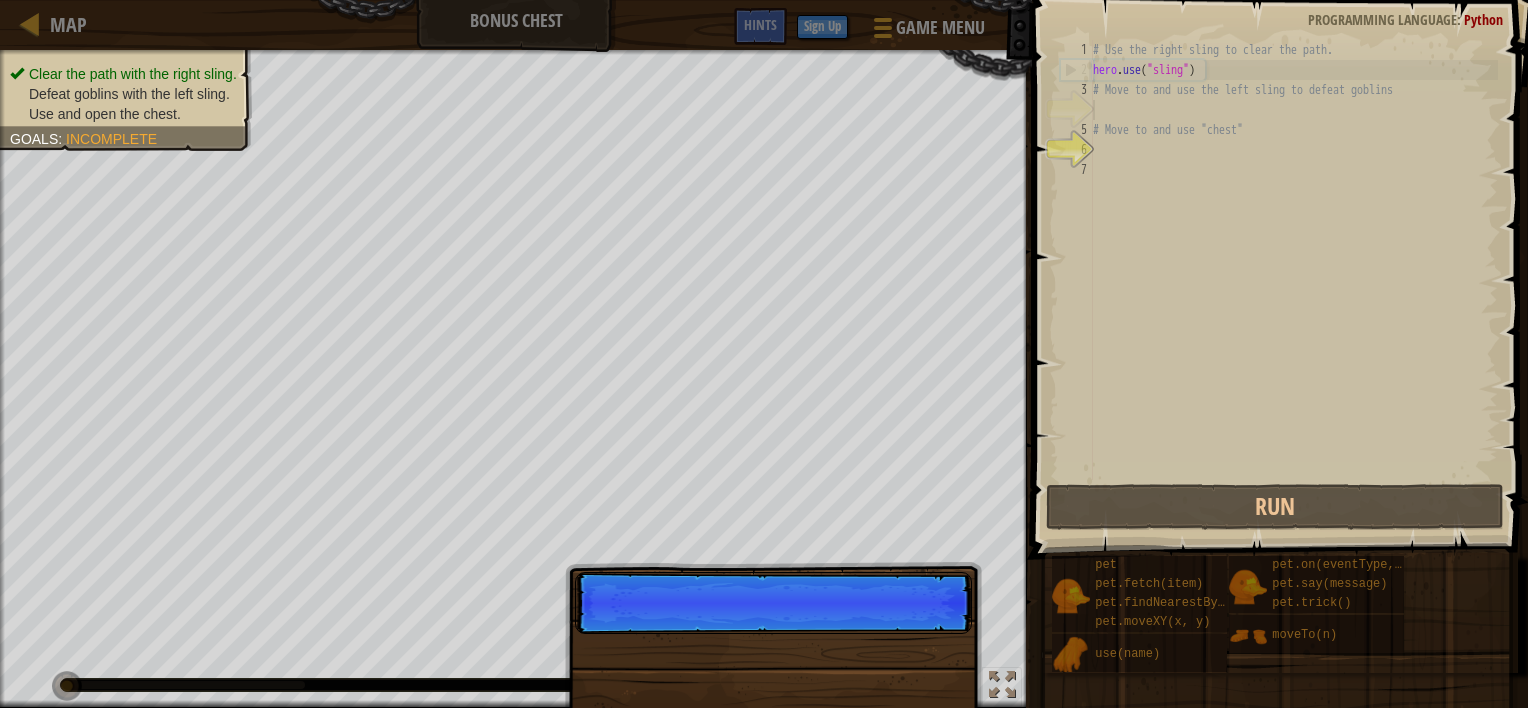 scroll, scrollTop: 9, scrollLeft: 0, axis: vertical 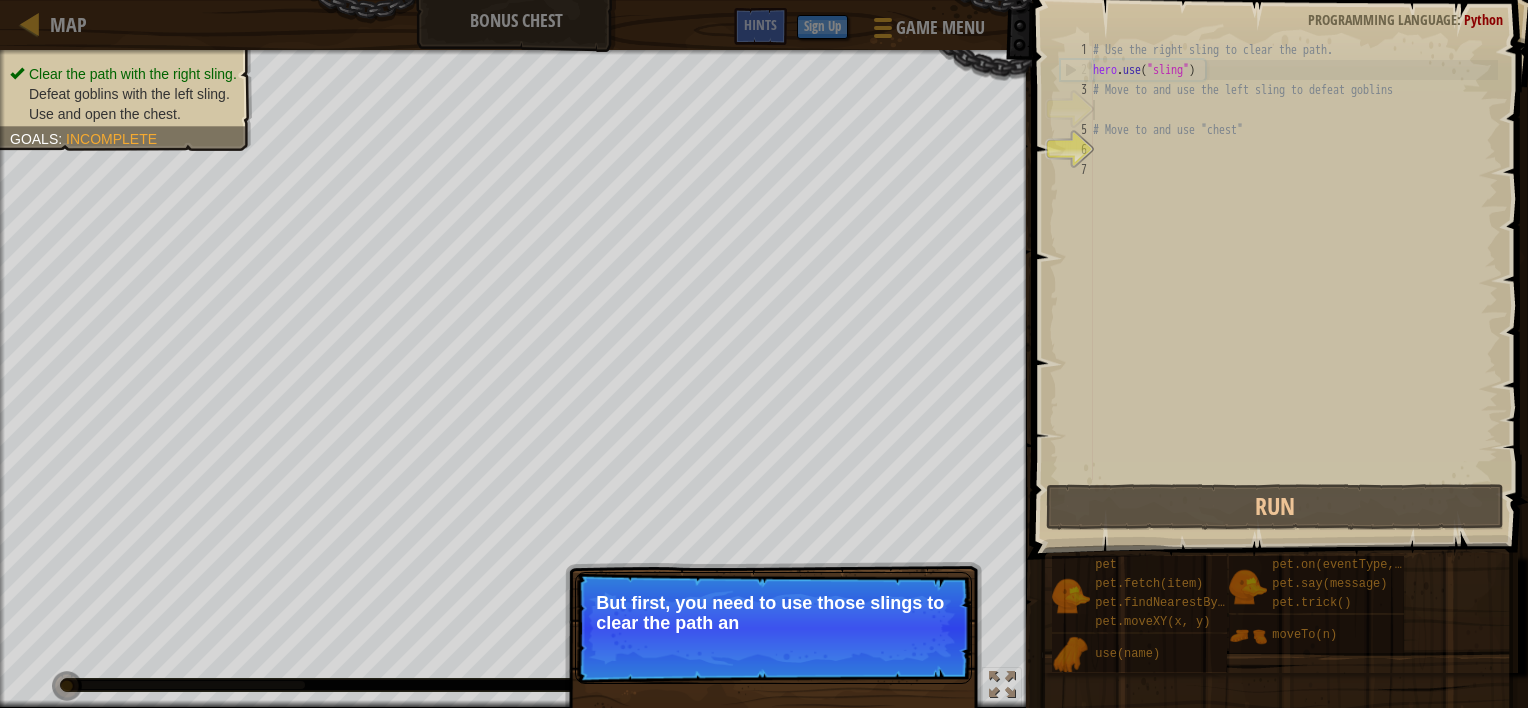 click on "Skip (esc) Continue  But first, you need to use those slings to clear the path an" at bounding box center [773, 628] 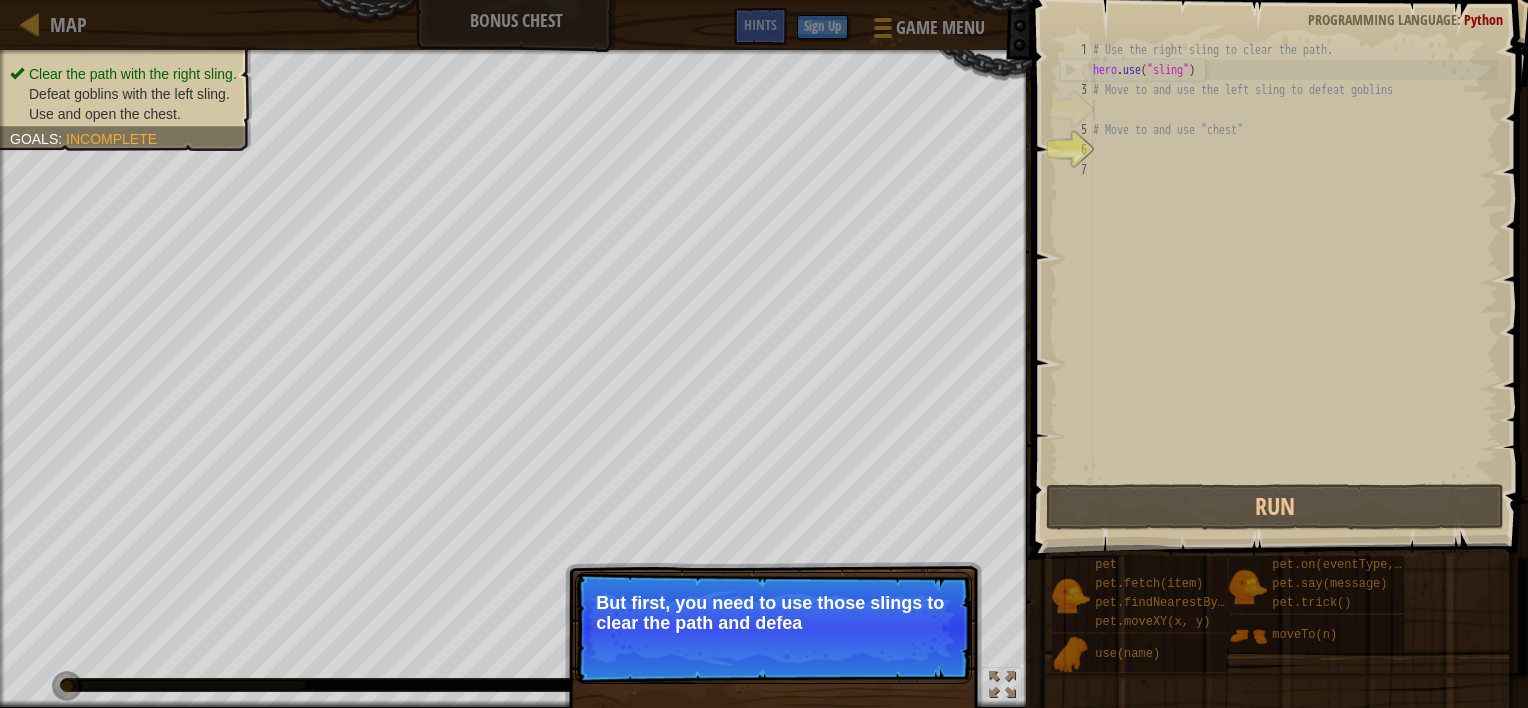 click on "Skip (esc) Continue  But first, you need to use those slings to clear the path and defea" at bounding box center [773, 628] 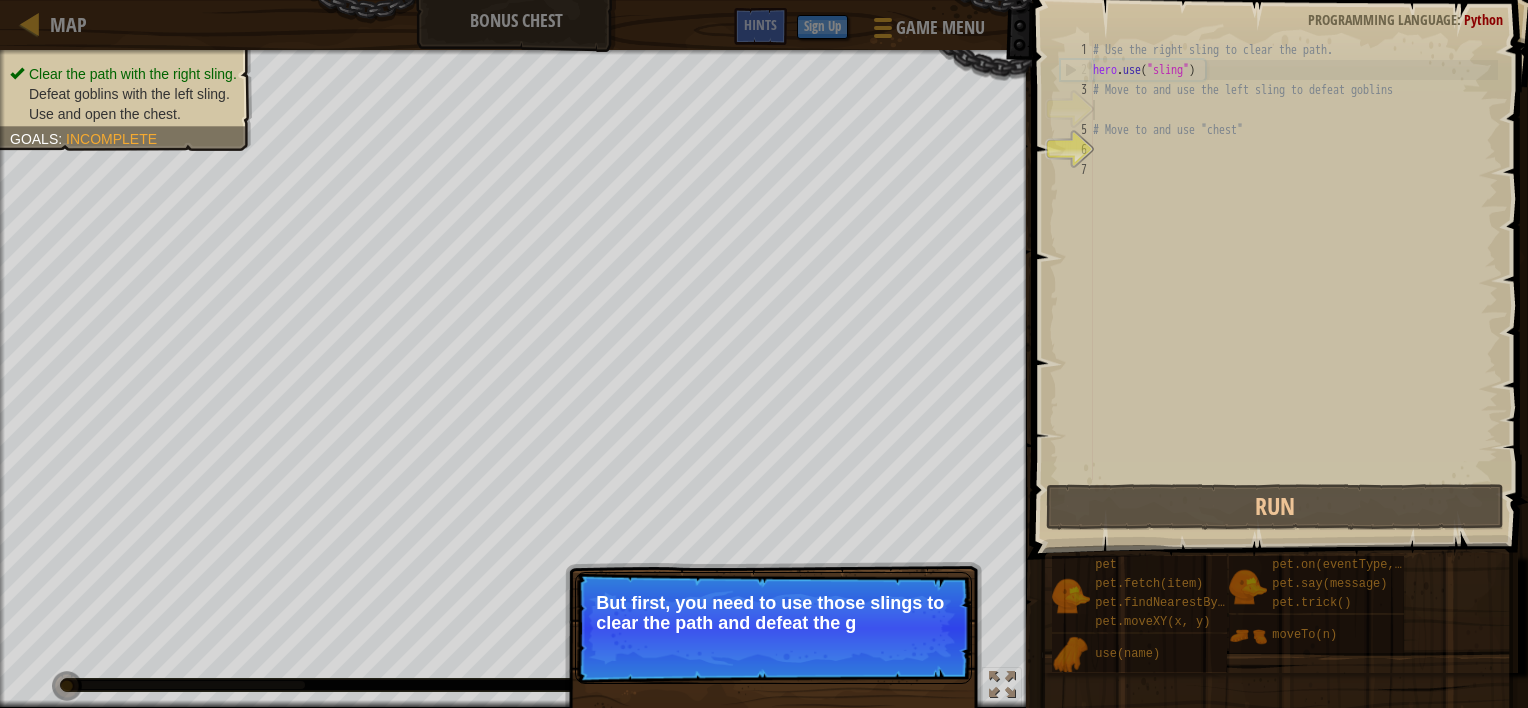 click on "Skip (esc) Continue  But first, you need to use those slings to clear the path and defeat the g" at bounding box center (773, 628) 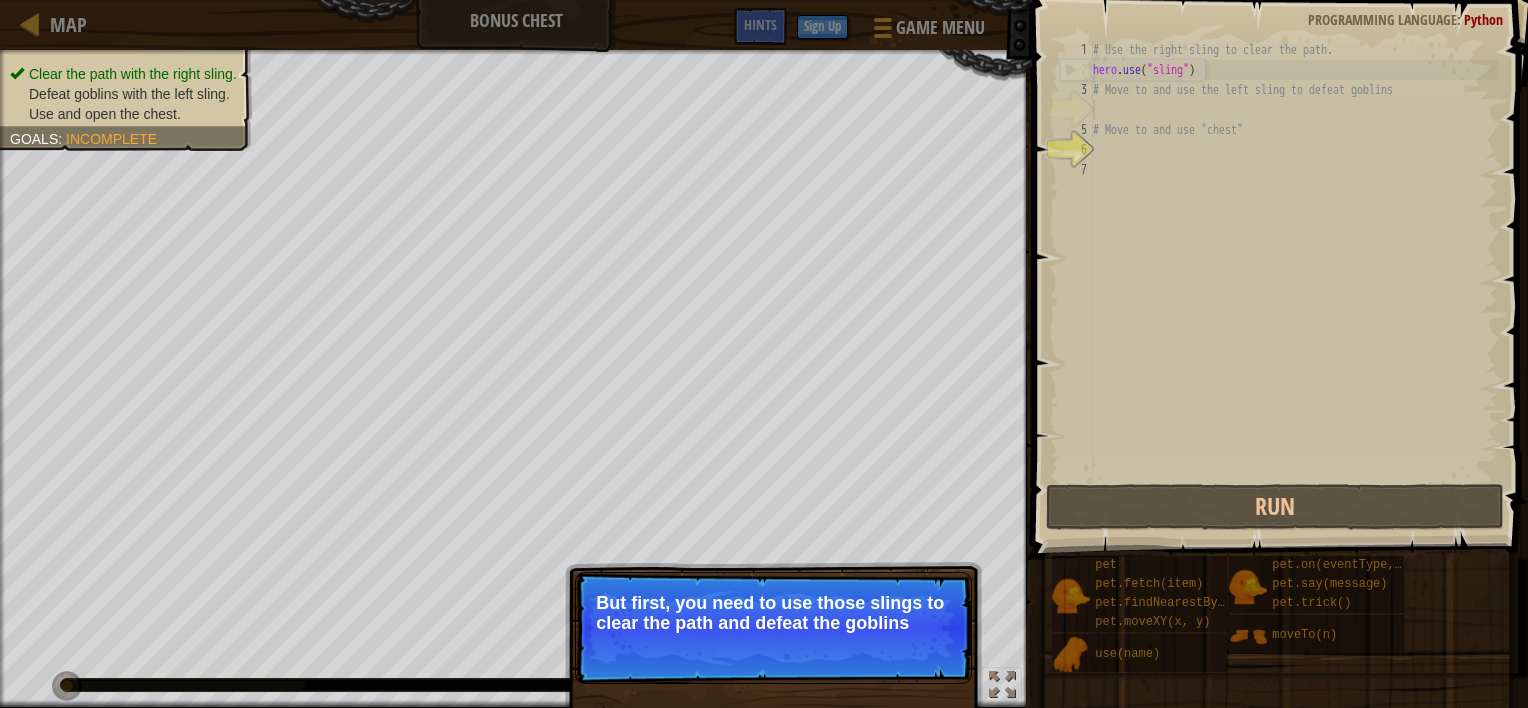 click on "Continue" at bounding box center [0, 0] 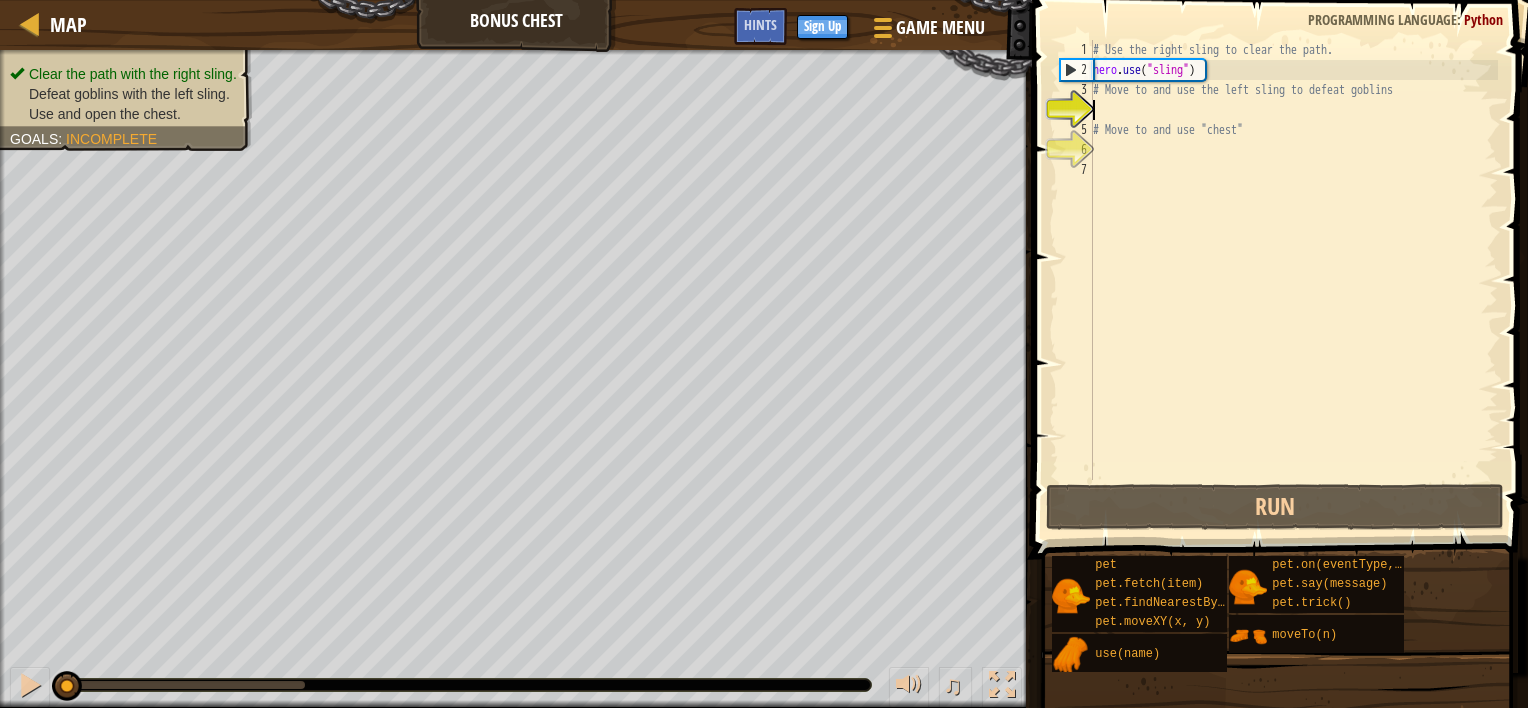 click on "Clear the path with the right sling. Defeat goblins with the left sling. Use and open the chest. Goals : Incomplete ♫ [PERSON_NAME] 97 x: 55 y: 7 No target Skip (esc) Continue  But first, you need to use those slings to clear the path and defeat the goblins" at bounding box center [764, 379] 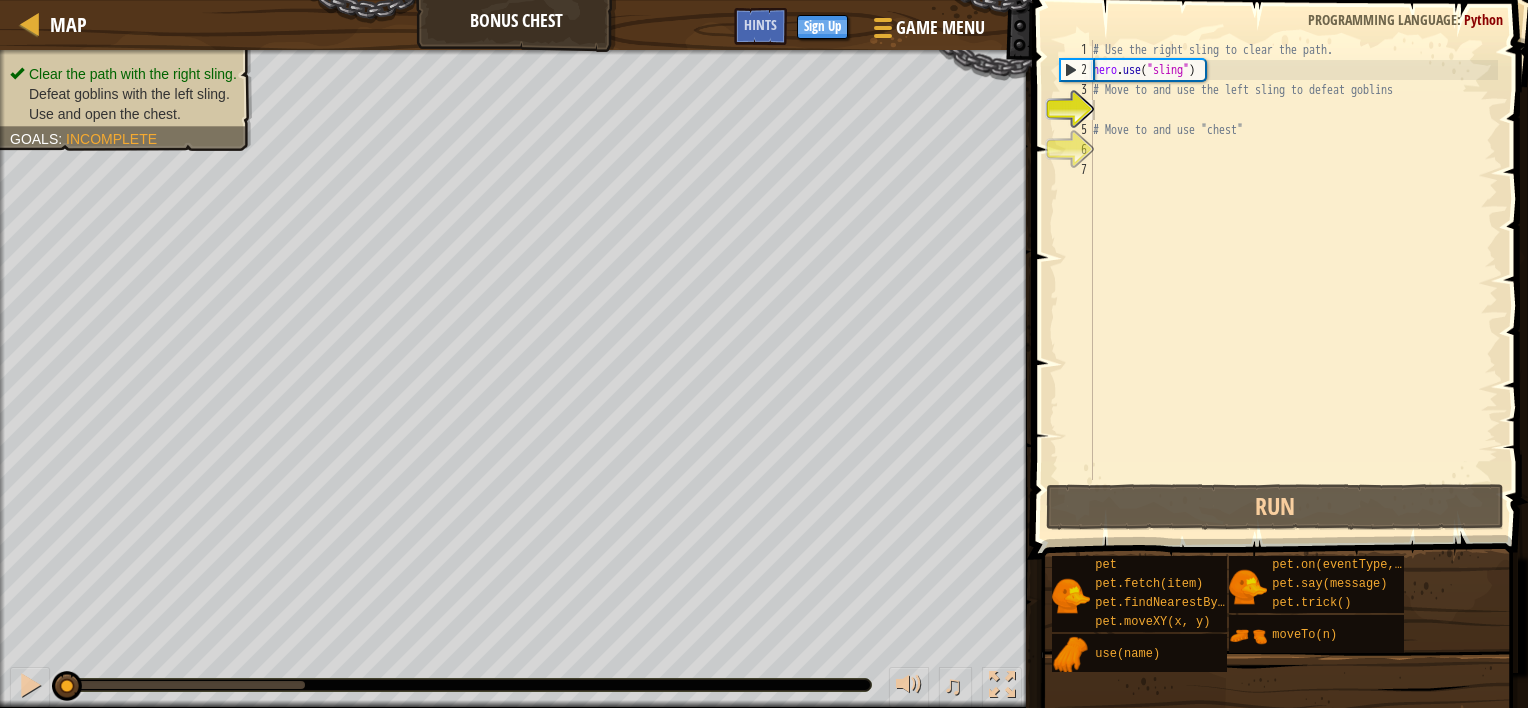 click on "# Use the right sling to clear the path. hero . use ( "sling" ) # Move to and use the left sling to defeat goblins # Move to and use "chest"" at bounding box center (1293, 280) 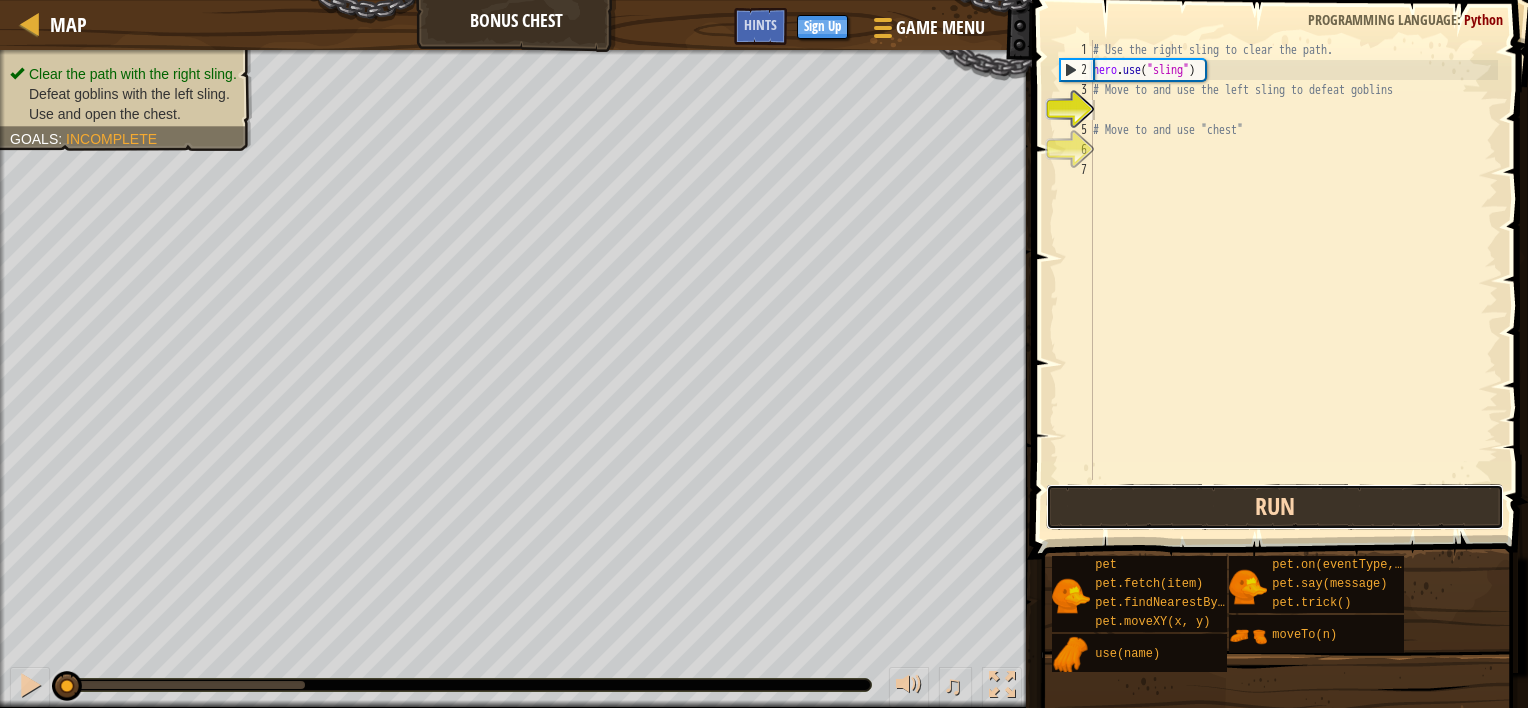 click on "Run" at bounding box center [1275, 507] 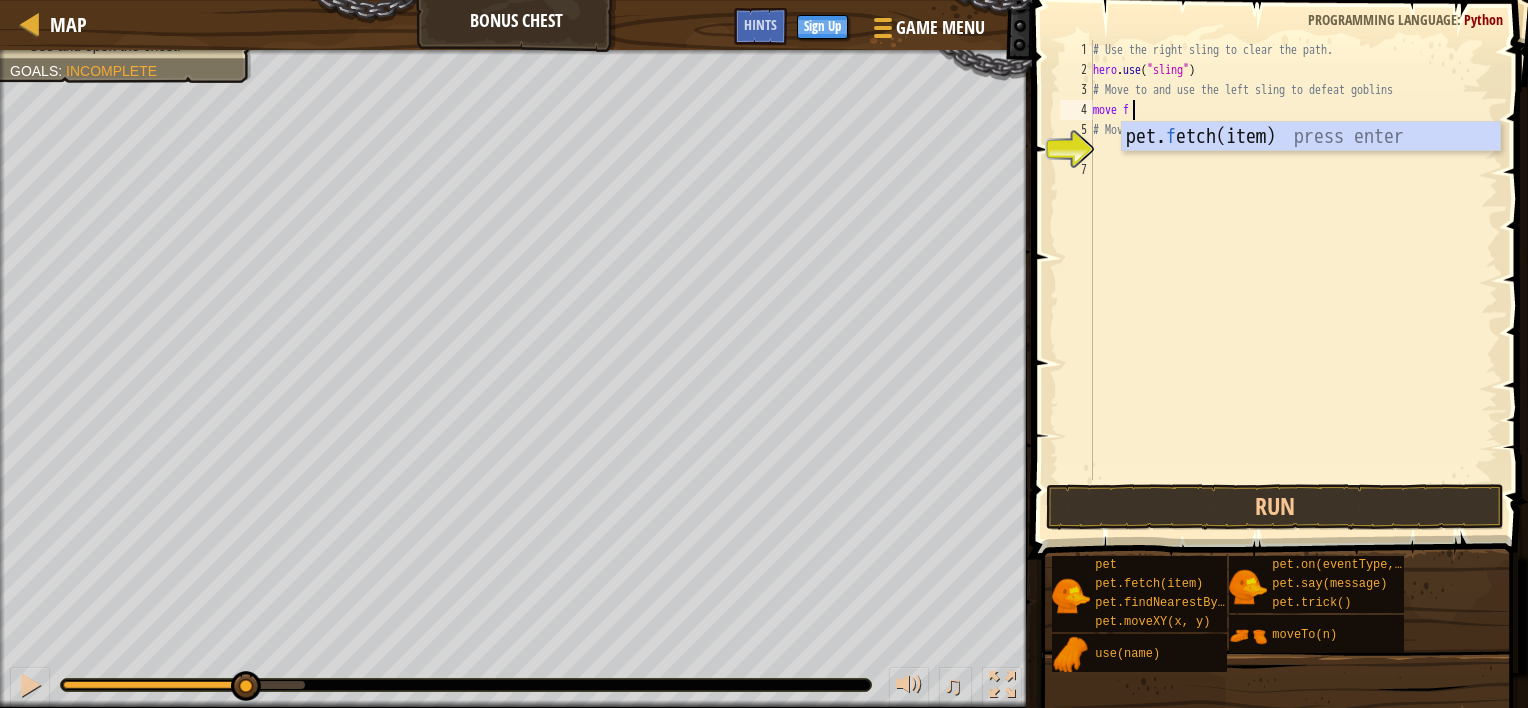 scroll, scrollTop: 9, scrollLeft: 1, axis: both 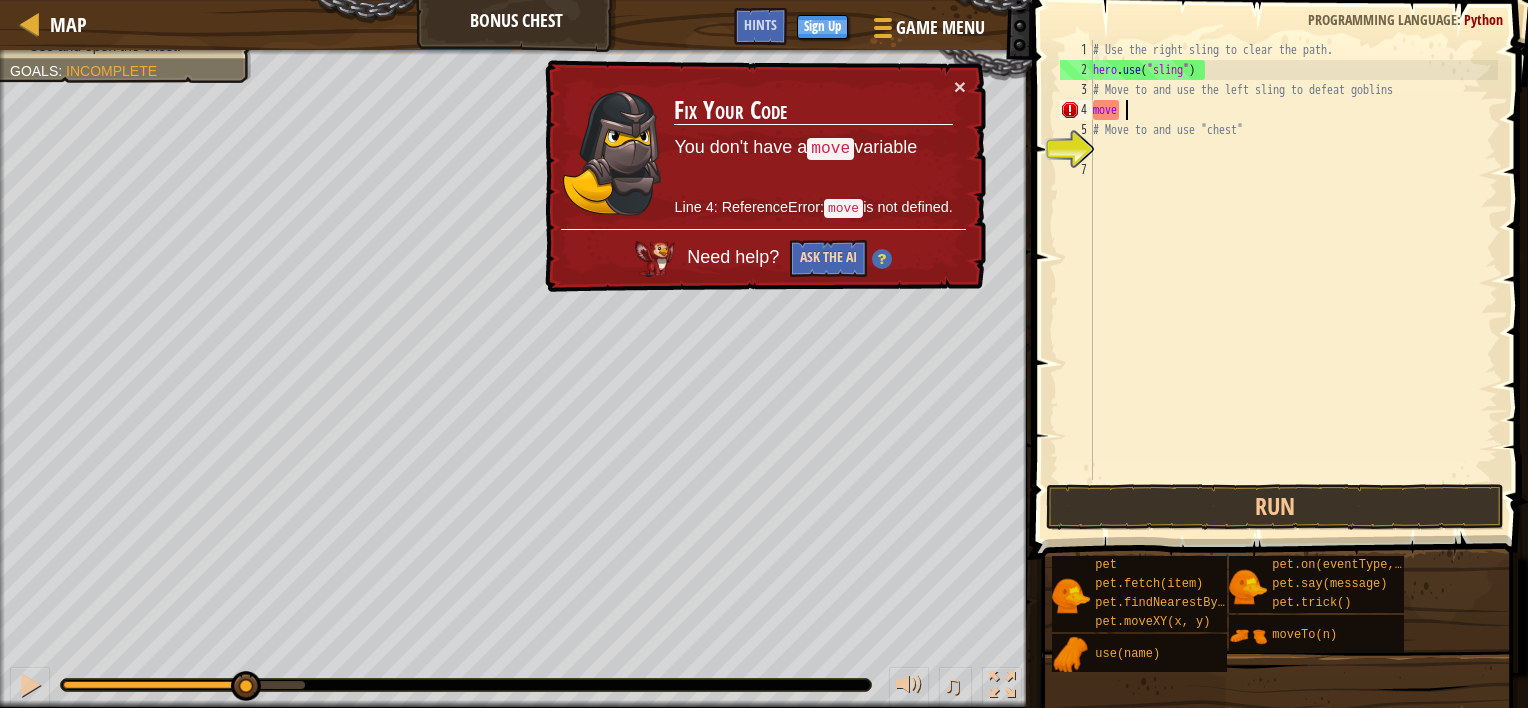 type on "move" 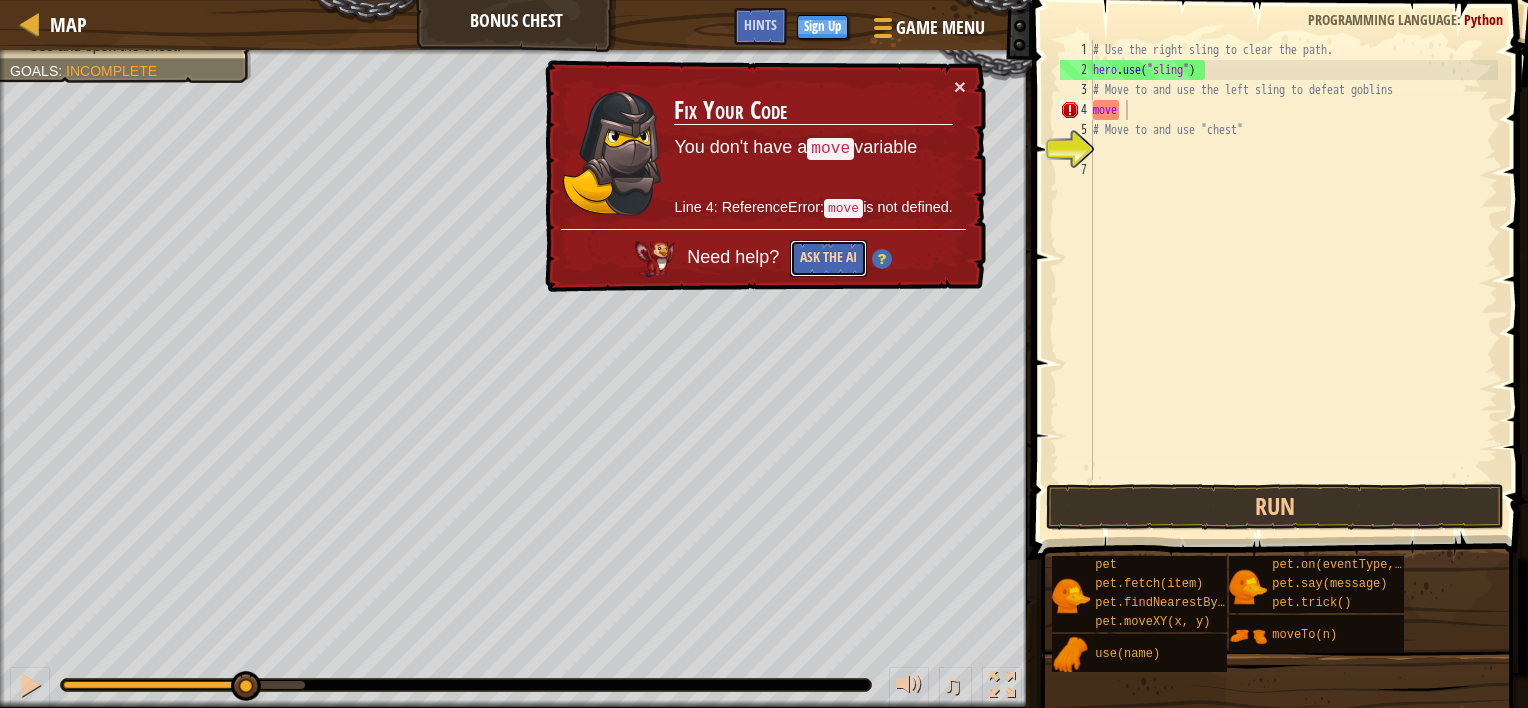 click on "Ask the AI" at bounding box center [828, 258] 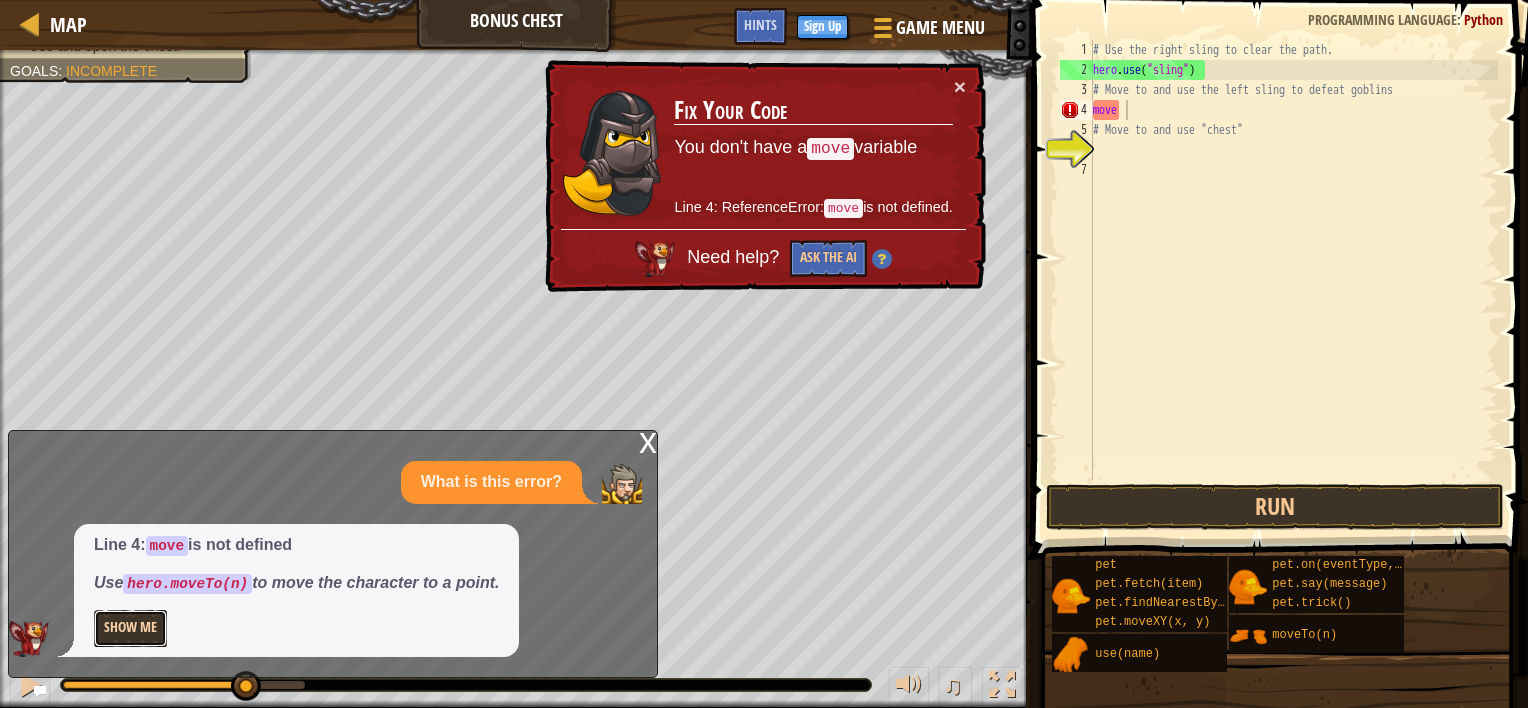 click on "Show Me" at bounding box center [130, 628] 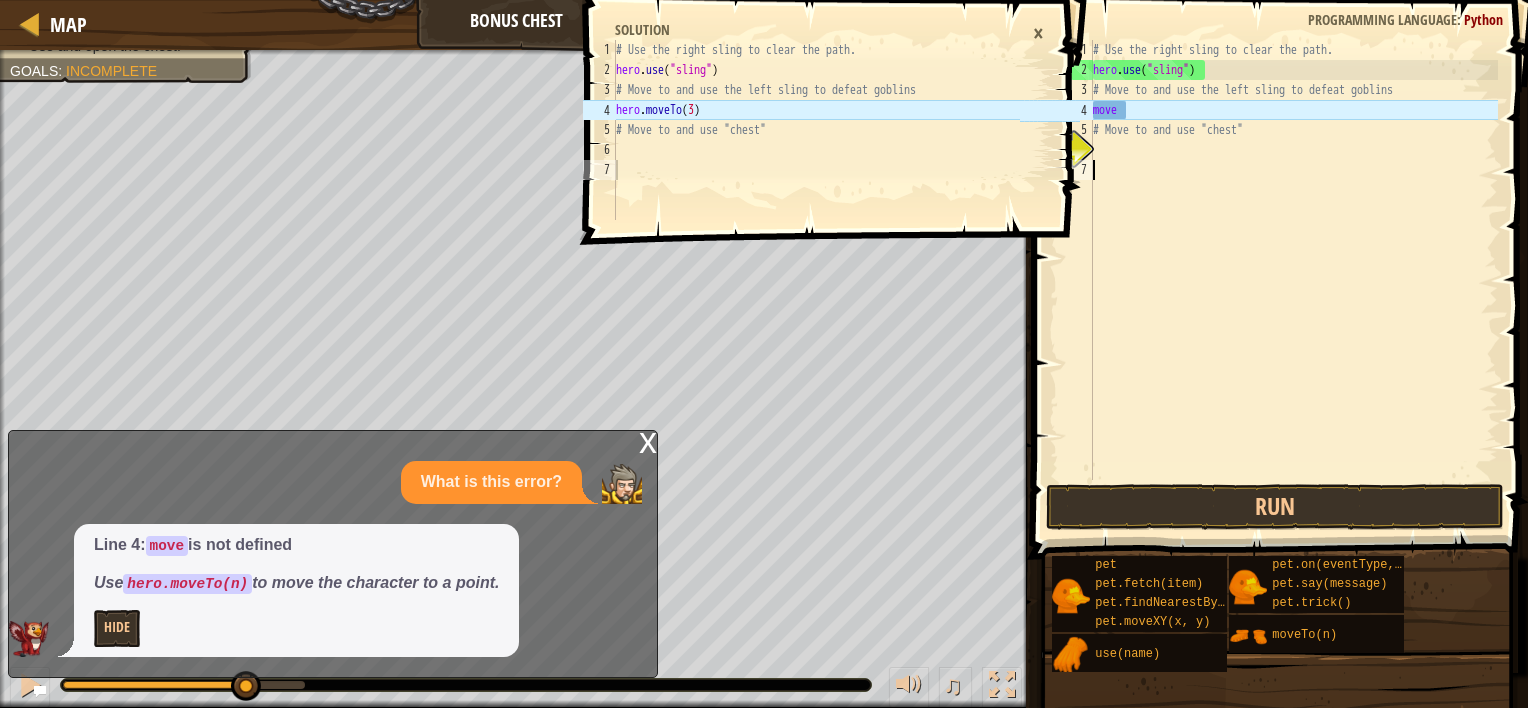 click on "# Use the right sling to clear the path. hero . use ( "sling" ) # Move to and use the left sling to defeat goblins move   # Move to and use "chest"" at bounding box center (1293, 280) 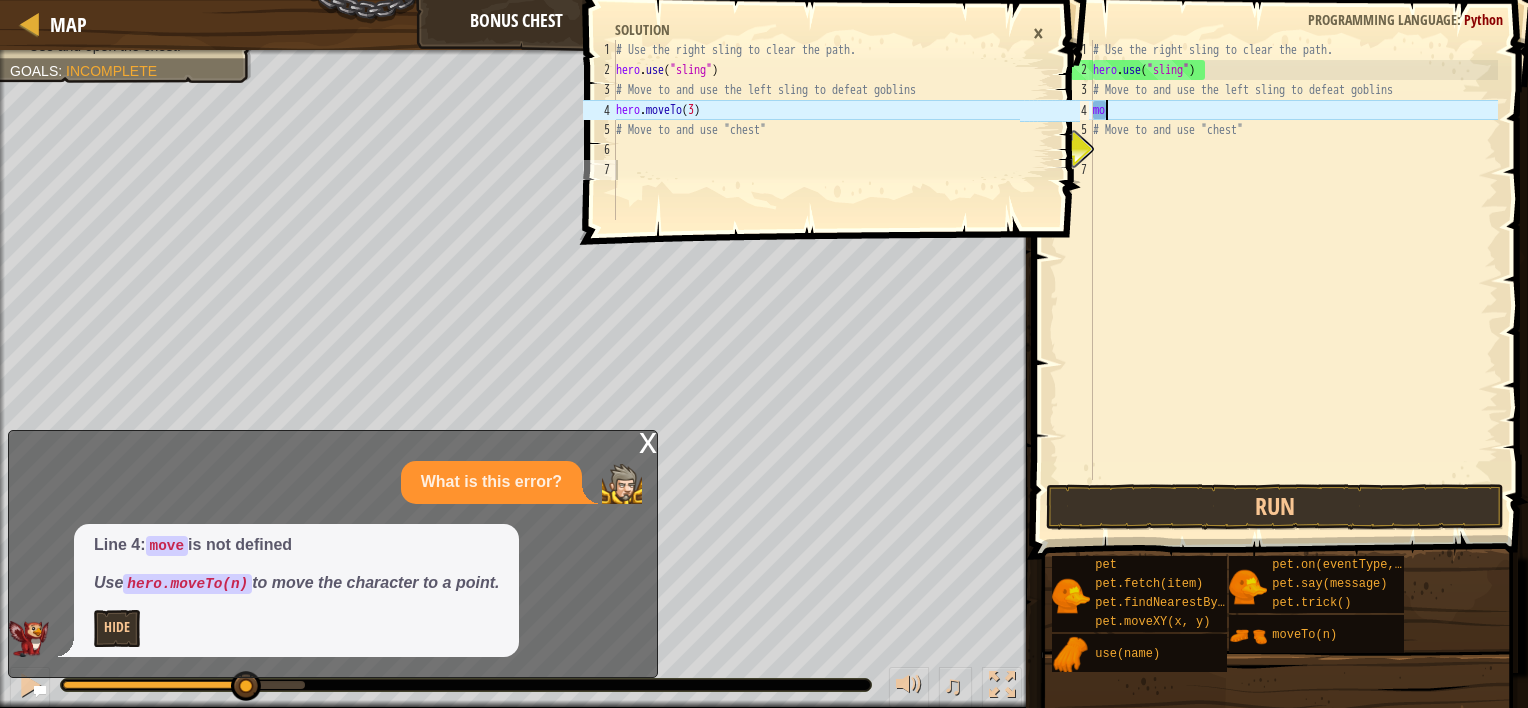 type on "m" 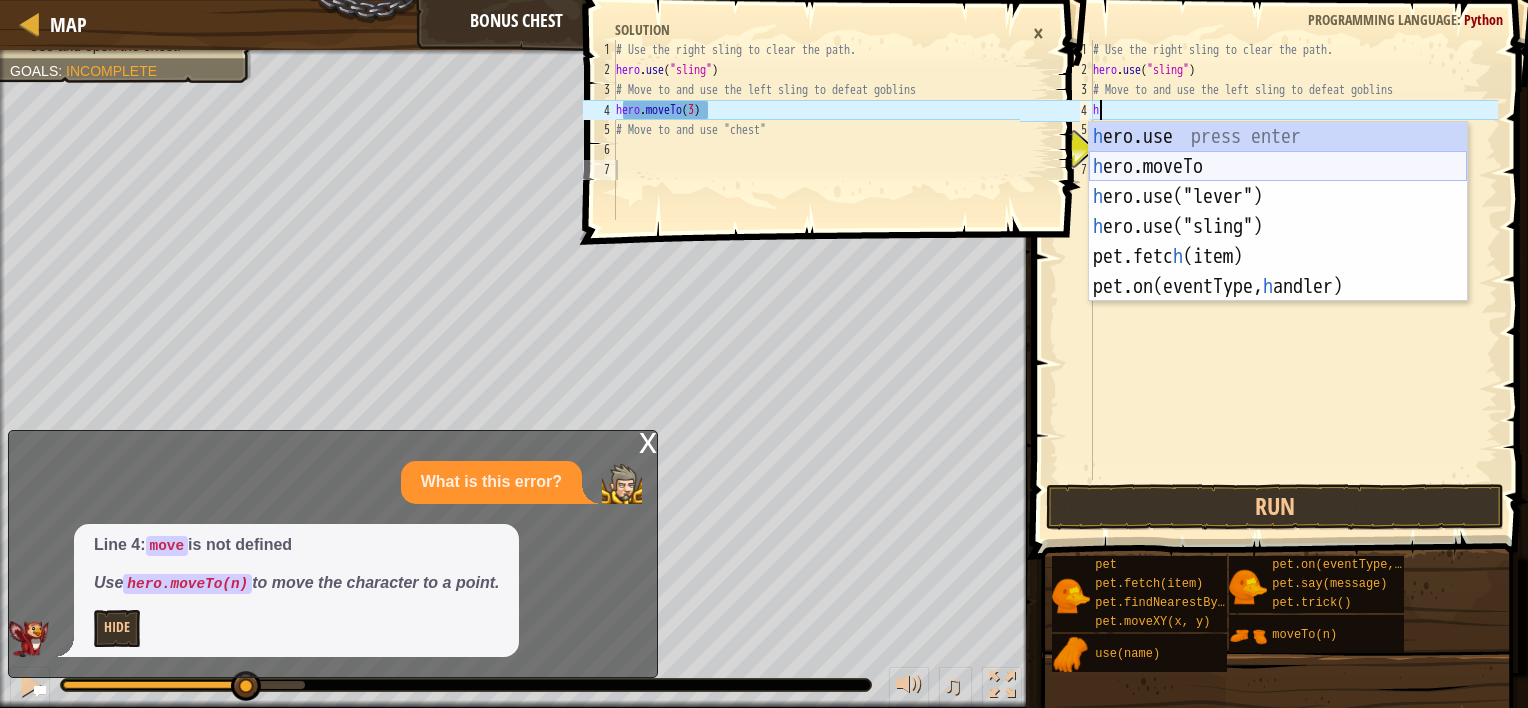 click on "h ero.use press enter h ero.moveTo press enter h ero.use("lever") press enter h ero.use("sling") press enter pet.fetc h (item) press enter pet.on(eventType,  h [PERSON_NAME]) press enter" at bounding box center [1278, 242] 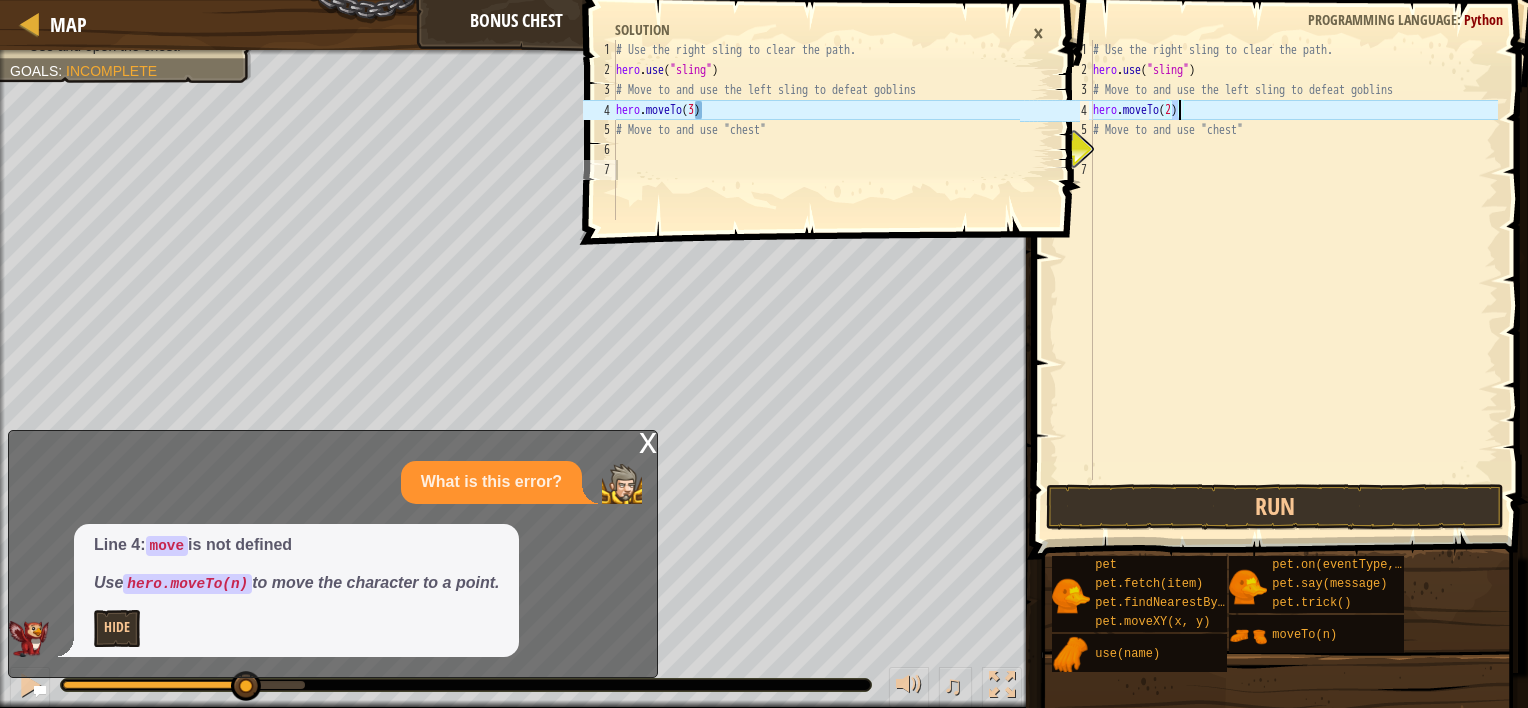 type on "hero.moveTo(2)" 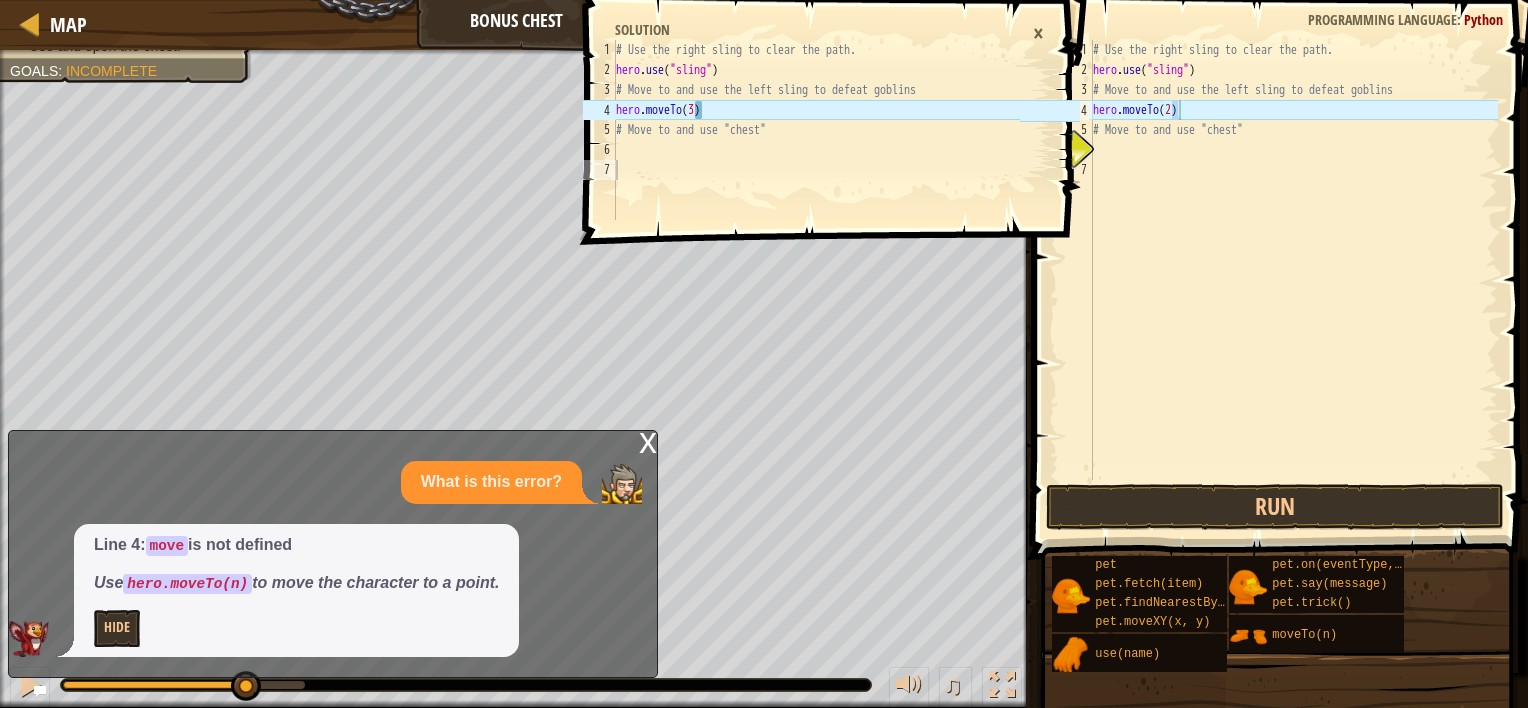 click on "1 2 3 4 5 6 7 # Use the right sling to clear the path. hero . use ( "sling" ) # Move to and use the left sling to defeat goblins hero . moveTo ( 3 ) # Move to and use "chest"     הההההההההההההההההההההההההההההההההההההההההההההההההההההההההההההההההההההההההההההההההההההההההההההההההההההההההההההההההההההההההההההההההההההההההההההההההההההההההההההההההההההההההההההההההההההההההההההההההההההההההההההההההההההההההההההההההההההההההההההההההההההההההההההההה XXXXXXXXXXXXXXXXXXXXXXXXXXXXXXXXXXXXXXXXXXXXXXXXXXXXXXXXXXXXXXXXXXXXXXXXXXXXXXXXXXXXXXXXXXXXXXXXXXXXXXXXXXXXXXXXXXXXXXXXXXXXXXXXXXXXXXXXXXXXXXXXXXXXXXXXXXXXXXXXXXXXXXXXXXXXXXXXXXXXXXXXXXXXXXXXXXXXXXXXXXXXXXXXXXXXXXXXXXXXXXXXXXXXXXXXXXXXXXXXXXXXXXXXXXXXXXXX Solution ×" at bounding box center [830, 354] 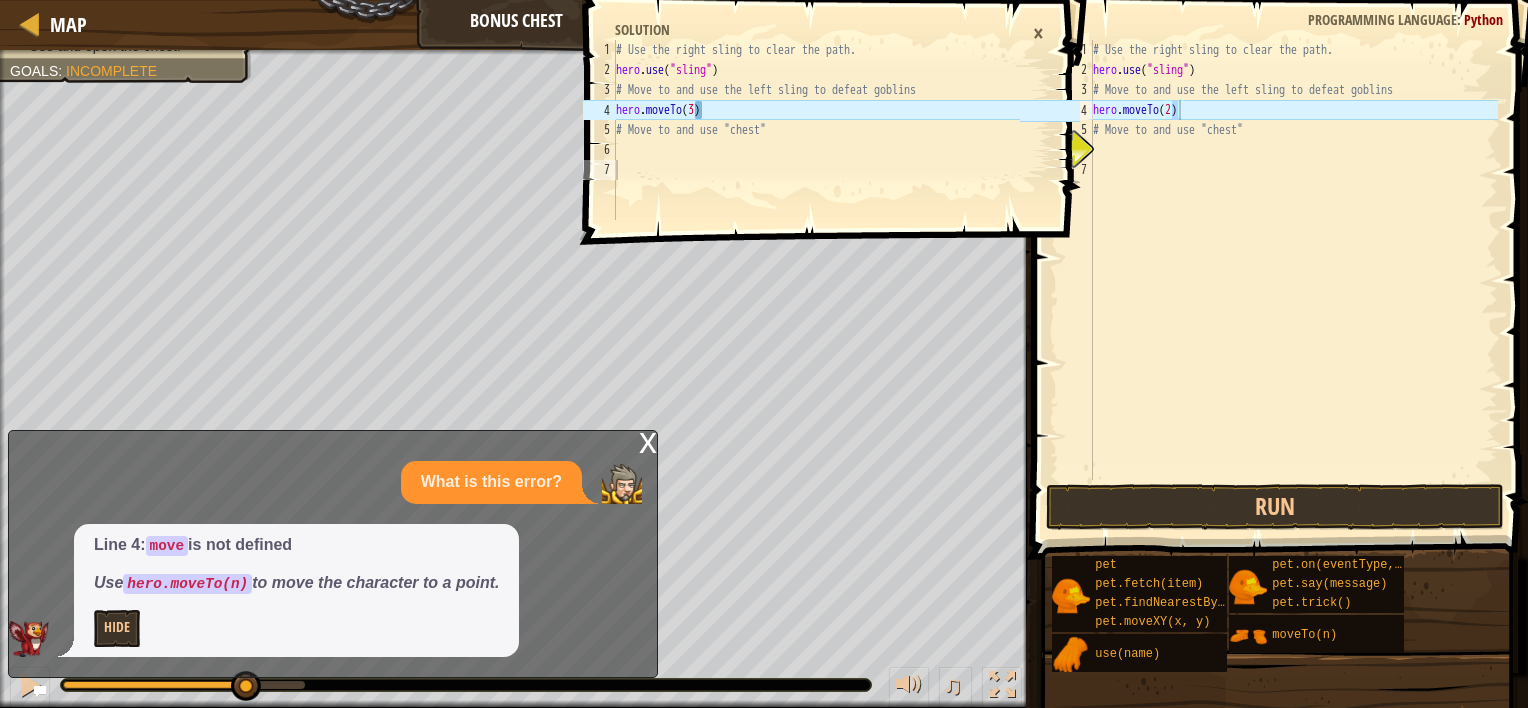 click on "1 2 3 4 5 6 7 # Use the right sling to clear the path. hero . use ( "sling" ) # Move to and use the left sling to defeat goblins hero . moveTo ( 3 ) # Move to and use "chest"     הההההההההההההההההההההההההההההההההההההההההההההההההההההההההההההההההההההההההההההההההההההההההההההההההההההההההההההההההההההההההההההההההההההההההההההההההההההההההההההההההההההההההההההההההההההההההההההההההההההההההההההההההההההההההההההההההההההההההההההההההההההההההההההההה XXXXXXXXXXXXXXXXXXXXXXXXXXXXXXXXXXXXXXXXXXXXXXXXXXXXXXXXXXXXXXXXXXXXXXXXXXXXXXXXXXXXXXXXXXXXXXXXXXXXXXXXXXXXXXXXXXXXXXXXXXXXXXXXXXXXXXXXXXXXXXXXXXXXXXXXXXXXXXXXXXXXXXXXXXXXXXXXXXXXXXXXXXXXXXXXXXXXXXXXXXXXXXXXXXXXXXXXXXXXXXXXXXXXXXXXXXXXXXXXXXXXXXXXXXXXXXXX Solution ×" at bounding box center [830, 354] 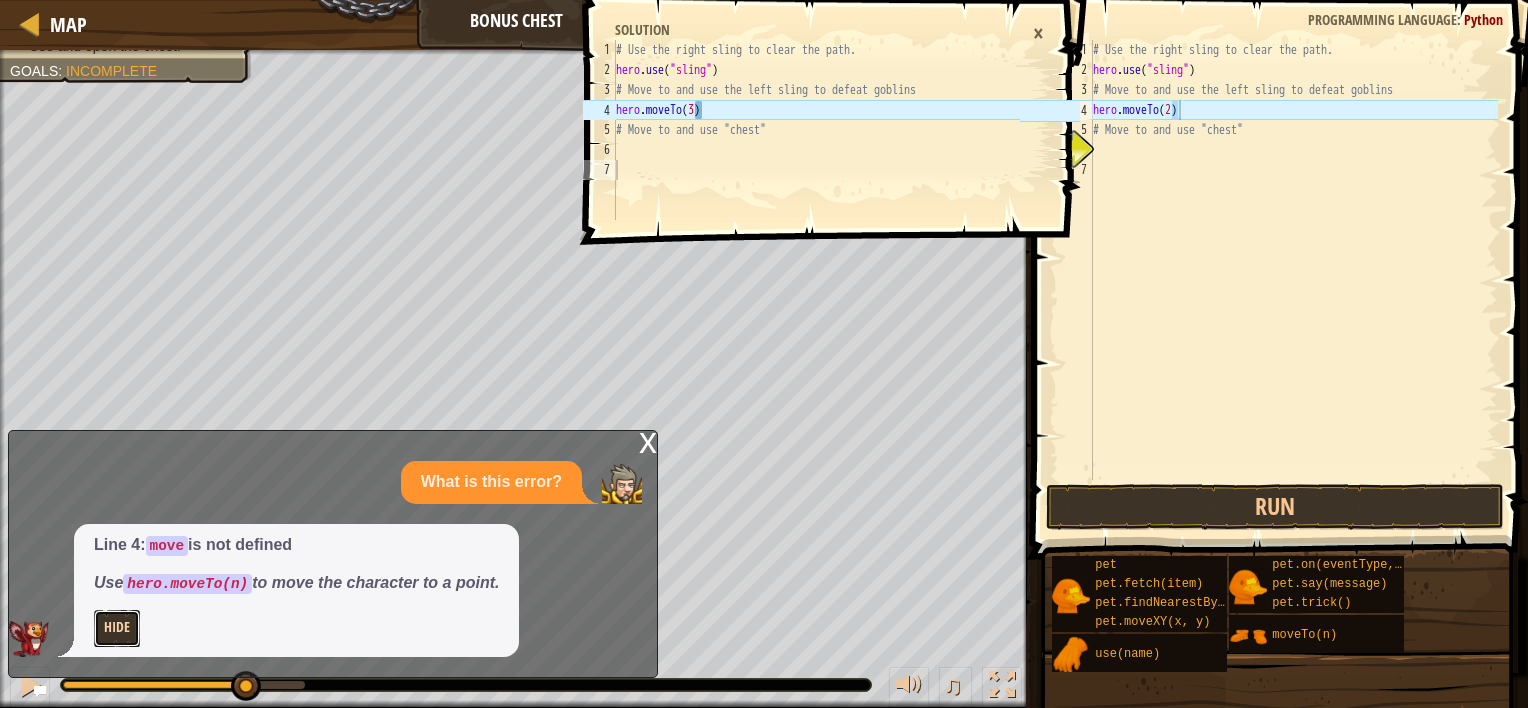 click on "Hide" at bounding box center (117, 628) 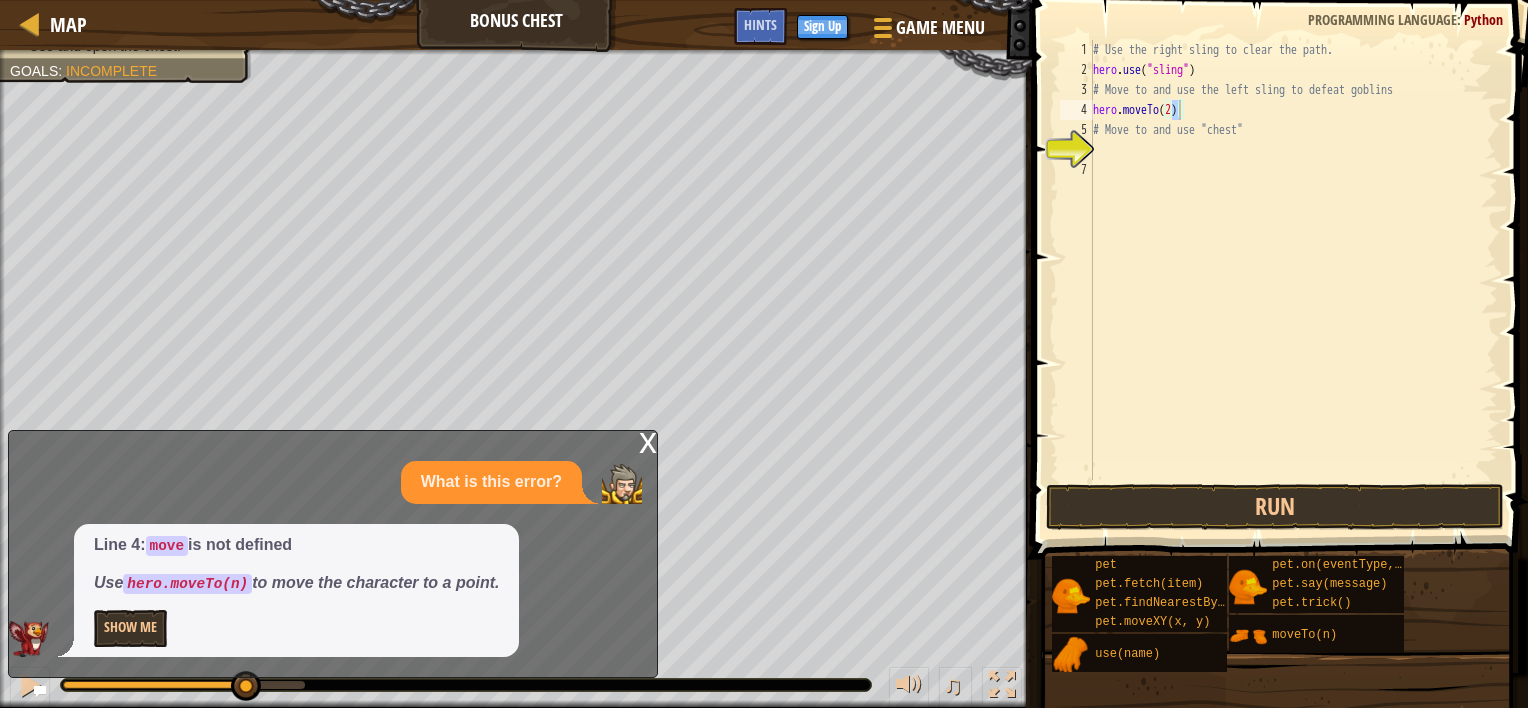 click on "x" at bounding box center [648, 441] 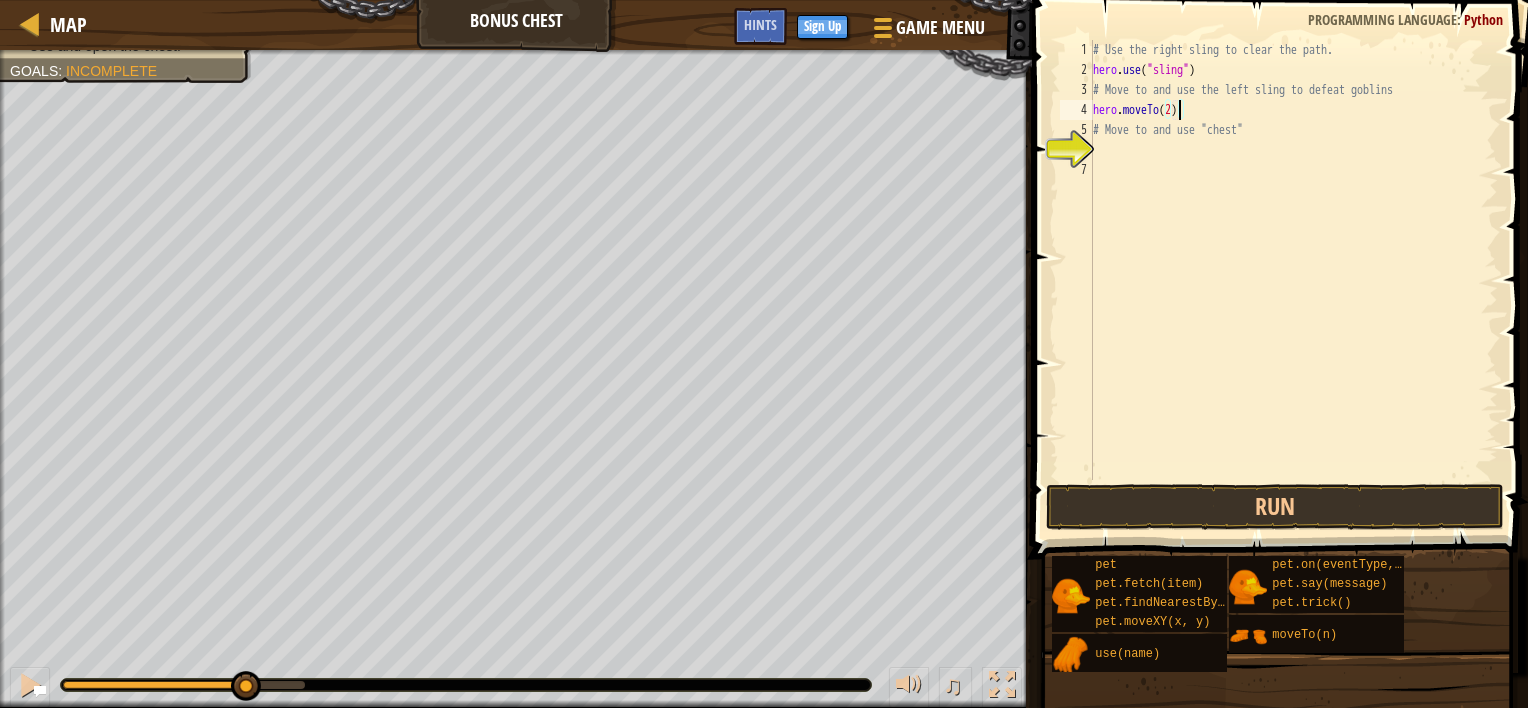 click on "# Use the right sling to clear the path. hero . use ( "sling" ) # Move to and use the left sling to defeat goblins hero . moveTo ( 2 ) # Move to and use "chest"" at bounding box center [1293, 280] 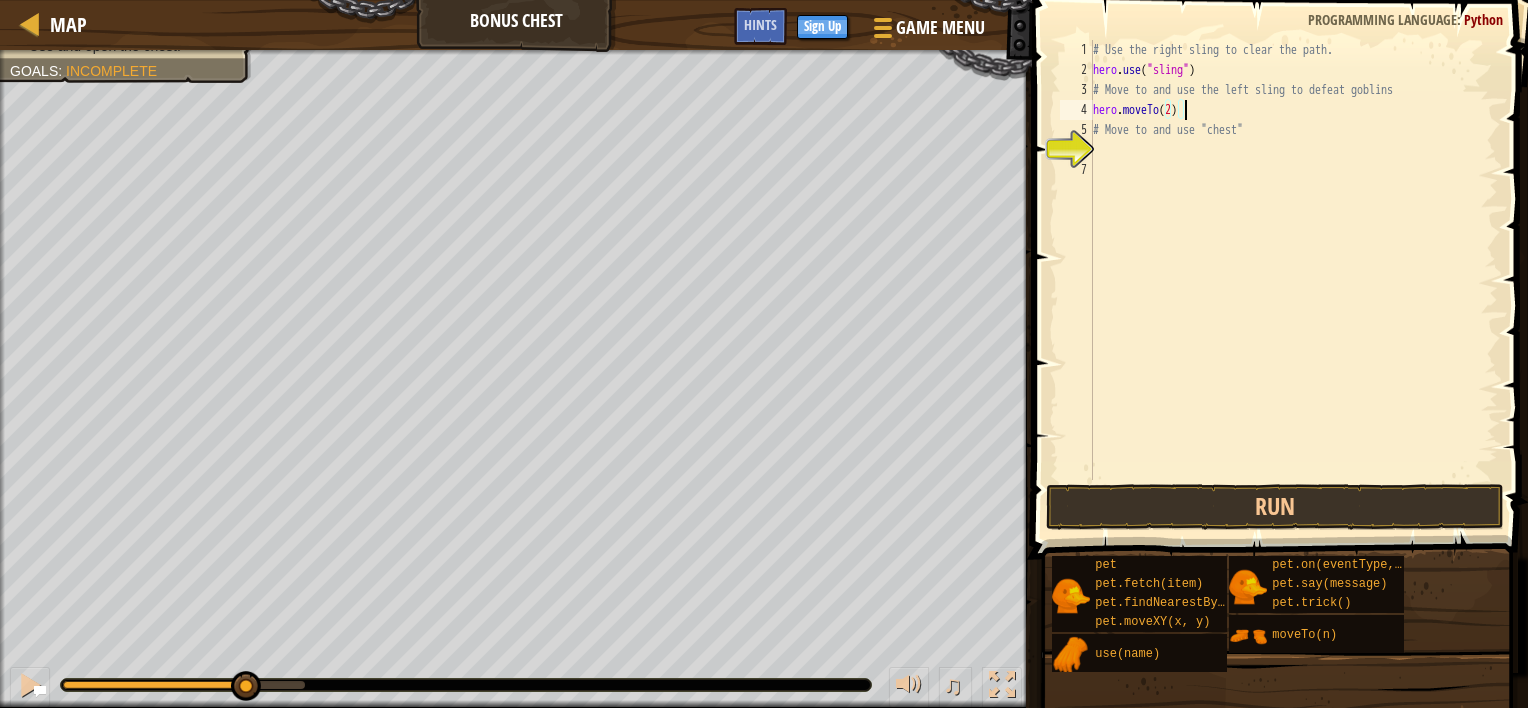click on "# Use the right sling to clear the path. hero . use ( "sling" ) # Move to and use the left sling to defeat goblins hero . moveTo ( 2 ) # Move to and use "chest"" at bounding box center (1293, 280) 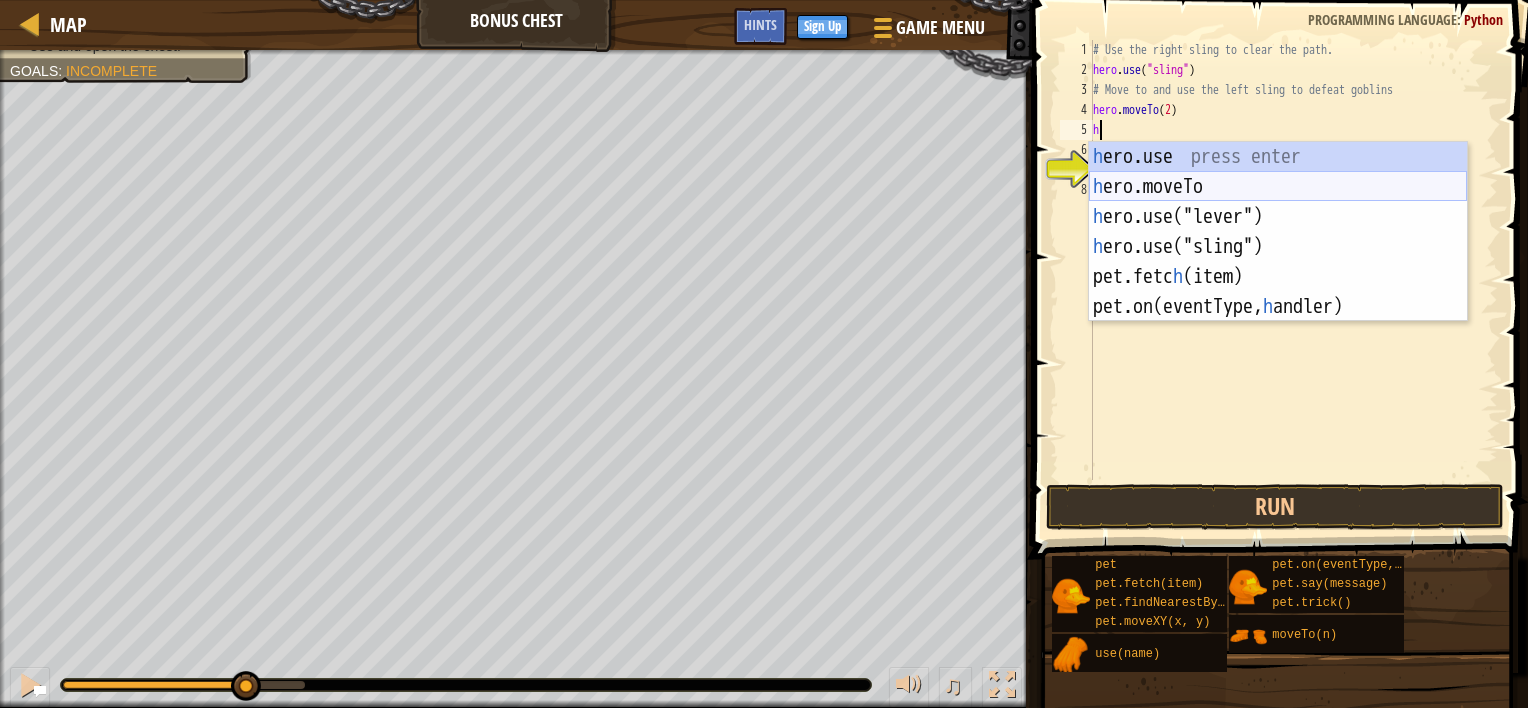 click on "h ero.use press enter h ero.moveTo press enter h ero.use("lever") press enter h ero.use("sling") press enter pet.fetc h (item) press enter pet.on(eventType,  h [PERSON_NAME]) press enter" at bounding box center (1278, 262) 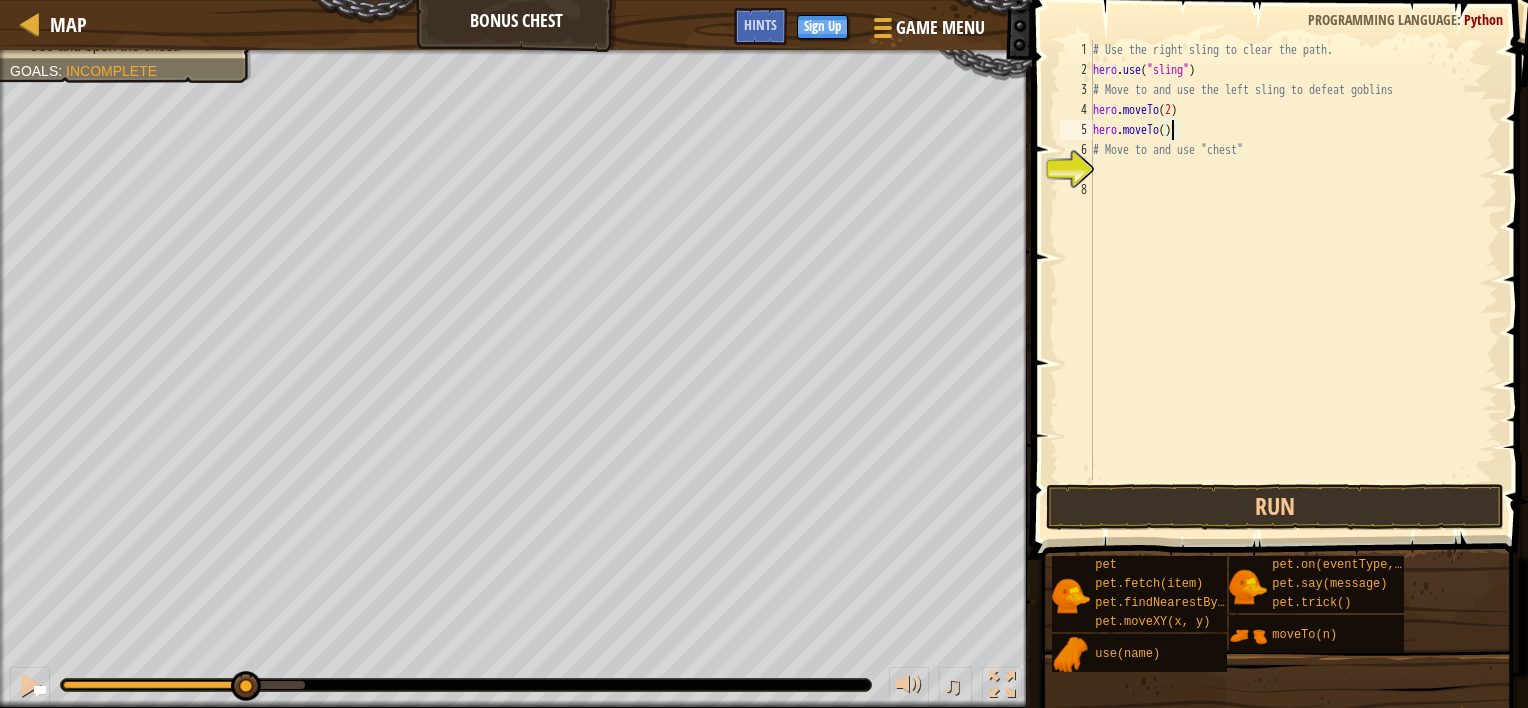 type on "hero.moveTo(3)" 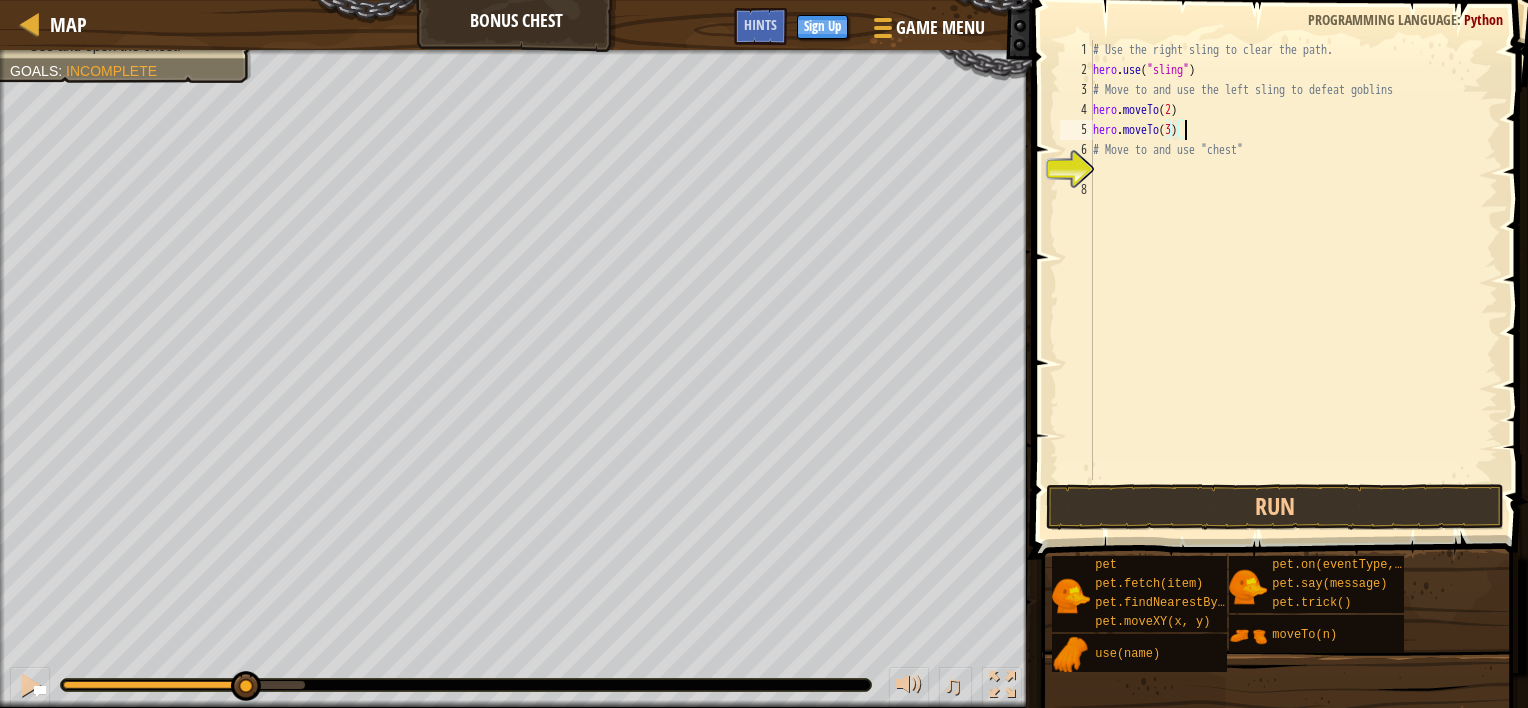 scroll, scrollTop: 9, scrollLeft: 0, axis: vertical 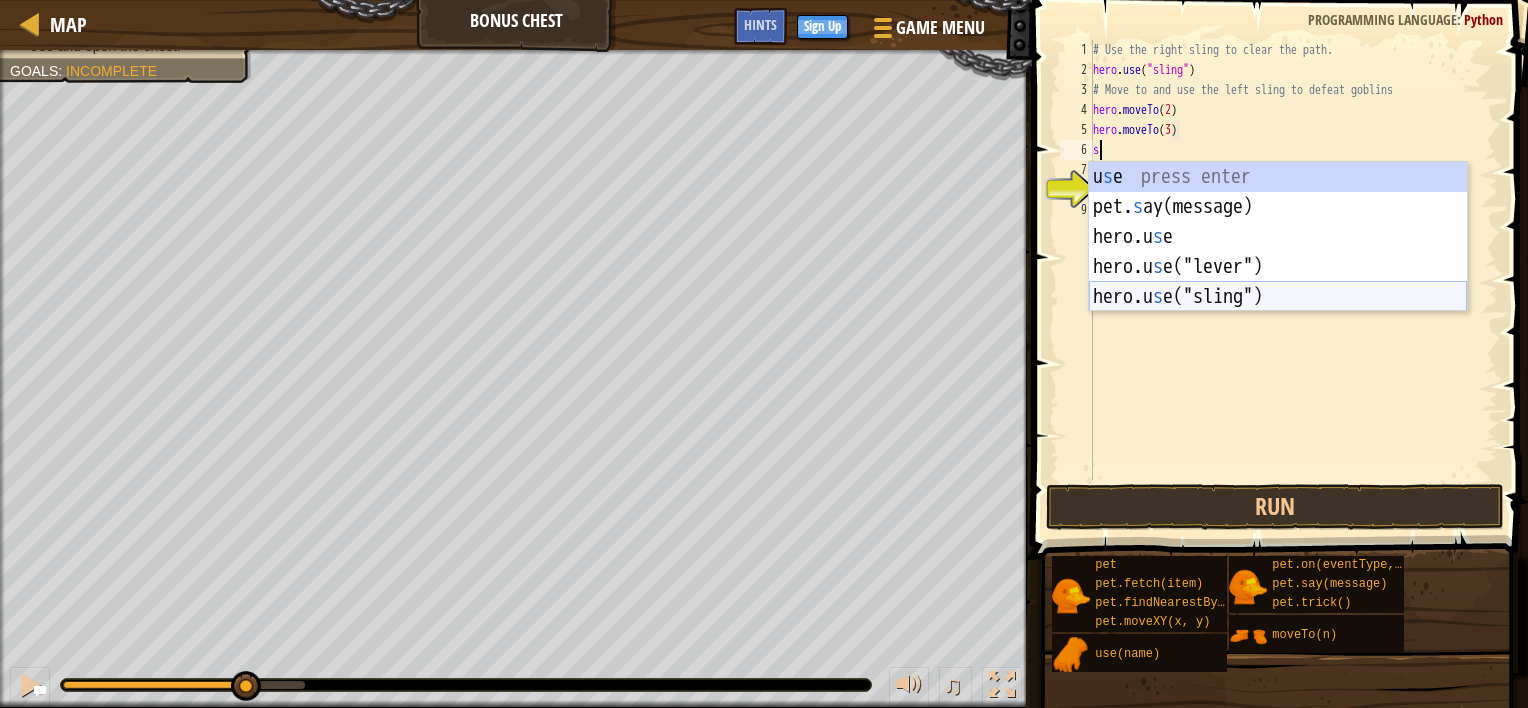 click on "u s e press enter pet. s ay(message) press enter hero.u s e press enter hero.u s e("lever") press enter hero.u s e("sling") press enter" at bounding box center [1278, 267] 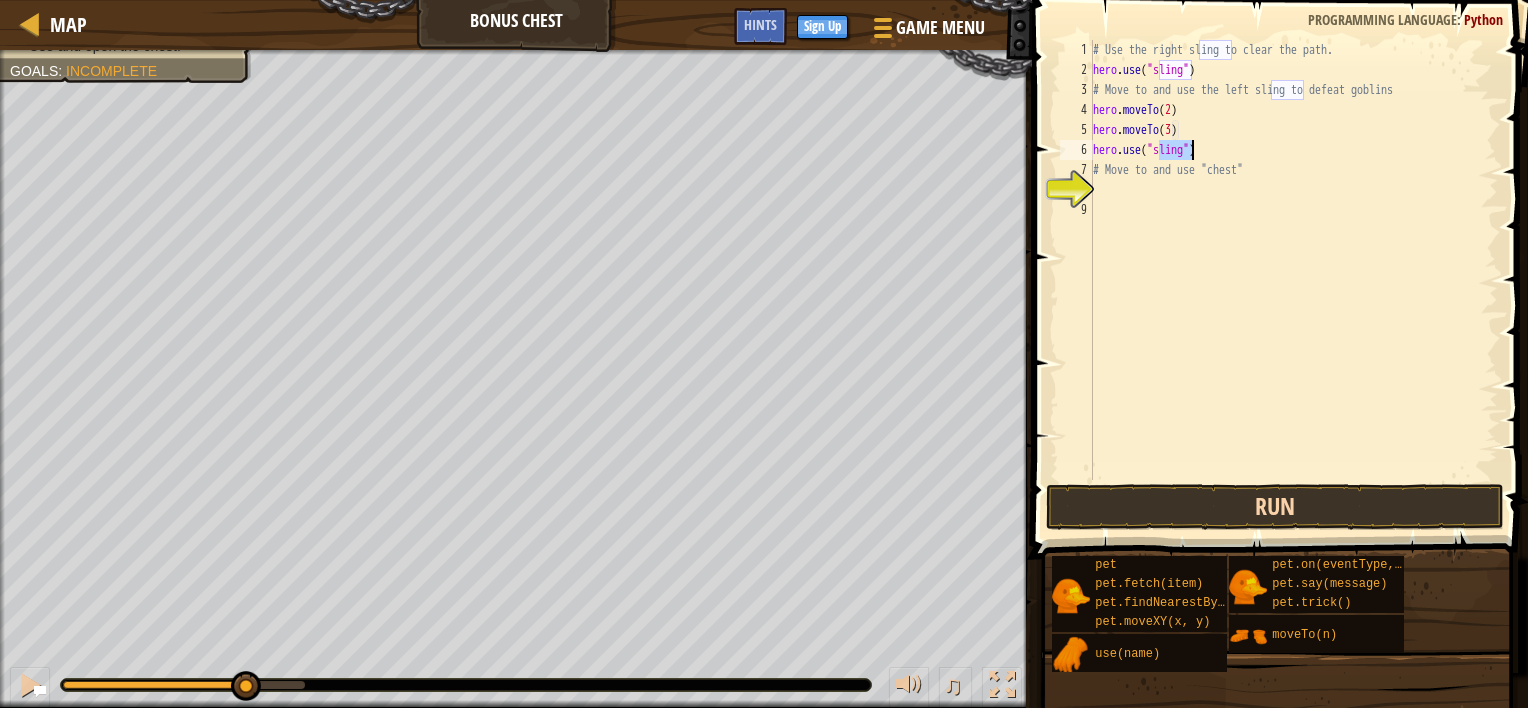 type on "hero.use("sling")" 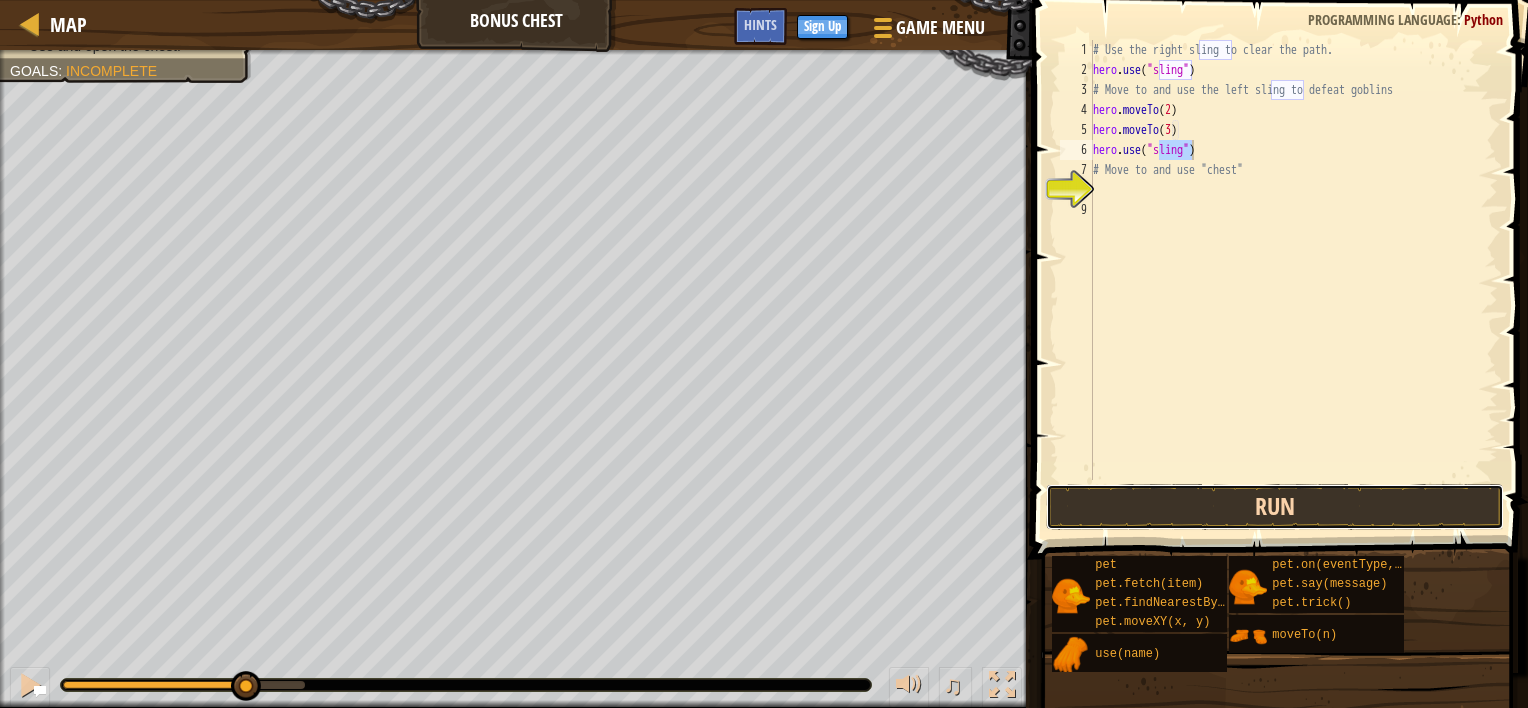 click on "Run" at bounding box center [1275, 507] 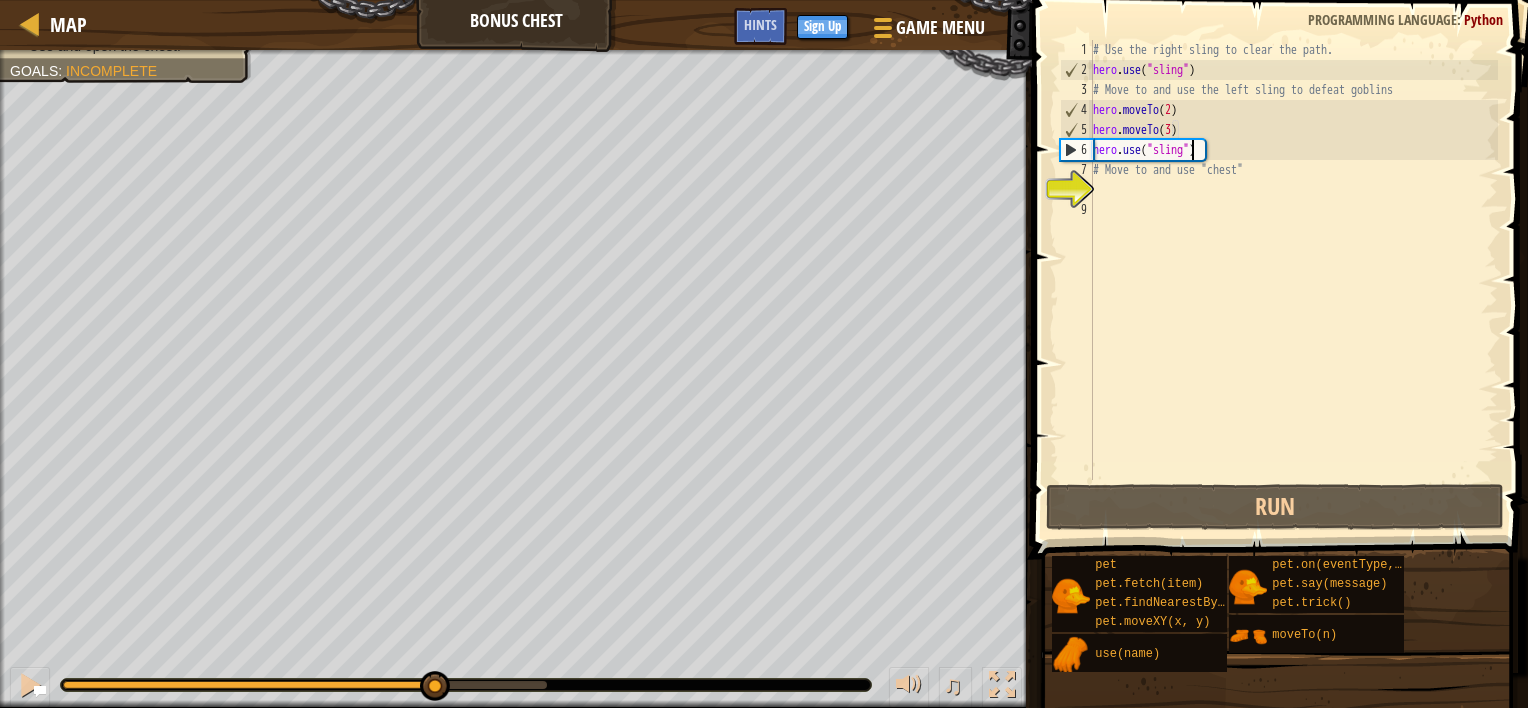 drag, startPoint x: 189, startPoint y: 688, endPoint x: 432, endPoint y: 723, distance: 245.50764 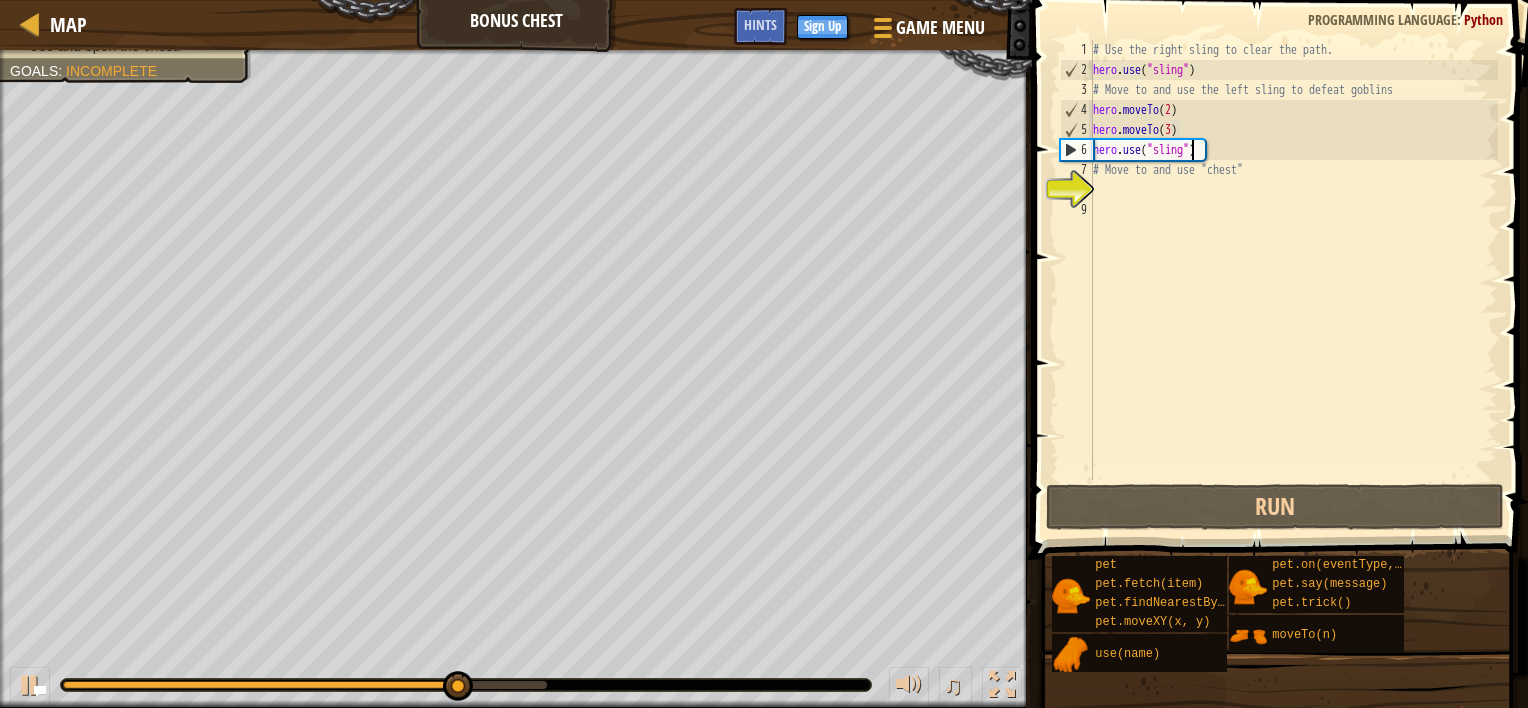 click on "# Use the right sling to clear the path. hero . use ( "sling" ) # Move to and use the left sling to defeat goblins hero . moveTo ( 2 ) hero . moveTo ( 3 ) hero . use ( "sling" ) # Move to and use "chest"" at bounding box center (1293, 280) 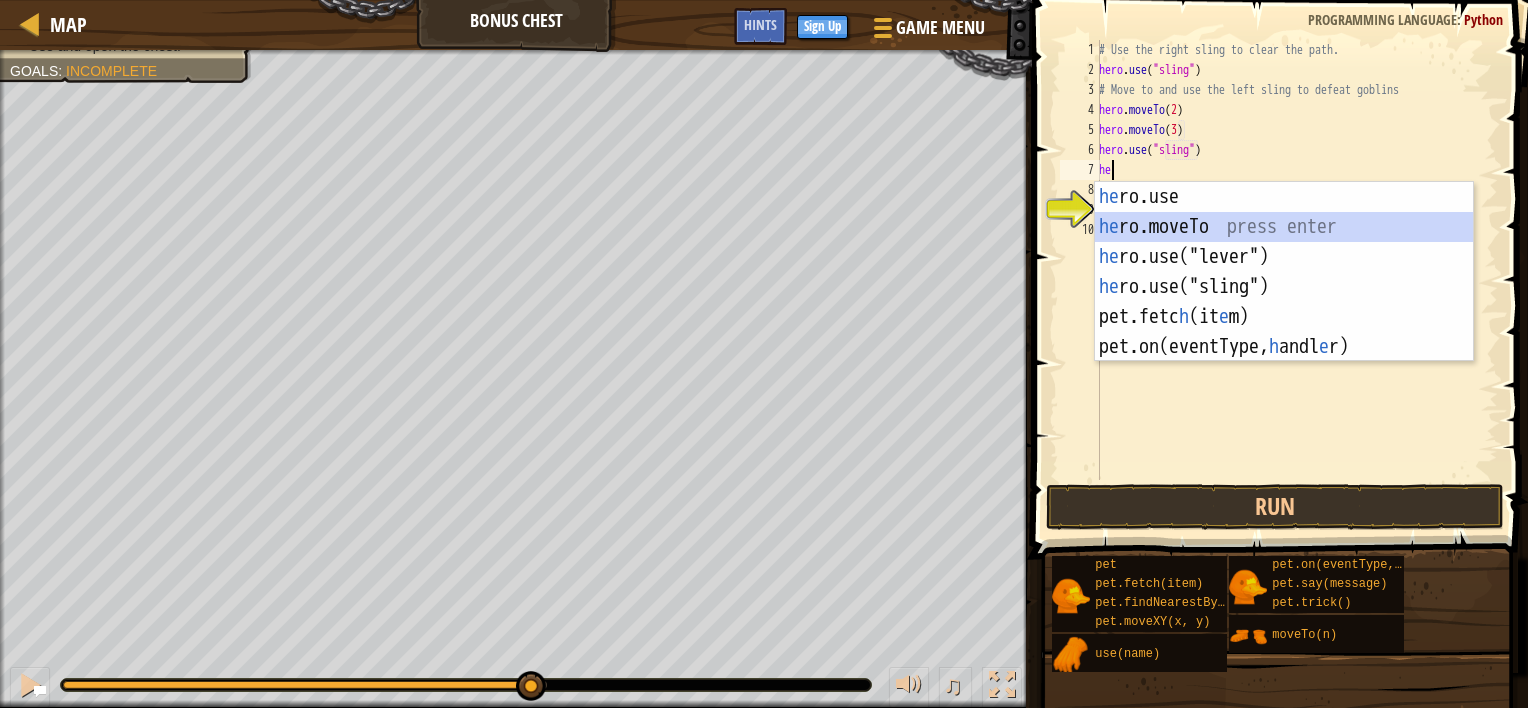 click on "he ro.use press enter he ro.moveTo press enter he ro.use("lever") press enter he ro.use("sling") press enter pet.fetc h (it e m) press enter pet.on(eventType,  h andl e r) press enter" at bounding box center (1284, 302) 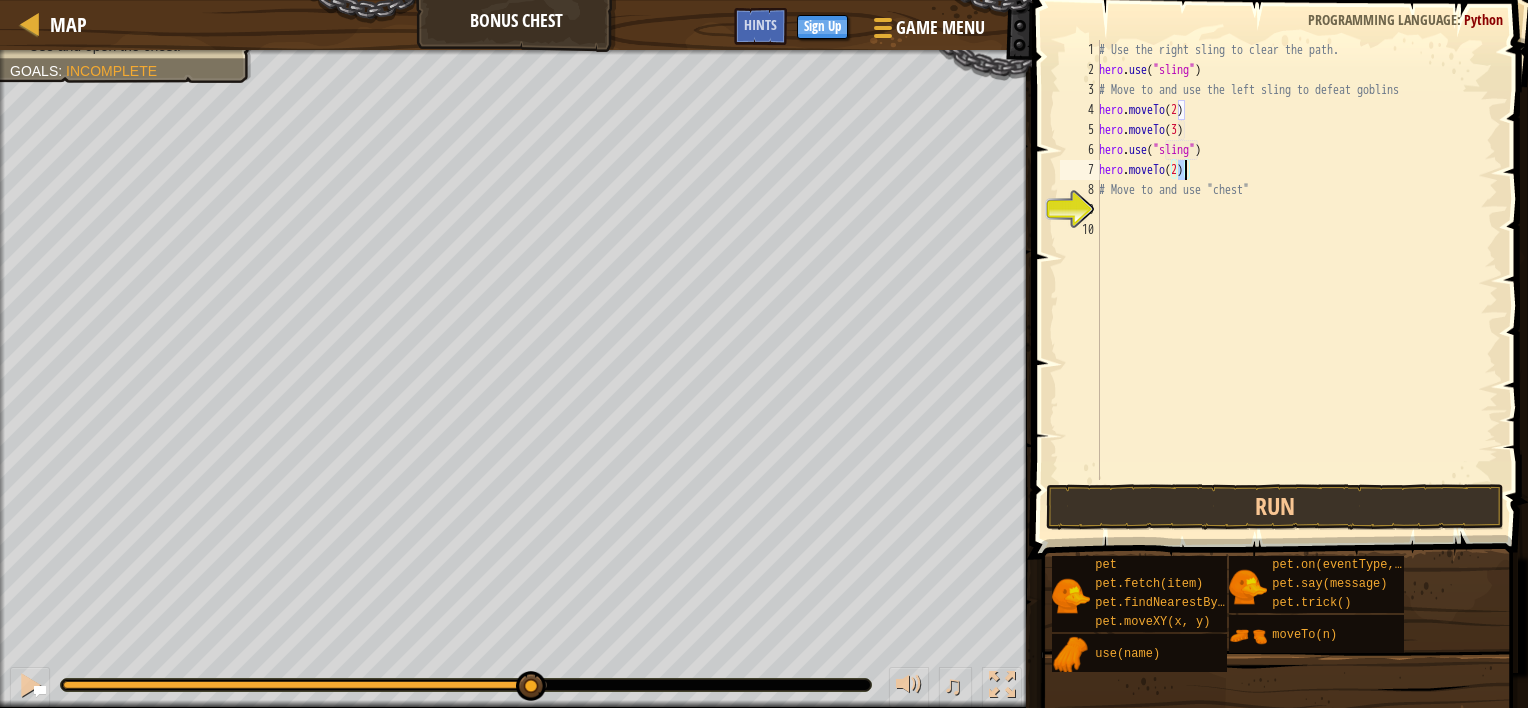 click on "# Use the right sling to clear the path. hero . use ( "sling" ) # Move to and use the left sling to defeat goblins hero . moveTo ( 2 ) hero . moveTo ( 3 ) hero . use ( "sling" ) hero . moveTo ( 2 ) # Move to and use "chest"" at bounding box center [1296, 260] 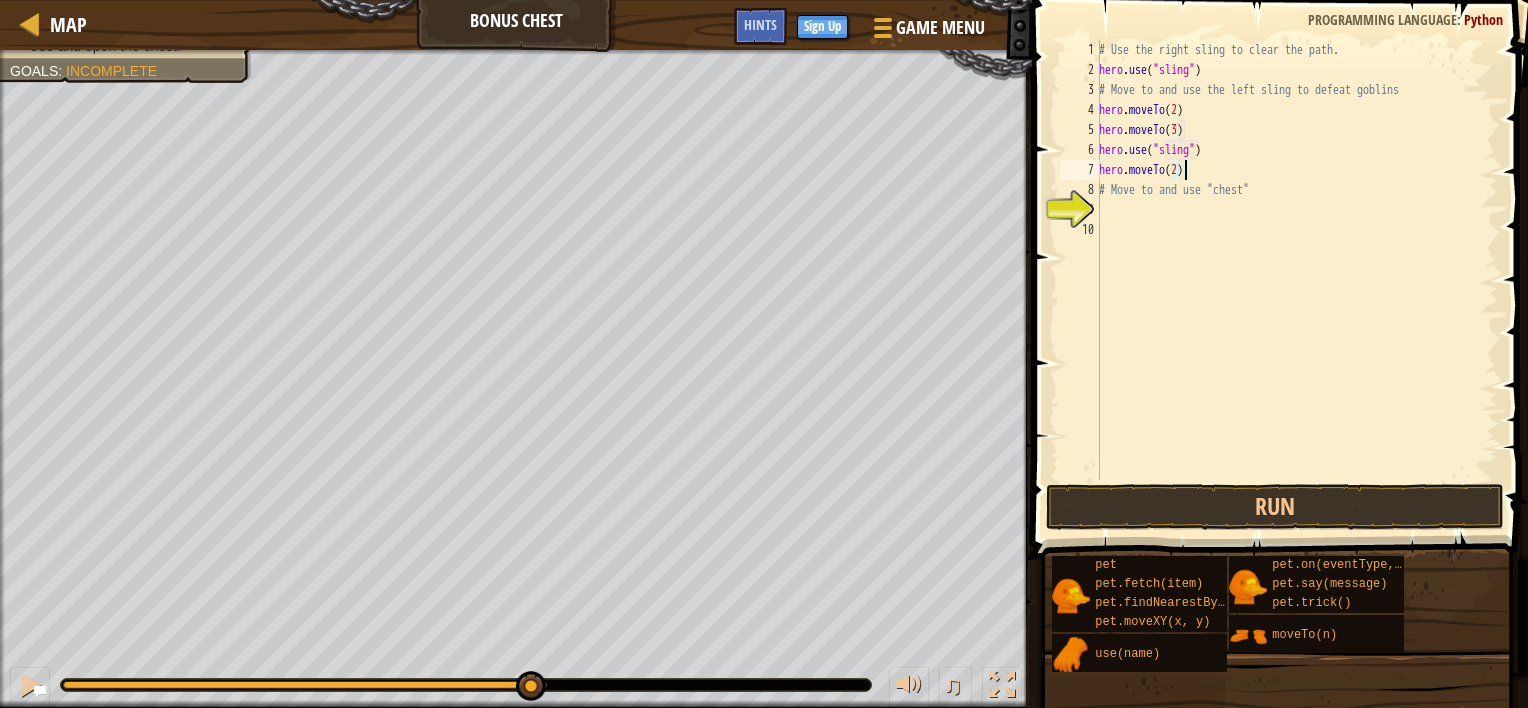 click on "# Use the right sling to clear the path. hero . use ( "sling" ) # Move to and use the left sling to defeat goblins hero . moveTo ( 2 ) hero . moveTo ( 3 ) hero . use ( "sling" ) hero . moveTo ( 2 ) # Move to and use "chest"" at bounding box center (1296, 280) 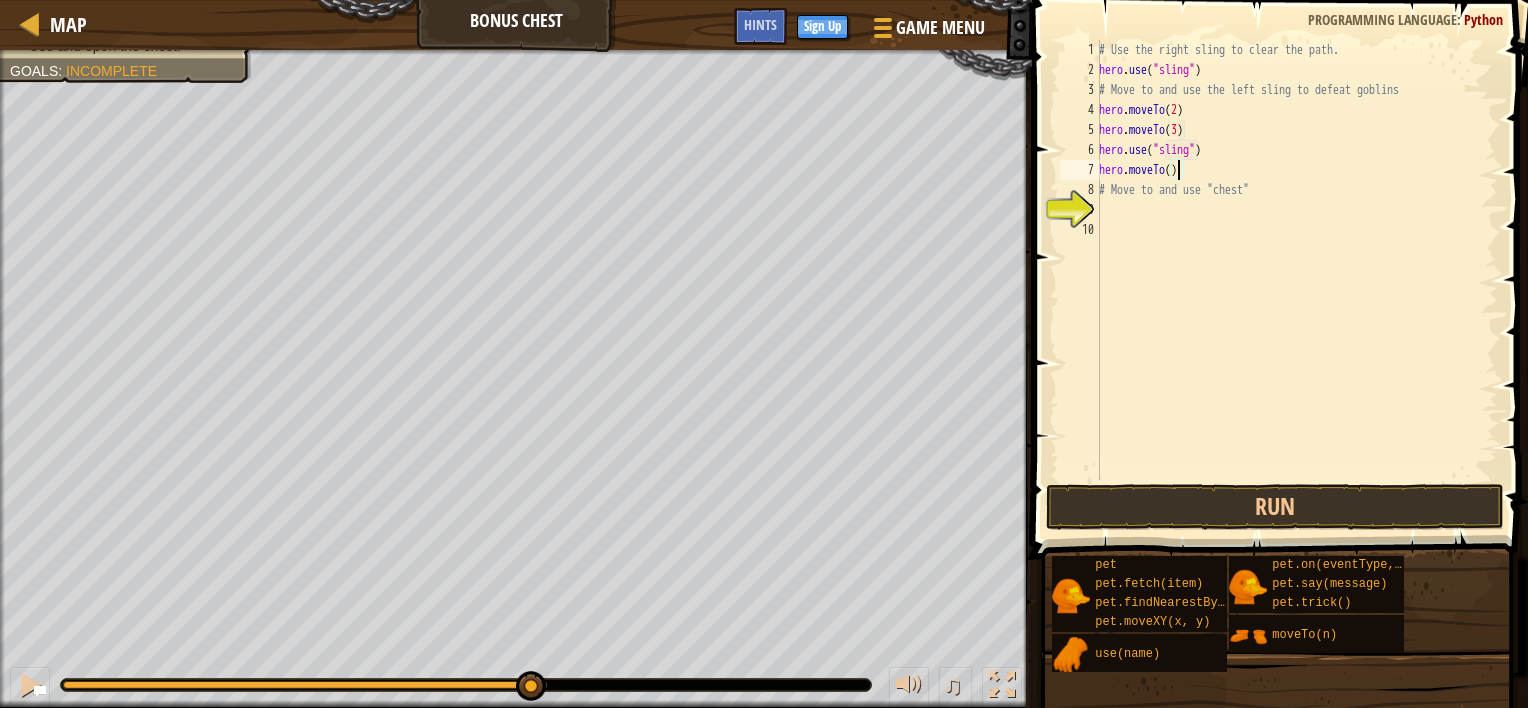 type on "hero.moveTo(4)" 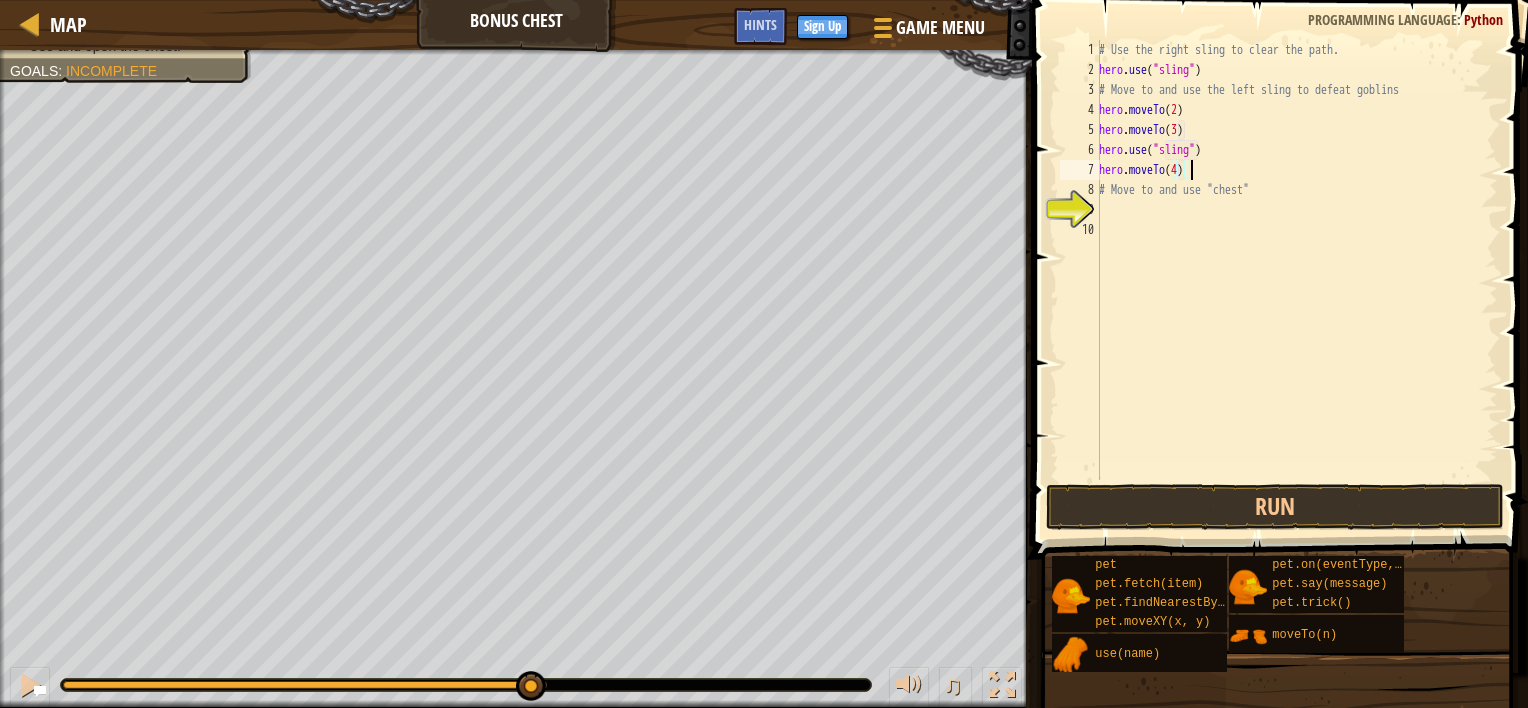 click on "# Use the right sling to clear the path. hero . use ( "sling" ) # Move to and use the left sling to defeat goblins hero . moveTo ( 2 ) hero . moveTo ( 3 ) hero . use ( "sling" ) hero . moveTo ( 4 ) # Move to and use "chest"" at bounding box center (1296, 280) 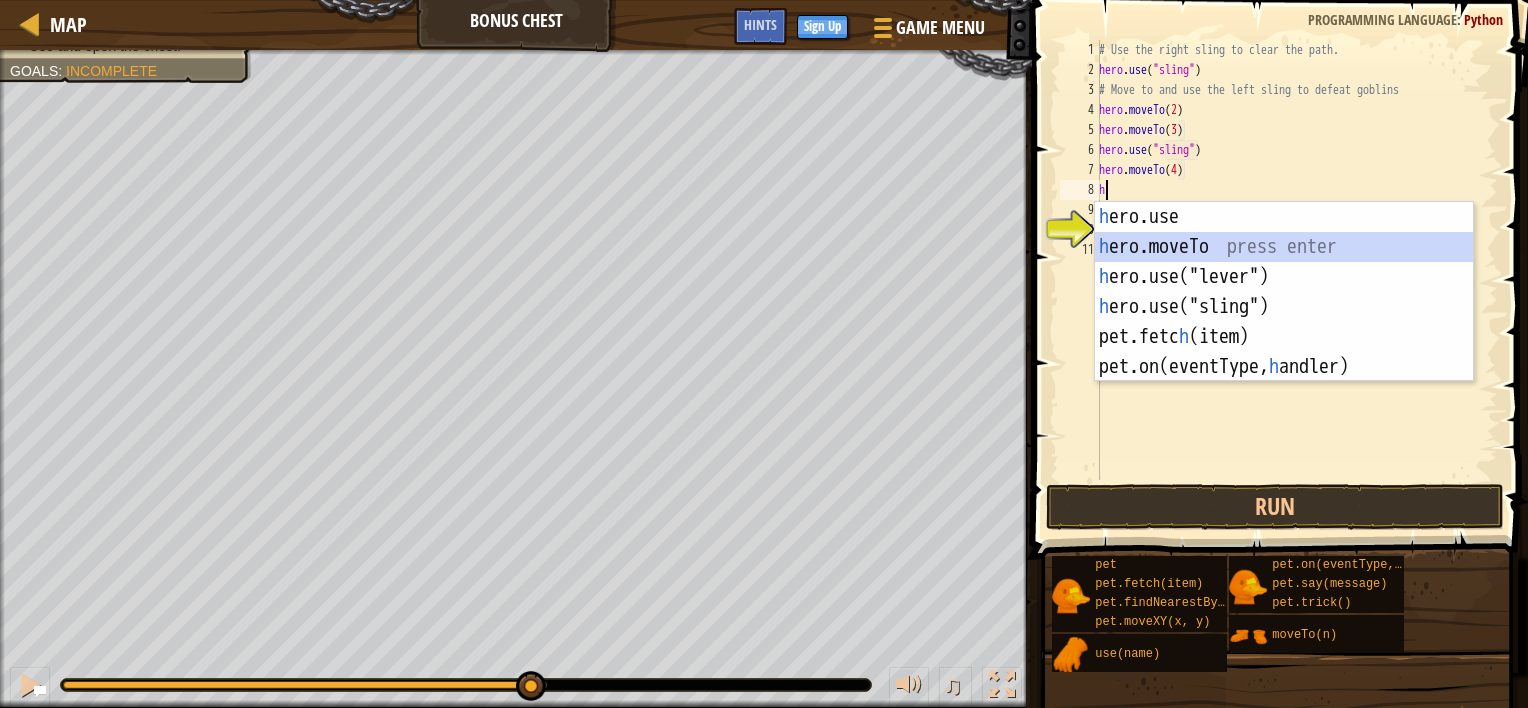click on "h ero.use press enter h ero.moveTo press enter h ero.use("lever") press enter h ero.use("sling") press enter pet.fetc h (item) press enter pet.on(eventType,  h [PERSON_NAME]) press enter" at bounding box center (1284, 322) 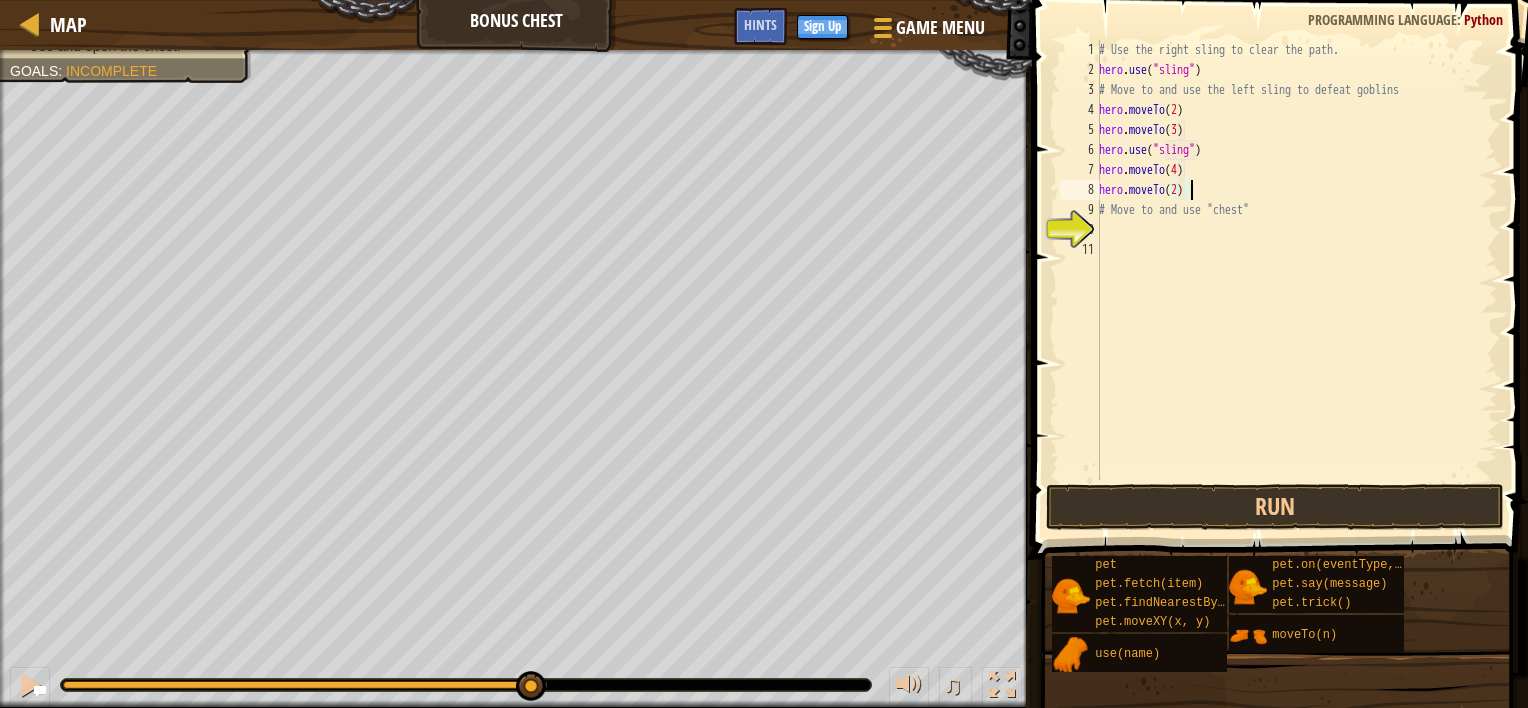 click on "# Use the right sling to clear the path. hero . use ( "sling" ) # Move to and use the left sling to defeat goblins hero . moveTo ( 2 ) hero . moveTo ( 3 ) hero . use ( "sling" ) hero . moveTo ( 4 ) hero . moveTo ( 2 ) # Move to and use "chest"" at bounding box center (1296, 280) 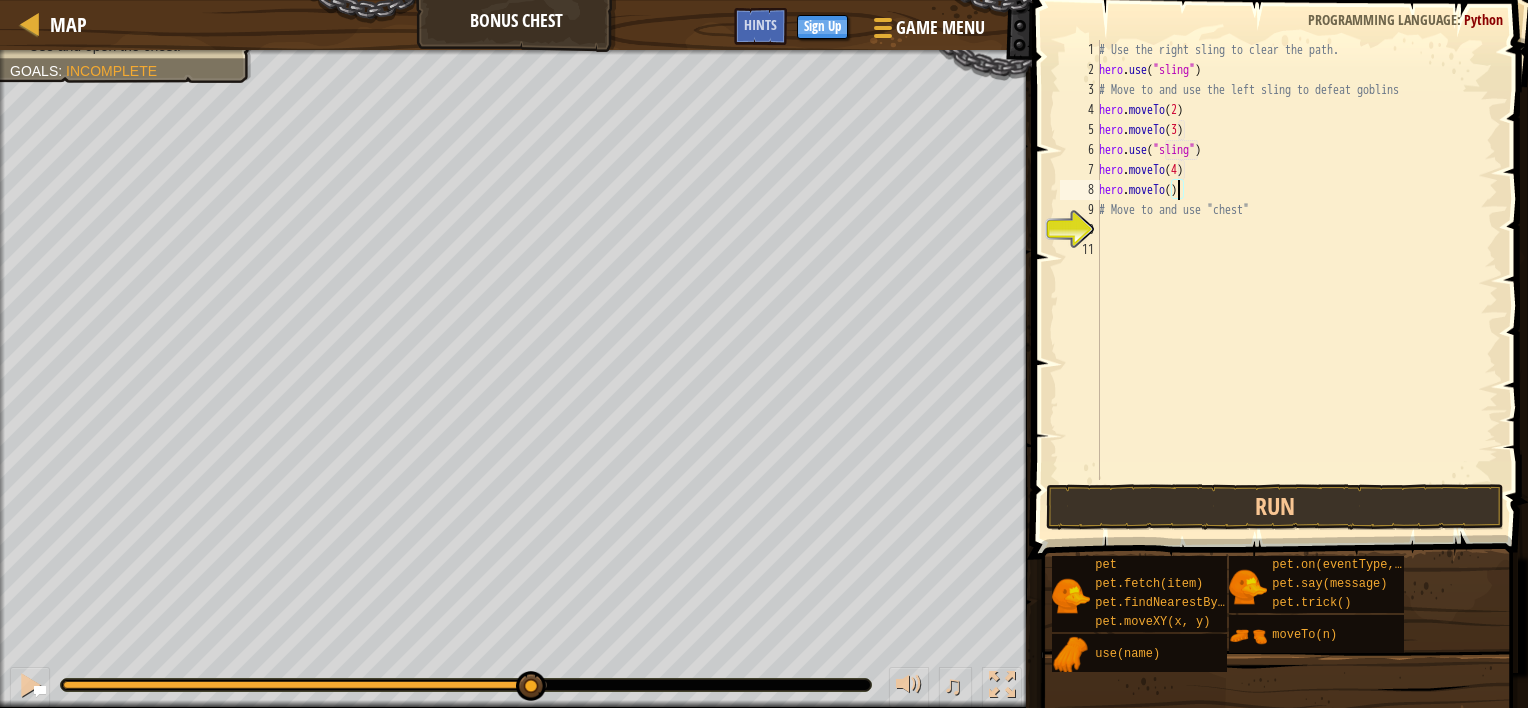 type on "hero.moveTo(5)" 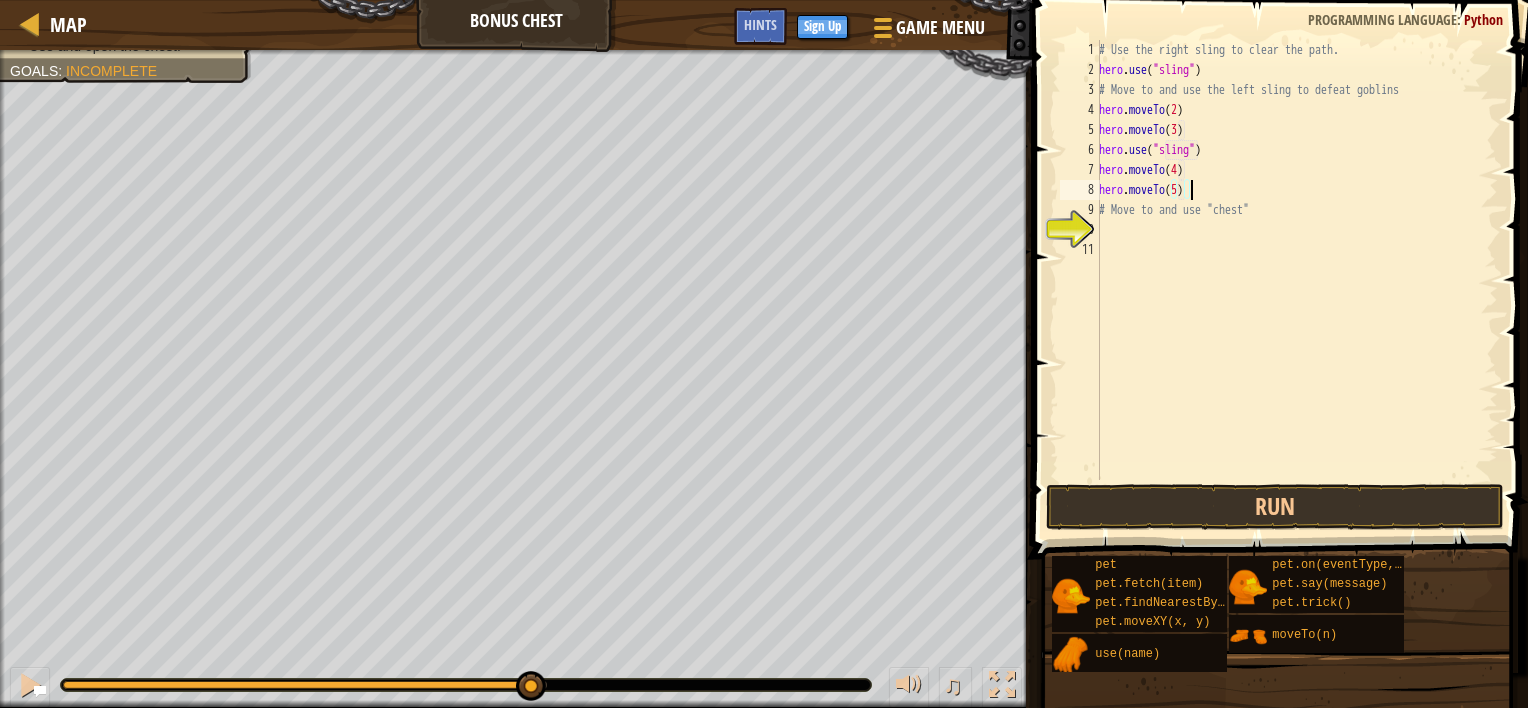 click on "# Use the right sling to clear the path. hero . use ( "sling" ) # Move to and use the left sling to defeat goblins hero . moveTo ( 2 ) hero . moveTo ( 3 ) hero . use ( "sling" ) hero . moveTo ( 4 ) hero . moveTo ( 5 ) # Move to and use "chest"" at bounding box center (1296, 280) 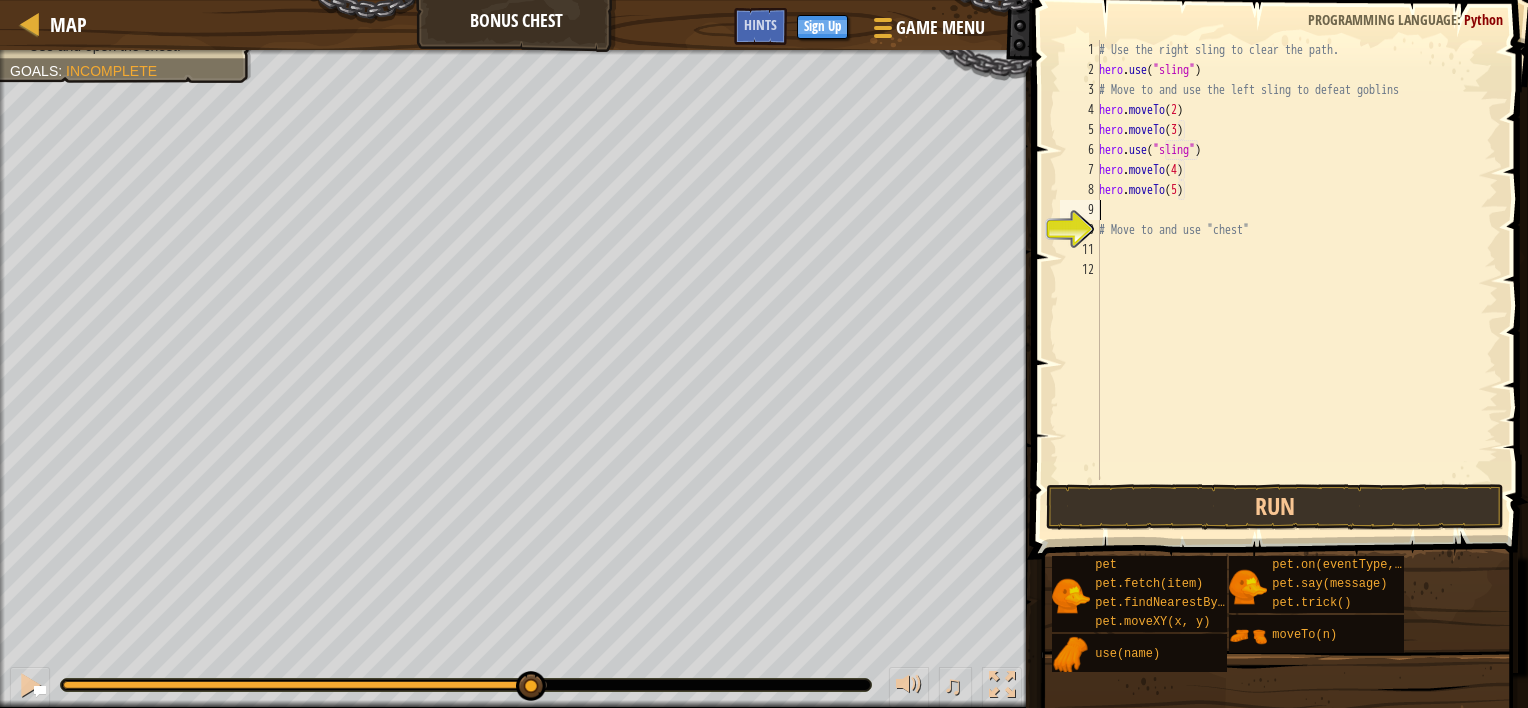 scroll, scrollTop: 9, scrollLeft: 0, axis: vertical 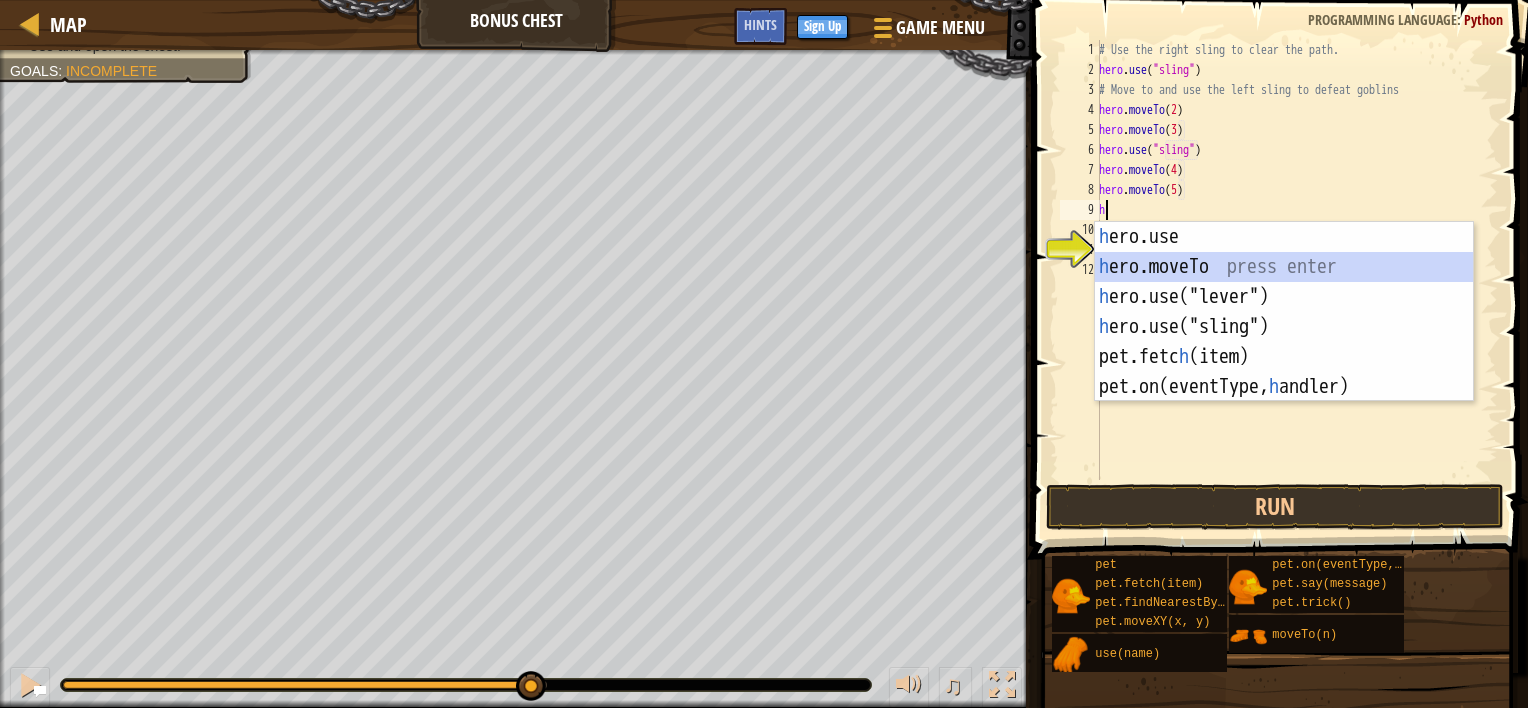click on "h ero.use press enter h ero.moveTo press enter h ero.use("lever") press enter h ero.use("sling") press enter pet.fetc h (item) press enter pet.on(eventType,  h [PERSON_NAME]) press enter" at bounding box center (1284, 342) 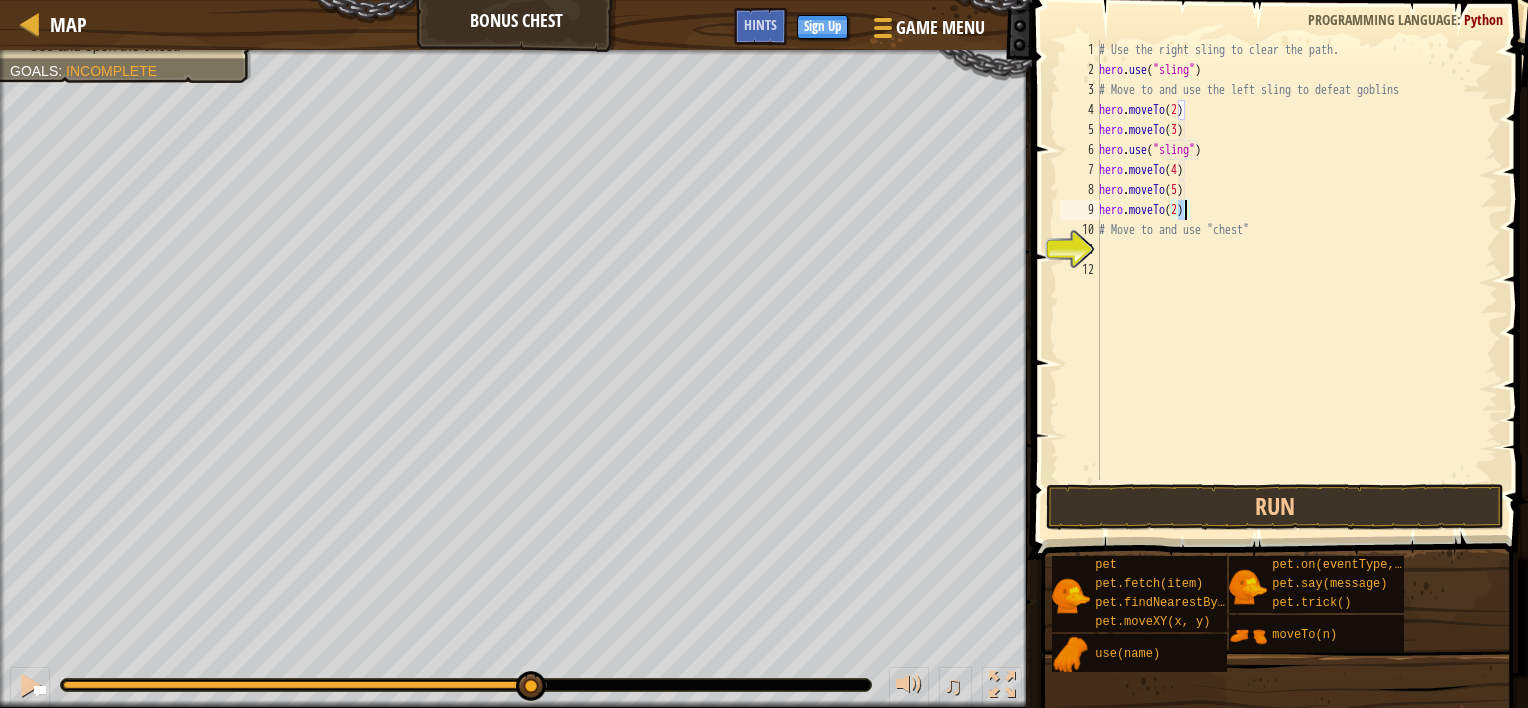 click on "# Use the right sling to clear the path. hero . use ( "sling" ) # Move to and use the left sling to defeat goblins hero . moveTo ( 2 ) hero . moveTo ( 3 ) hero . use ( "sling" ) hero . moveTo ( 4 ) hero . moveTo ( 5 ) hero . moveTo ( 2 ) # Move to and use "chest"" at bounding box center [1296, 260] 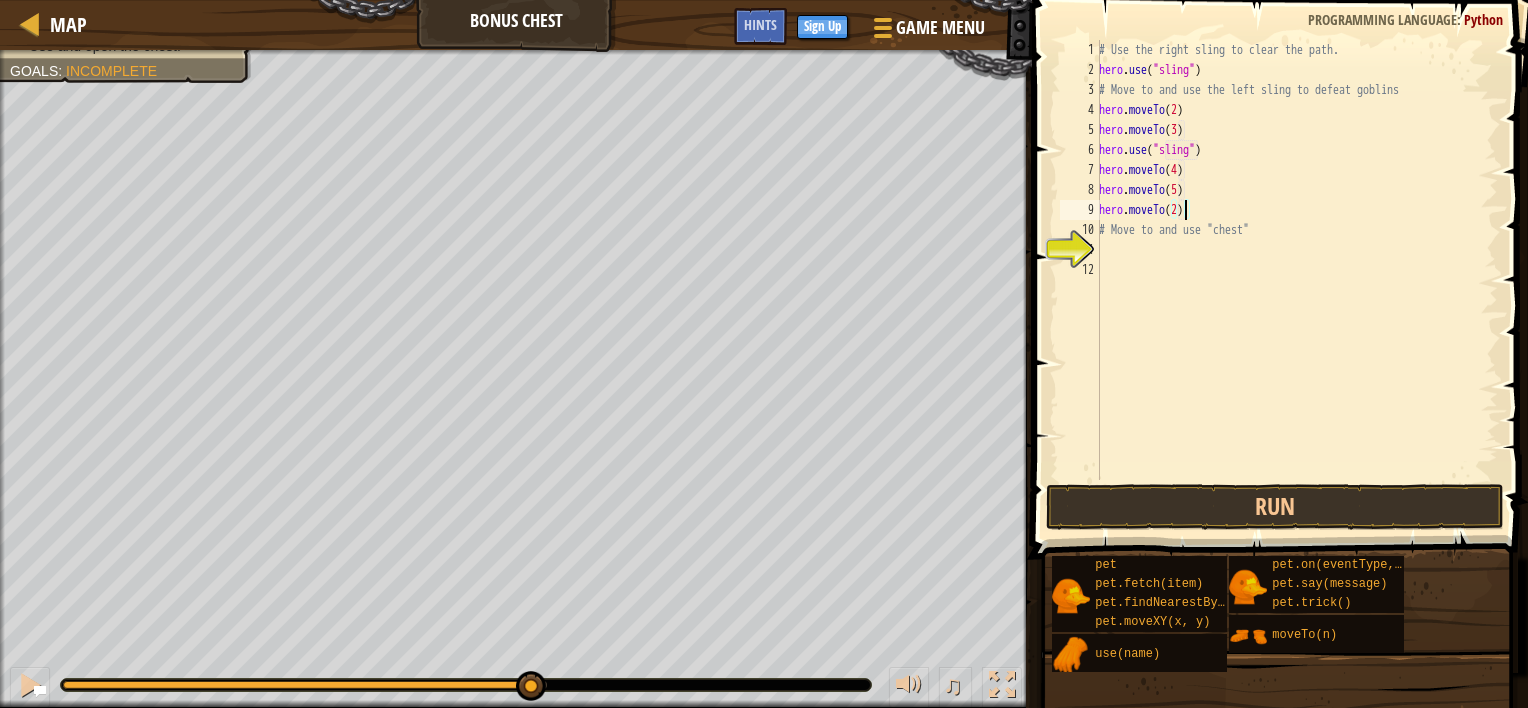 click on "# Use the right sling to clear the path. hero . use ( "sling" ) # Move to and use the left sling to defeat goblins hero . moveTo ( 2 ) hero . moveTo ( 3 ) hero . use ( "sling" ) hero . moveTo ( 4 ) hero . moveTo ( 5 ) hero . moveTo ( 2 ) # Move to and use "chest"" at bounding box center [1296, 280] 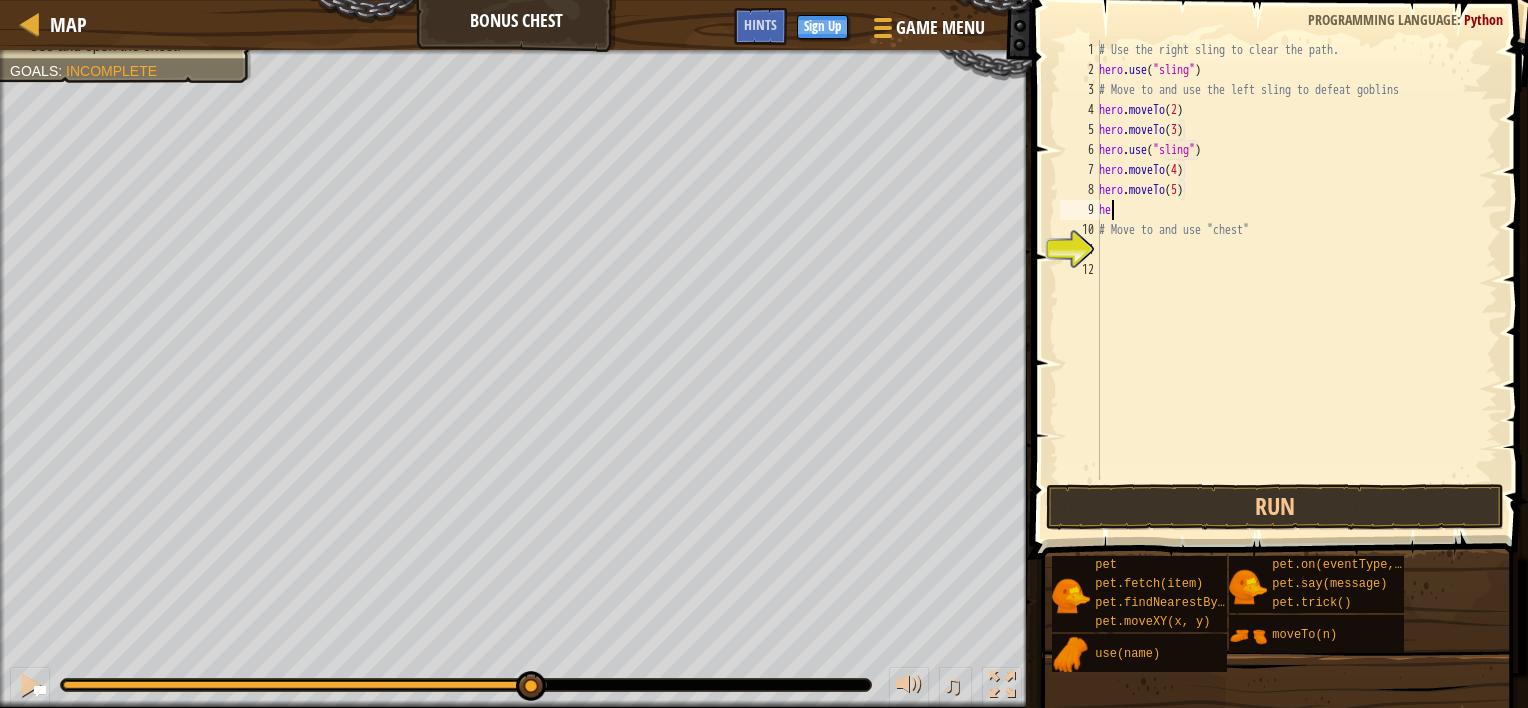 type on "h" 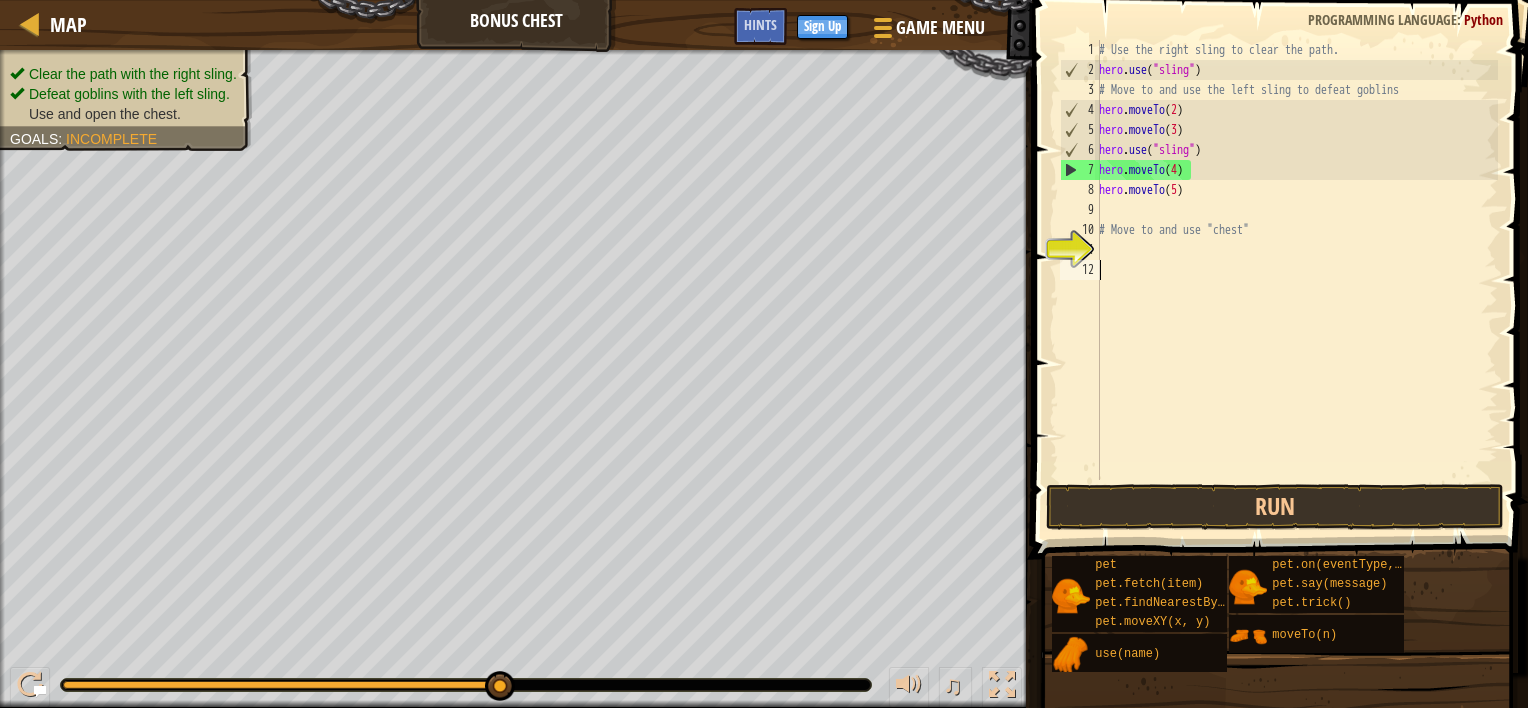 click on "# Use the right sling to clear the path. hero . use ( "sling" ) # Move to and use the left sling to defeat goblins hero . moveTo ( 2 ) hero . moveTo ( 3 ) hero . use ( "sling" ) hero . moveTo ( 4 ) hero . moveTo ( 5 ) # Move to and use "chest"" at bounding box center [1296, 280] 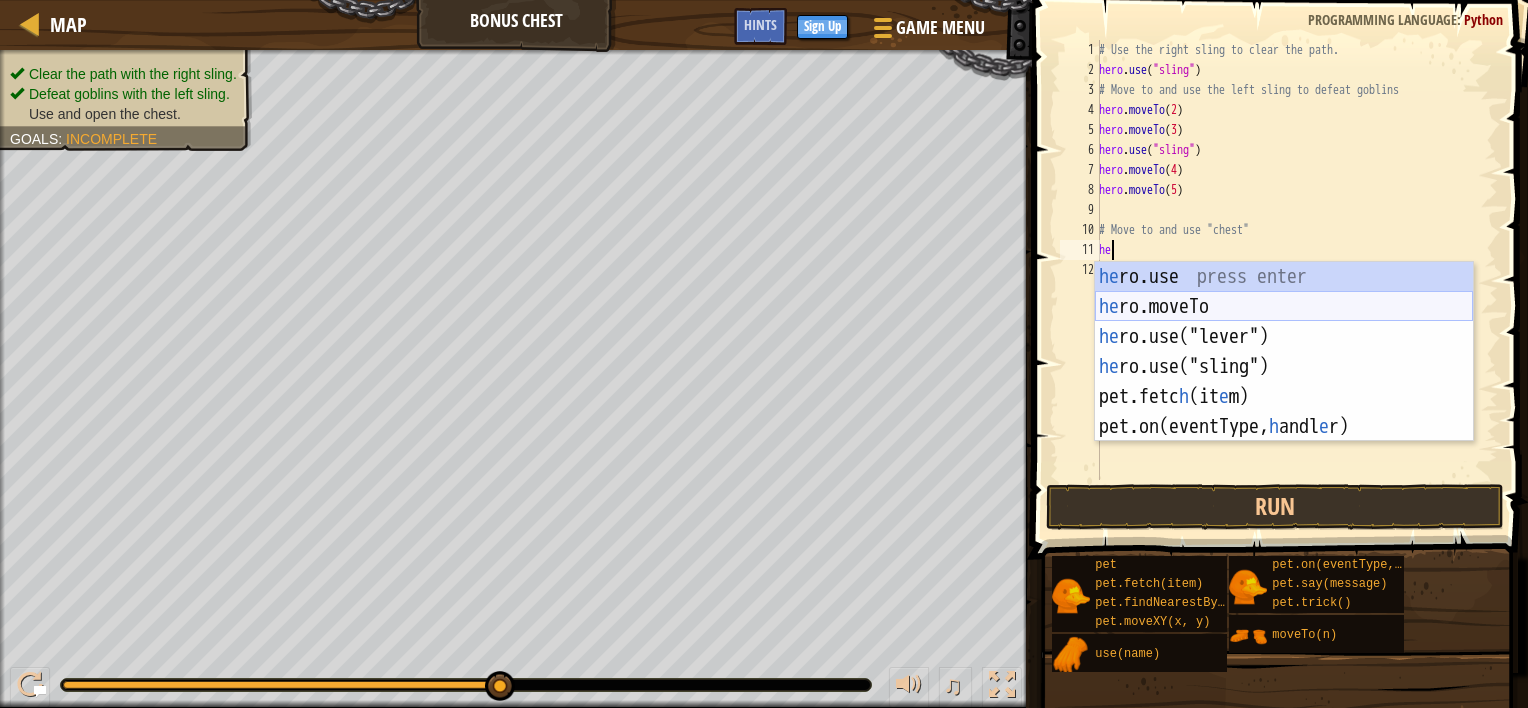 click on "he ro.use press enter he ro.moveTo press enter he ro.use("lever") press enter he ro.use("sling") press enter pet.fetc h (it e m) press enter pet.on(eventType,  h andl e r) press enter" at bounding box center (1284, 382) 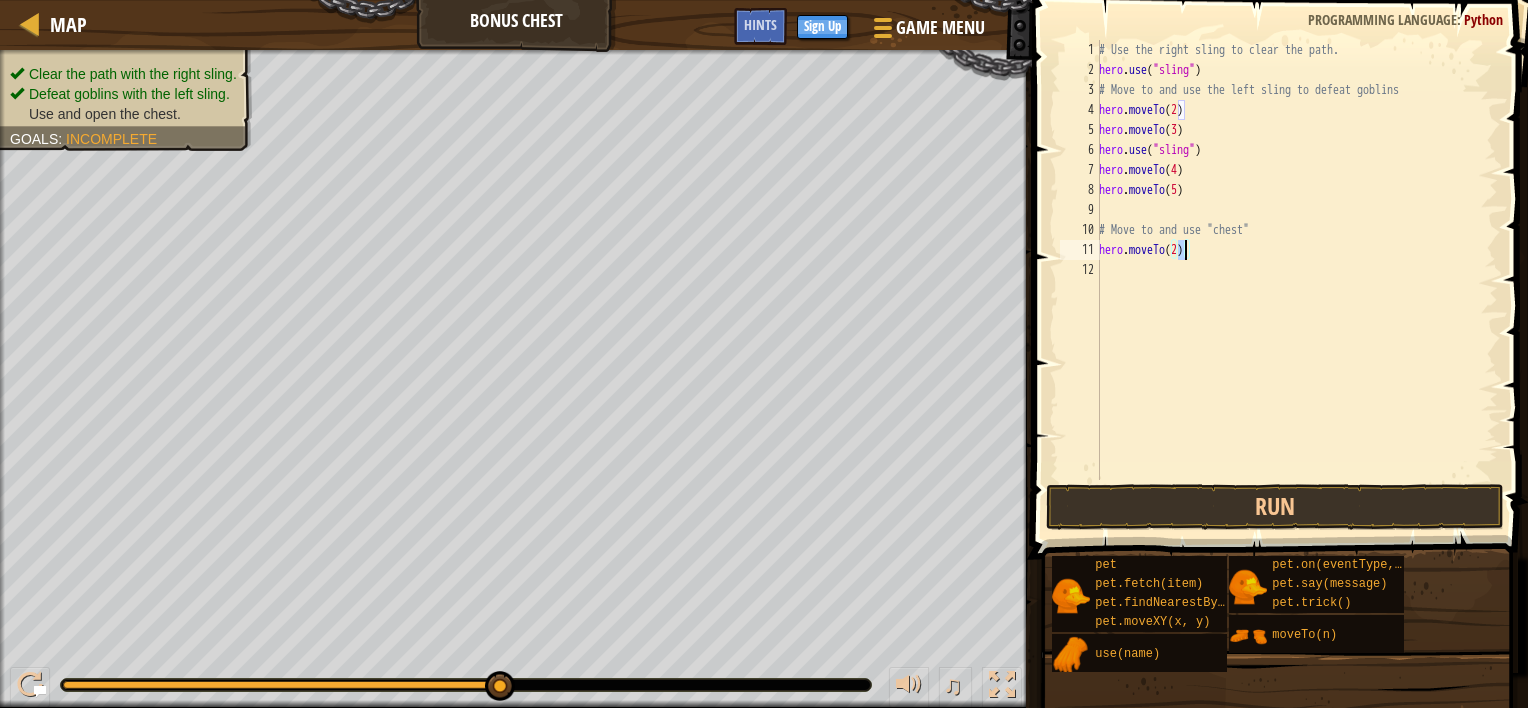 click on "# Use the right sling to clear the path. hero . use ( "sling" ) # Move to and use the left sling to defeat goblins hero . moveTo ( 2 ) hero . moveTo ( 3 ) hero . use ( "sling" ) hero . moveTo ( 4 ) hero . moveTo ( 5 ) # Move to and use "chest" hero . moveTo ( 2 )" at bounding box center (1296, 260) 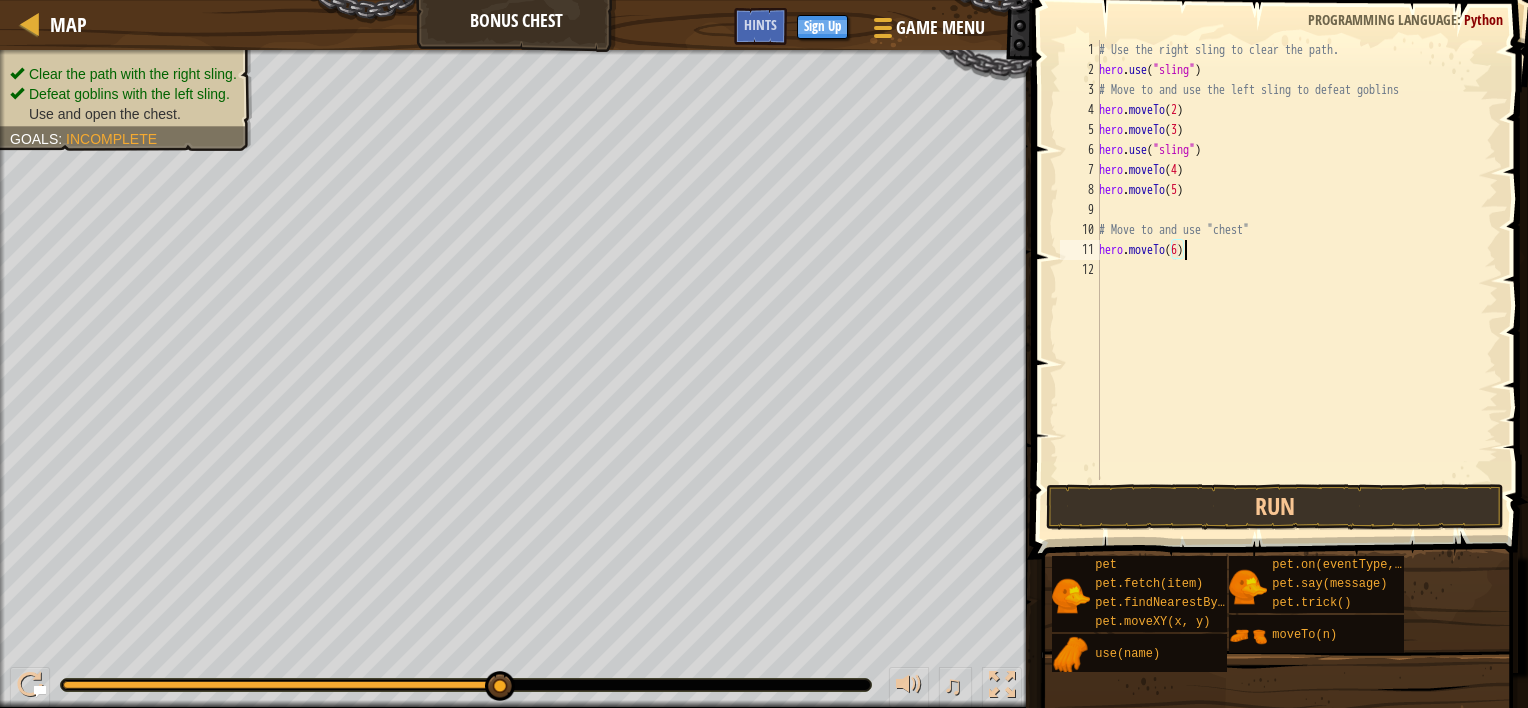 scroll, scrollTop: 9, scrollLeft: 6, axis: both 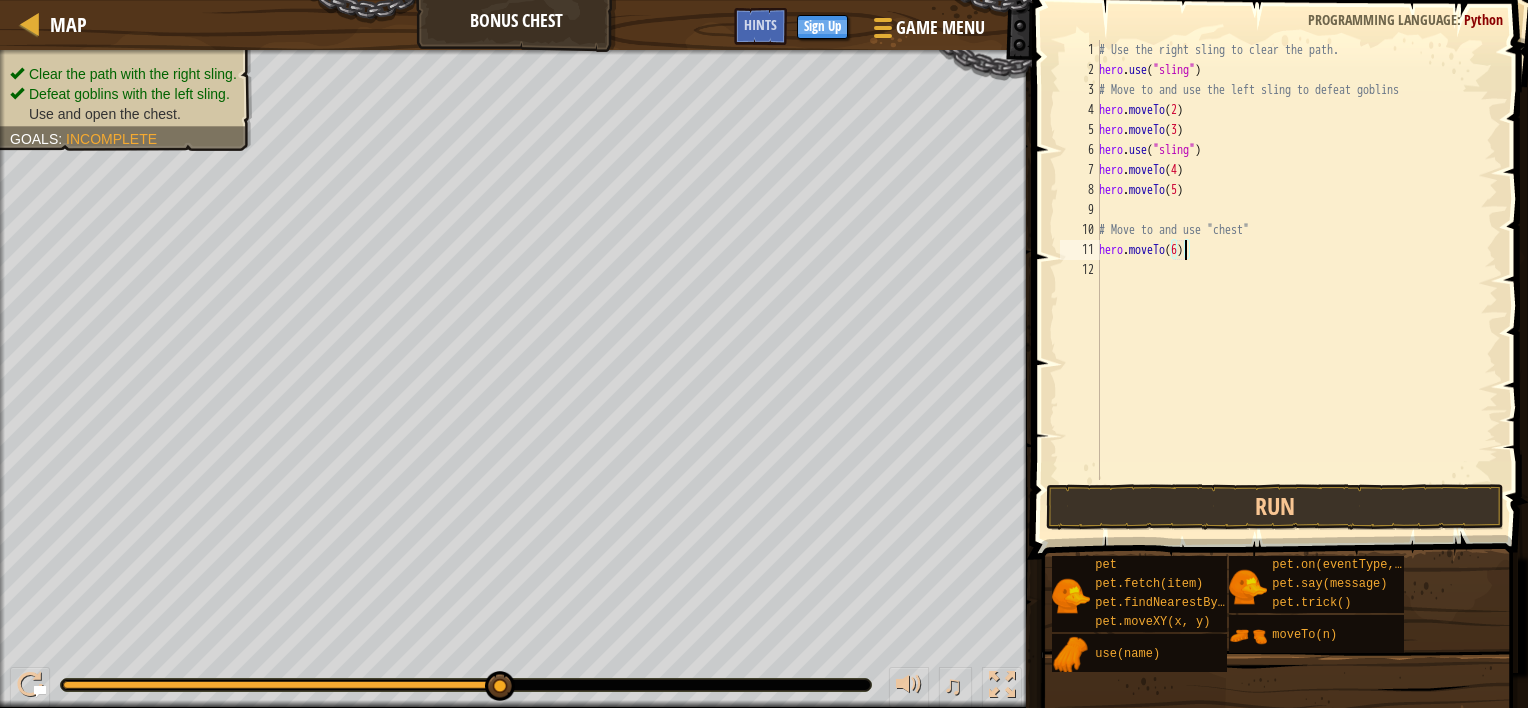 click at bounding box center (1277, 831) 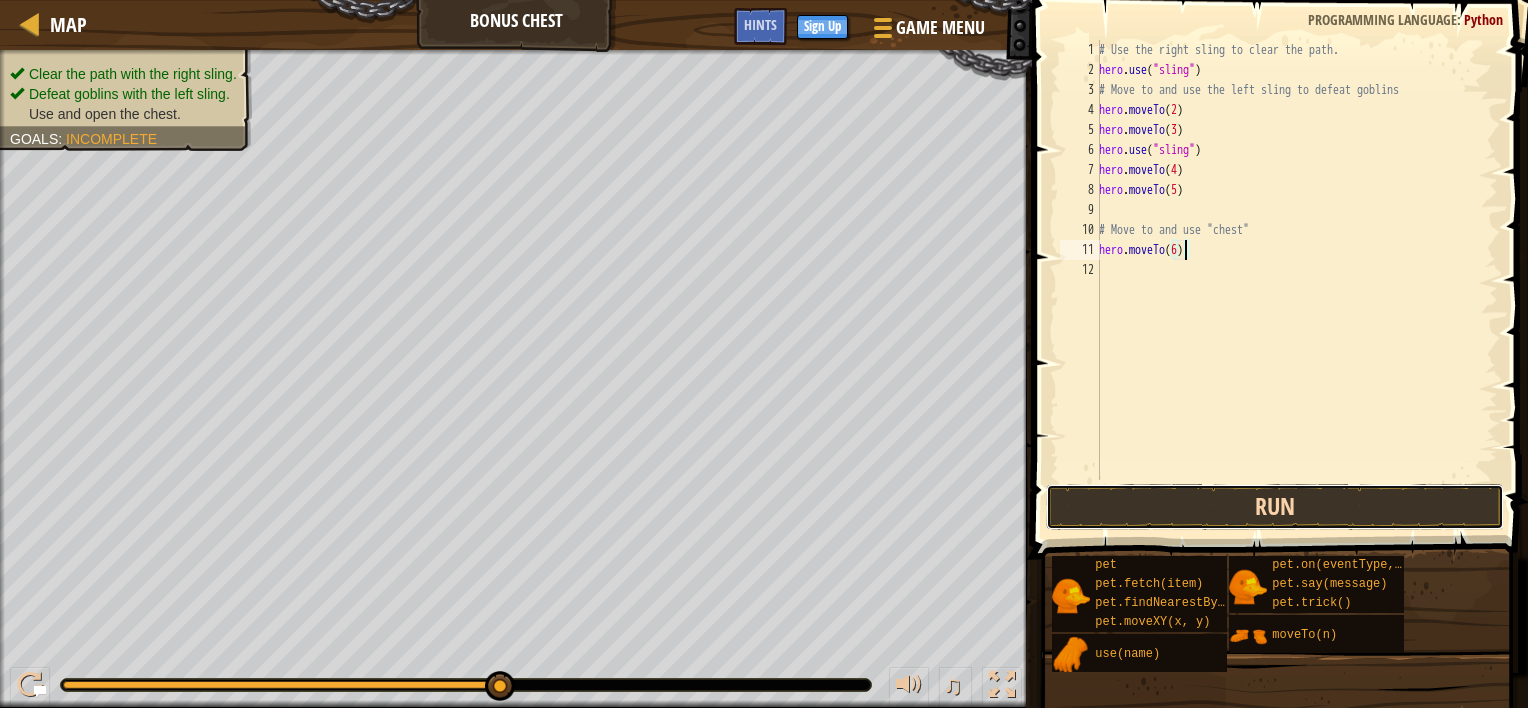 click on "Run" at bounding box center (1275, 507) 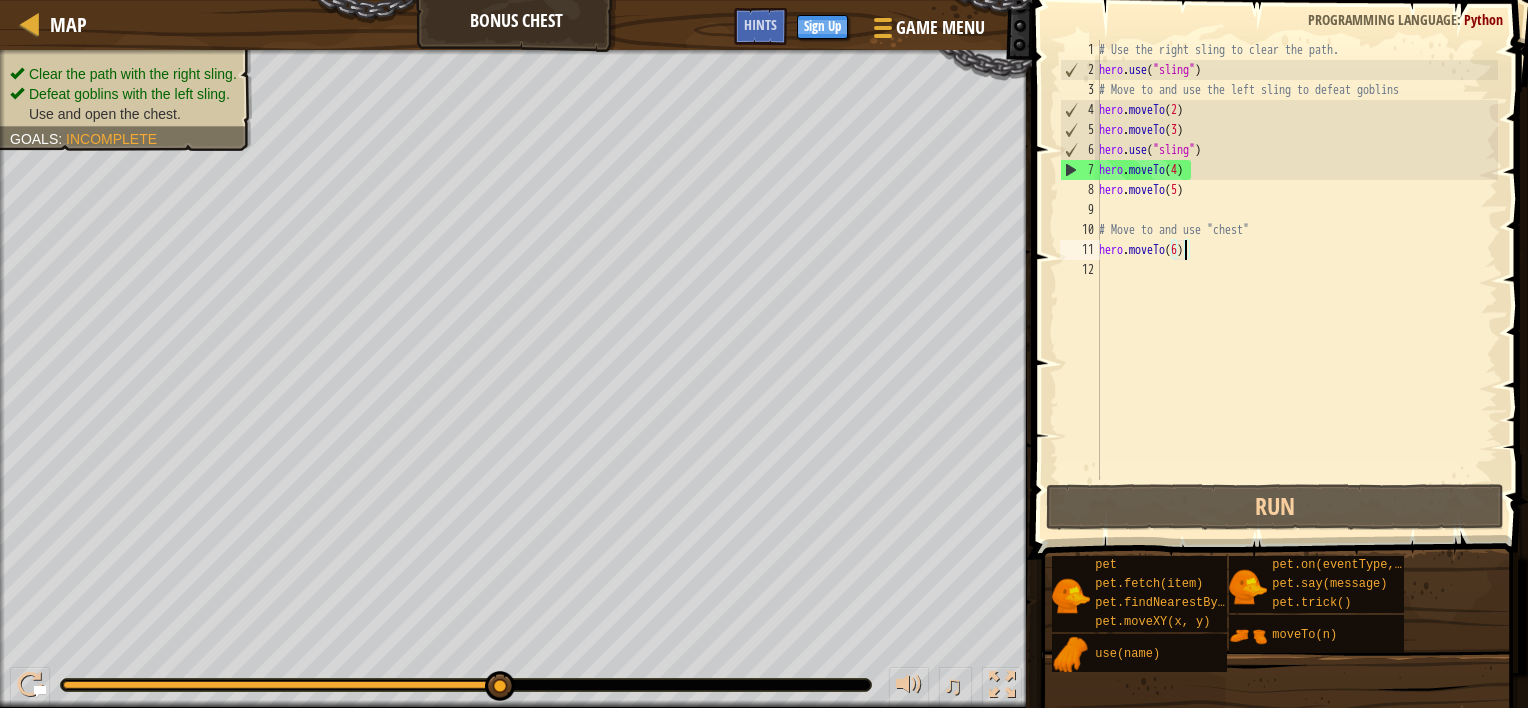 drag, startPoint x: 508, startPoint y: 679, endPoint x: 520, endPoint y: 670, distance: 15 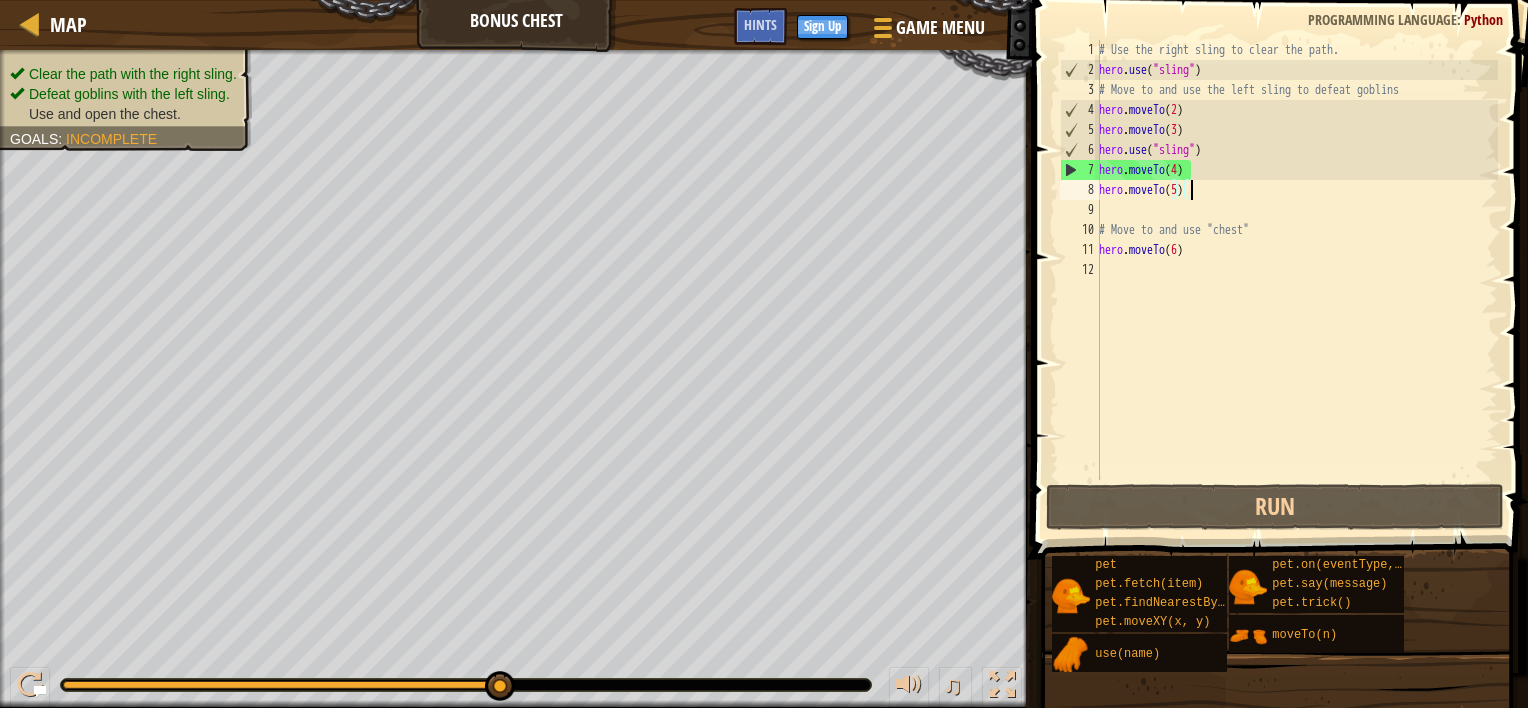 click on "# Use the right sling to clear the path. hero . use ( "sling" ) # Move to and use the left sling to defeat goblins hero . moveTo ( 2 ) hero . moveTo ( 3 ) hero . use ( "sling" ) hero . moveTo ( 4 ) hero . moveTo ( 5 ) # Move to and use "chest" hero . moveTo ( 6 )" at bounding box center [1296, 280] 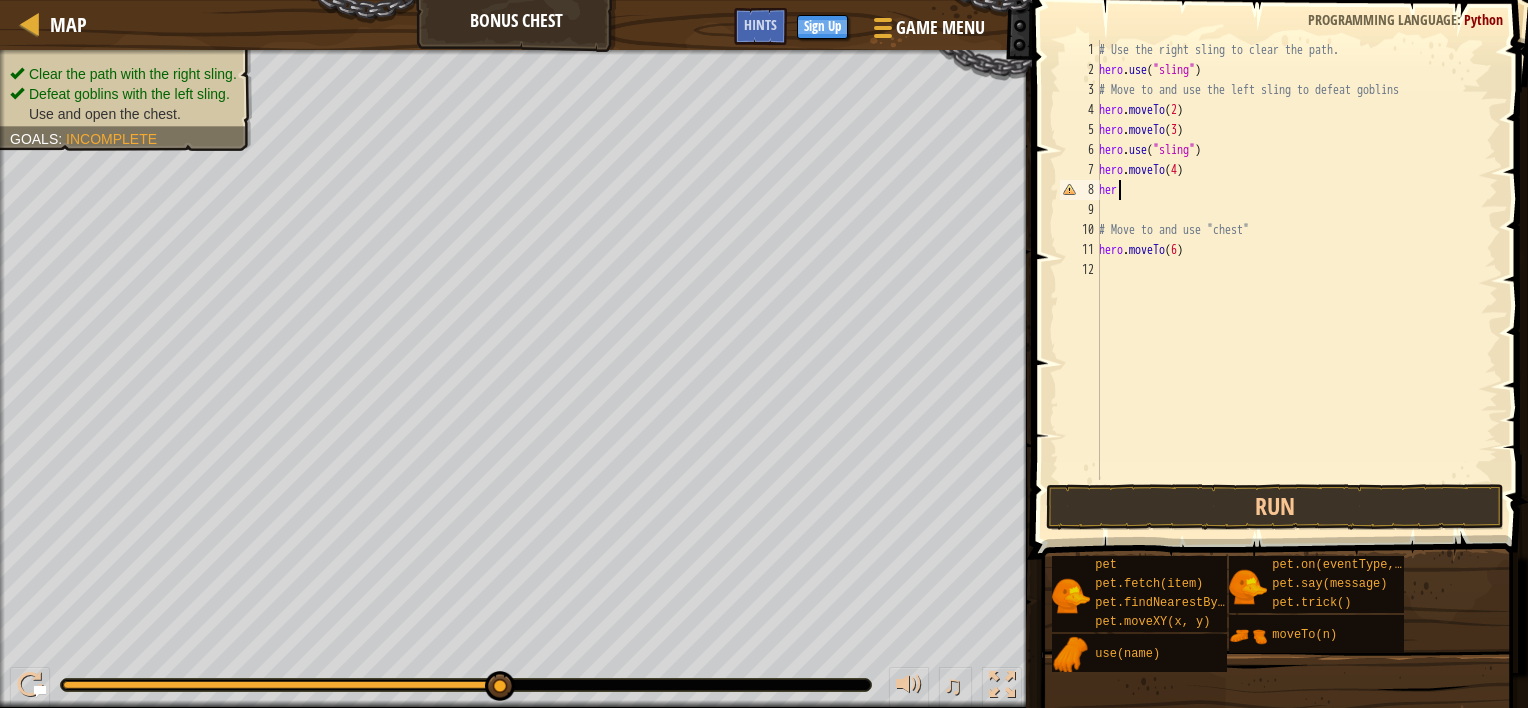 scroll, scrollTop: 9, scrollLeft: 0, axis: vertical 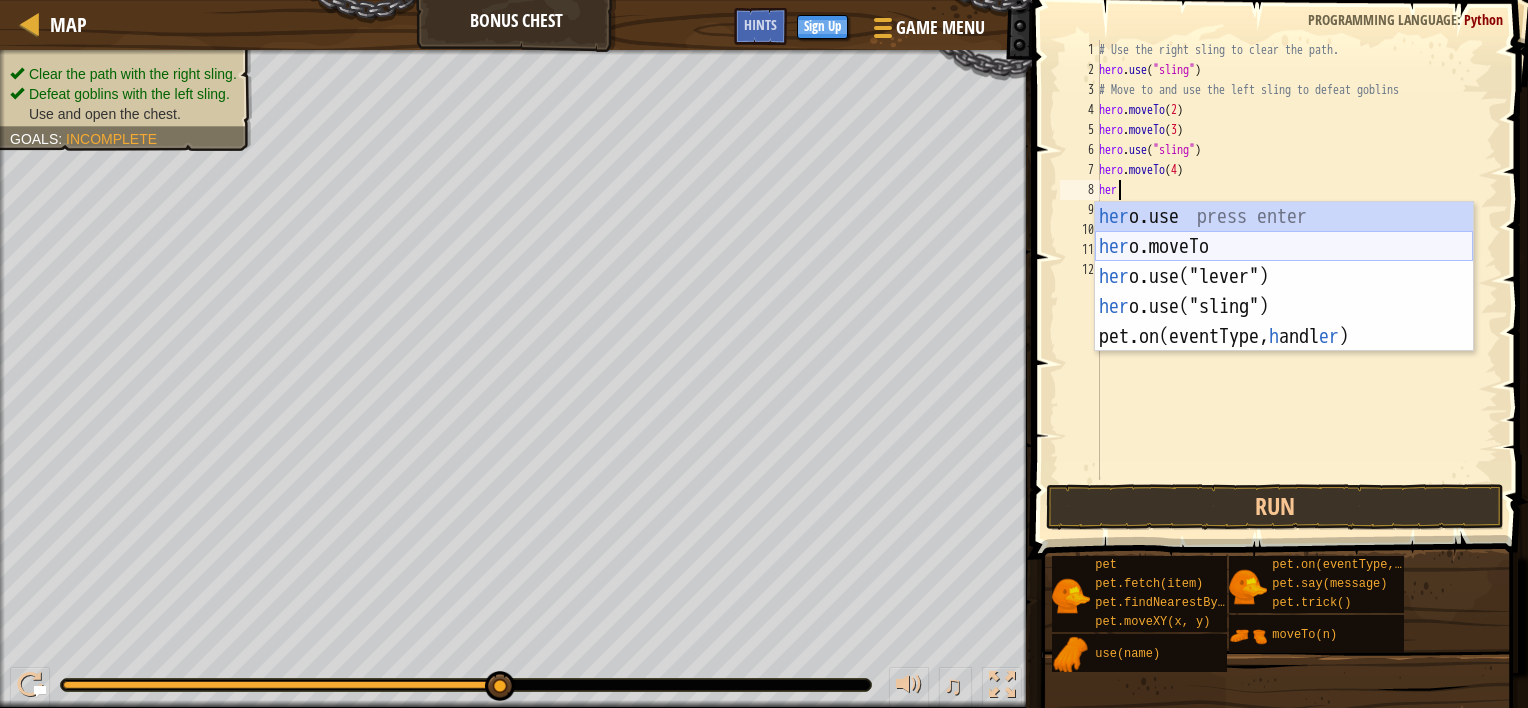 click on "her o.use press enter her o.moveTo press enter her o.use("lever") press enter her o.use("sling") press enter pet.on(eventType,  h andl er ) press enter" at bounding box center (1284, 307) 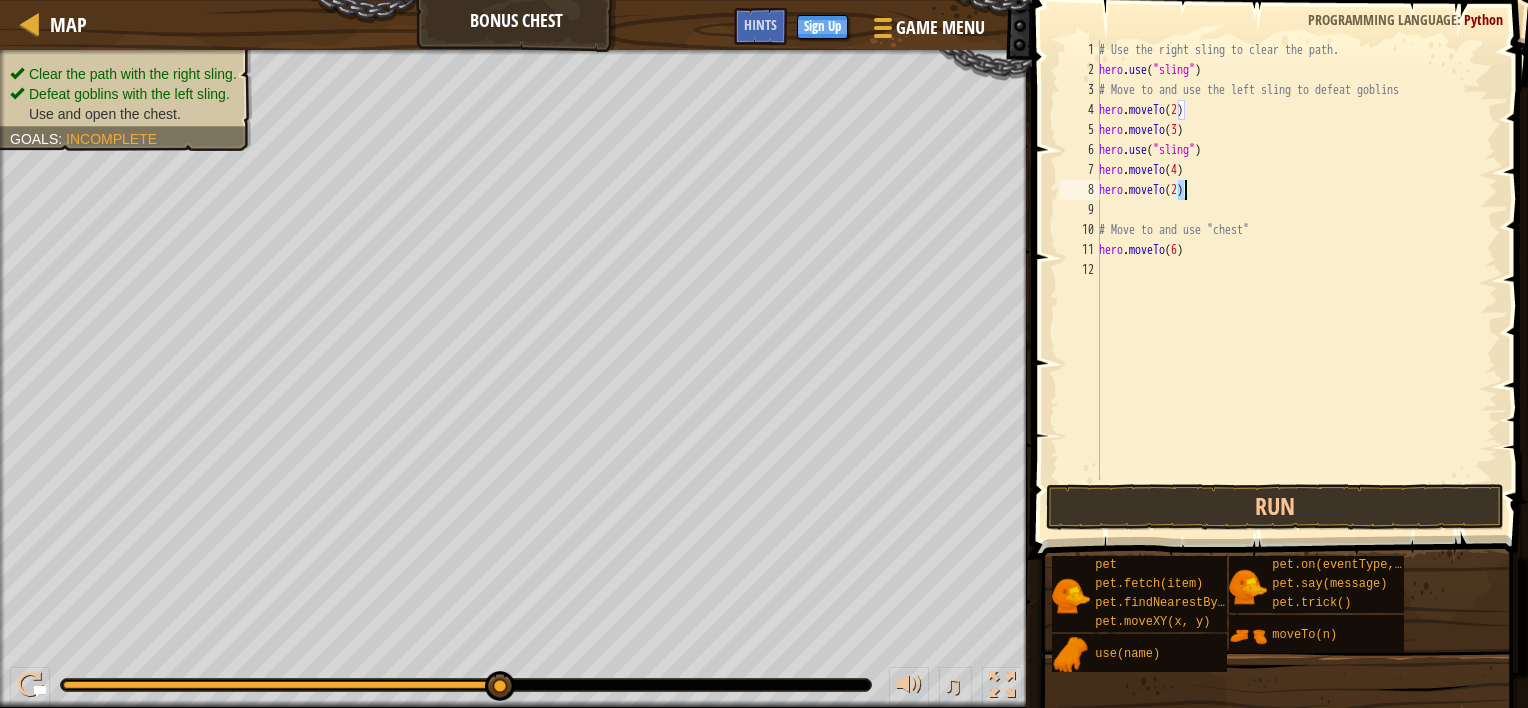 click on "# Use the right sling to clear the path. hero . use ( "sling" ) # Move to and use the left sling to defeat goblins hero . moveTo ( 2 ) hero . moveTo ( 3 ) hero . use ( "sling" ) hero . moveTo ( 4 ) hero . moveTo ( 2 ) # Move to and use "chest" hero . moveTo ( 6 )" at bounding box center [1296, 260] 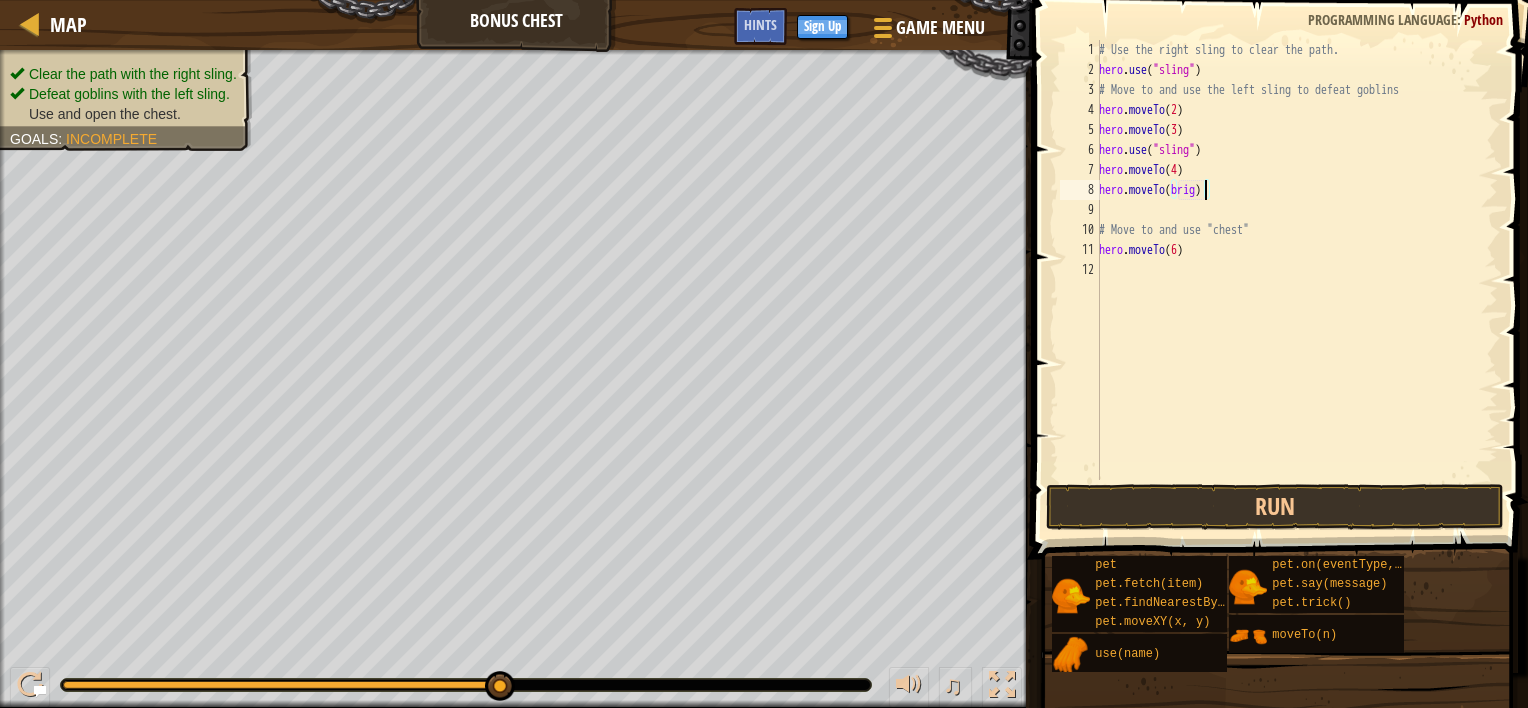 scroll, scrollTop: 9, scrollLeft: 8, axis: both 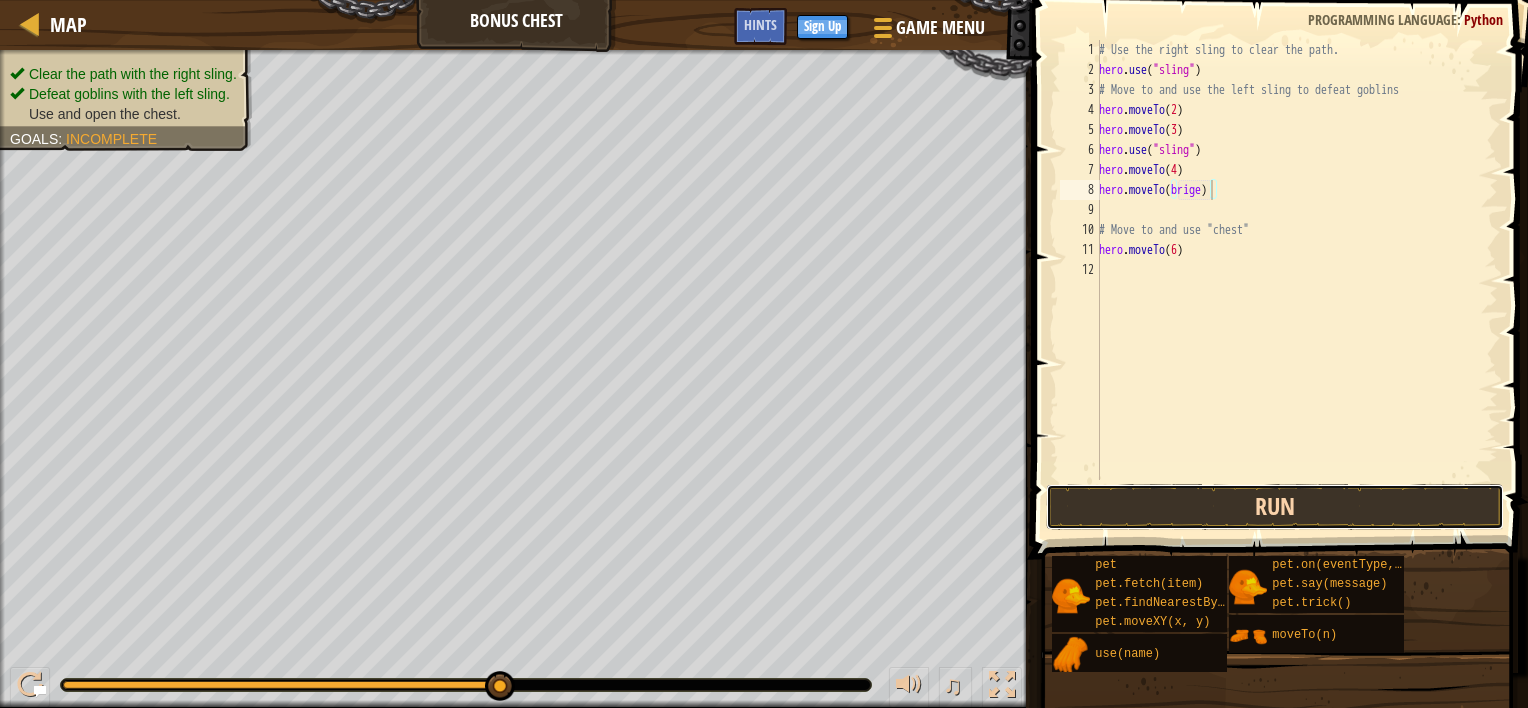 click on "Run" at bounding box center [1275, 507] 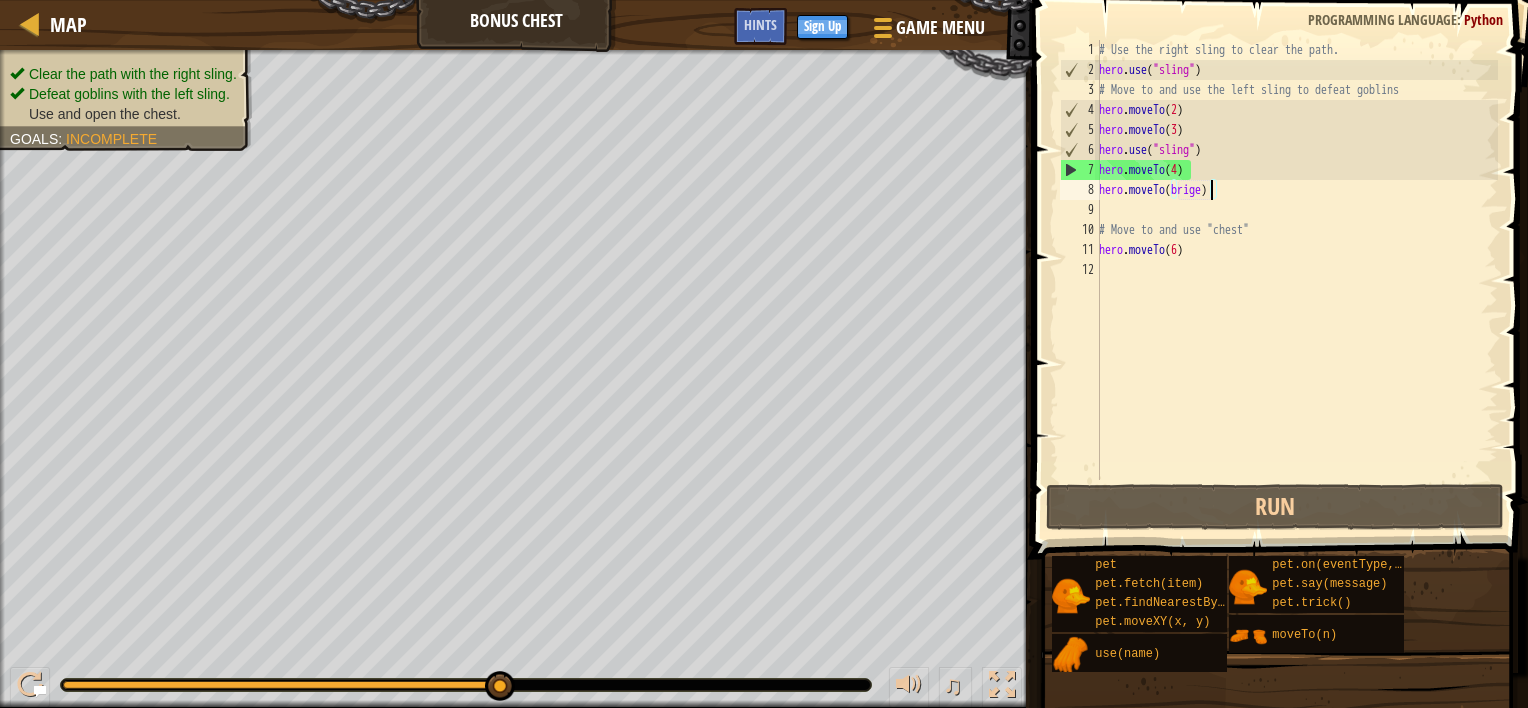 drag, startPoint x: 219, startPoint y: 682, endPoint x: 599, endPoint y: 688, distance: 380.04736 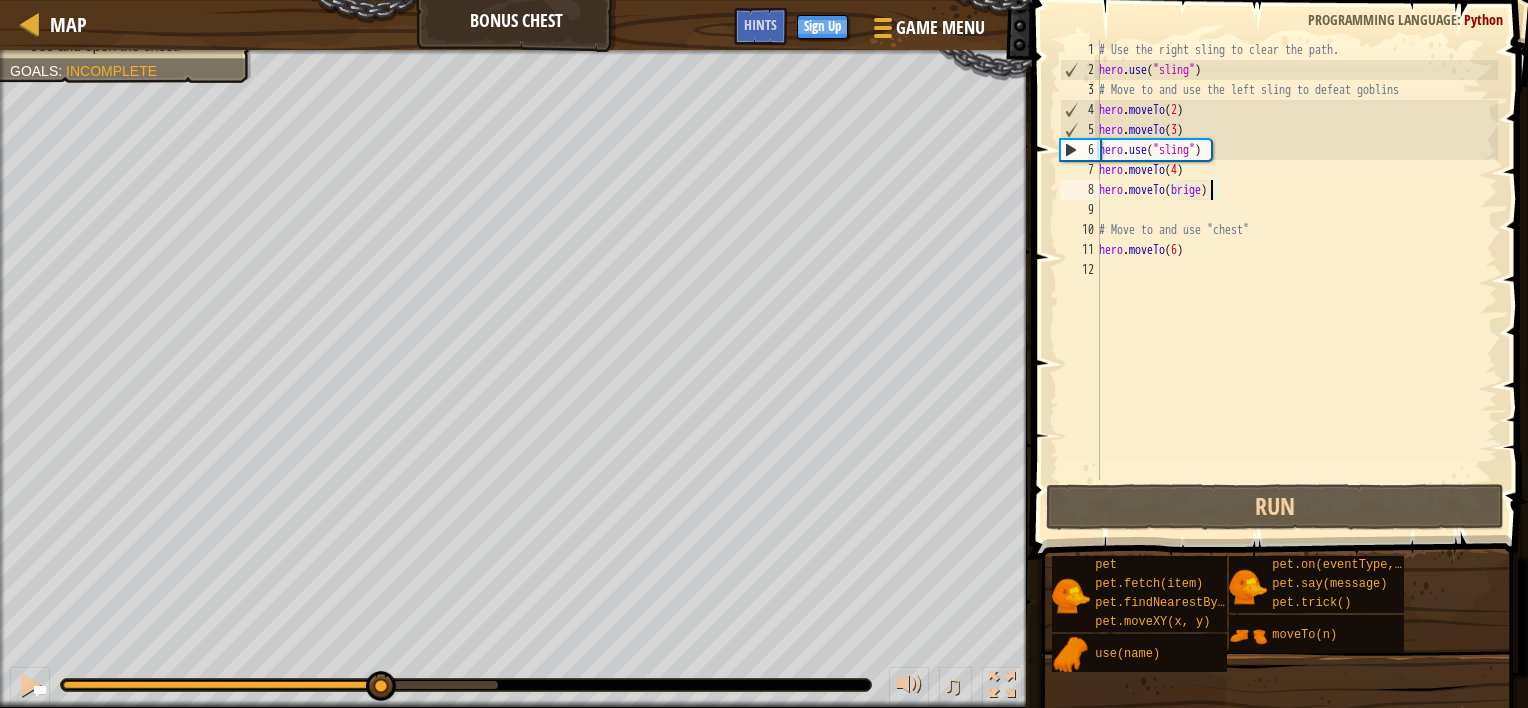 drag, startPoint x: 134, startPoint y: 686, endPoint x: 378, endPoint y: 723, distance: 246.78938 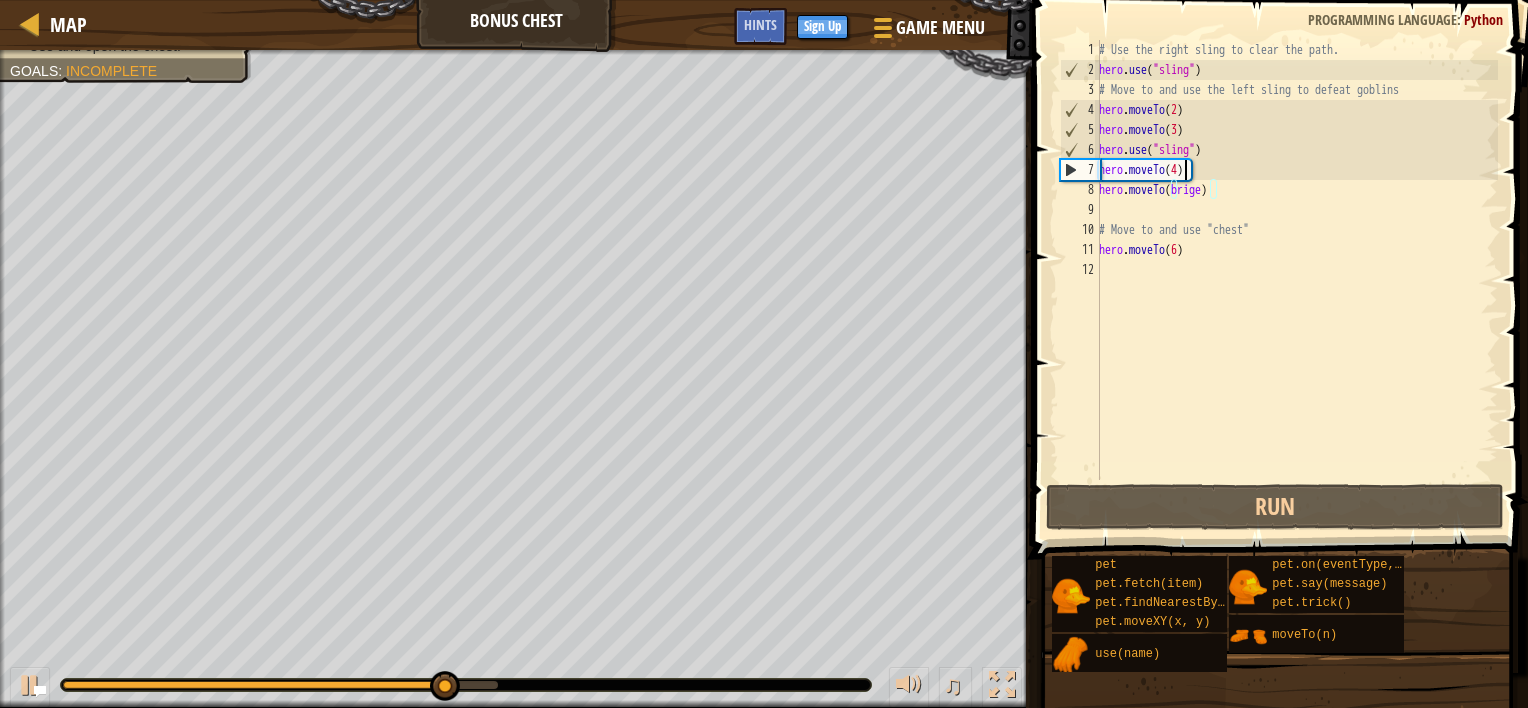 click on "# Use the right sling to clear the path. hero . use ( "sling" ) # Move to and use the left sling to defeat goblins hero . moveTo ( 2 ) hero . moveTo ( 3 ) hero . use ( "sling" ) hero . moveTo ( 4 ) hero . moveTo ( brige ) # Move to and use "chest" hero . moveTo ( 6 )" at bounding box center [1296, 280] 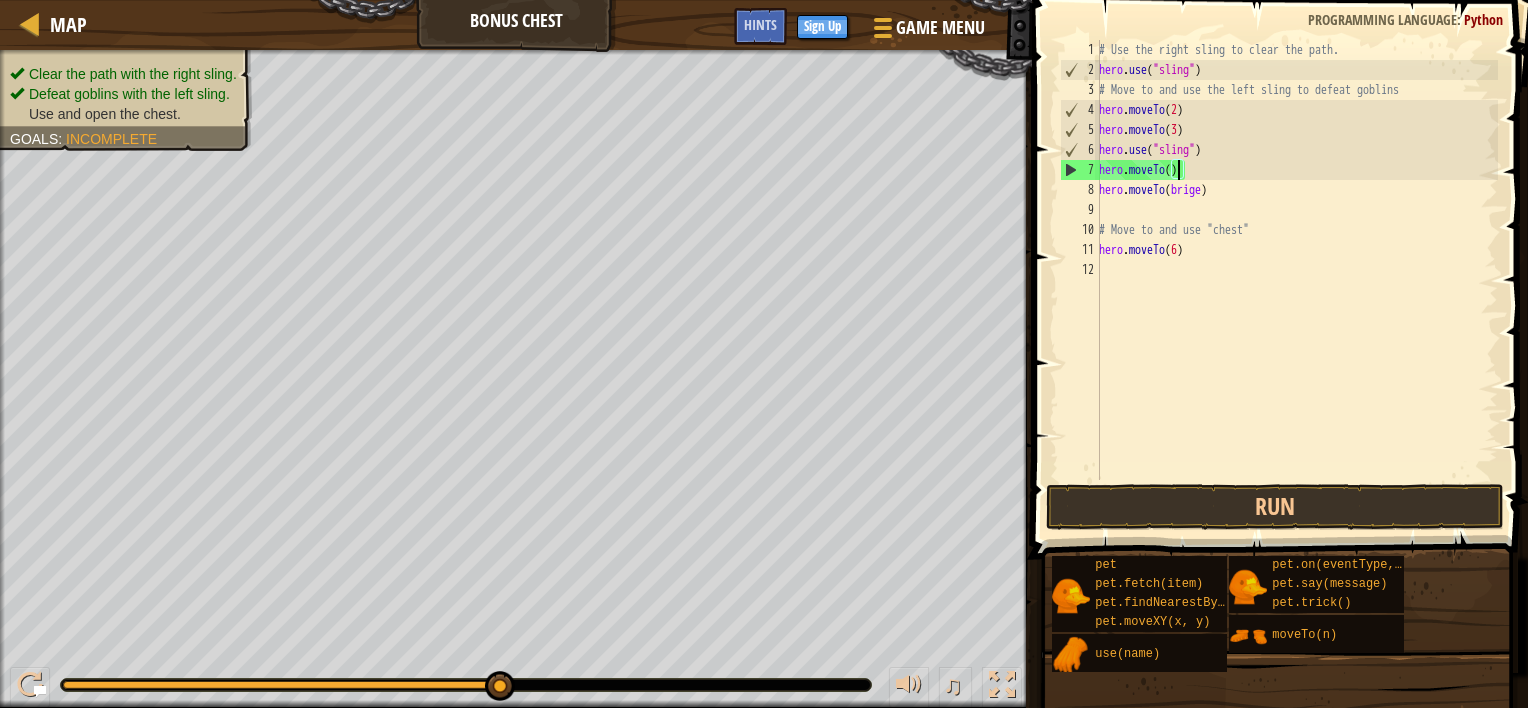 scroll, scrollTop: 9, scrollLeft: 6, axis: both 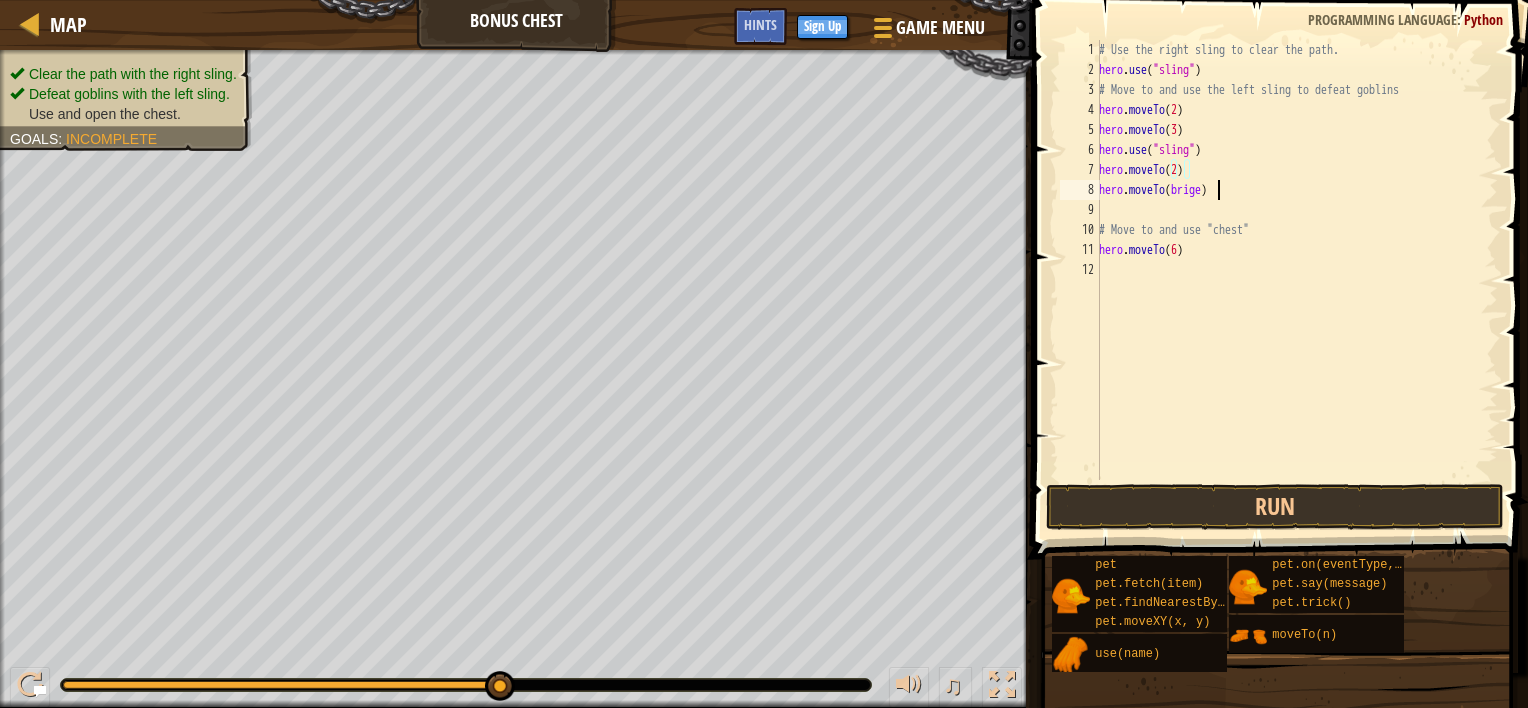 click on "# Use the right sling to clear the path. hero . use ( "sling" ) # Move to and use the left sling to defeat goblins hero . moveTo ( 2 ) hero . moveTo ( 3 ) hero . use ( "sling" ) hero . moveTo ( 2 ) hero . moveTo ( brige ) # Move to and use "chest" hero . moveTo ( 6 )" at bounding box center [1296, 280] 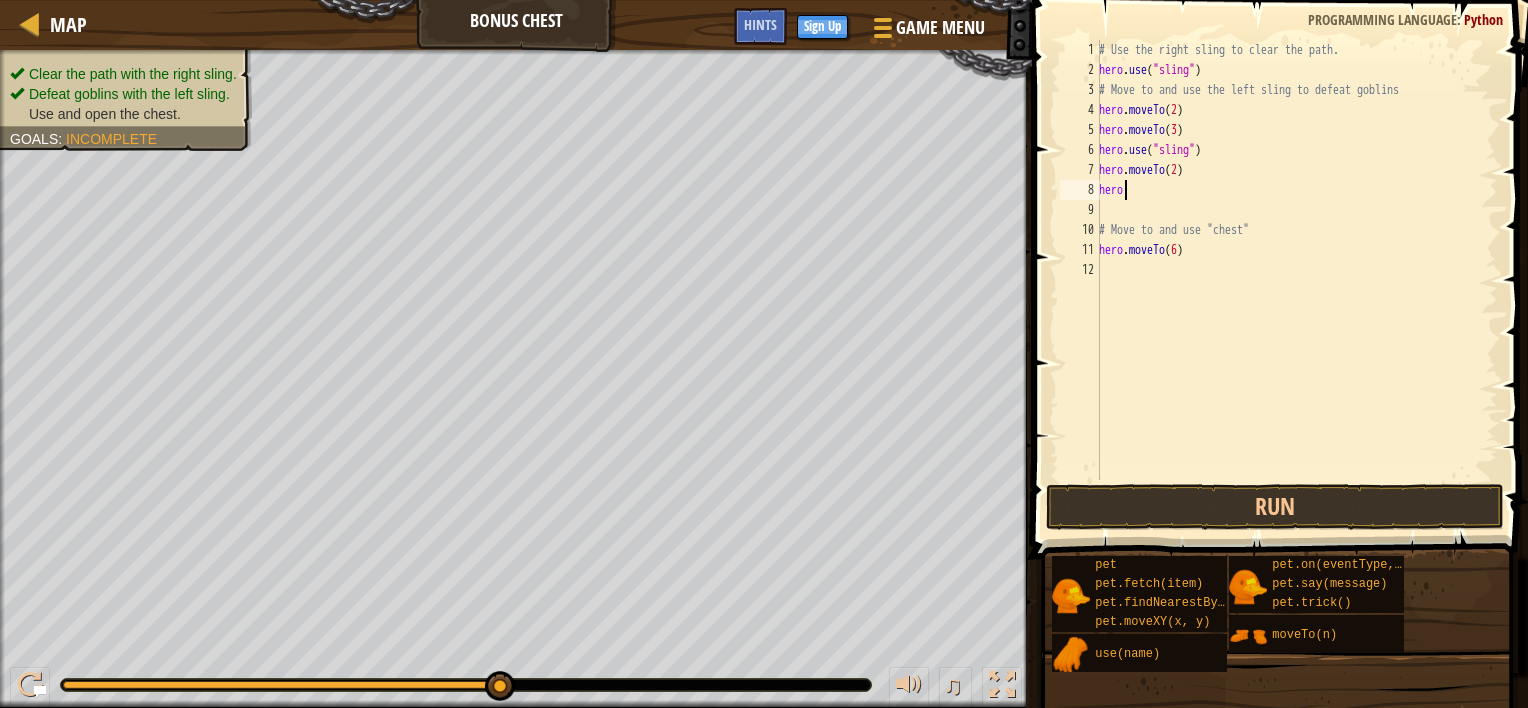 scroll, scrollTop: 9, scrollLeft: 0, axis: vertical 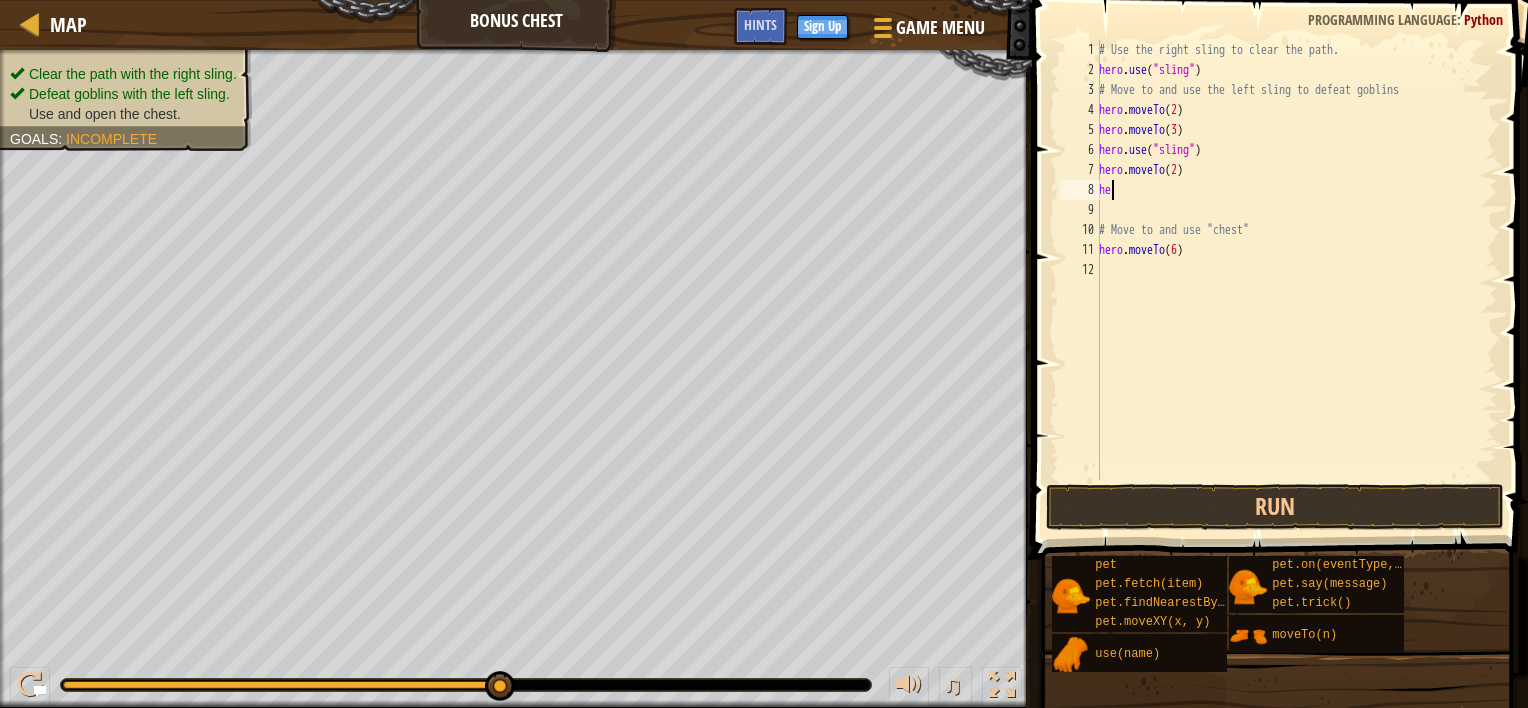type on "h" 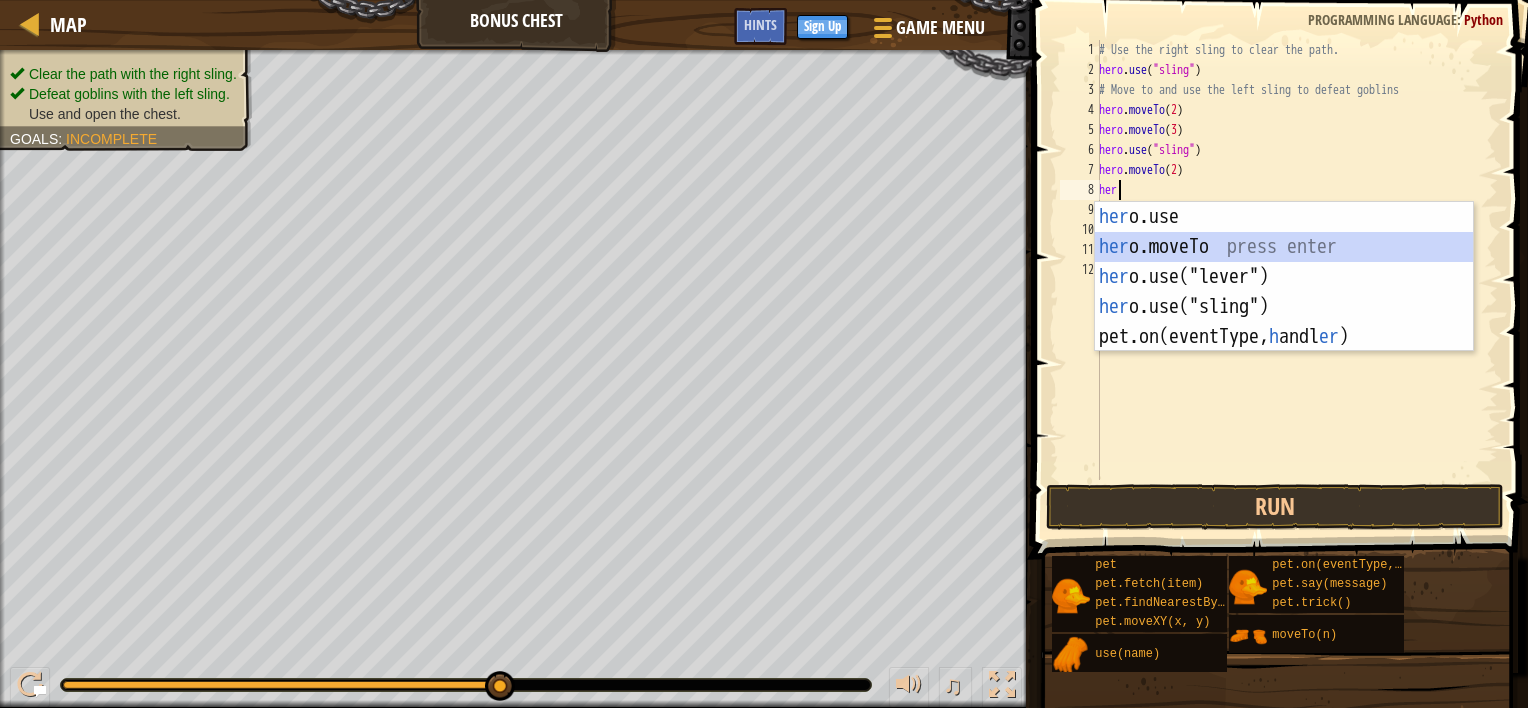 click on "her o.use press enter her o.moveTo press enter her o.use("lever") press enter her o.use("sling") press enter pet.on(eventType,  h andl er ) press enter" at bounding box center (1284, 307) 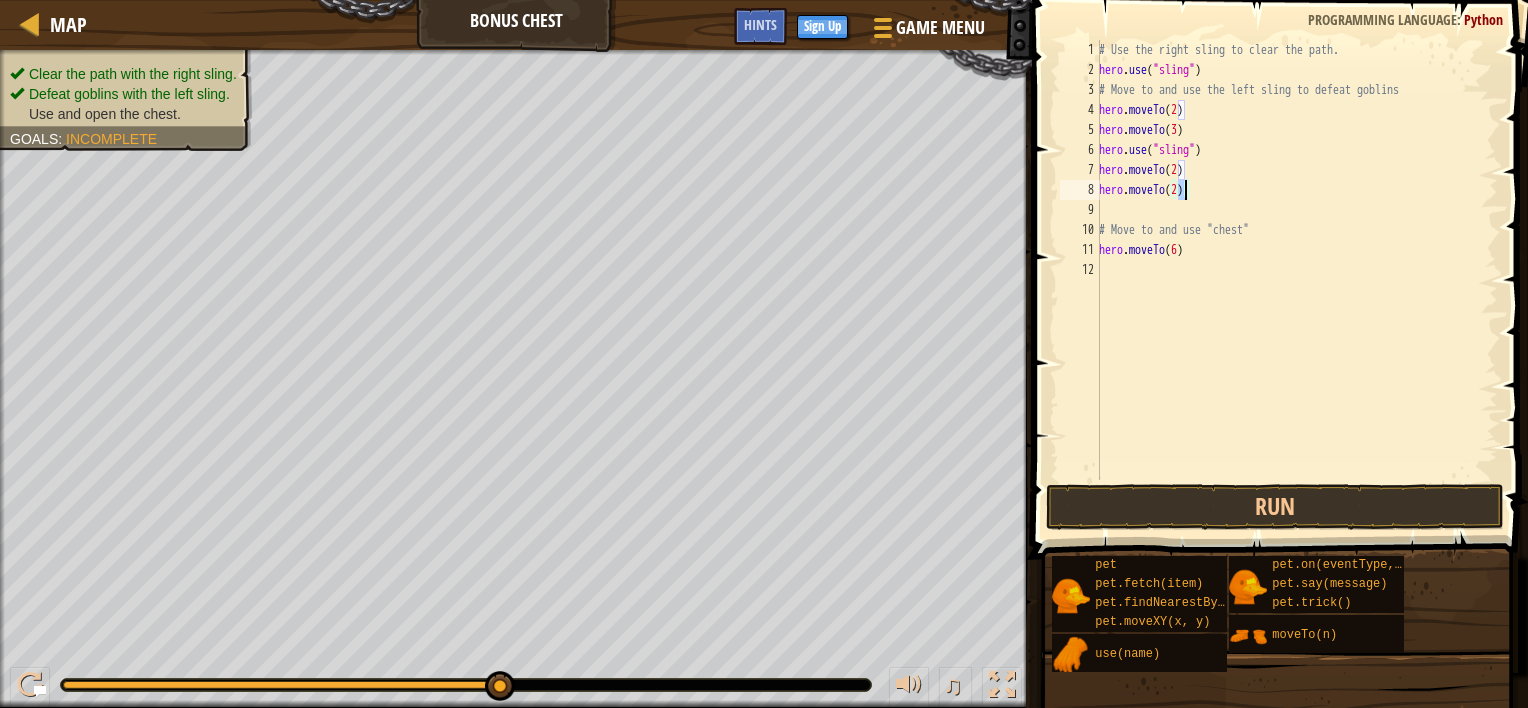 click on "# Use the right sling to clear the path. hero . use ( "sling" ) # Move to and use the left sling to defeat goblins hero . moveTo ( 2 ) hero . moveTo ( 3 ) hero . use ( "sling" ) hero . moveTo ( 2 ) hero . moveTo ( 2 ) # Move to and use "chest" hero . moveTo ( 6 )" at bounding box center [1296, 260] 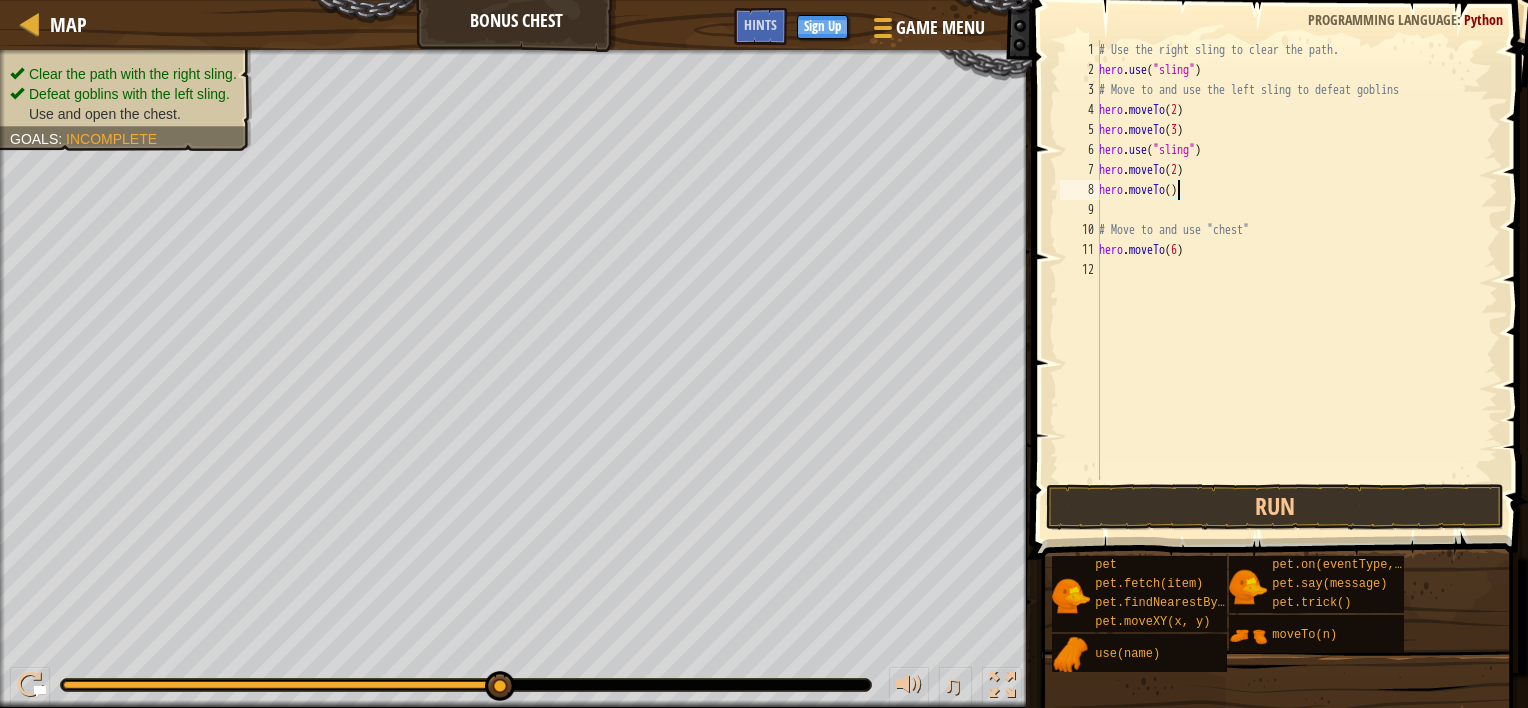 scroll, scrollTop: 9, scrollLeft: 6, axis: both 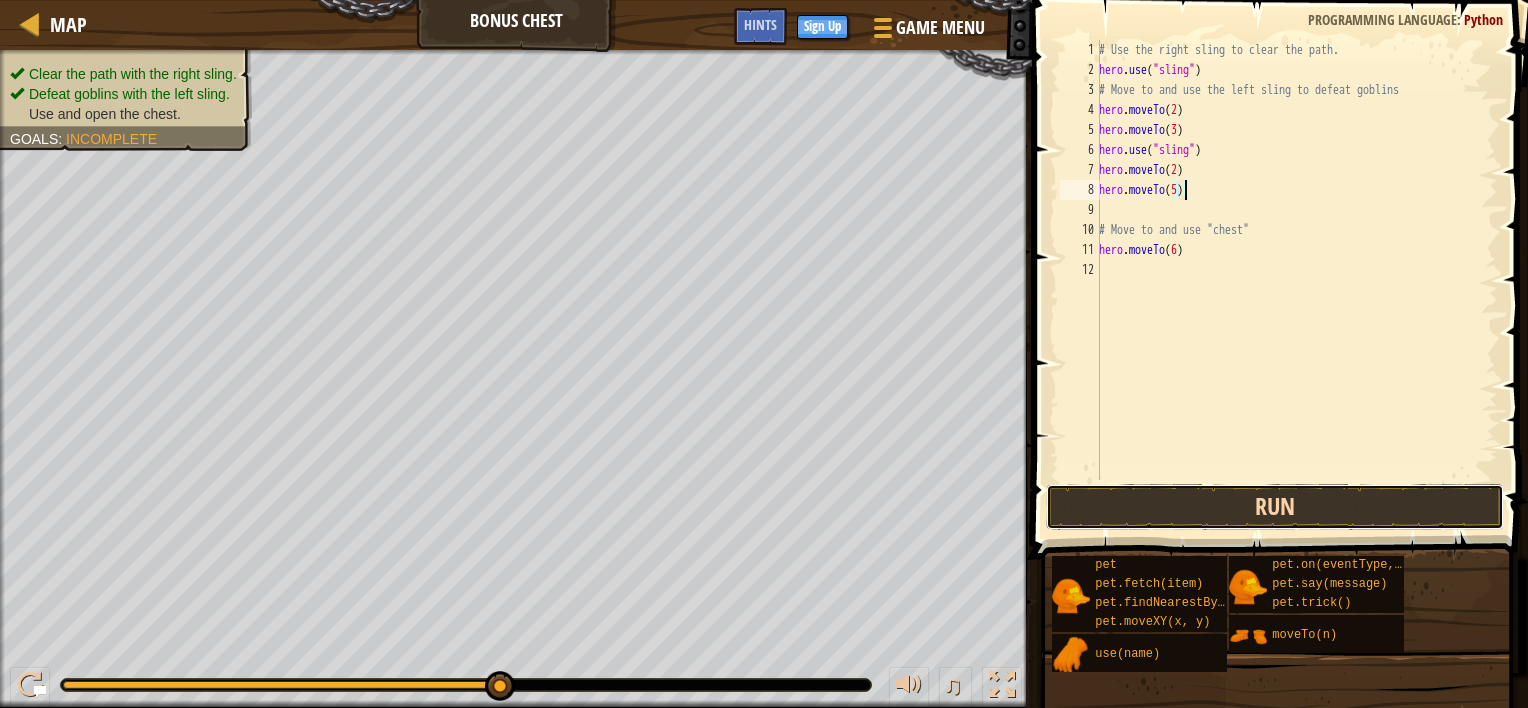 click on "Run" at bounding box center [1275, 507] 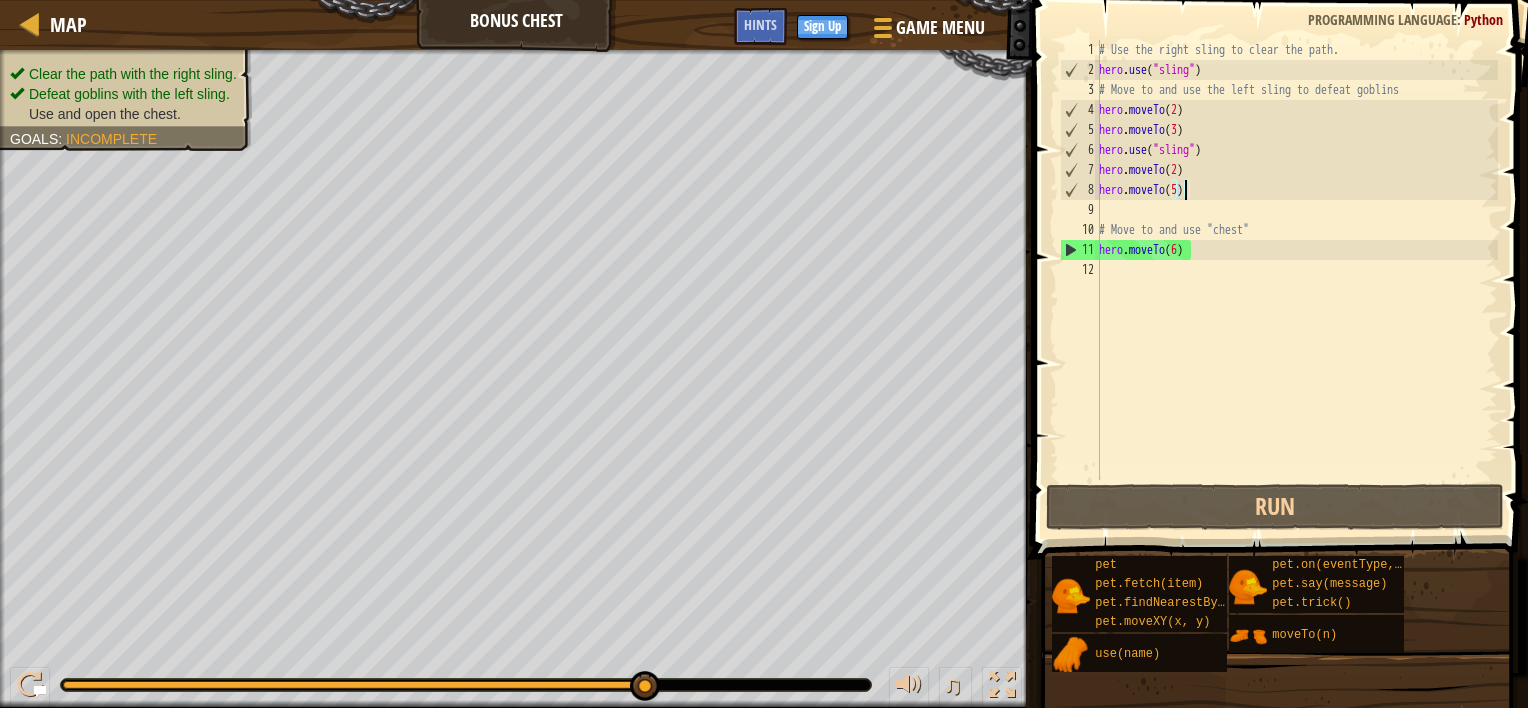 drag, startPoint x: 236, startPoint y: 686, endPoint x: 711, endPoint y: 715, distance: 475.88443 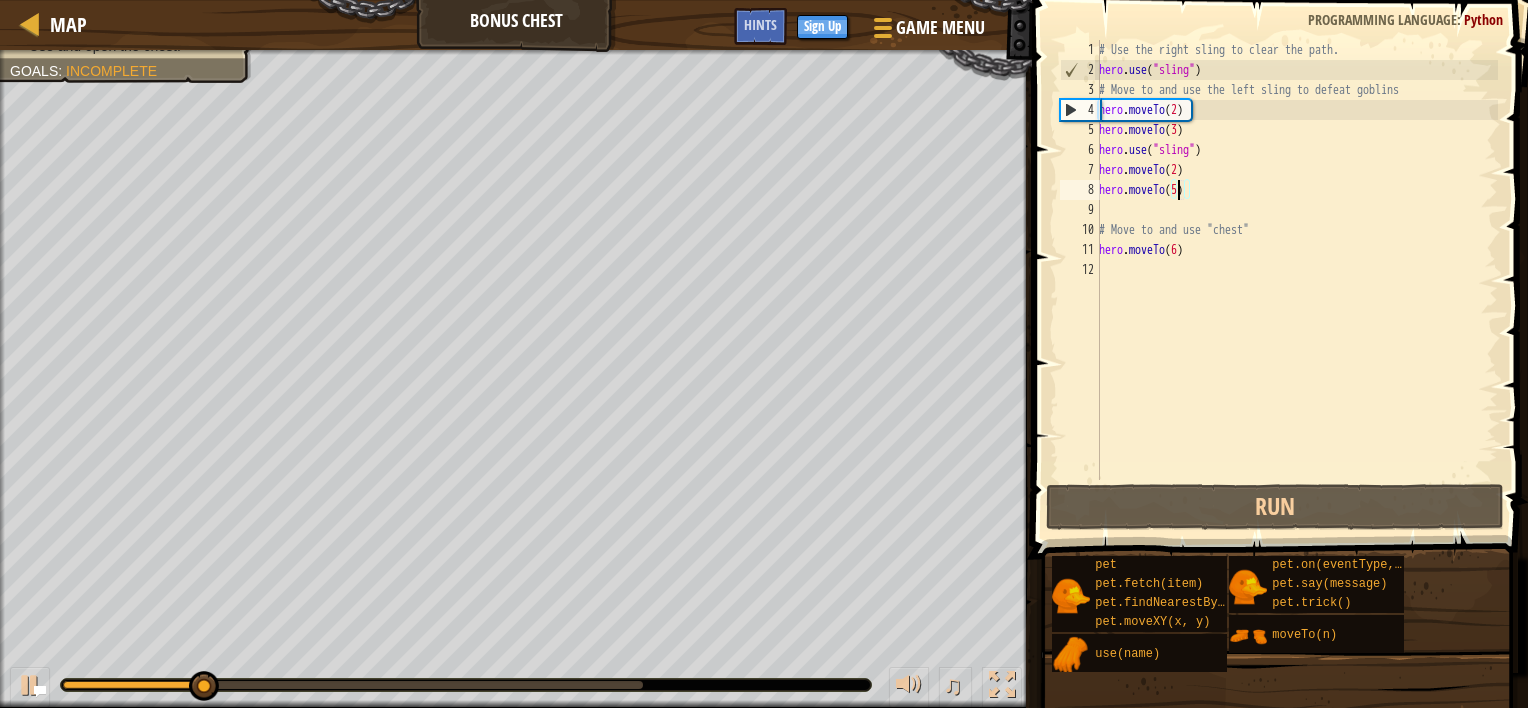 click on "# Use the right sling to clear the path. hero . use ( "sling" ) # Move to and use the left sling to defeat goblins hero . moveTo ( 2 ) hero . moveTo ( 3 ) hero . use ( "sling" ) hero . moveTo ( 2 ) hero . moveTo ( 5 ) # Move to and use "chest" hero . moveTo ( 6 )" at bounding box center (1296, 280) 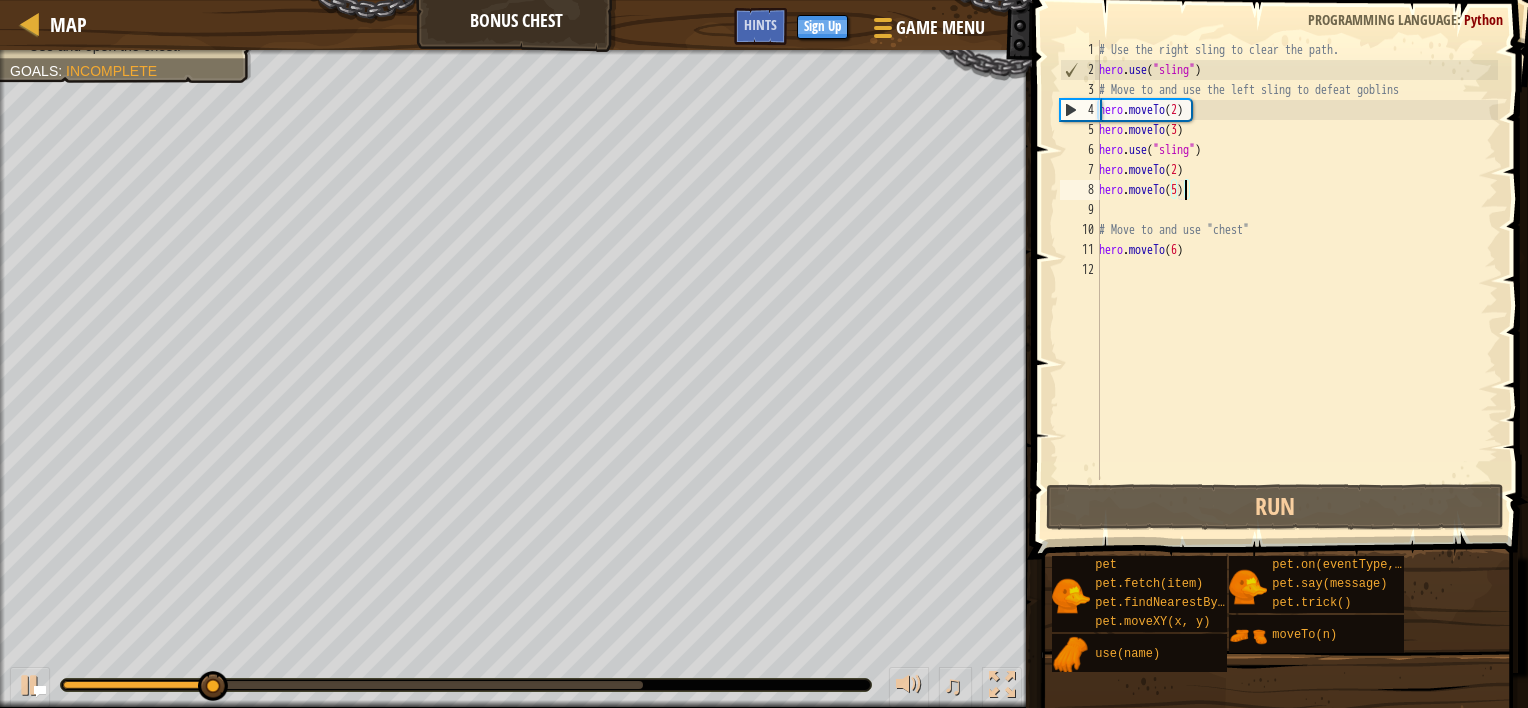 click on "# Use the right sling to clear the path. hero . use ( "sling" ) # Move to and use the left sling to defeat goblins hero . moveTo ( 2 ) hero . moveTo ( 3 ) hero . use ( "sling" ) hero . moveTo ( 2 ) hero . moveTo ( 5 ) # Move to and use "chest" hero . moveTo ( 6 )" at bounding box center (1296, 280) 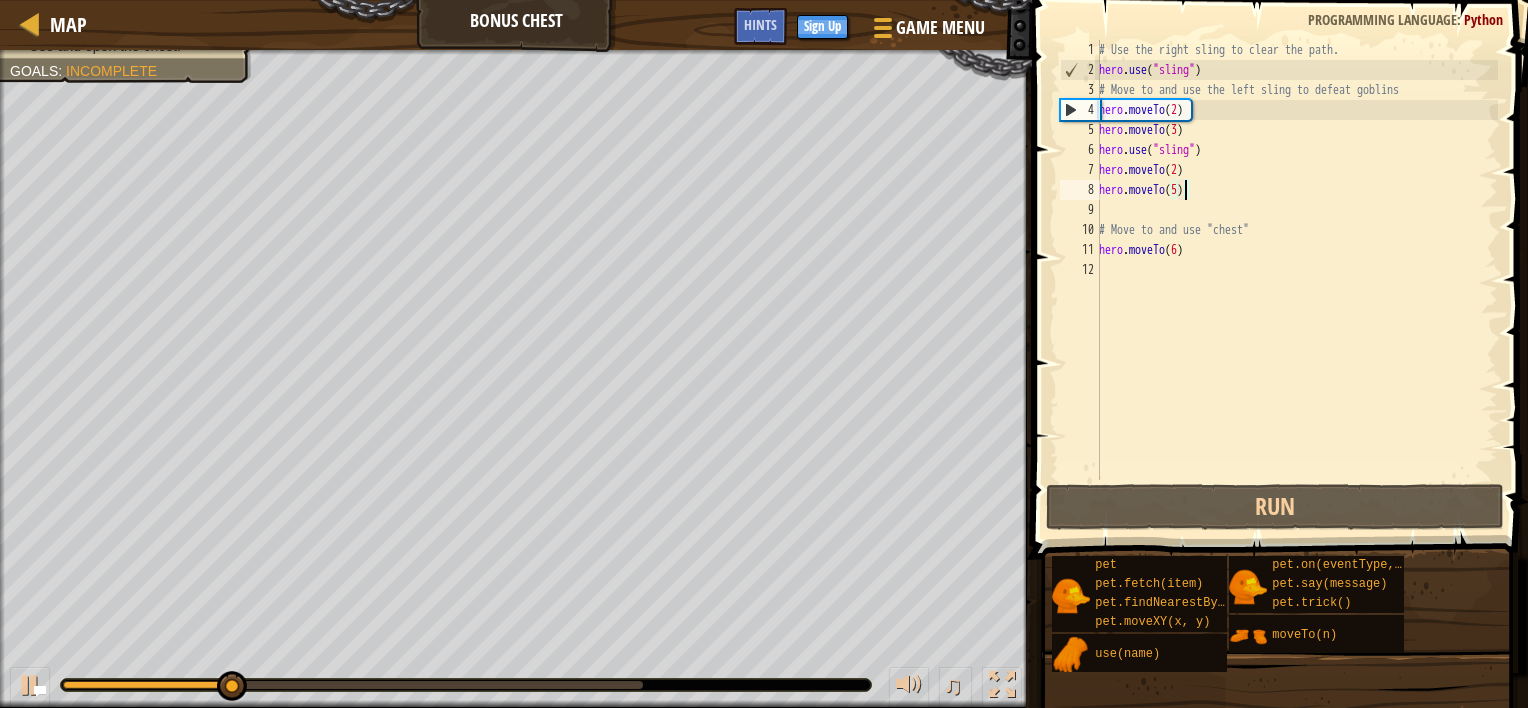 click on "# Use the right sling to clear the path. hero . use ( "sling" ) # Move to and use the left sling to defeat goblins hero . moveTo ( 2 ) hero . moveTo ( 3 ) hero . use ( "sling" ) hero . moveTo ( 2 ) hero . moveTo ( 5 ) # Move to and use "chest" hero . moveTo ( 6 )" at bounding box center [1296, 280] 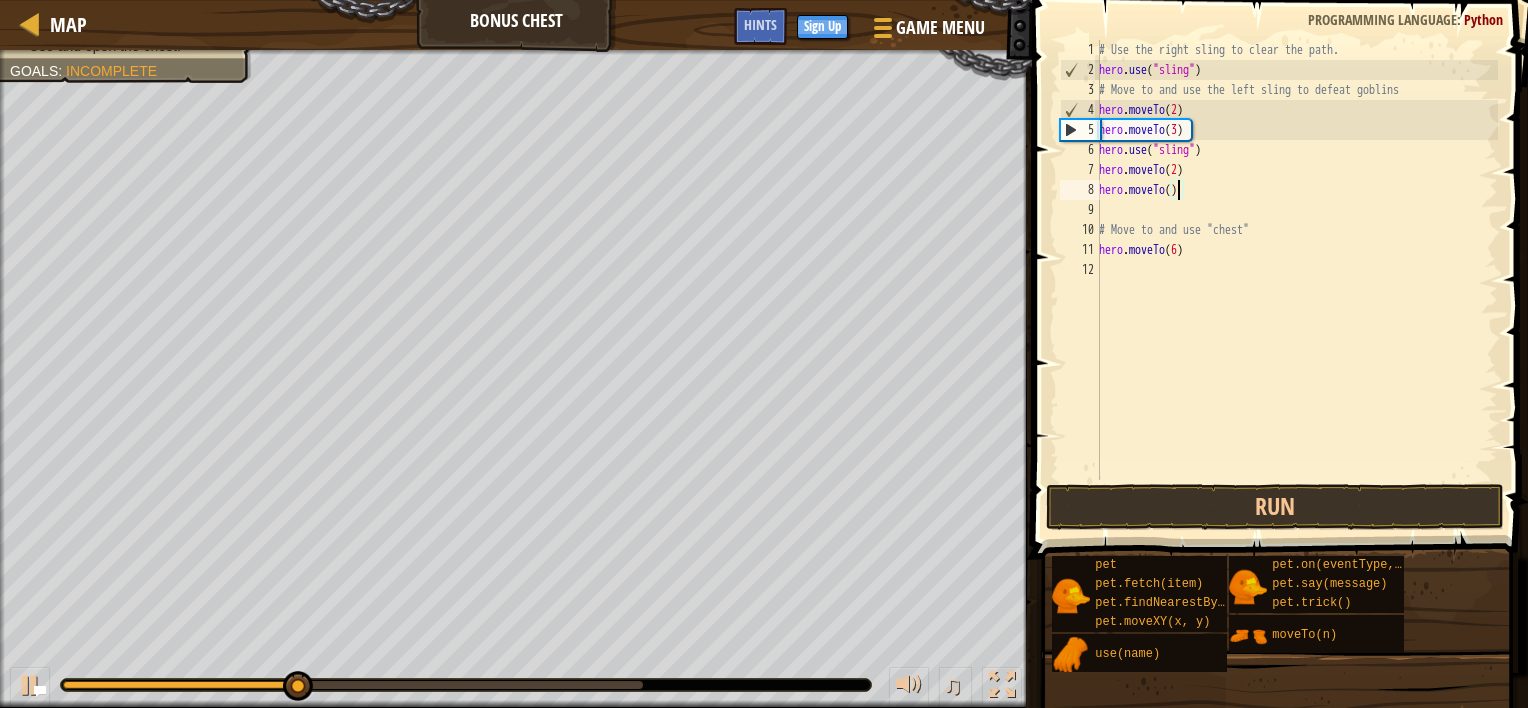 scroll, scrollTop: 9, scrollLeft: 6, axis: both 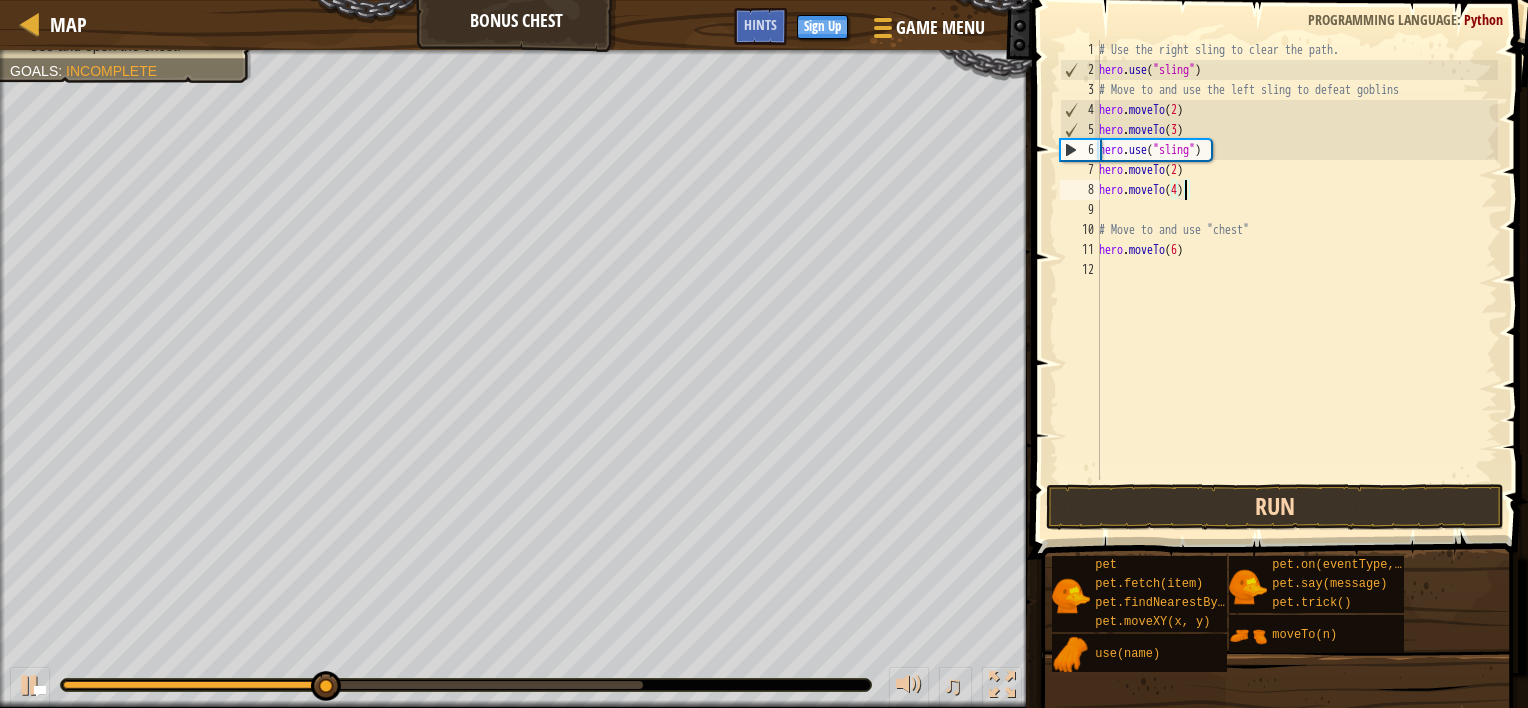 type on "hero.moveTo(4)" 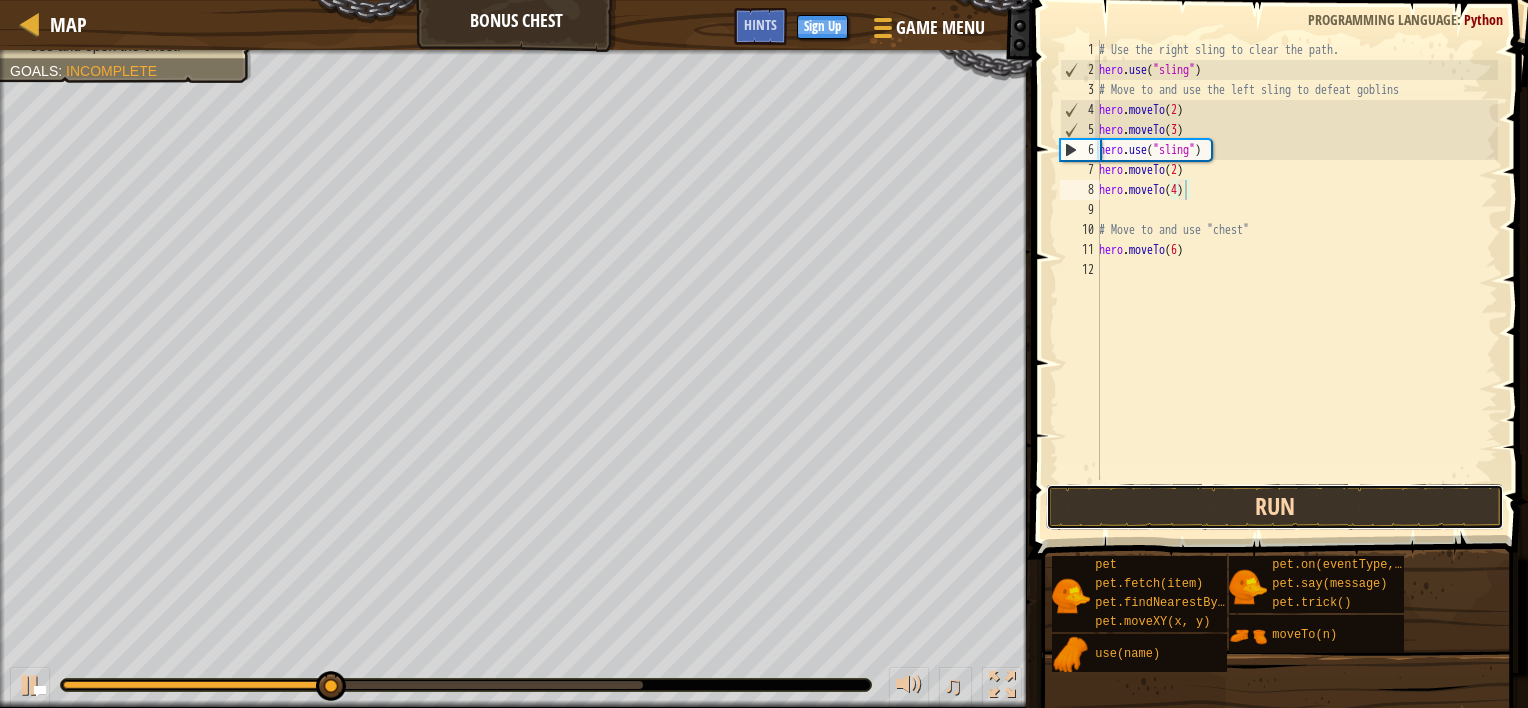 click on "Run" at bounding box center [1275, 507] 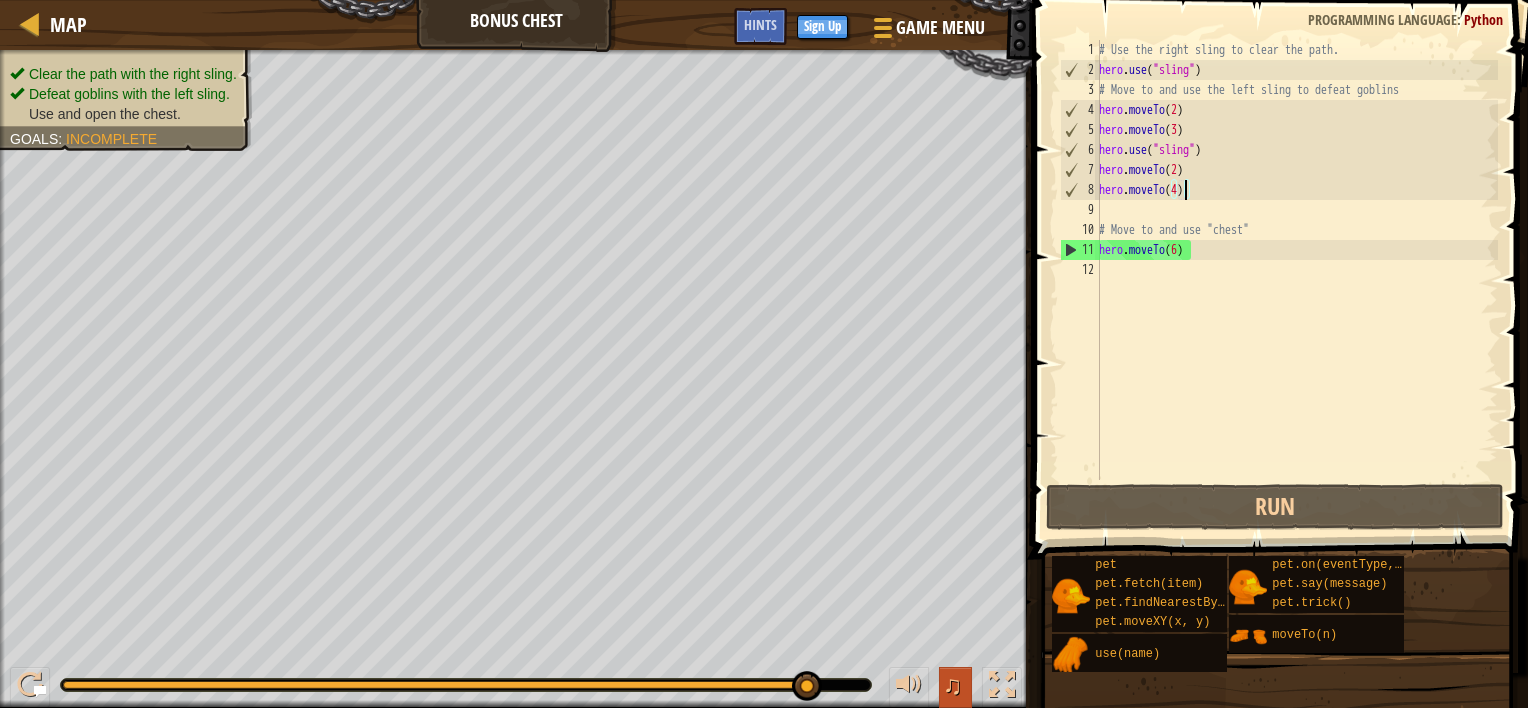 drag, startPoint x: 143, startPoint y: 670, endPoint x: 949, endPoint y: 687, distance: 806.17926 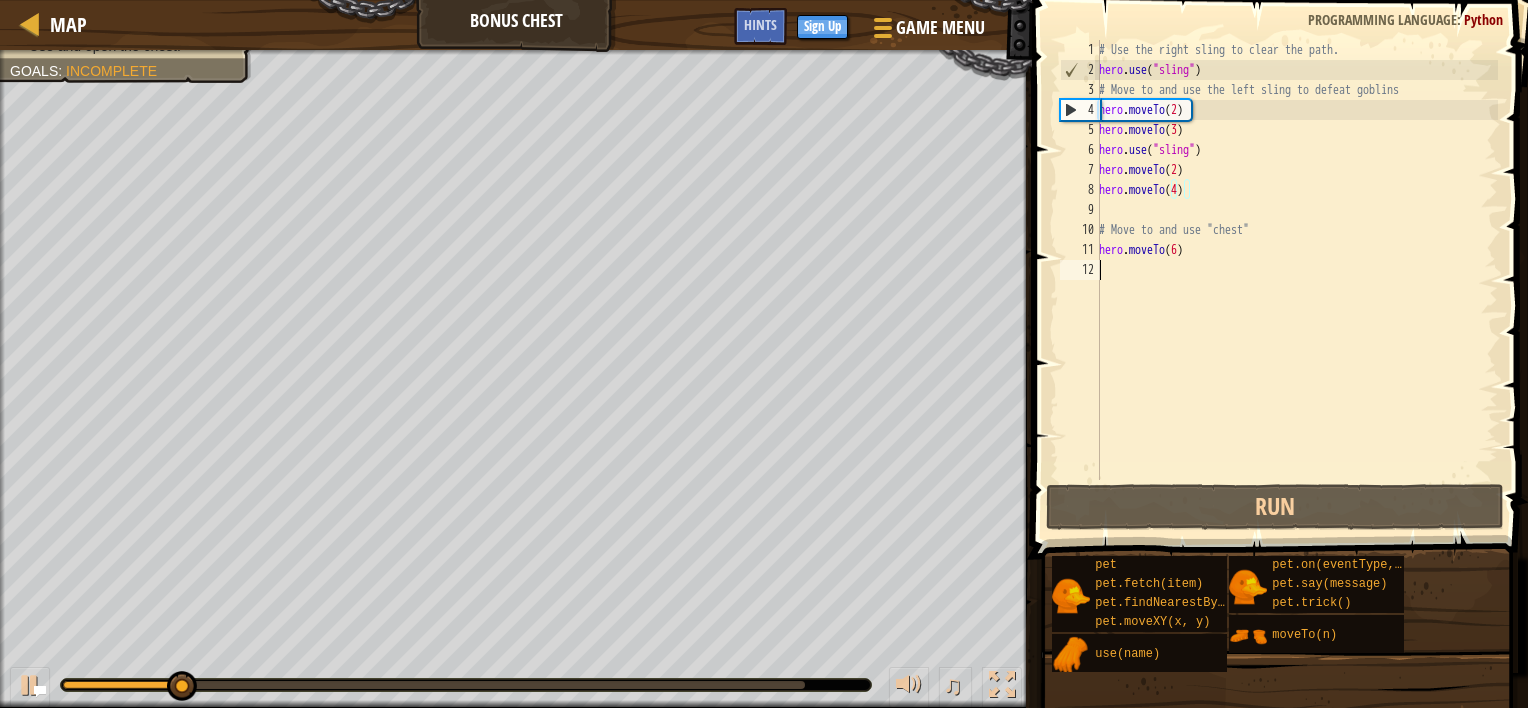 click on "# Use the right sling to clear the path. hero . use ( "sling" ) # Move to and use the left sling to defeat goblins hero . moveTo ( 2 ) hero . moveTo ( 3 ) hero . use ( "sling" ) hero . moveTo ( 2 ) hero . moveTo ( 4 ) # Move to and use "chest" hero . moveTo ( 6 )" at bounding box center (1296, 280) 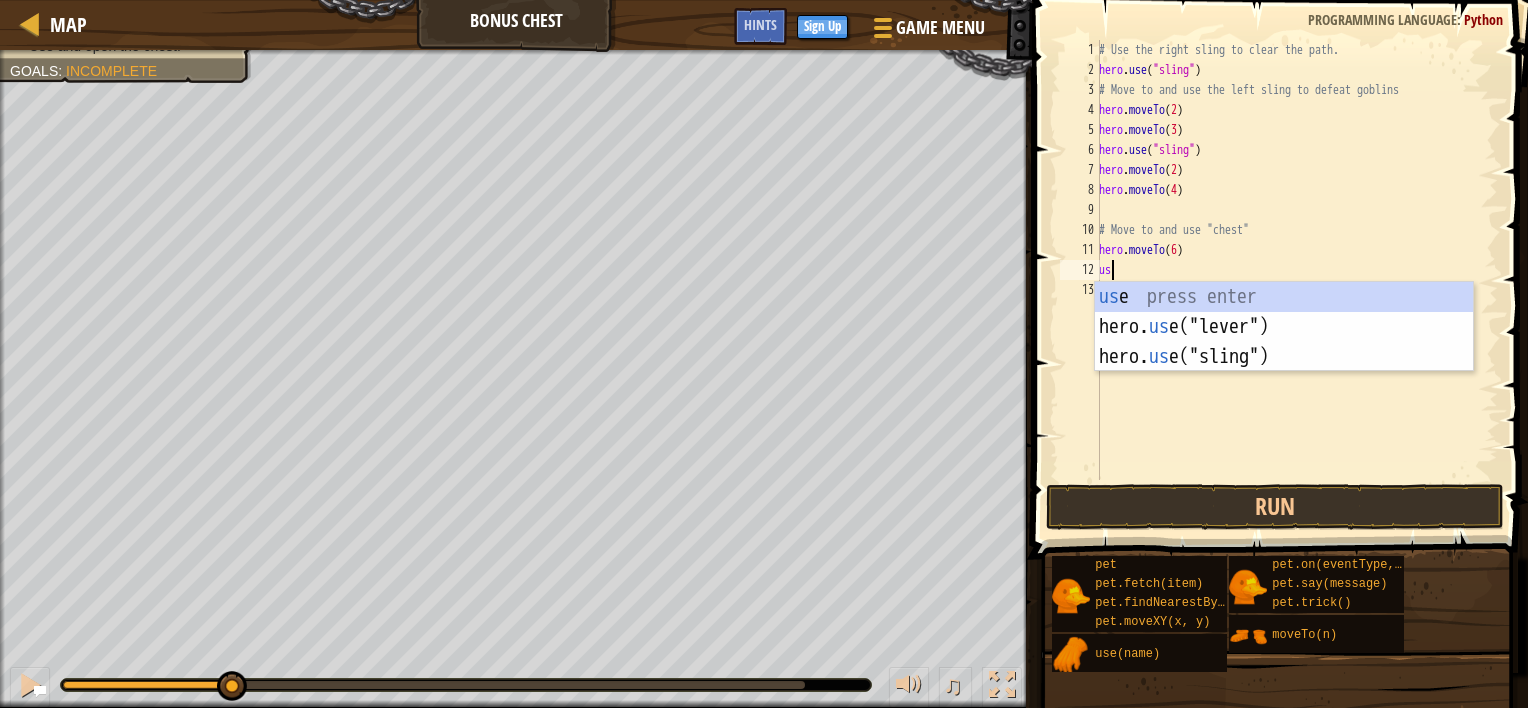 type on "u" 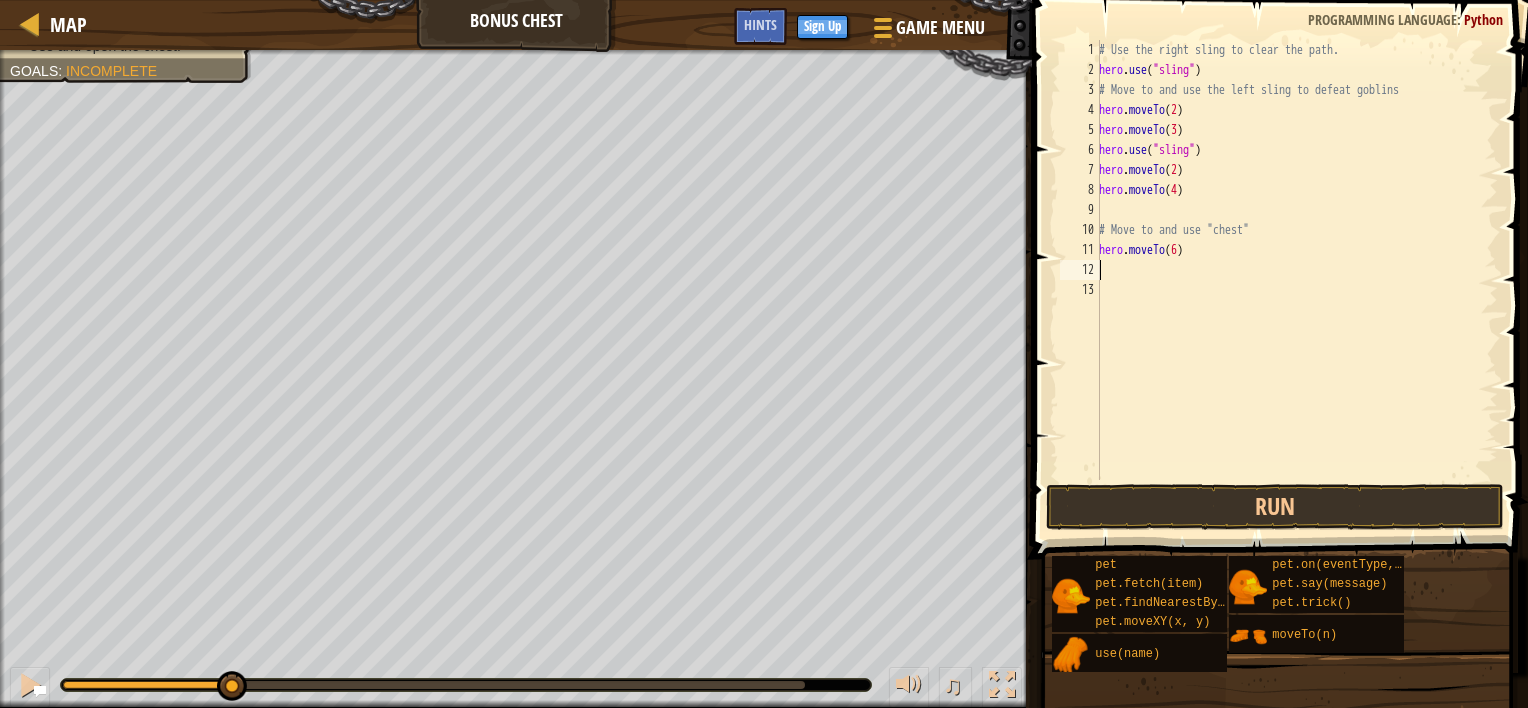 click on "# Use the right sling to clear the path. hero . use ( "sling" ) # Move to and use the left sling to defeat goblins hero . moveTo ( 2 ) hero . moveTo ( 3 ) hero . use ( "sling" ) hero . moveTo ( 2 ) hero . moveTo ( 4 ) # Move to and use "chest" hero . moveTo ( 6 )" at bounding box center [1296, 280] 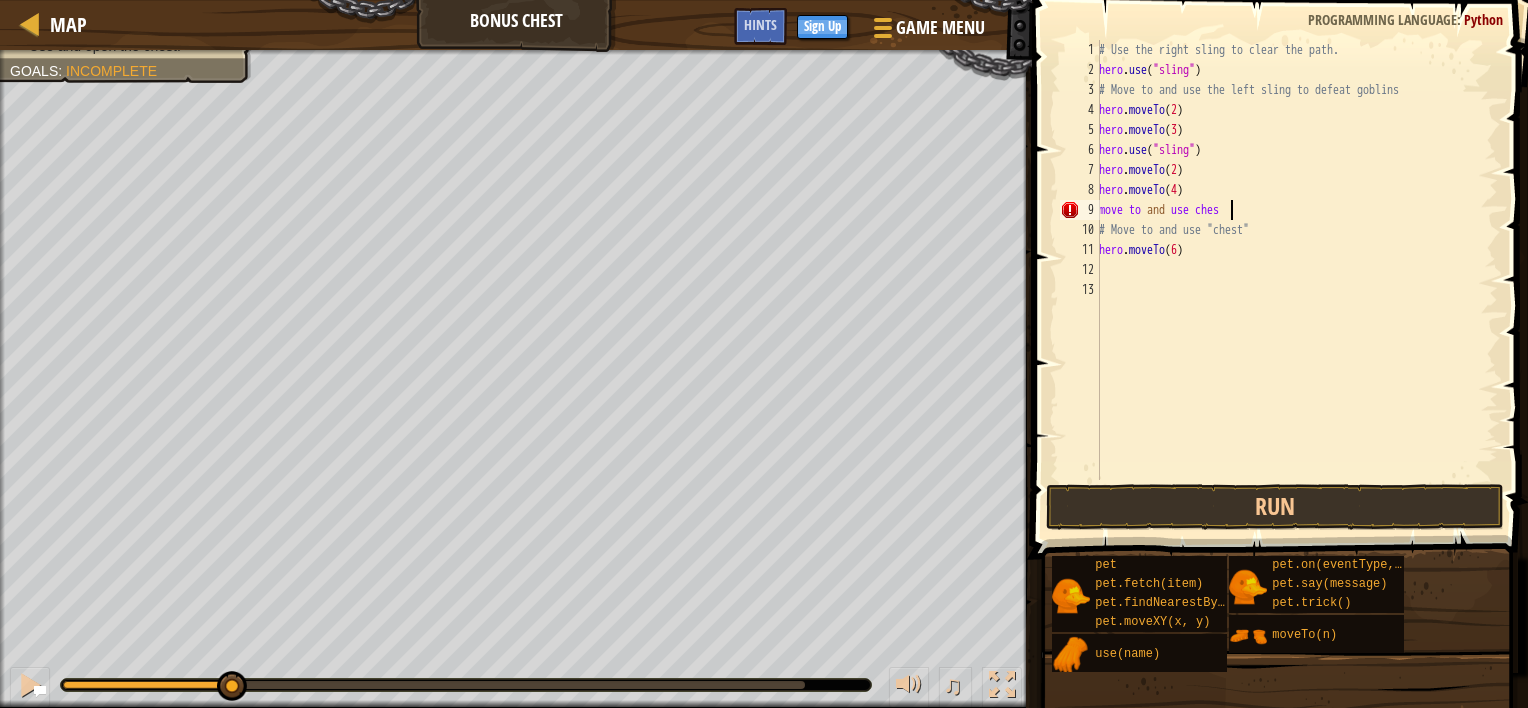 scroll, scrollTop: 9, scrollLeft: 10, axis: both 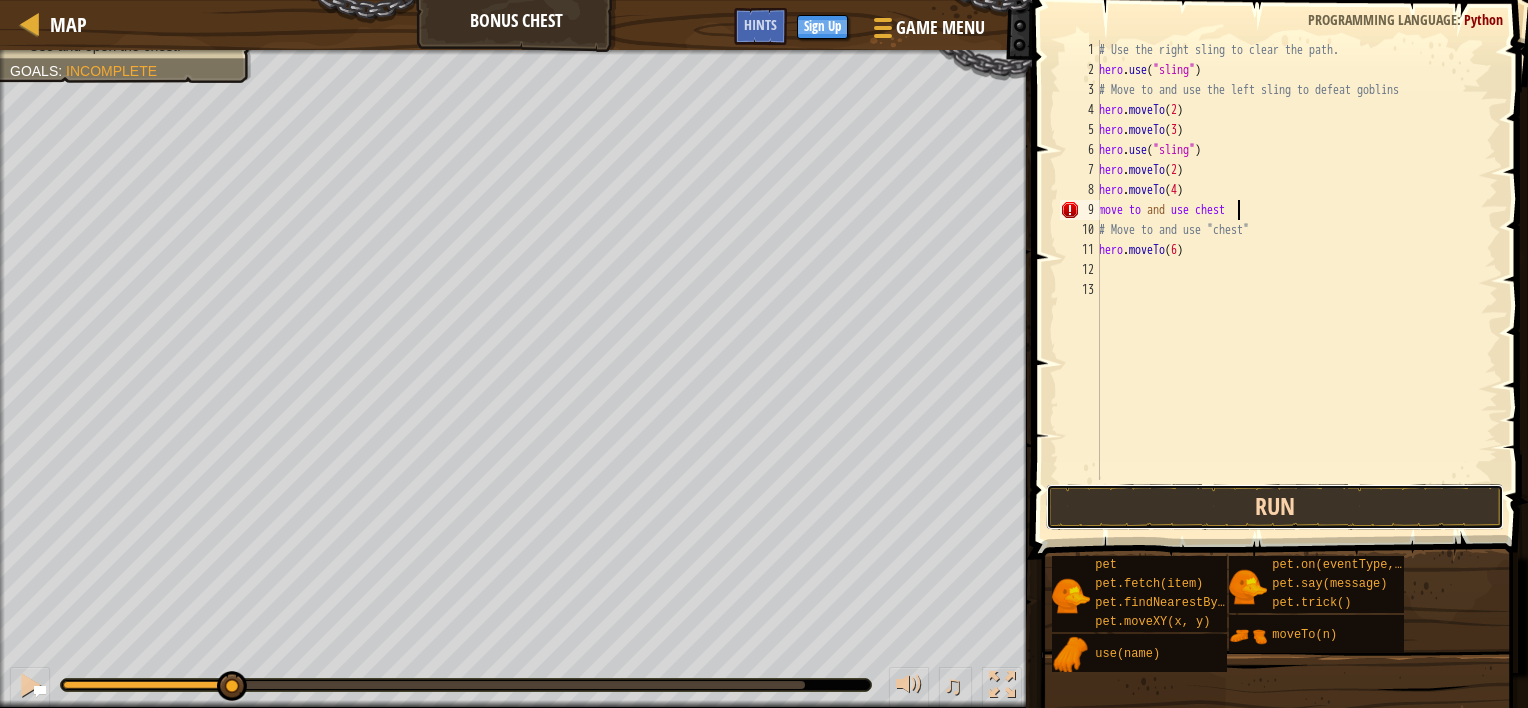 click on "Run" at bounding box center (1275, 507) 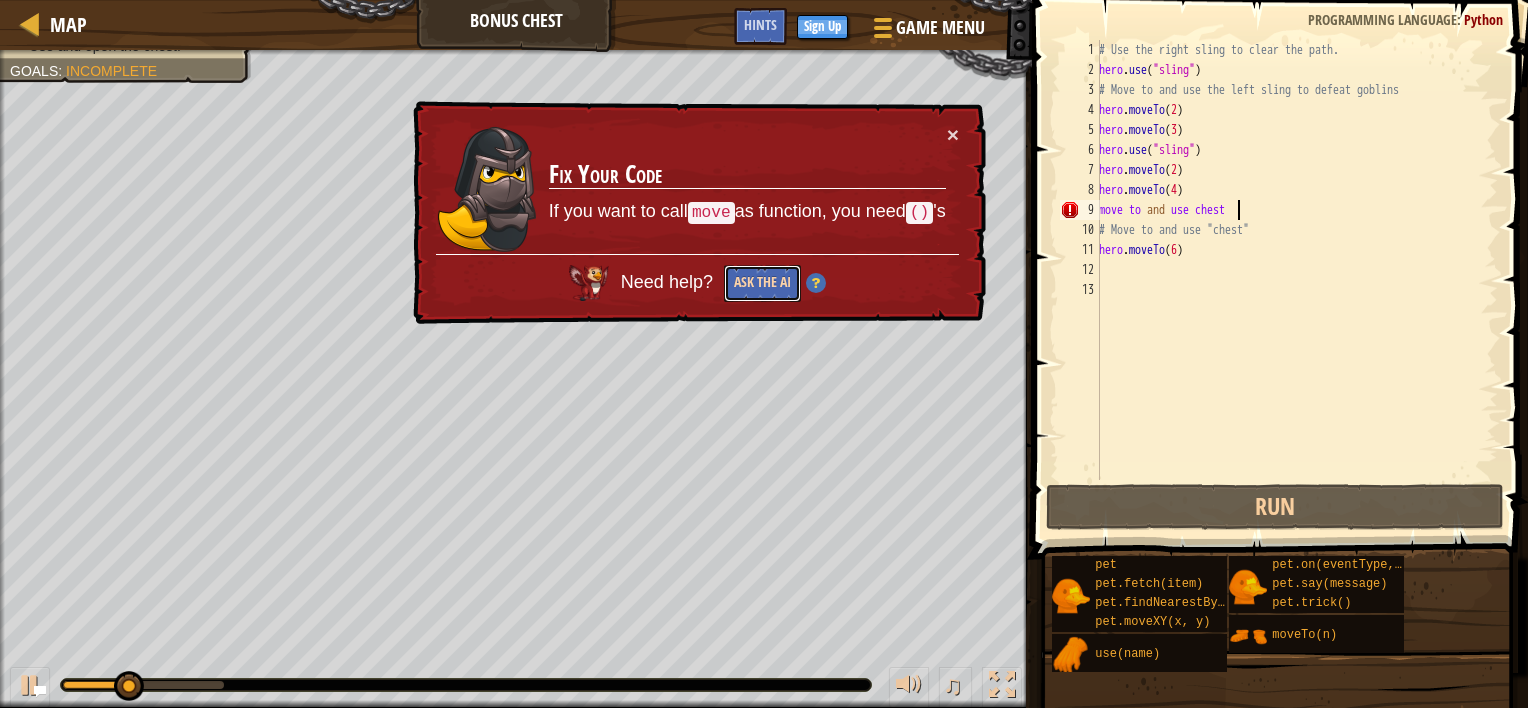 click on "Ask the AI" at bounding box center [761, 283] 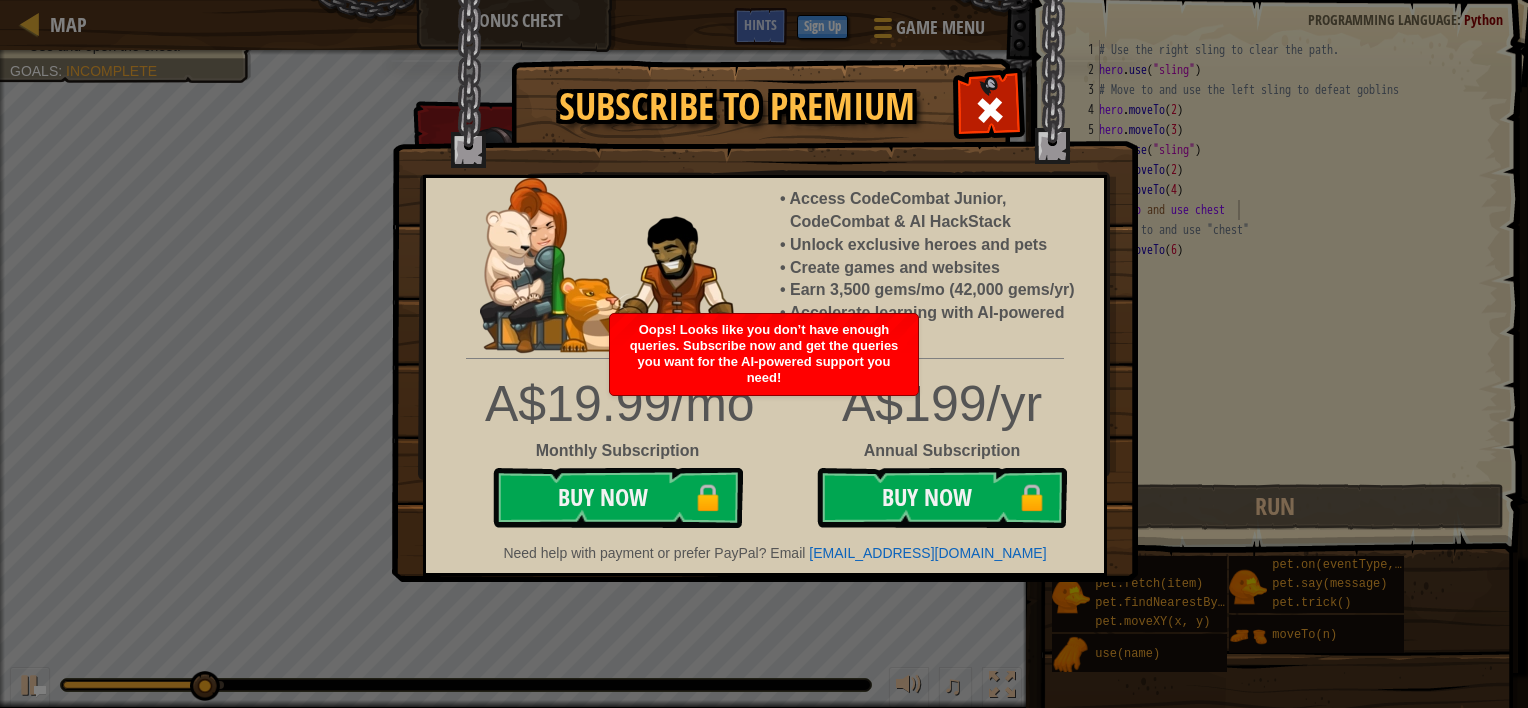 click at bounding box center (765, 291) 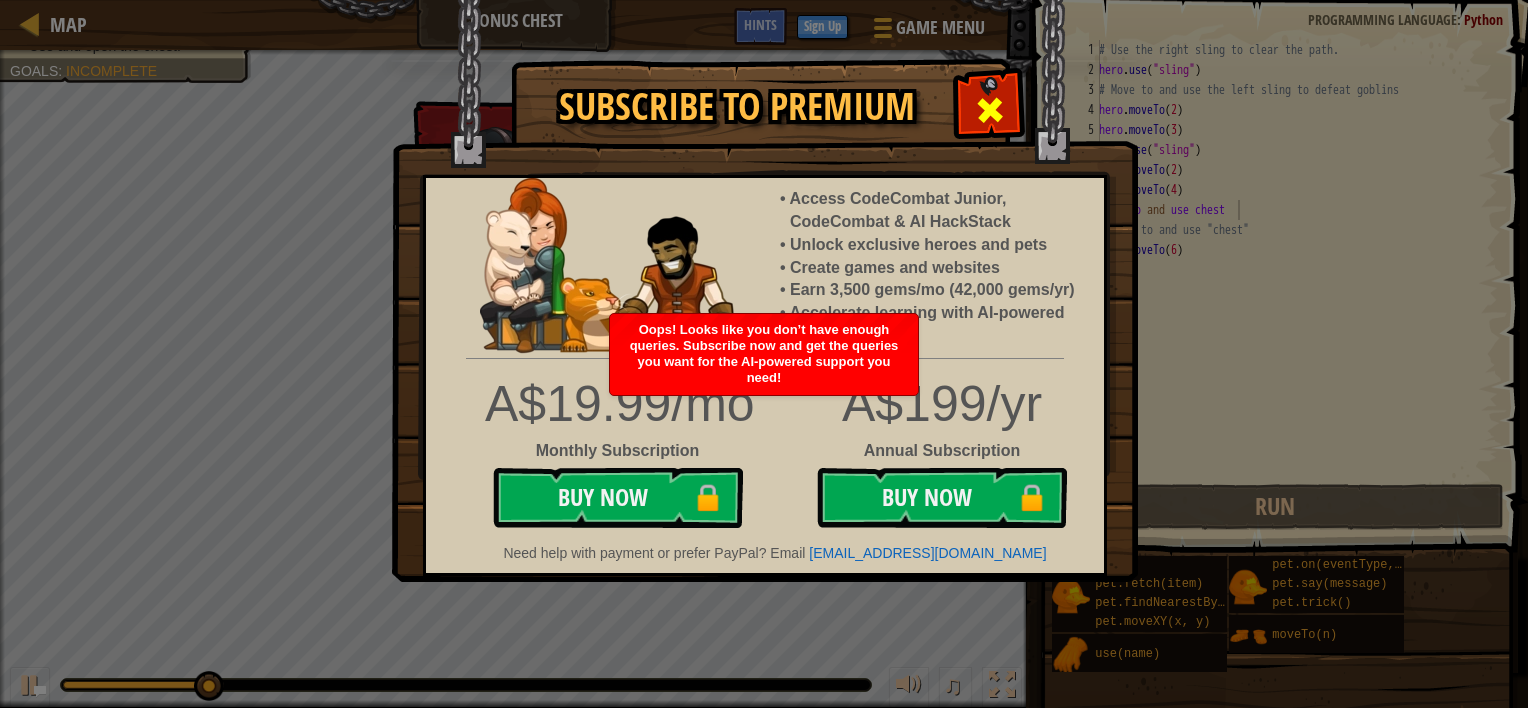 click at bounding box center [990, 110] 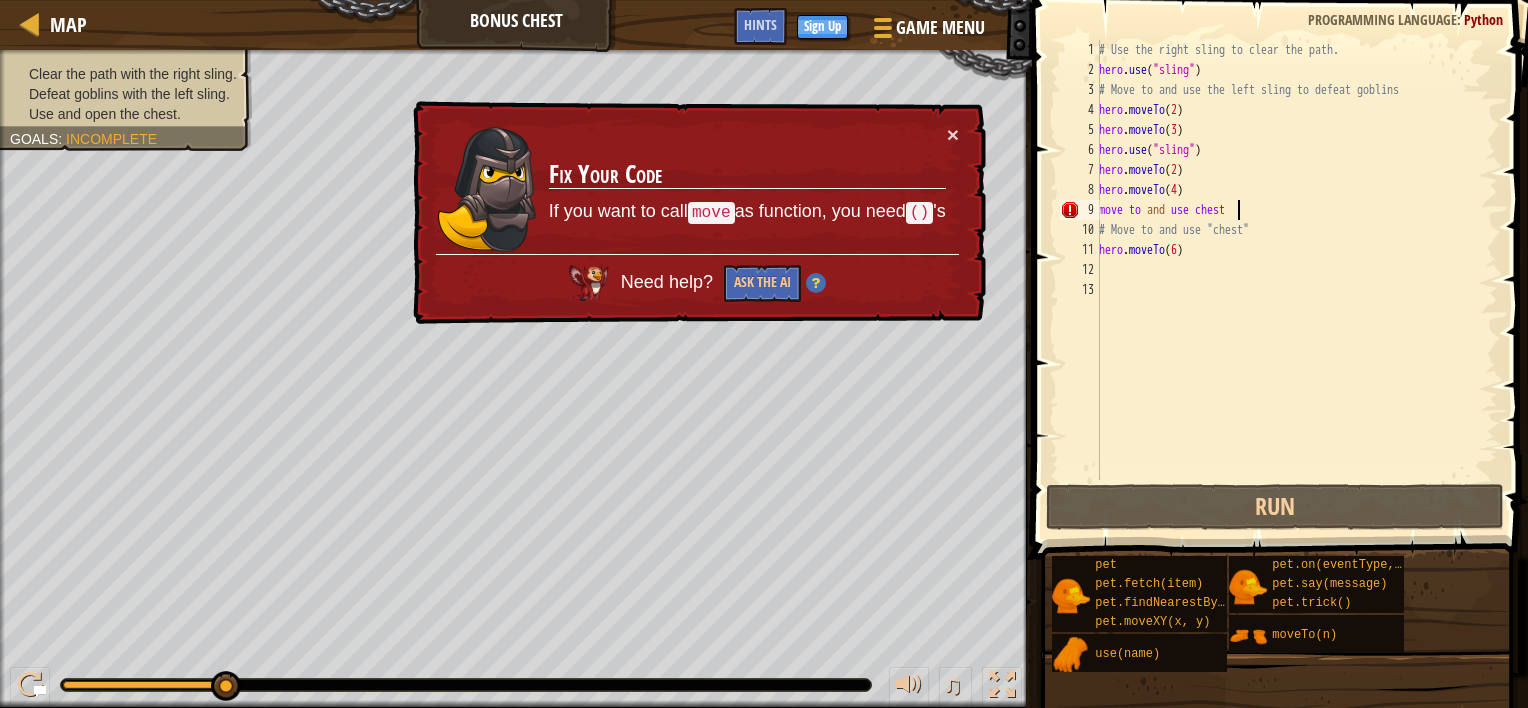 click on "# Use the right sling to clear the path. hero . use ( "sling" ) # Move to and use the left sling to defeat goblins hero . moveTo ( 2 ) hero . moveTo ( 3 ) hero . use ( "sling" ) hero . moveTo ( 2 ) hero . moveTo ( 4 ) move   to   and   use   chest # Move to and use "chest" hero . moveTo ( 6 )" at bounding box center [1296, 280] 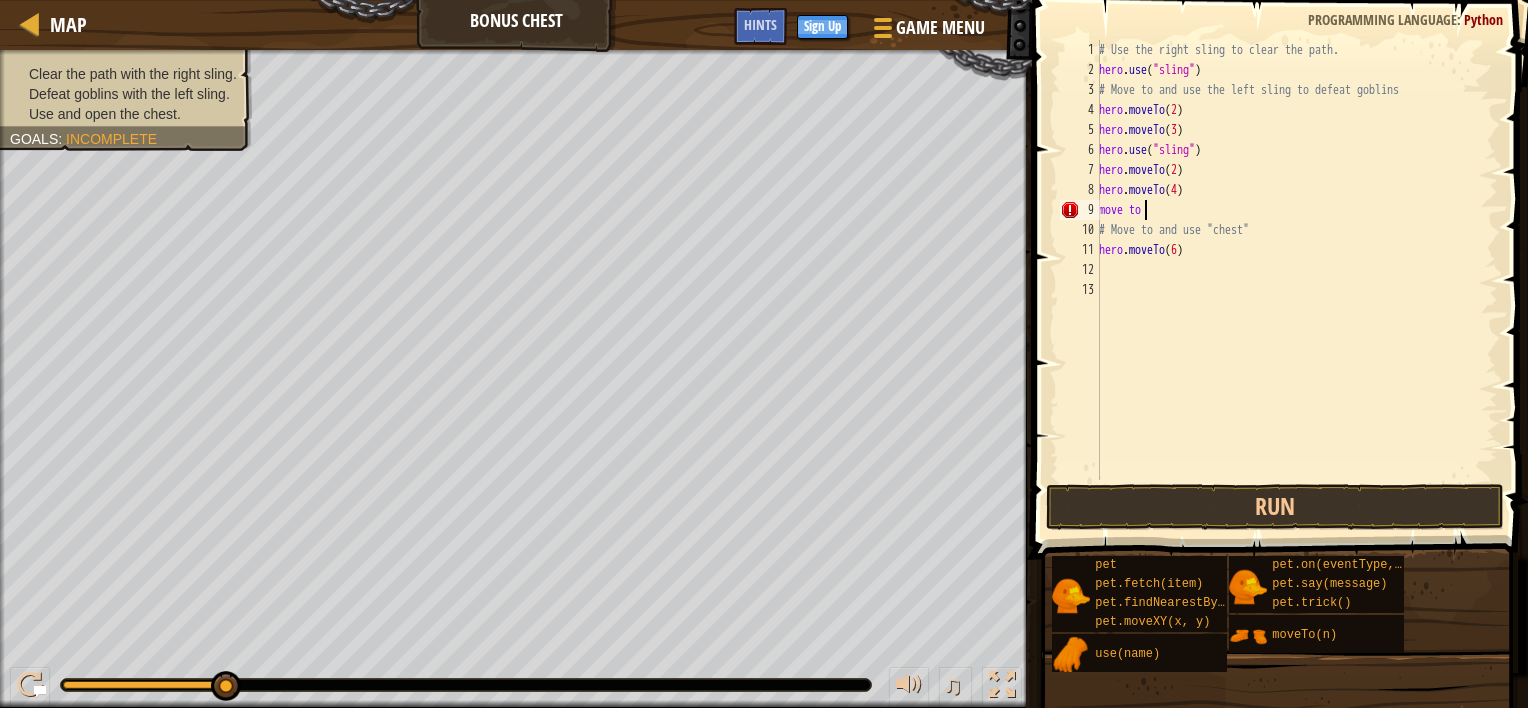 scroll, scrollTop: 9, scrollLeft: 0, axis: vertical 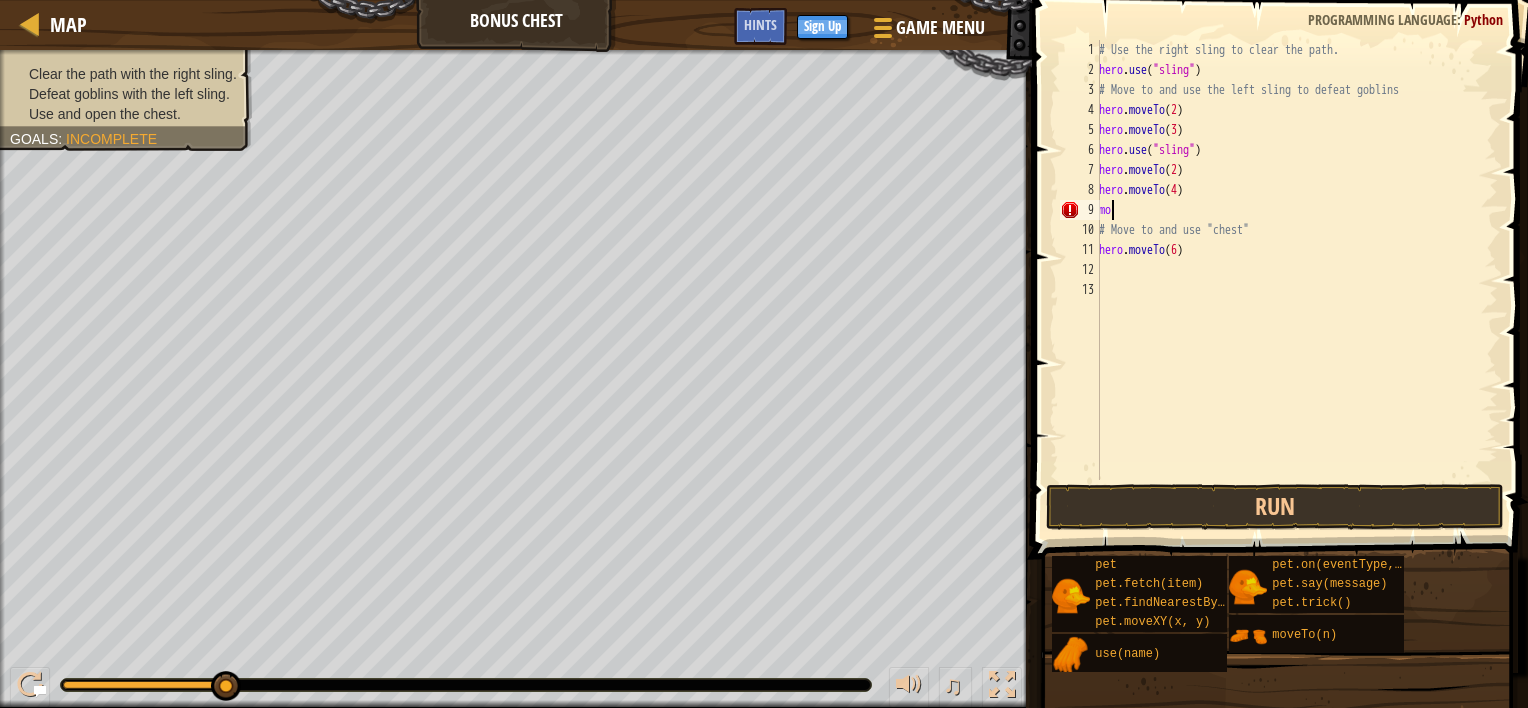 type on "m" 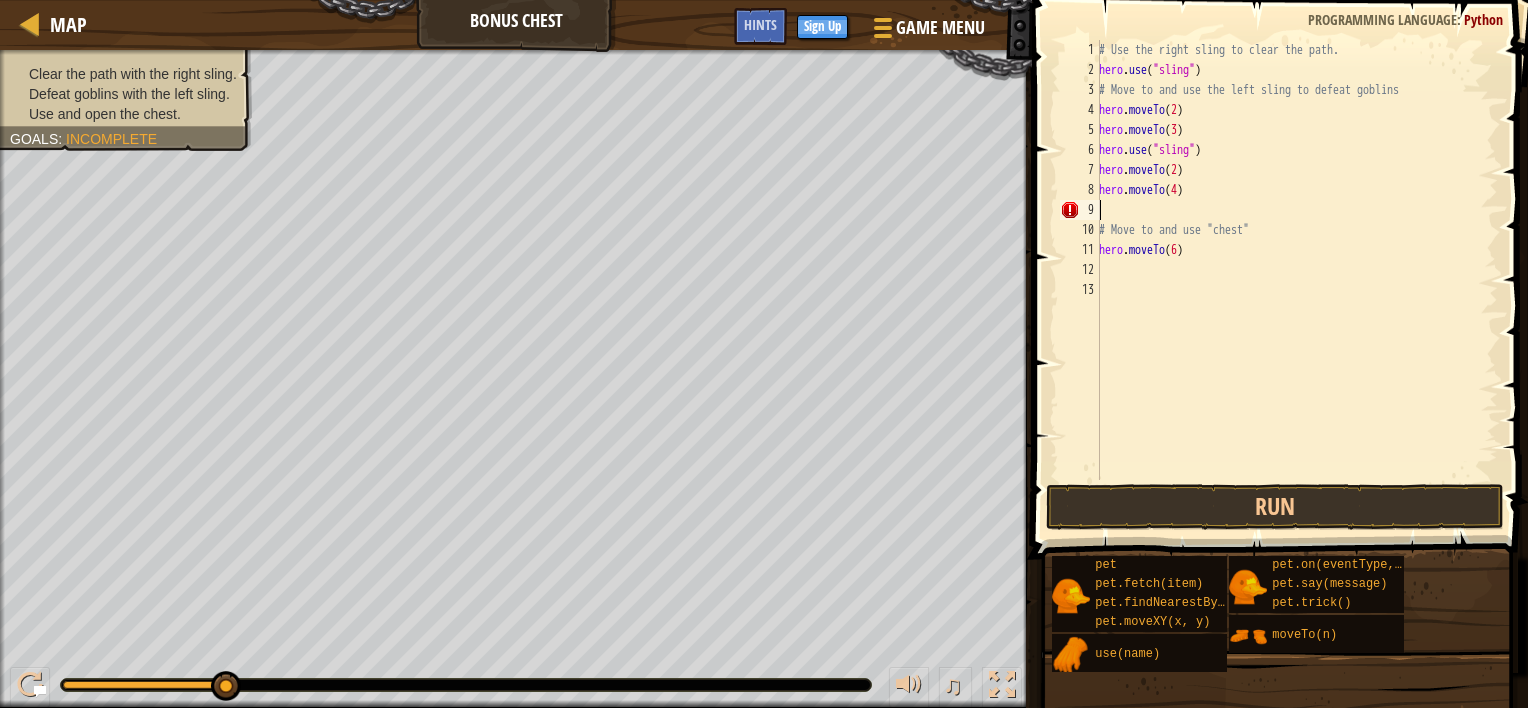 type on "hero.moveTo(4)" 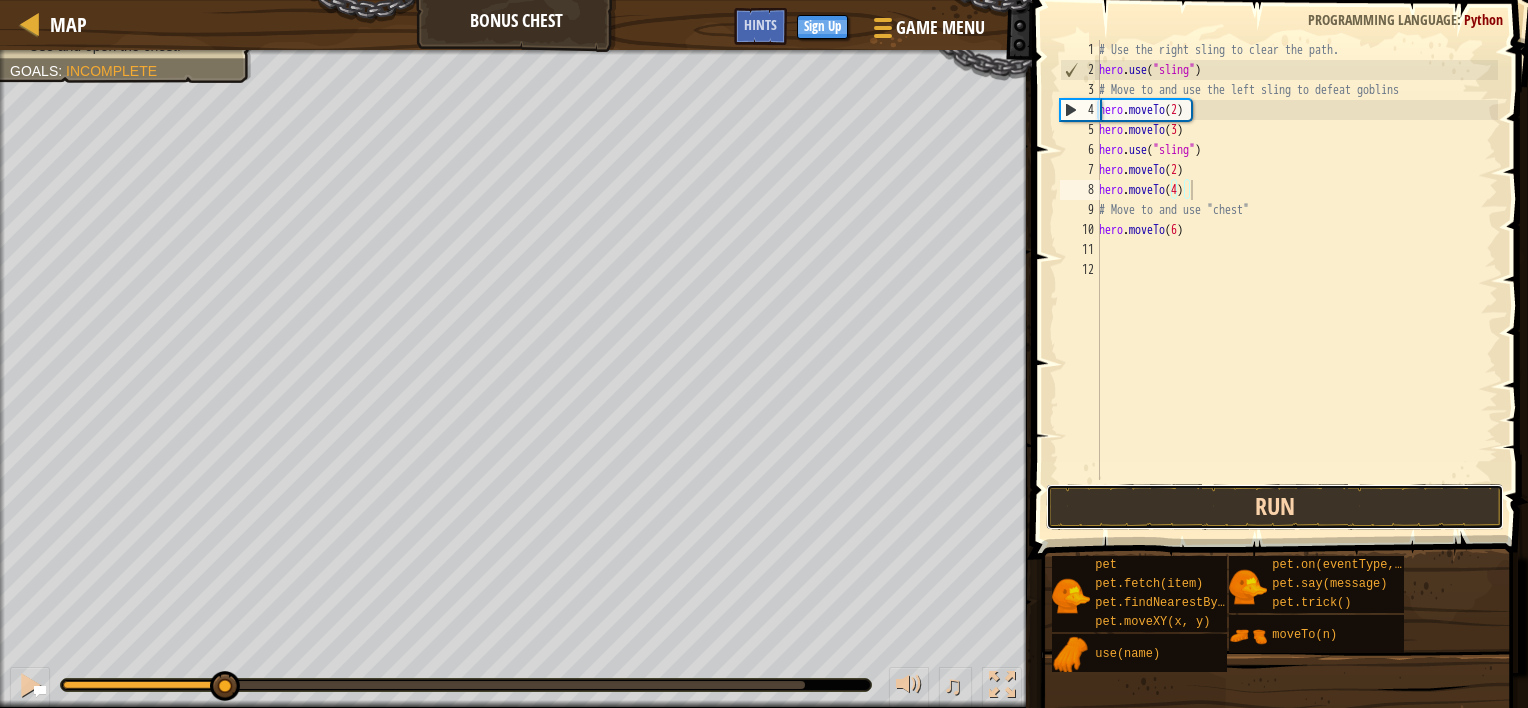 click on "Run" at bounding box center (1275, 507) 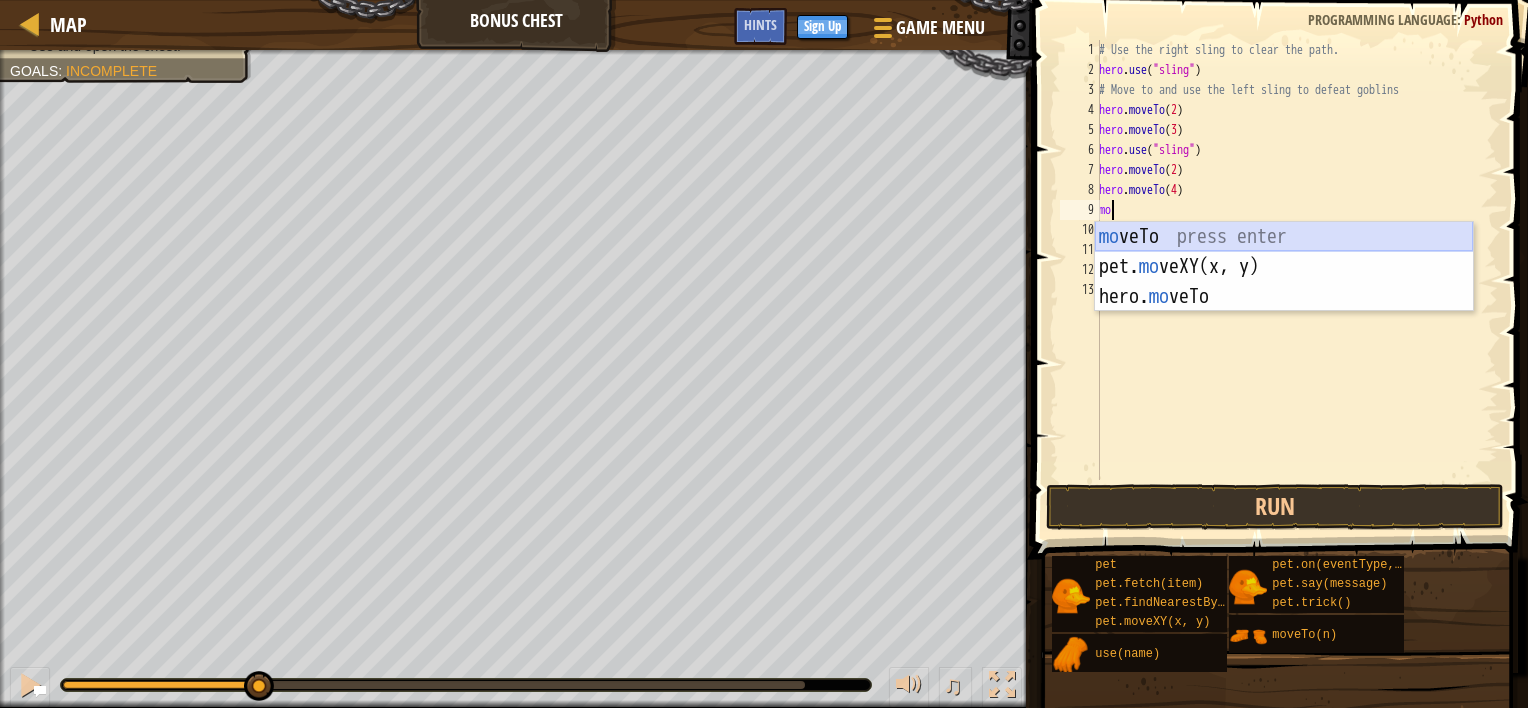 click on "mo veTo press enter pet. mo veXY(x, y) press enter hero. mo veTo press enter" at bounding box center (1284, 297) 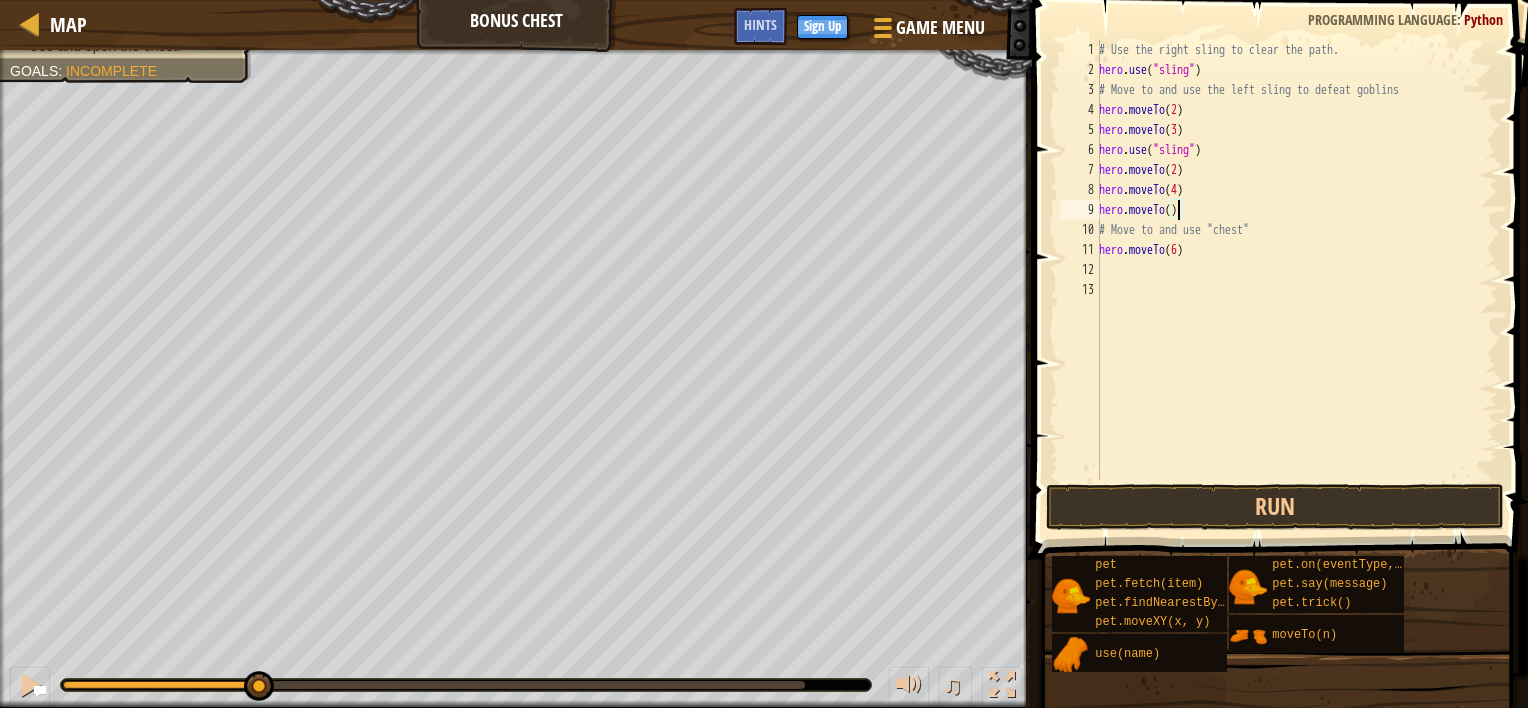 scroll, scrollTop: 9, scrollLeft: 6, axis: both 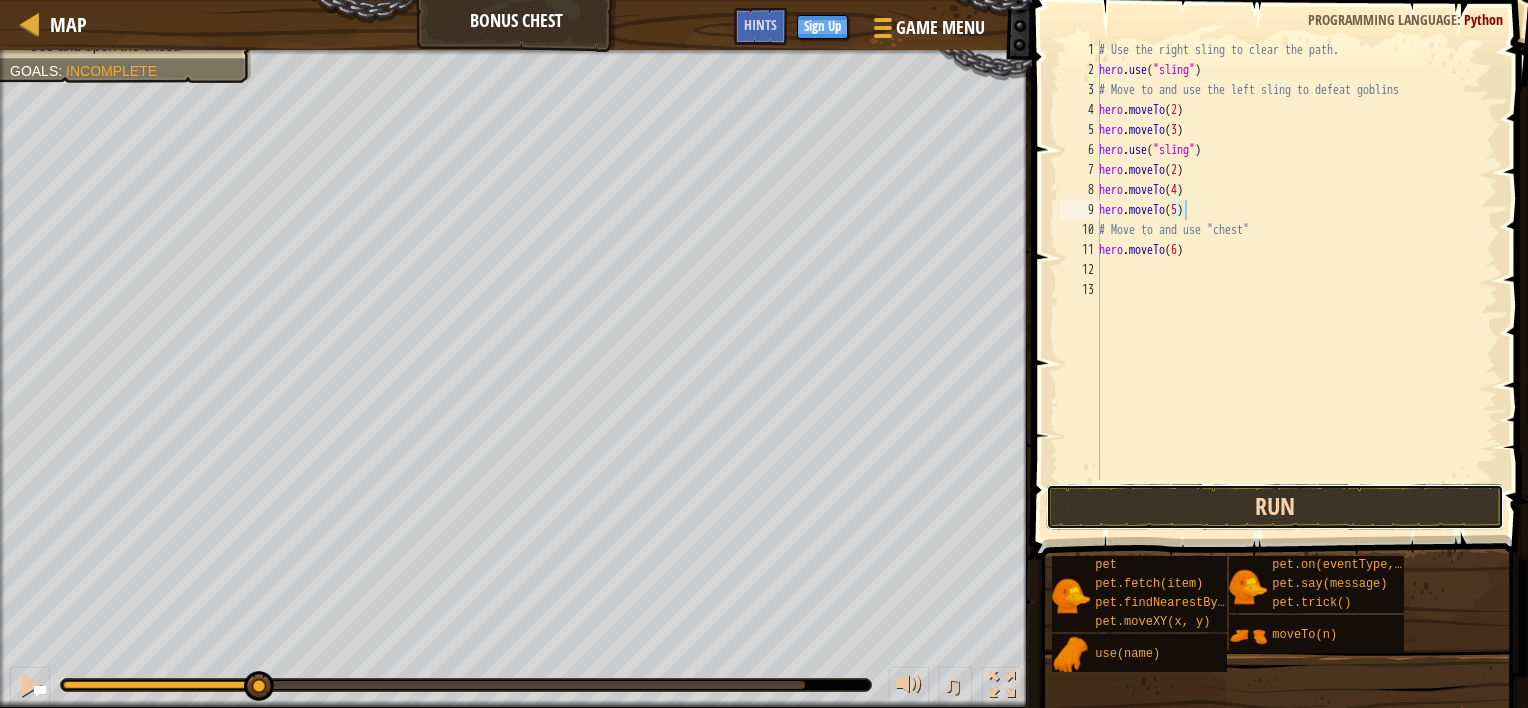 click on "Run" at bounding box center [1275, 507] 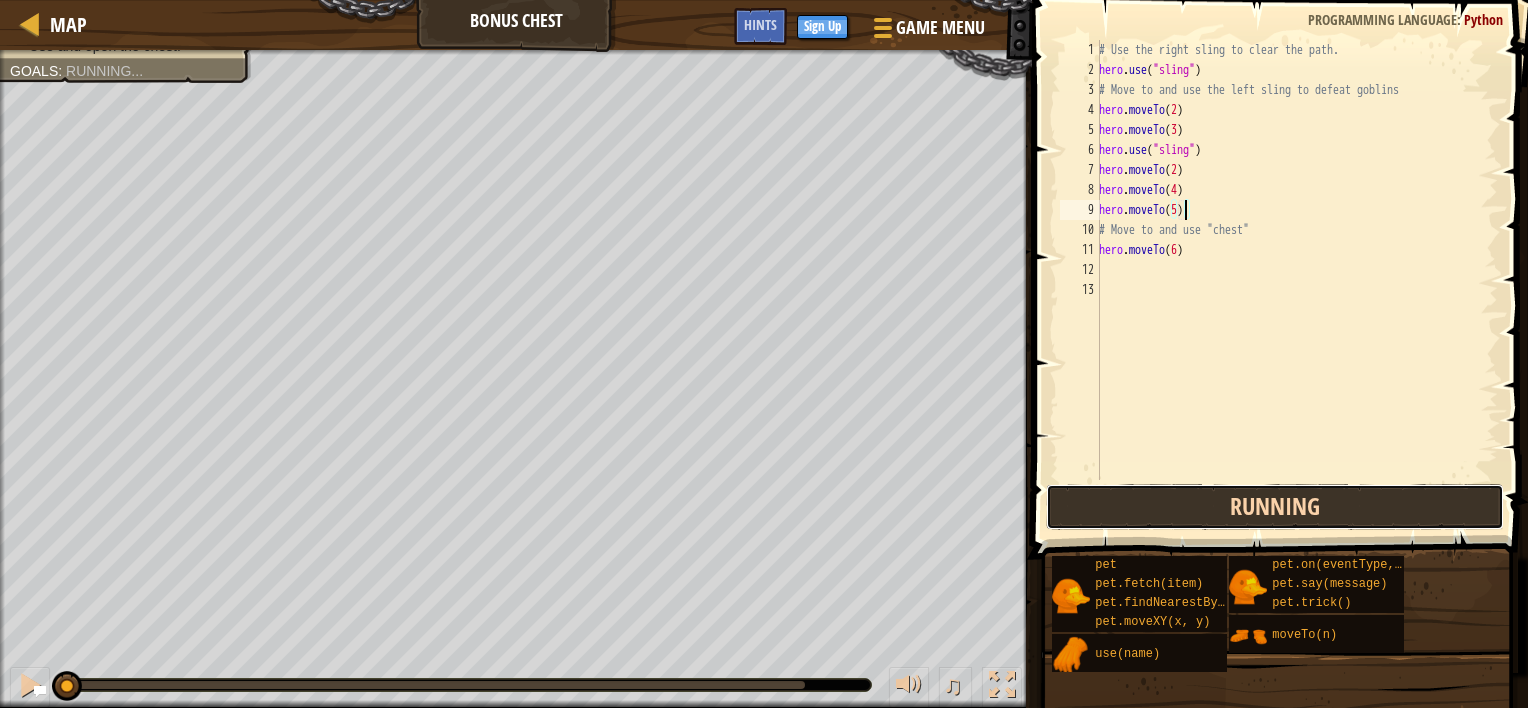 click on "Running" at bounding box center (1275, 507) 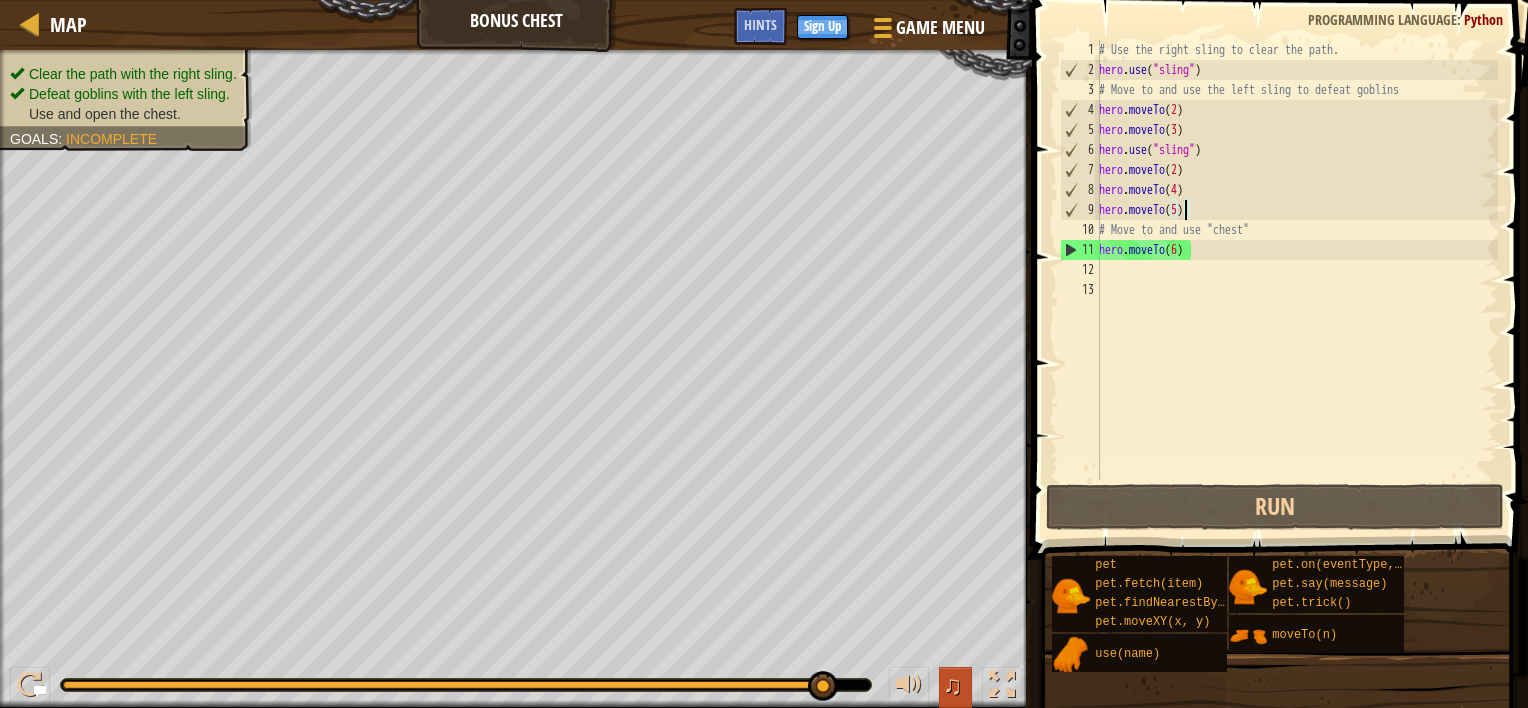 drag, startPoint x: 108, startPoint y: 681, endPoint x: 952, endPoint y: 704, distance: 844.31335 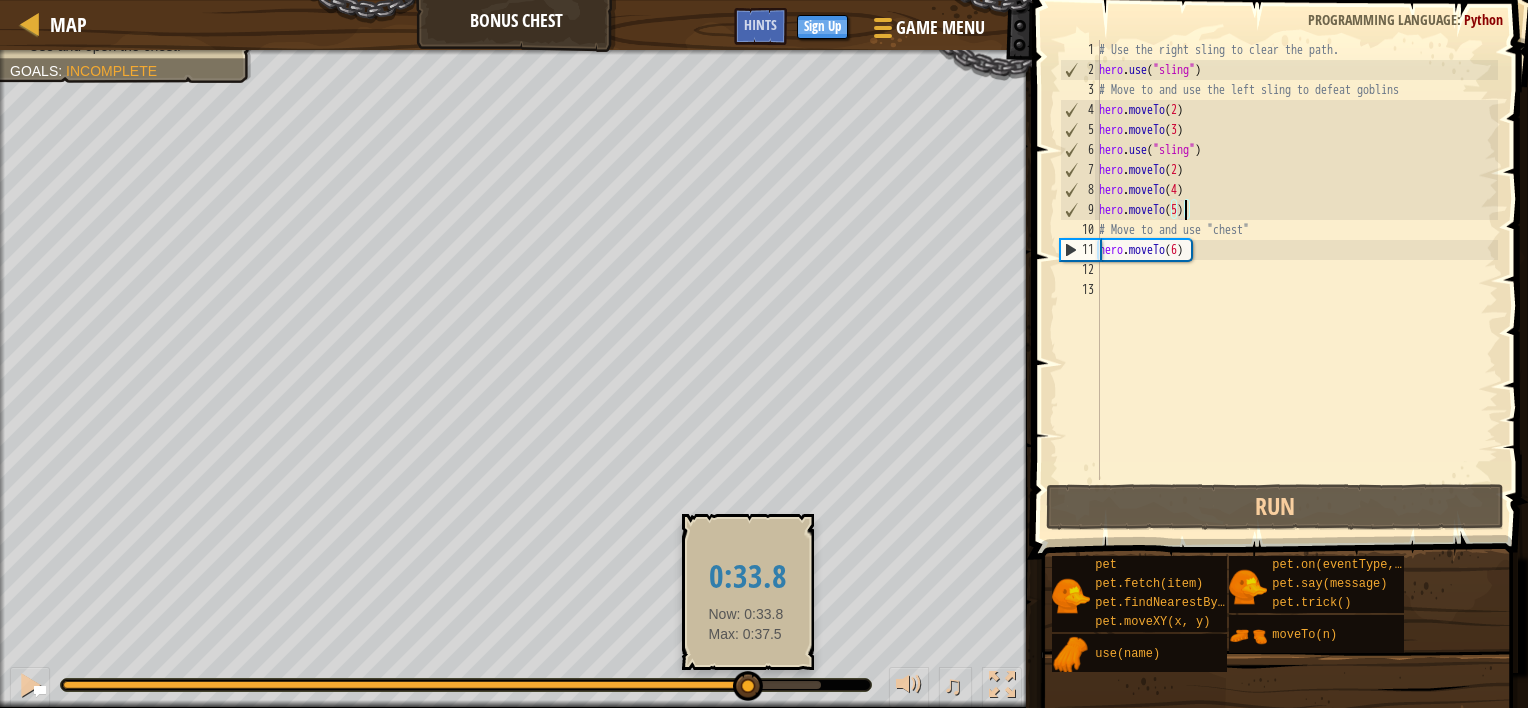 drag, startPoint x: 128, startPoint y: 685, endPoint x: 746, endPoint y: 682, distance: 618.00726 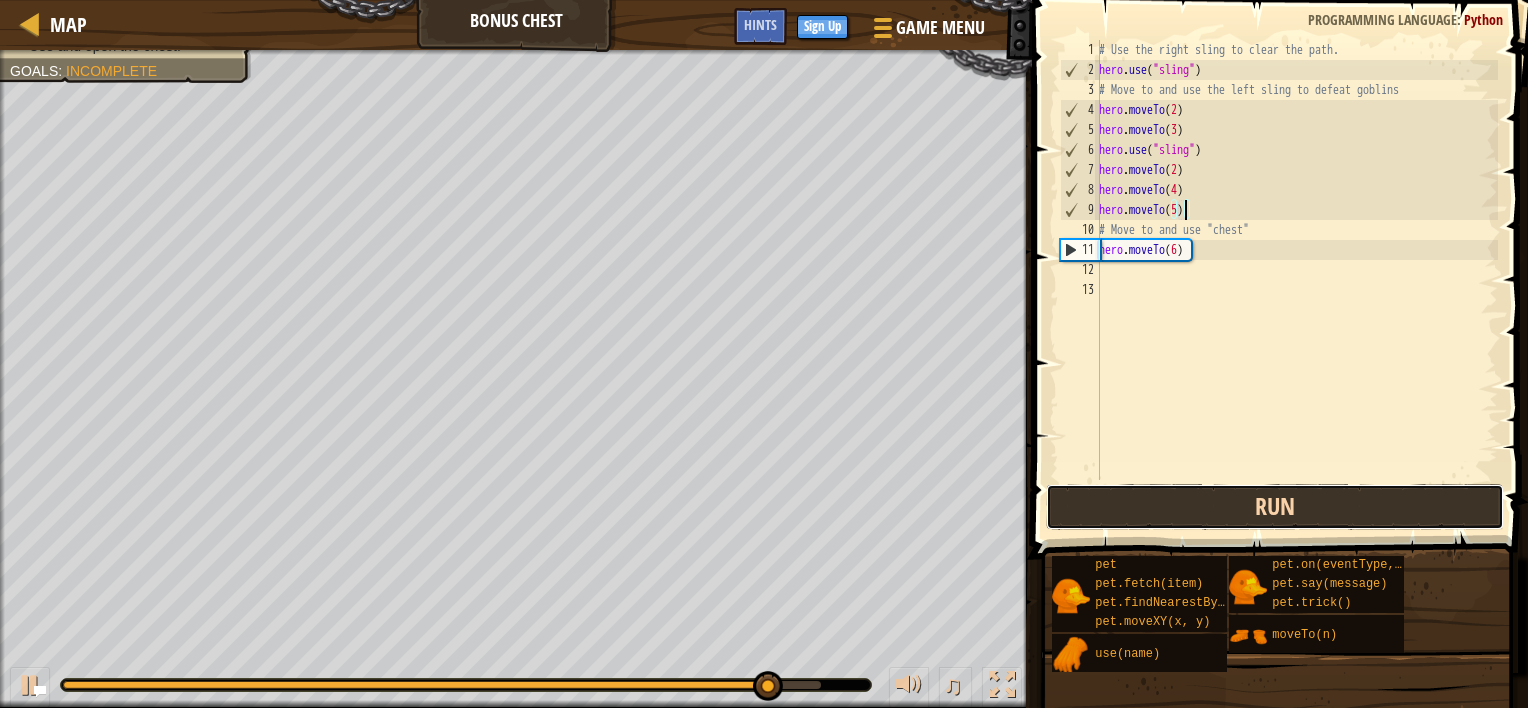click on "Run" at bounding box center (1275, 507) 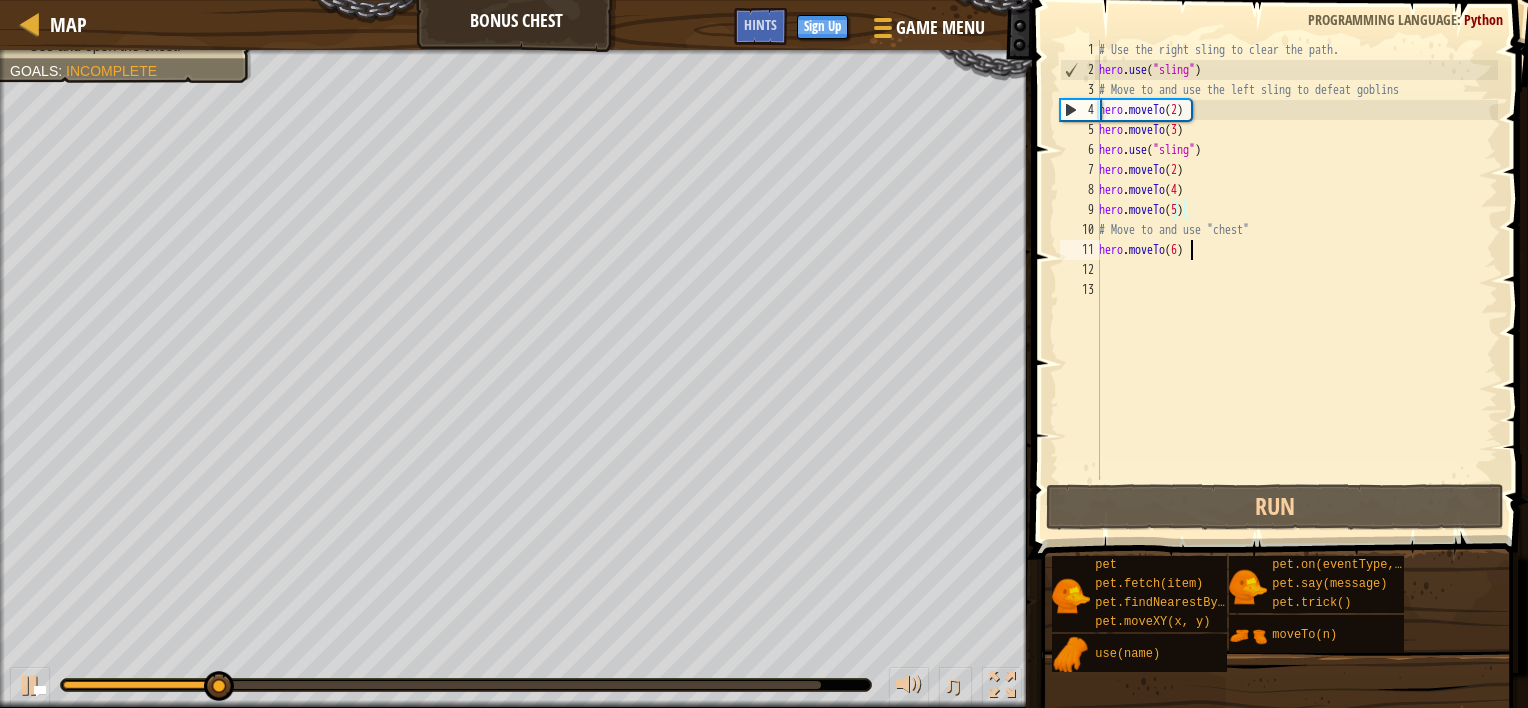 click on "# Use the right sling to clear the path. hero . use ( "sling" ) # Move to and use the left sling to defeat goblins hero . moveTo ( 2 ) hero . moveTo ( 3 ) hero . use ( "sling" ) hero . moveTo ( 2 ) hero . moveTo ( 4 ) hero . moveTo ( 5 ) # Move to and use "chest" hero . moveTo ( 6 )" at bounding box center (1296, 280) 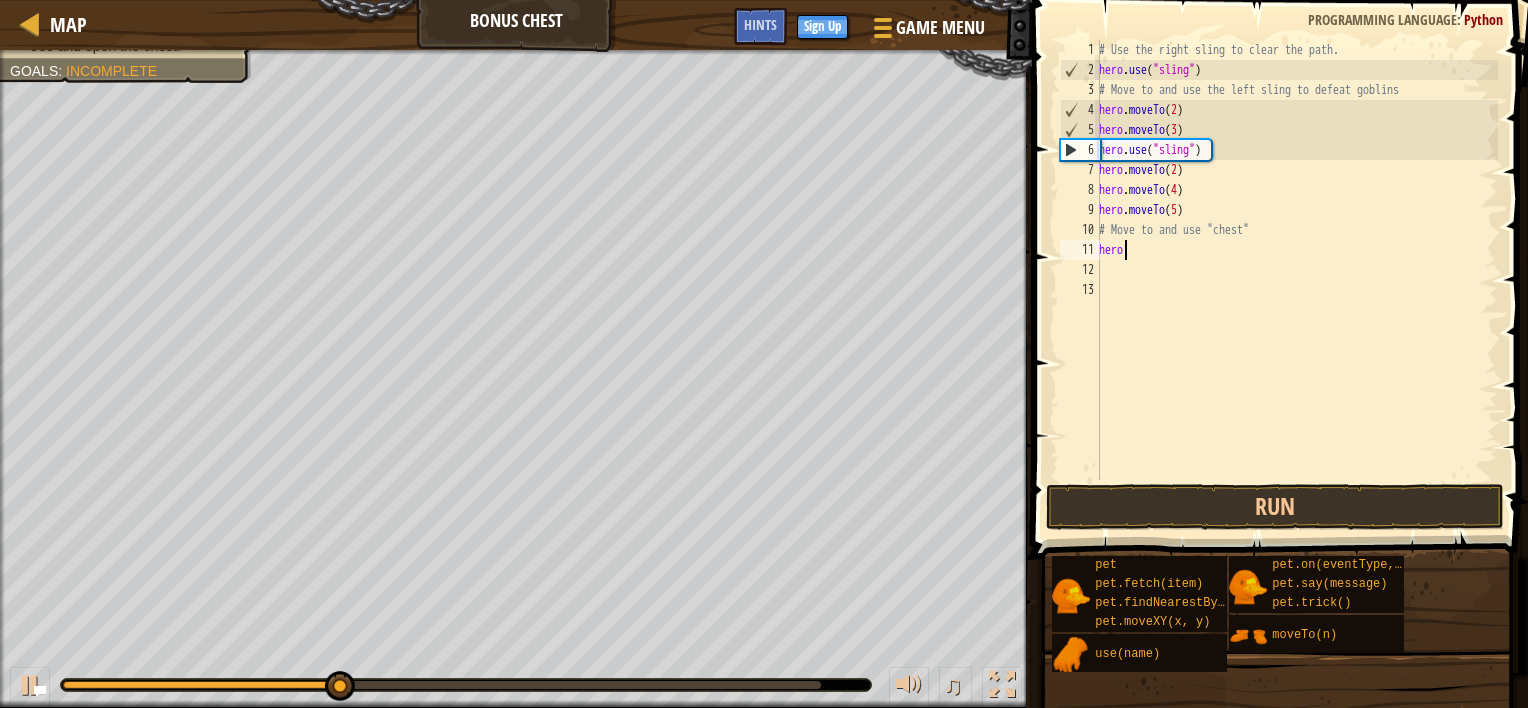 scroll, scrollTop: 9, scrollLeft: 0, axis: vertical 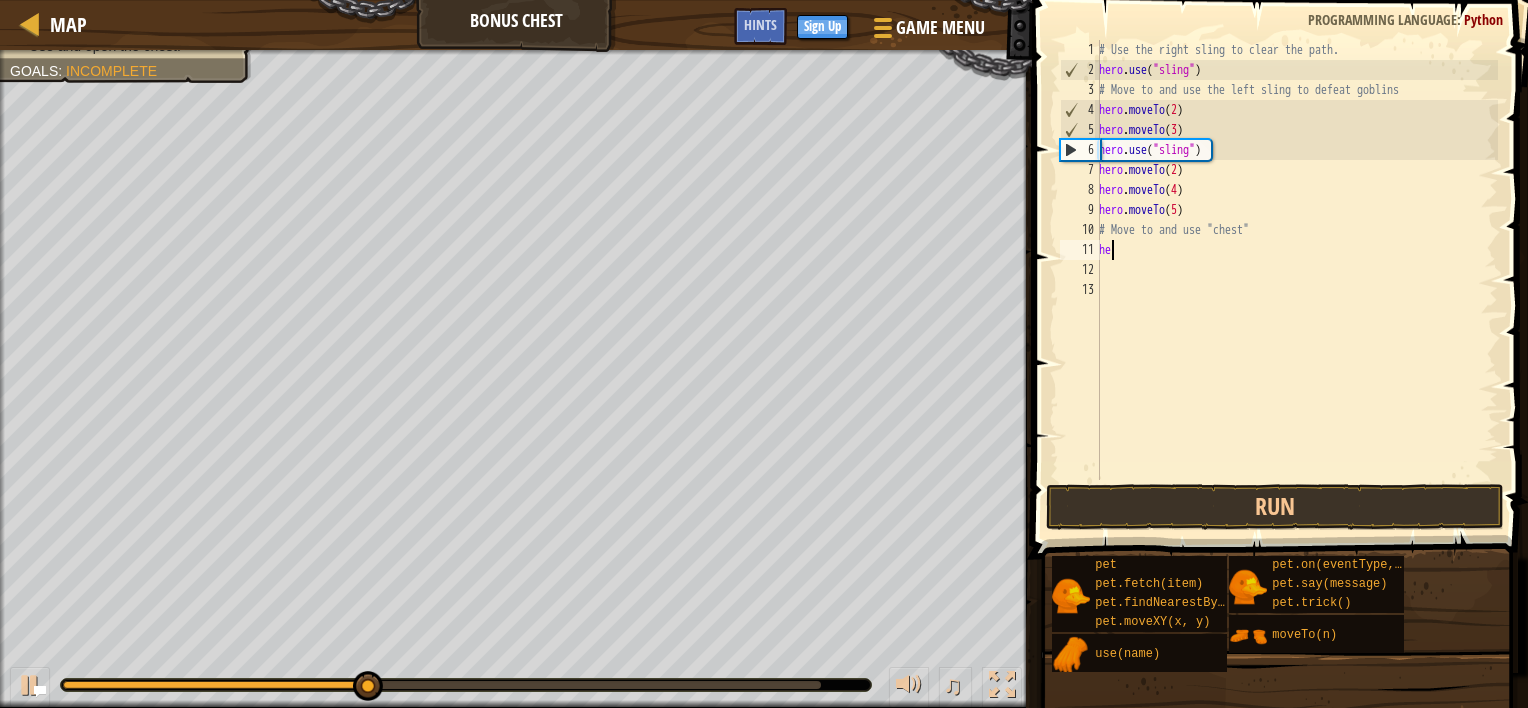 type on "h" 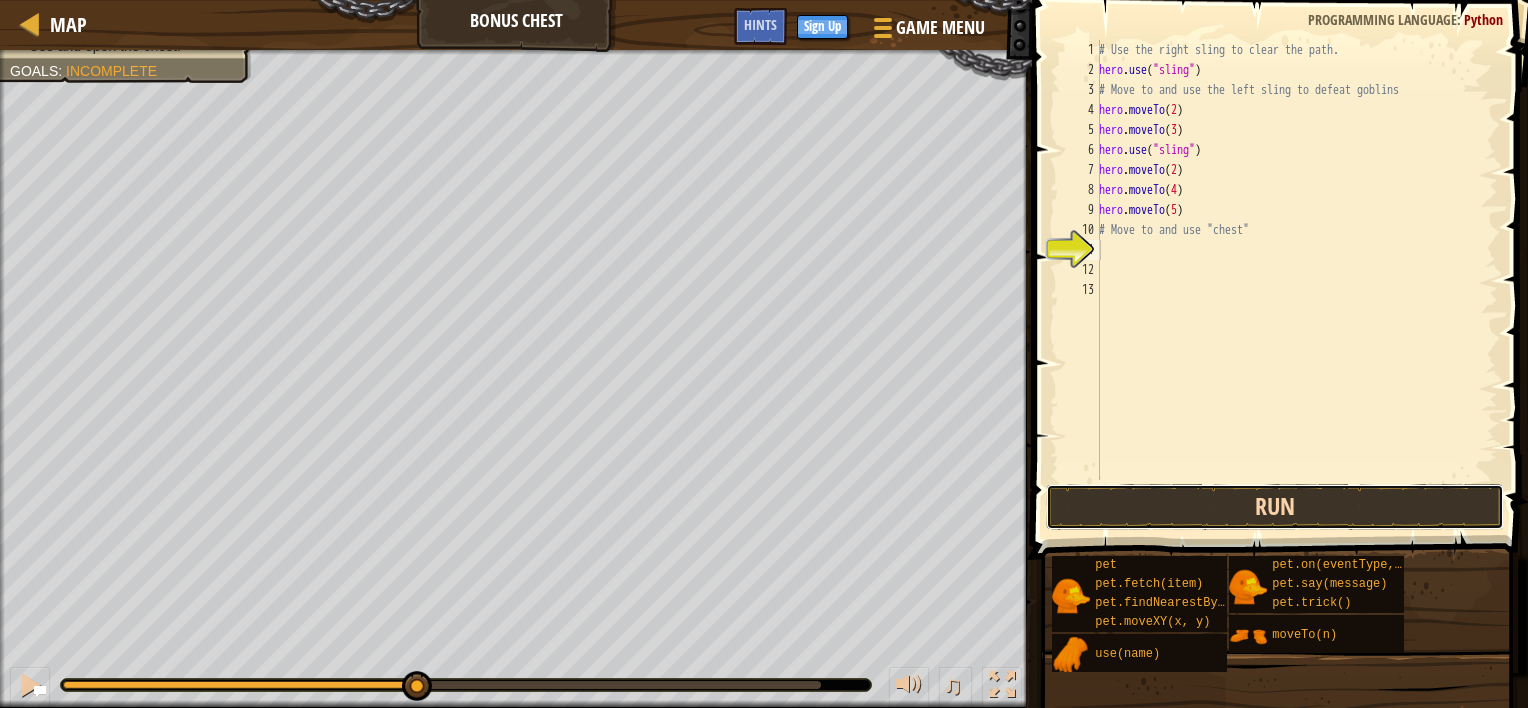 click on "Run" at bounding box center (1275, 507) 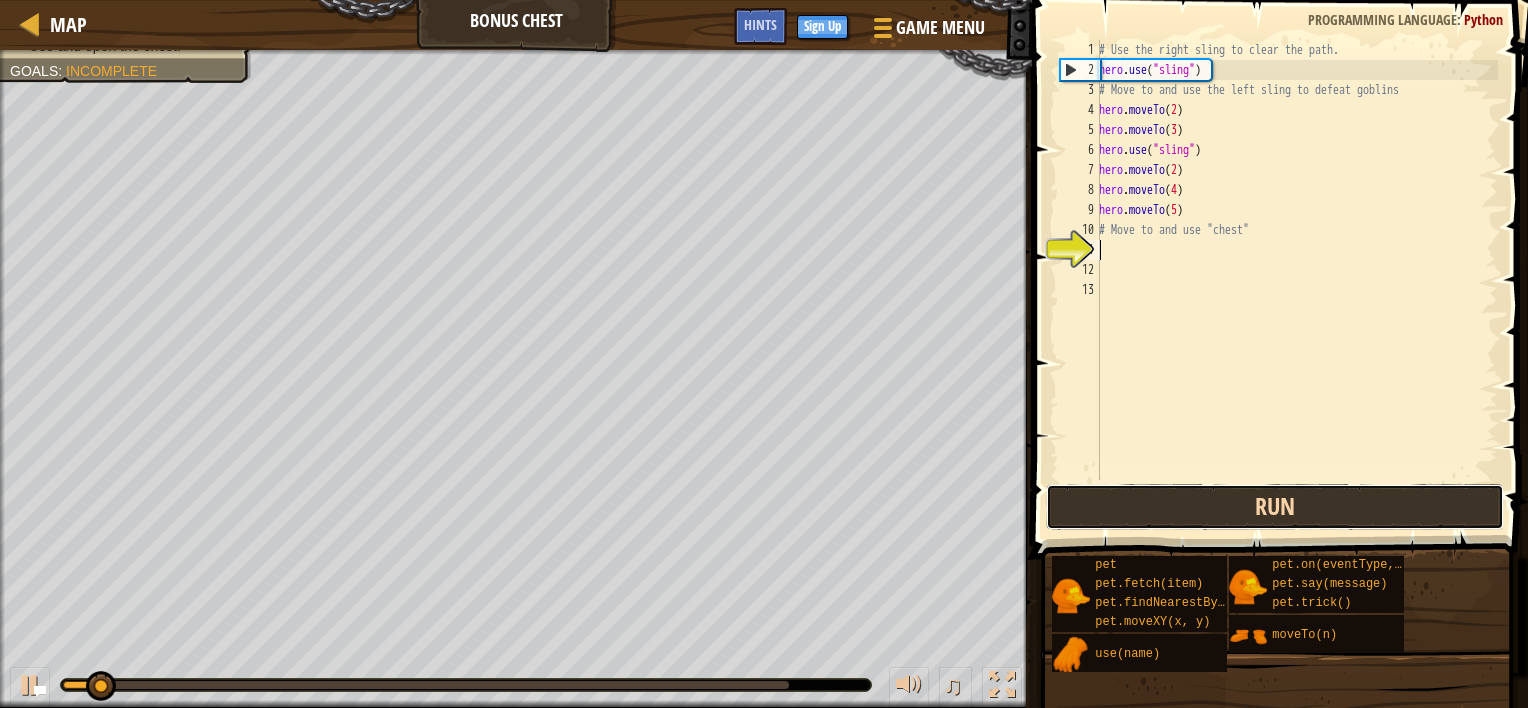 click on "Run" at bounding box center [1275, 507] 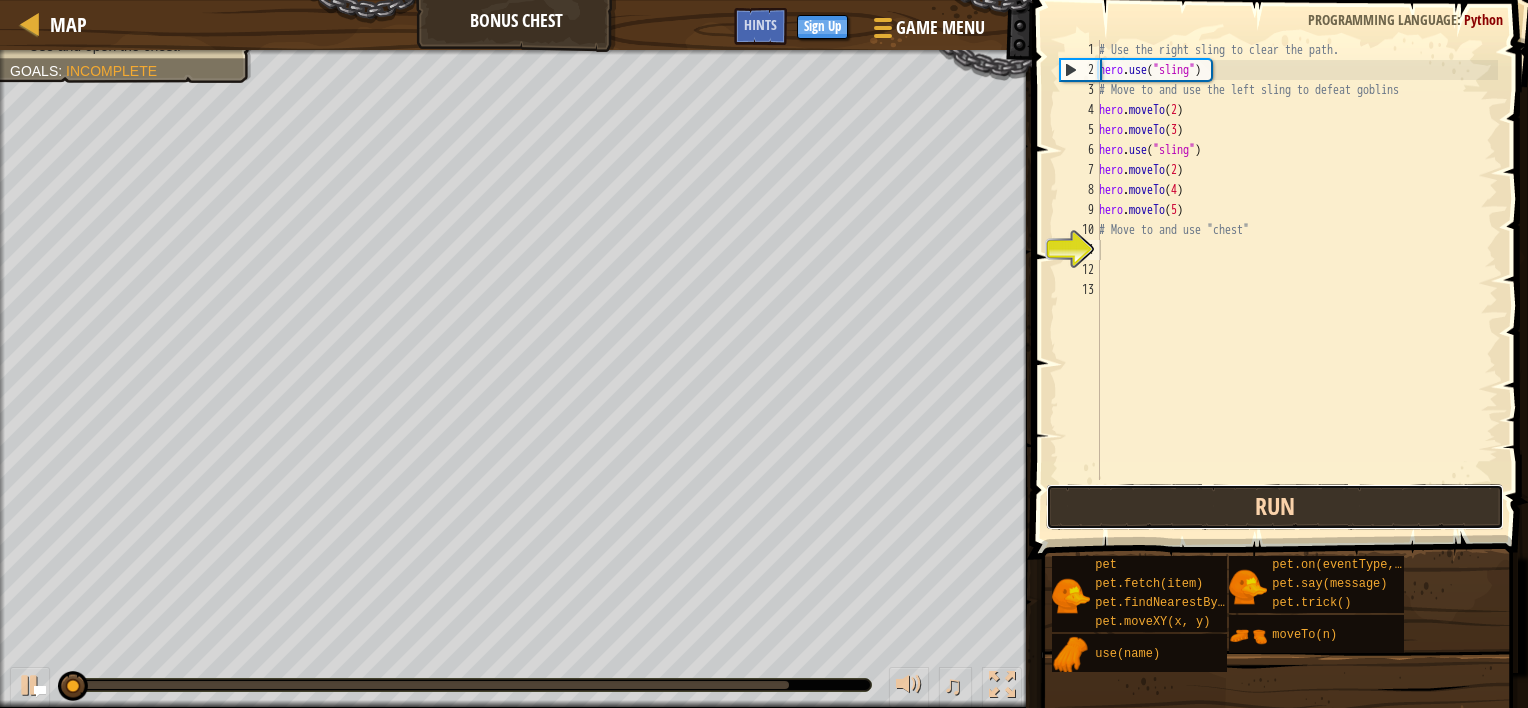 click on "Run" at bounding box center [1275, 507] 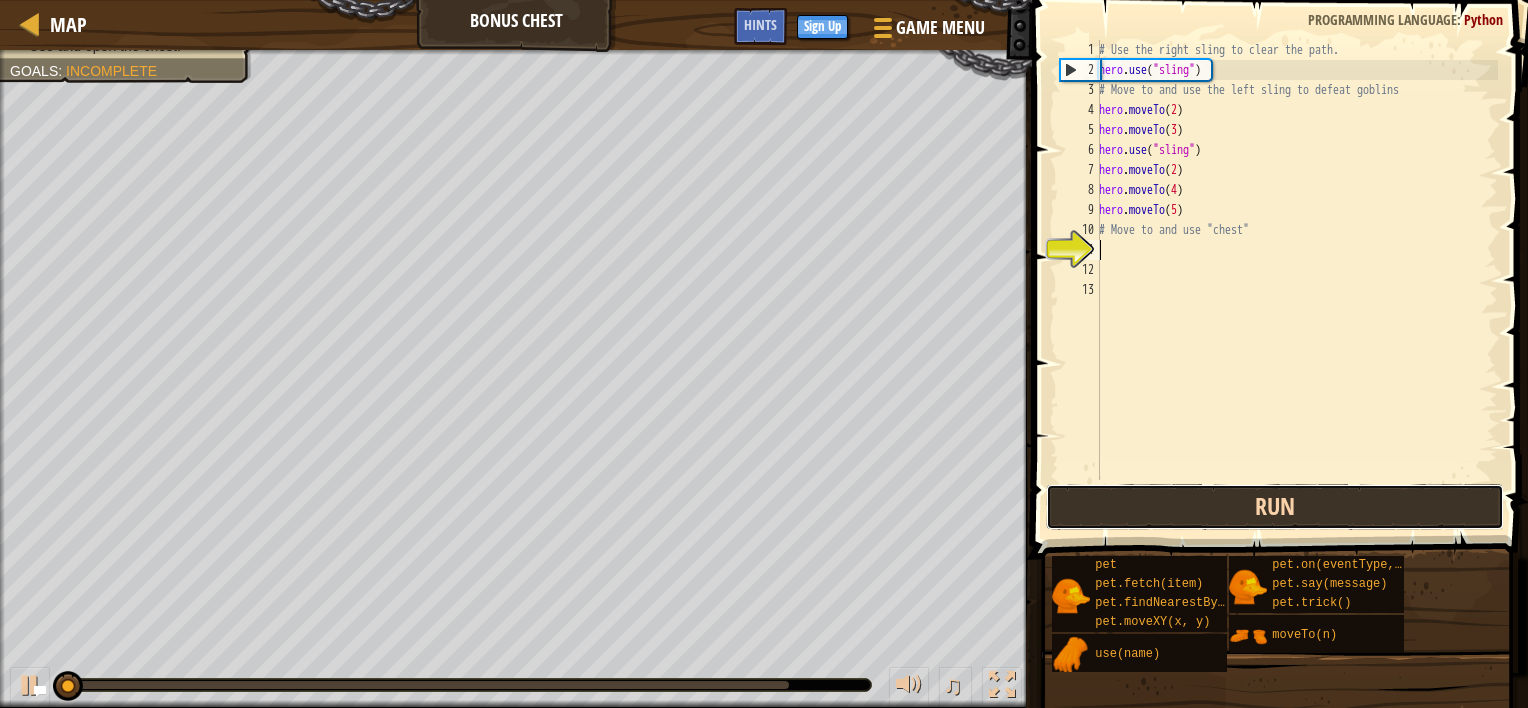 click on "Run" at bounding box center (1275, 507) 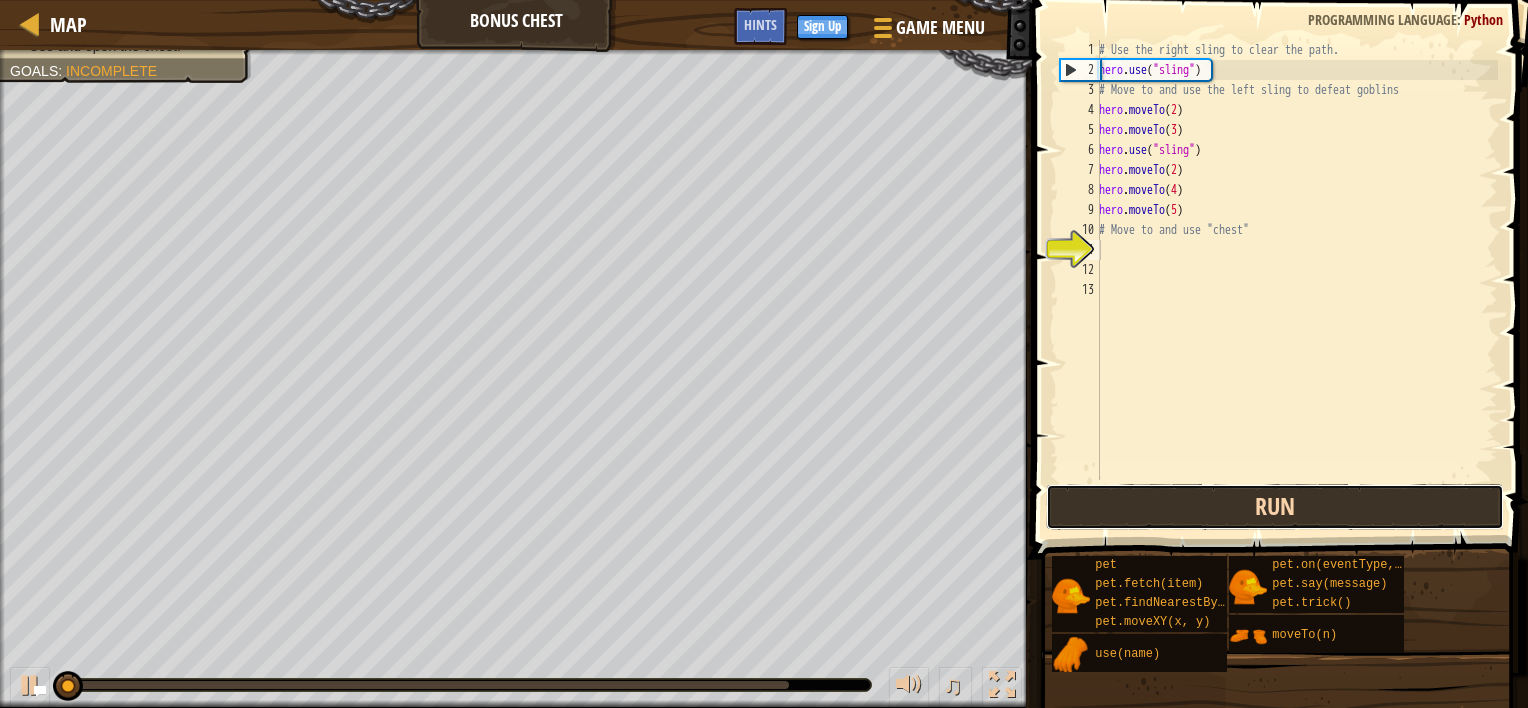 click on "Run" at bounding box center (1275, 507) 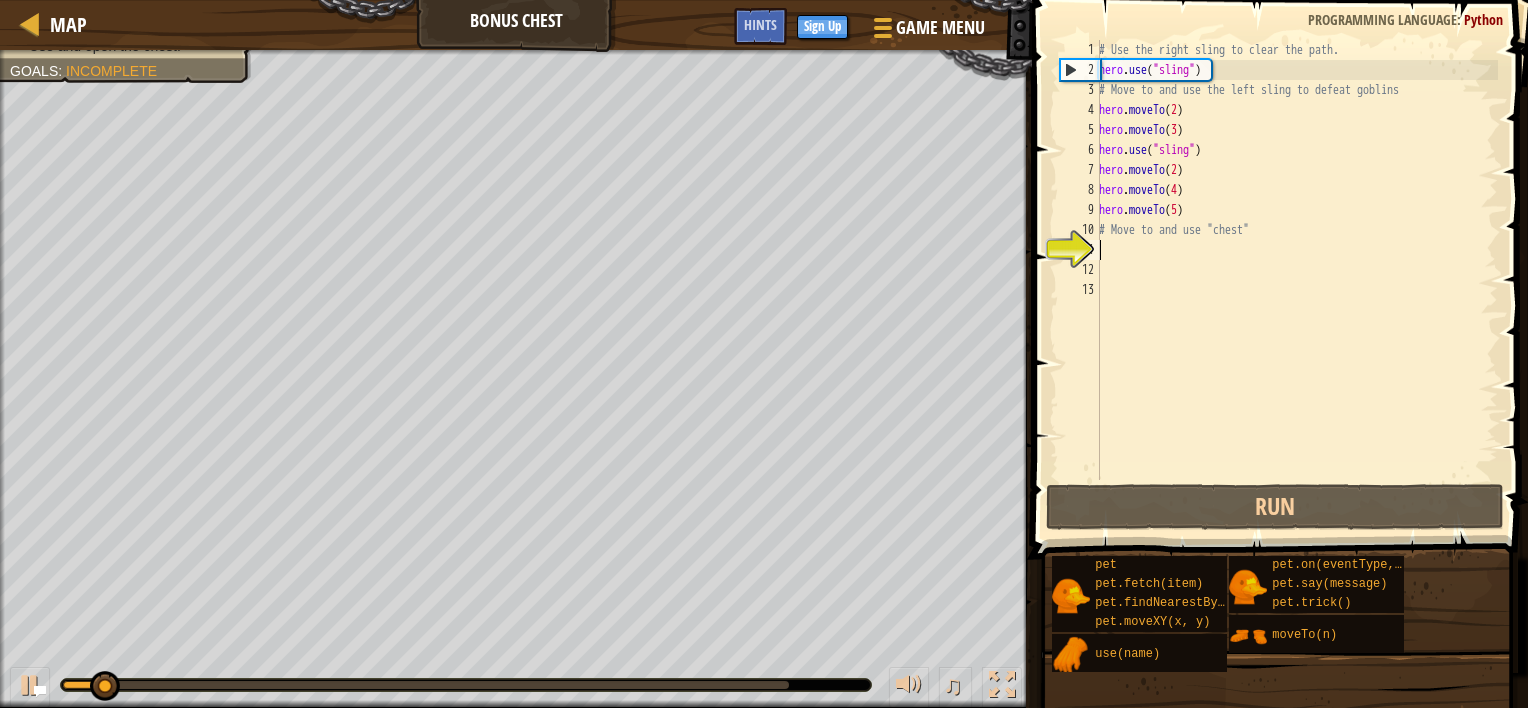 click on "# Use the right sling to clear the path. hero . use ( "sling" ) # Move to and use the left sling to defeat goblins hero . moveTo ( 2 ) hero . moveTo ( 3 ) hero . use ( "sling" ) hero . moveTo ( 2 ) hero . moveTo ( 4 ) hero . moveTo ( 5 ) # Move to and use "chest"" at bounding box center (1296, 280) 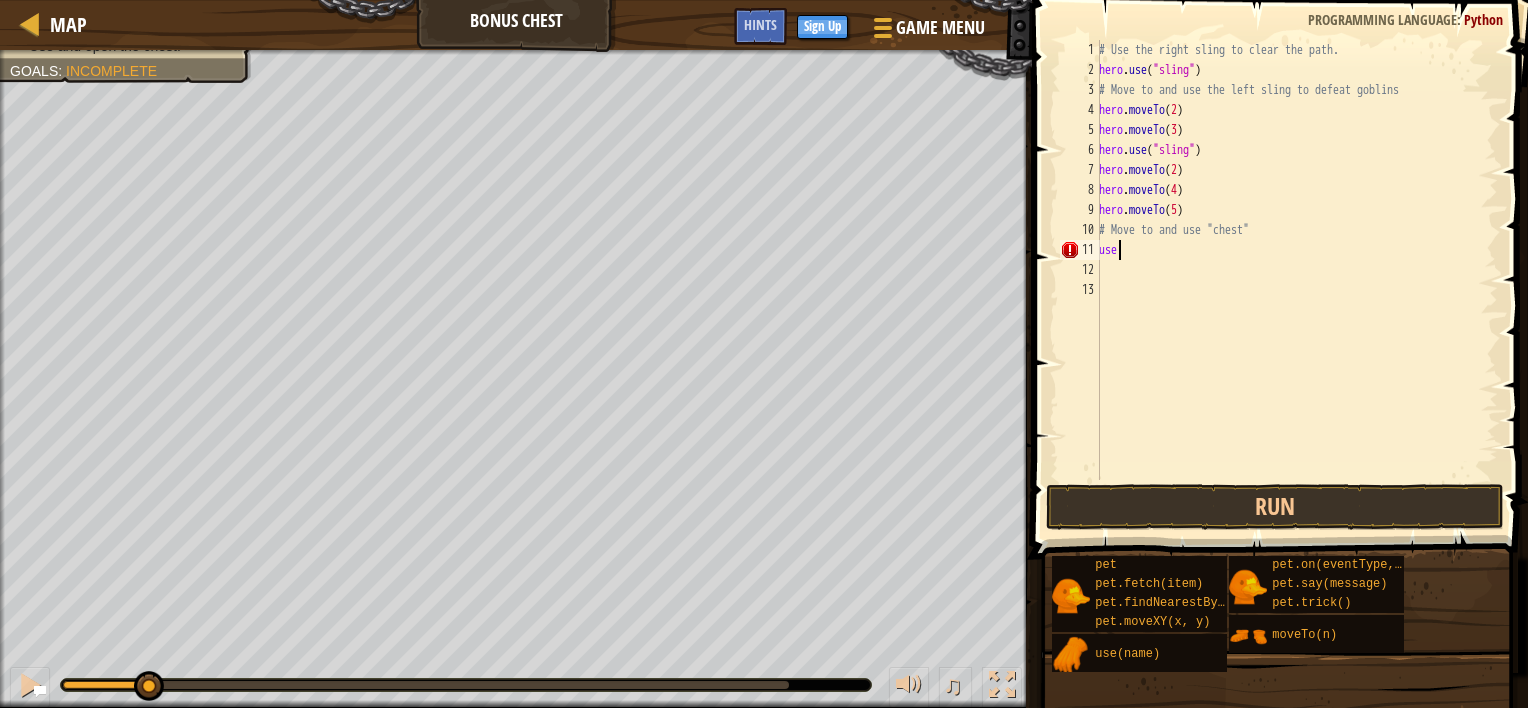scroll, scrollTop: 9, scrollLeft: 0, axis: vertical 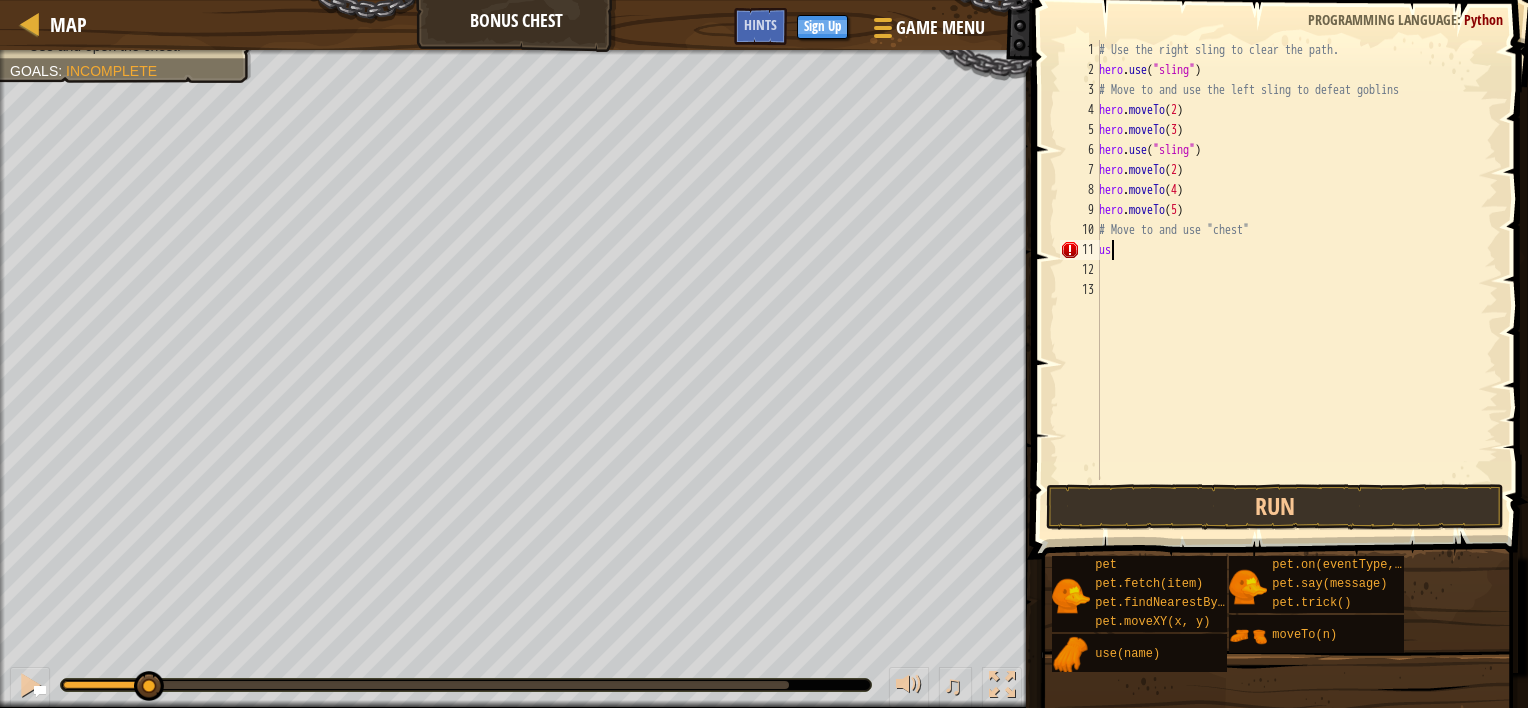type on "u" 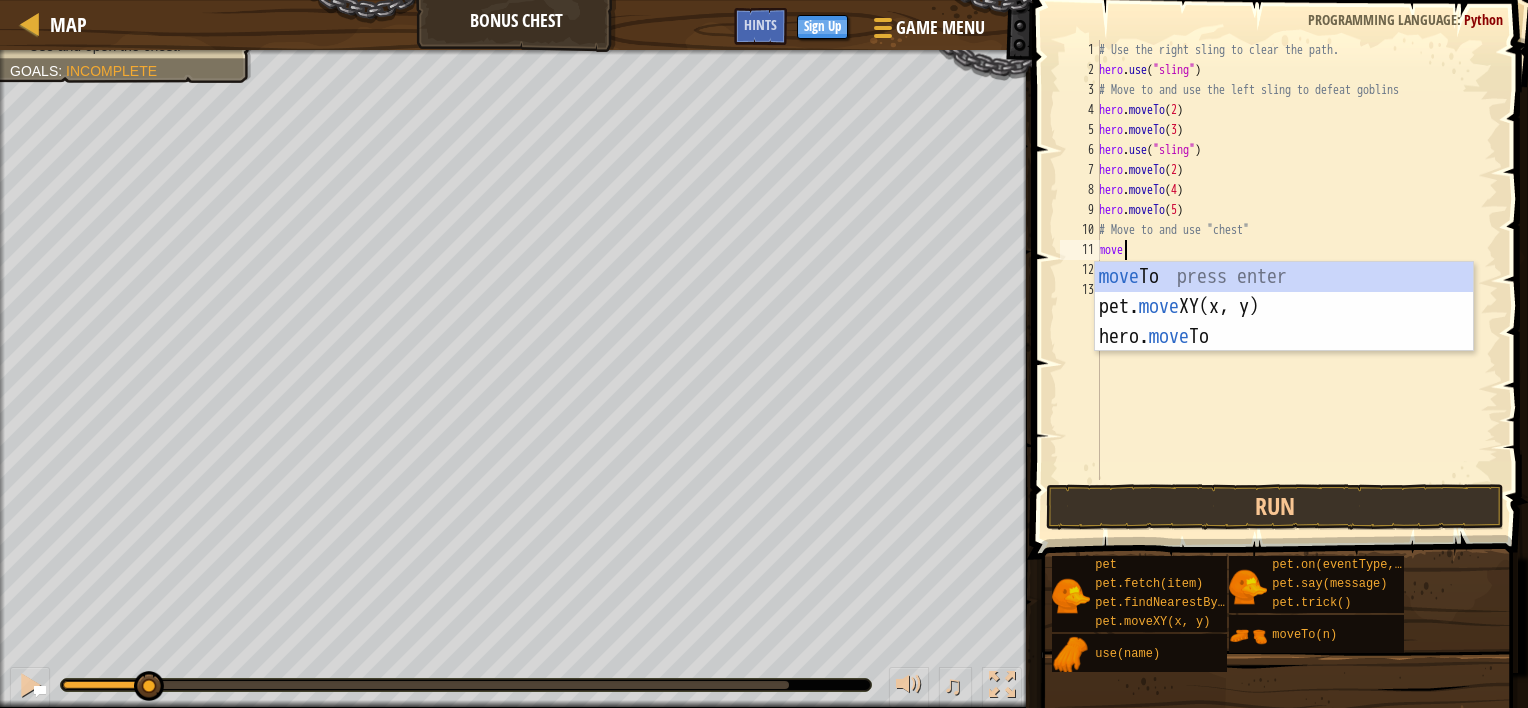 scroll, scrollTop: 9, scrollLeft: 0, axis: vertical 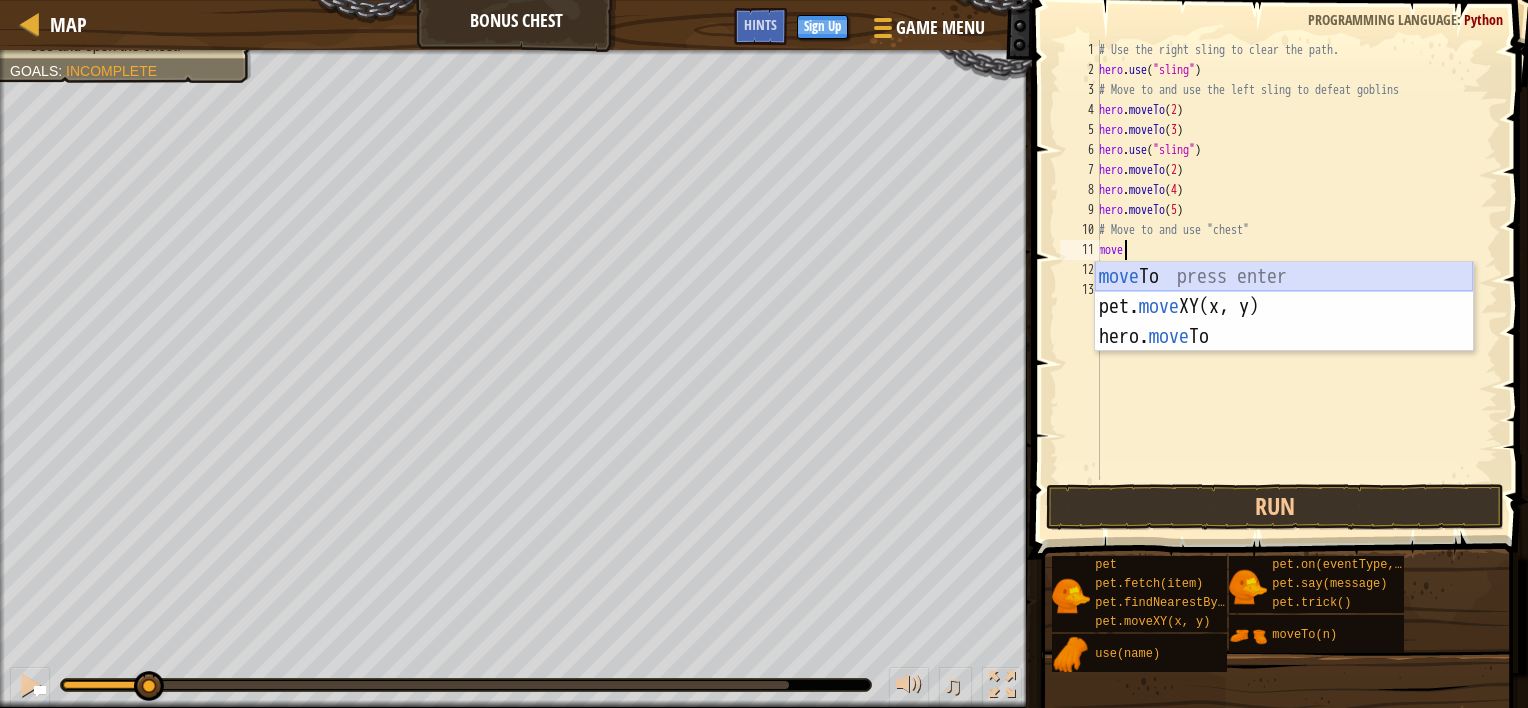 click on "move To press enter pet. move XY(x, y) press enter hero. move To press enter" at bounding box center [1284, 337] 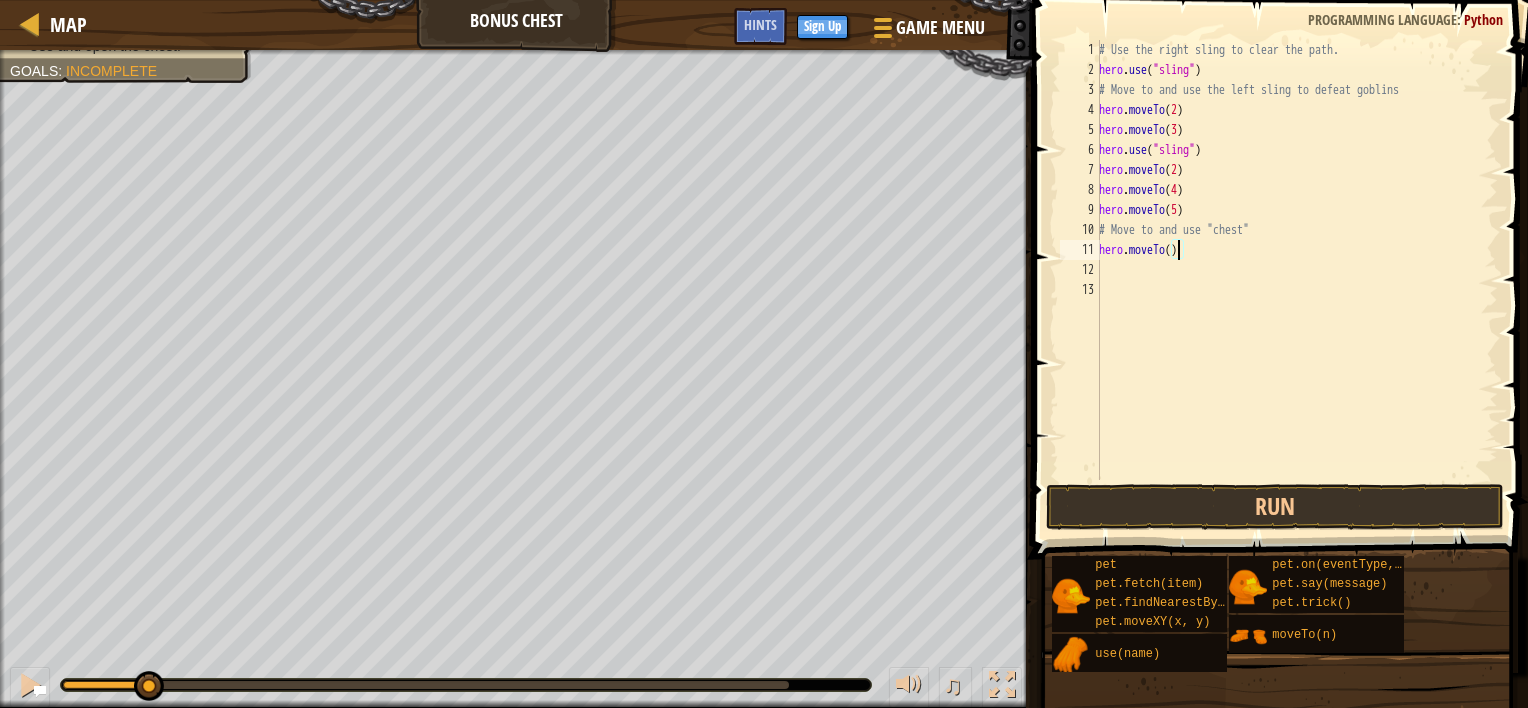 scroll, scrollTop: 9, scrollLeft: 6, axis: both 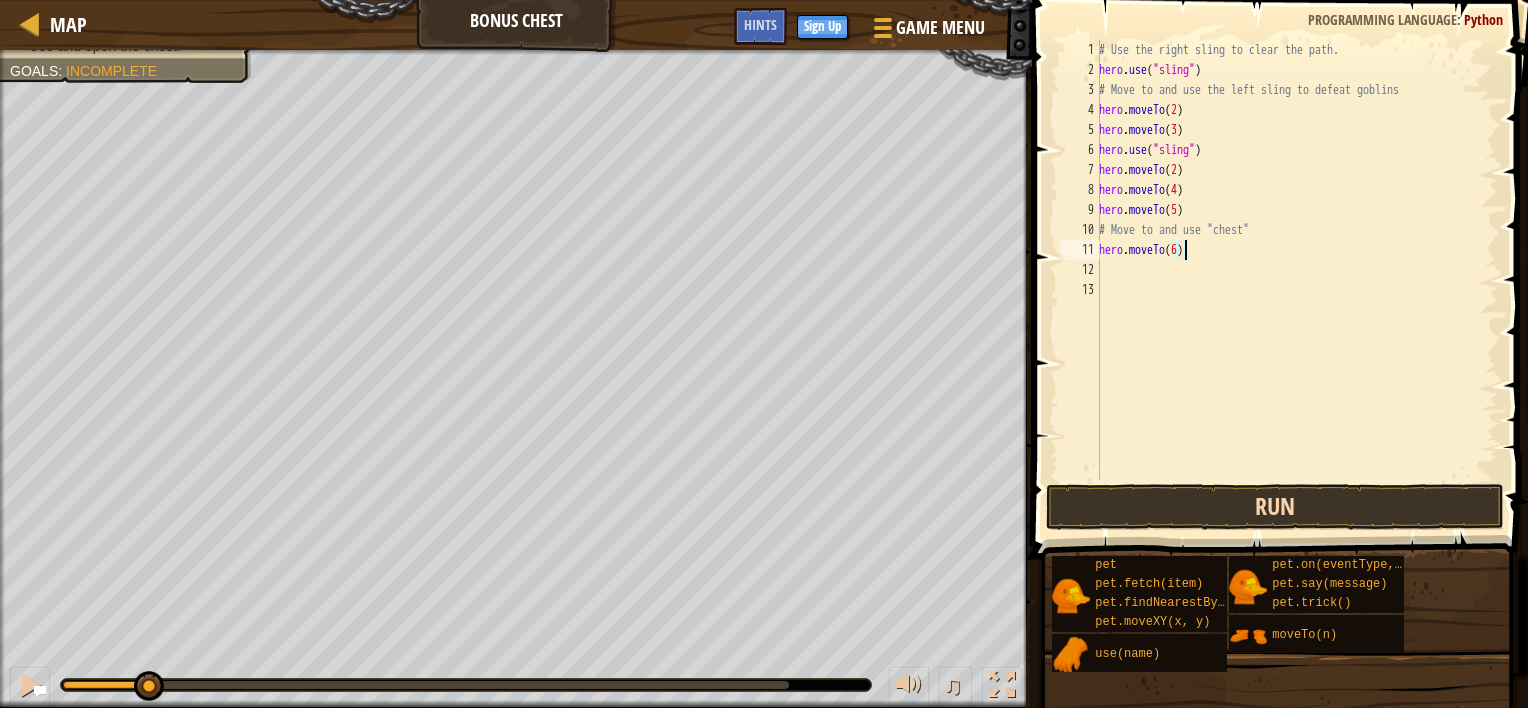 type on "hero.moveTo(6)" 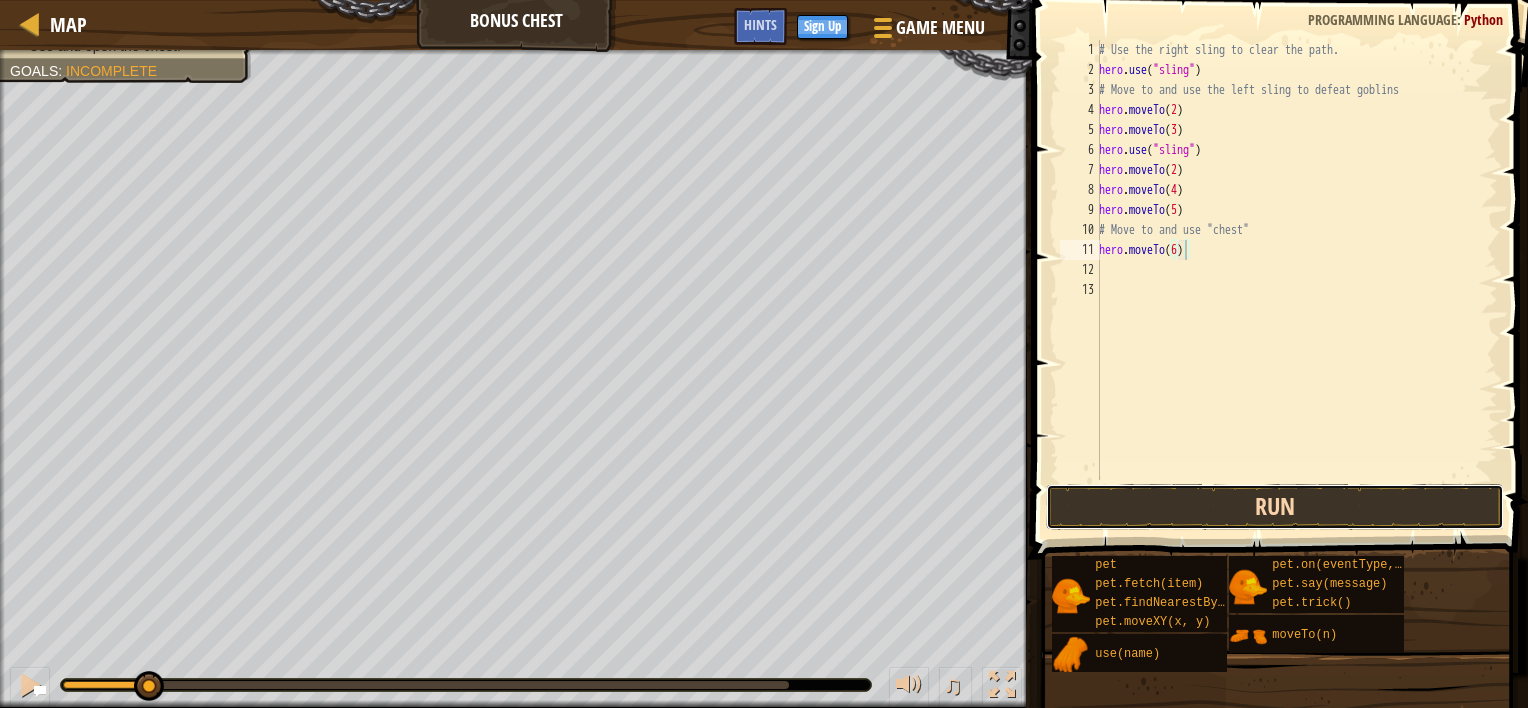 click on "Run" at bounding box center [1275, 507] 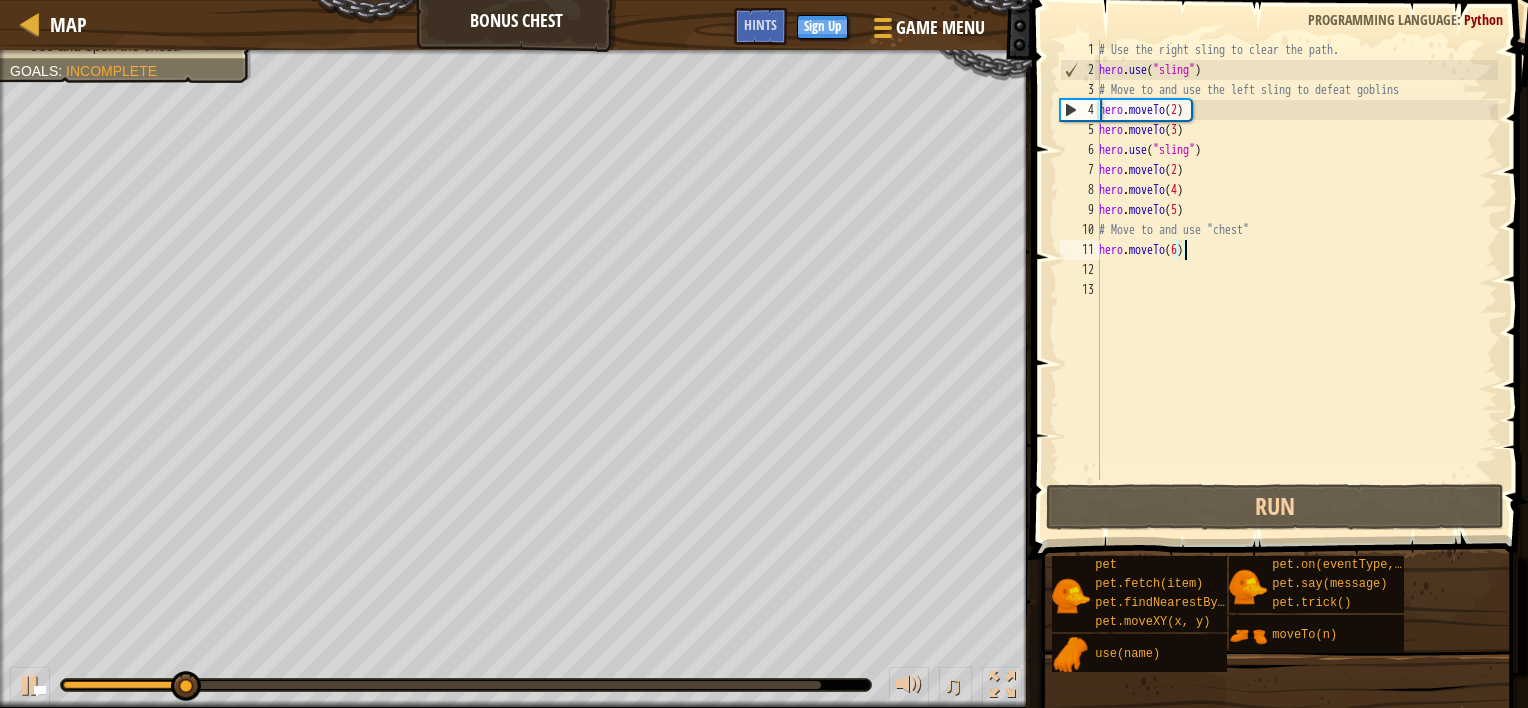 click on "# Use the right sling to clear the path. hero . use ( "sling" ) # Move to and use the left sling to defeat goblins hero . moveTo ( 2 ) hero . moveTo ( 3 ) hero . use ( "sling" ) hero . moveTo ( 2 ) hero . moveTo ( 4 ) hero . moveTo ( 5 ) # Move to and use "chest" hero . moveTo ( 6 )" at bounding box center [1296, 280] 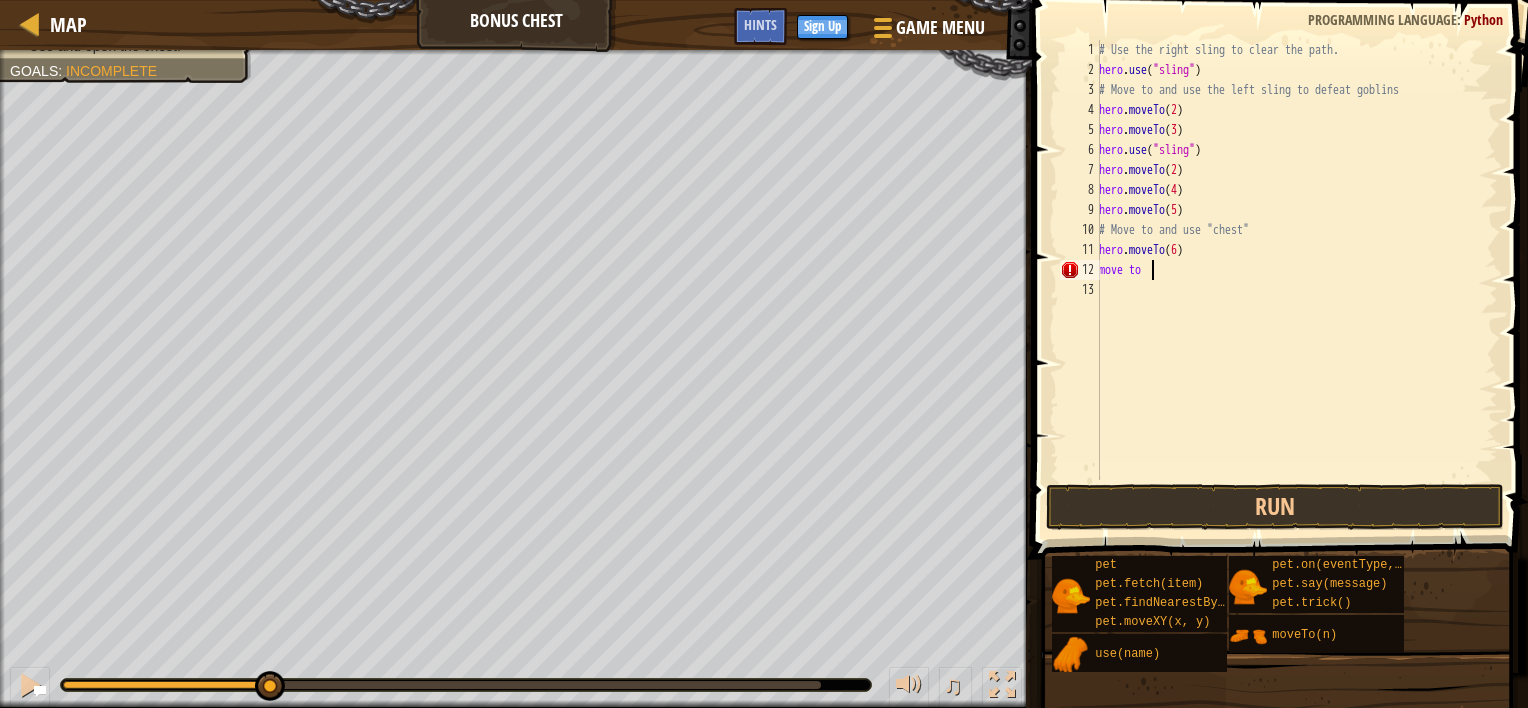 scroll, scrollTop: 9, scrollLeft: 4, axis: both 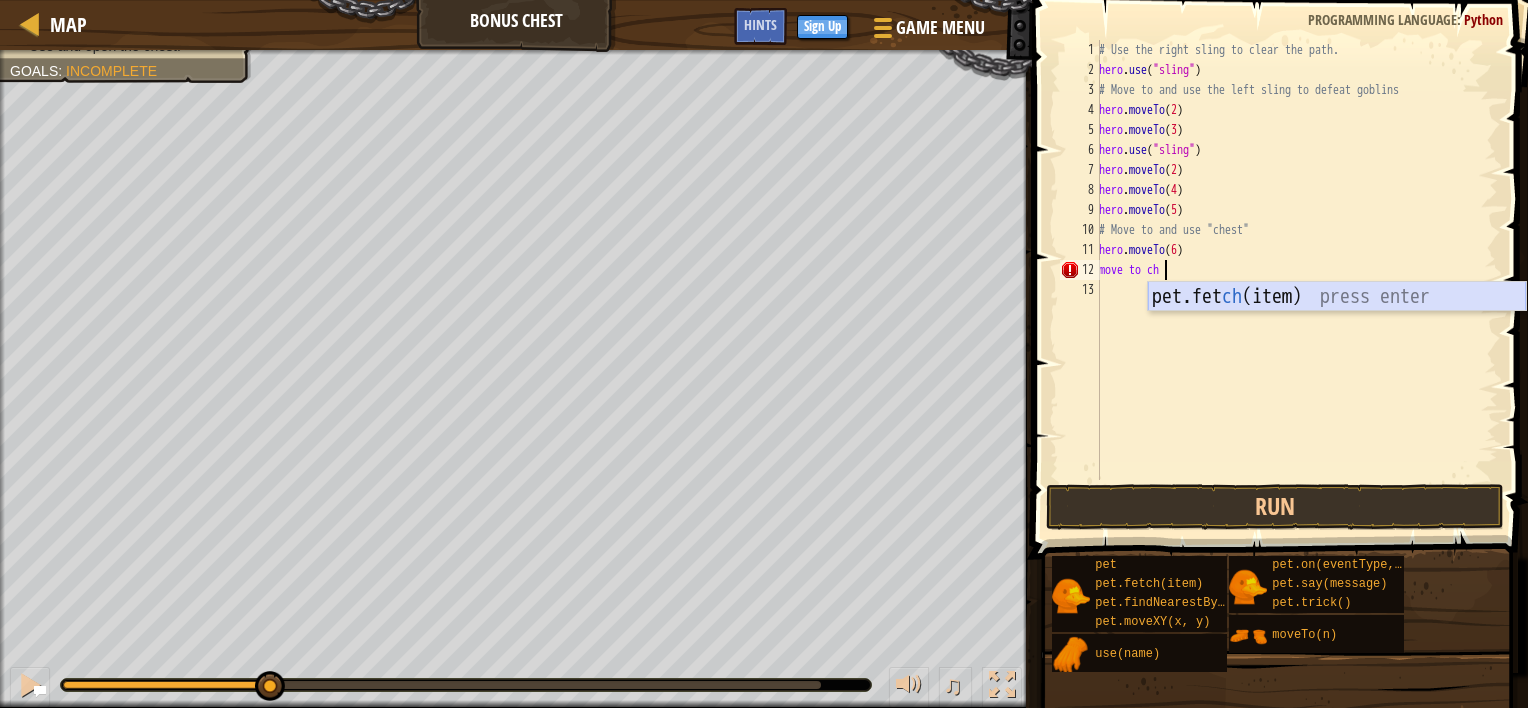 click on "pet.fet ch (item) press enter" at bounding box center [1337, 327] 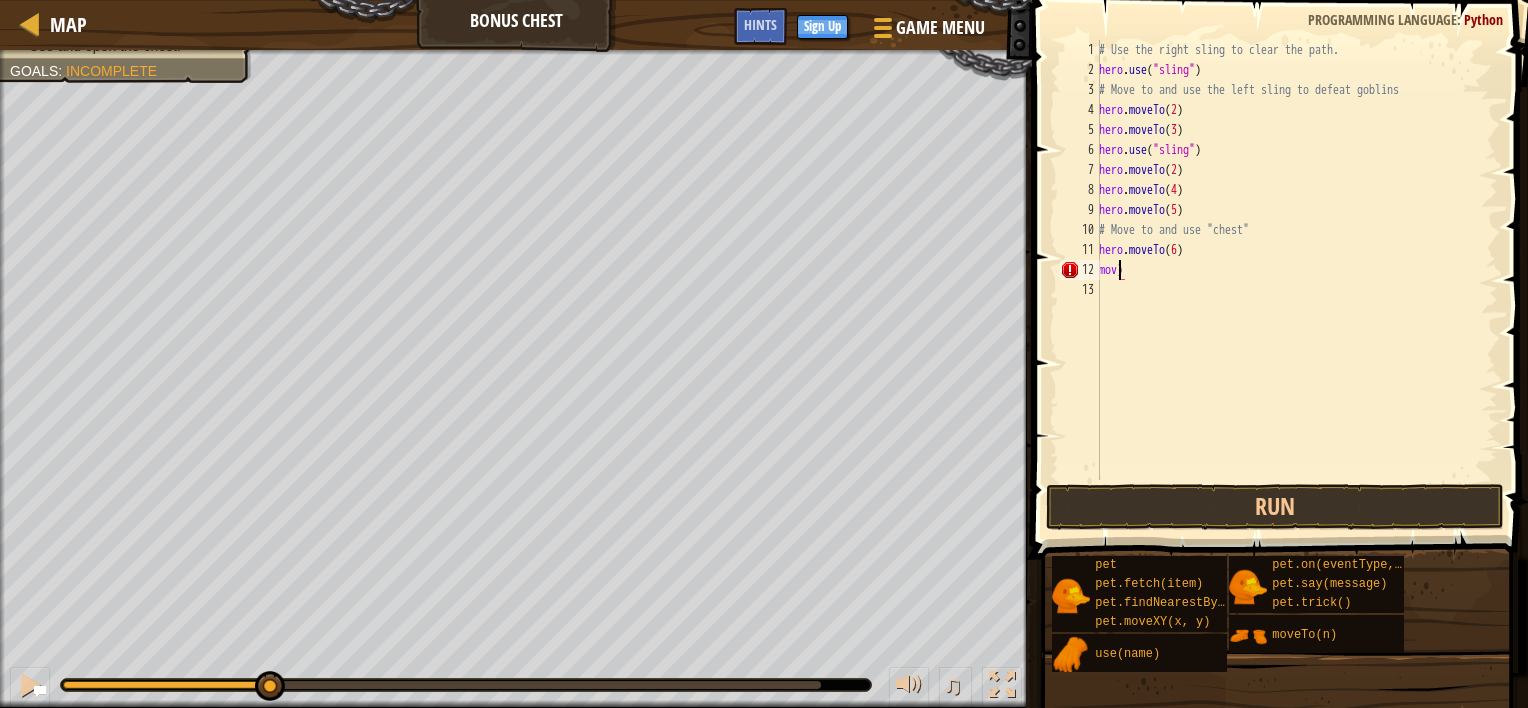 scroll, scrollTop: 9, scrollLeft: 0, axis: vertical 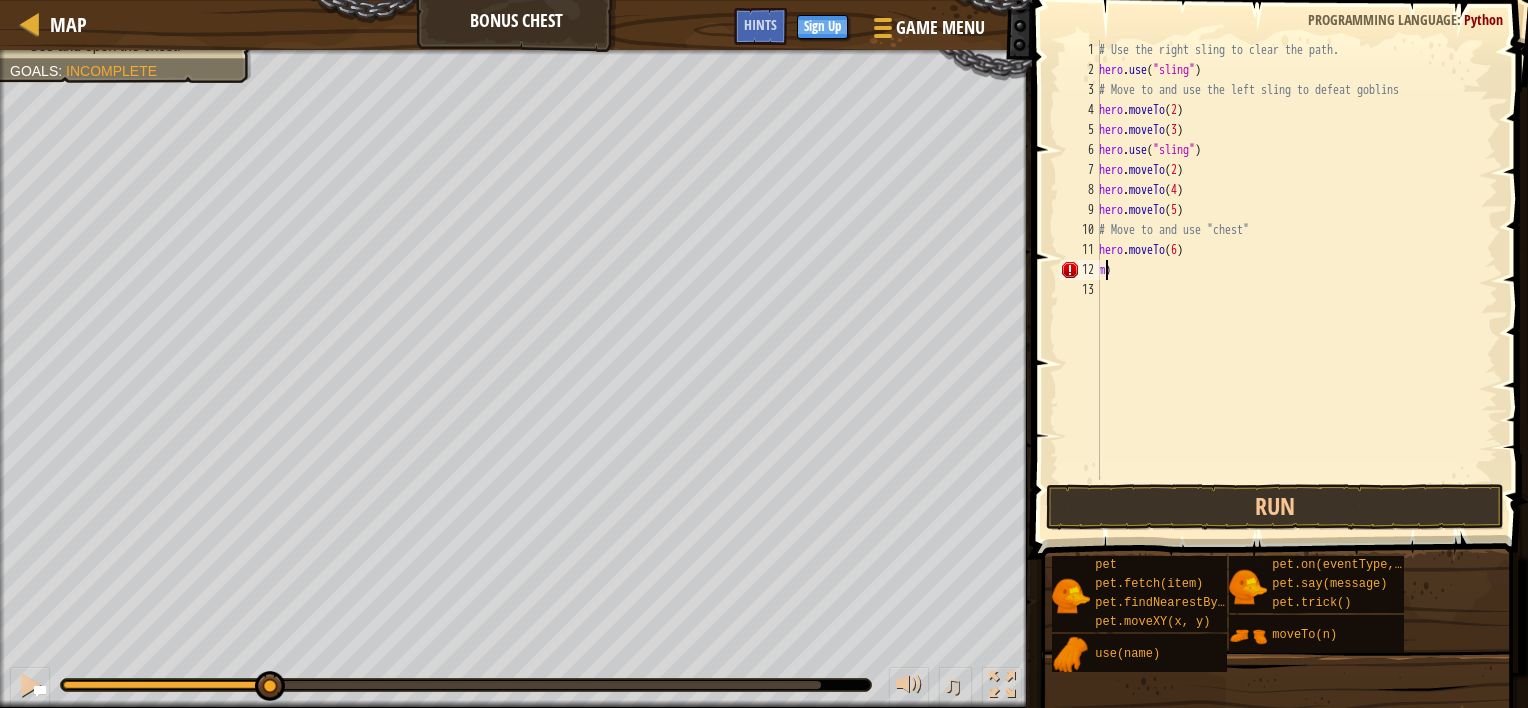 type on ")" 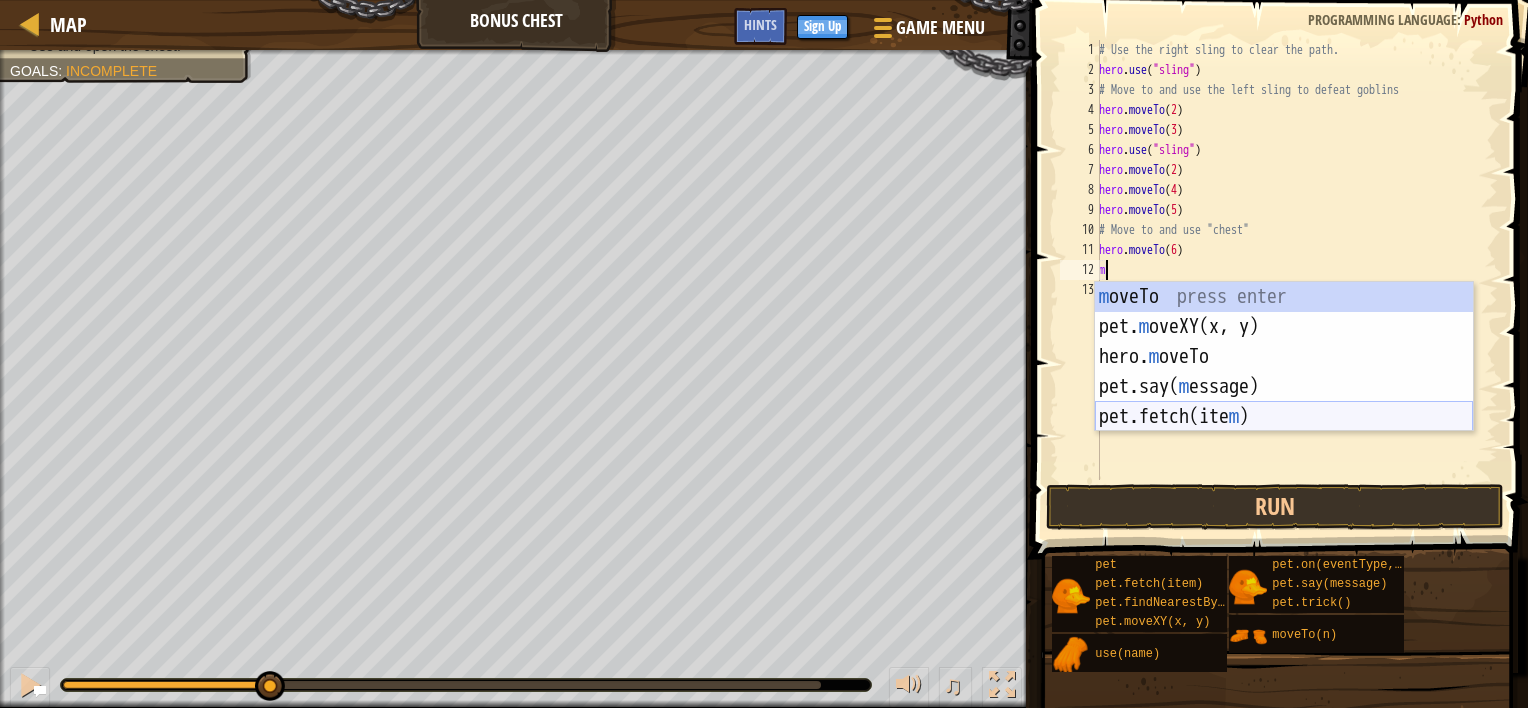 click on "m oveTo press enter pet. m oveXY(x, y) press enter hero. m oveTo press enter pet.say( m essage) press enter pet.fetch(ite m ) press enter" at bounding box center [1284, 387] 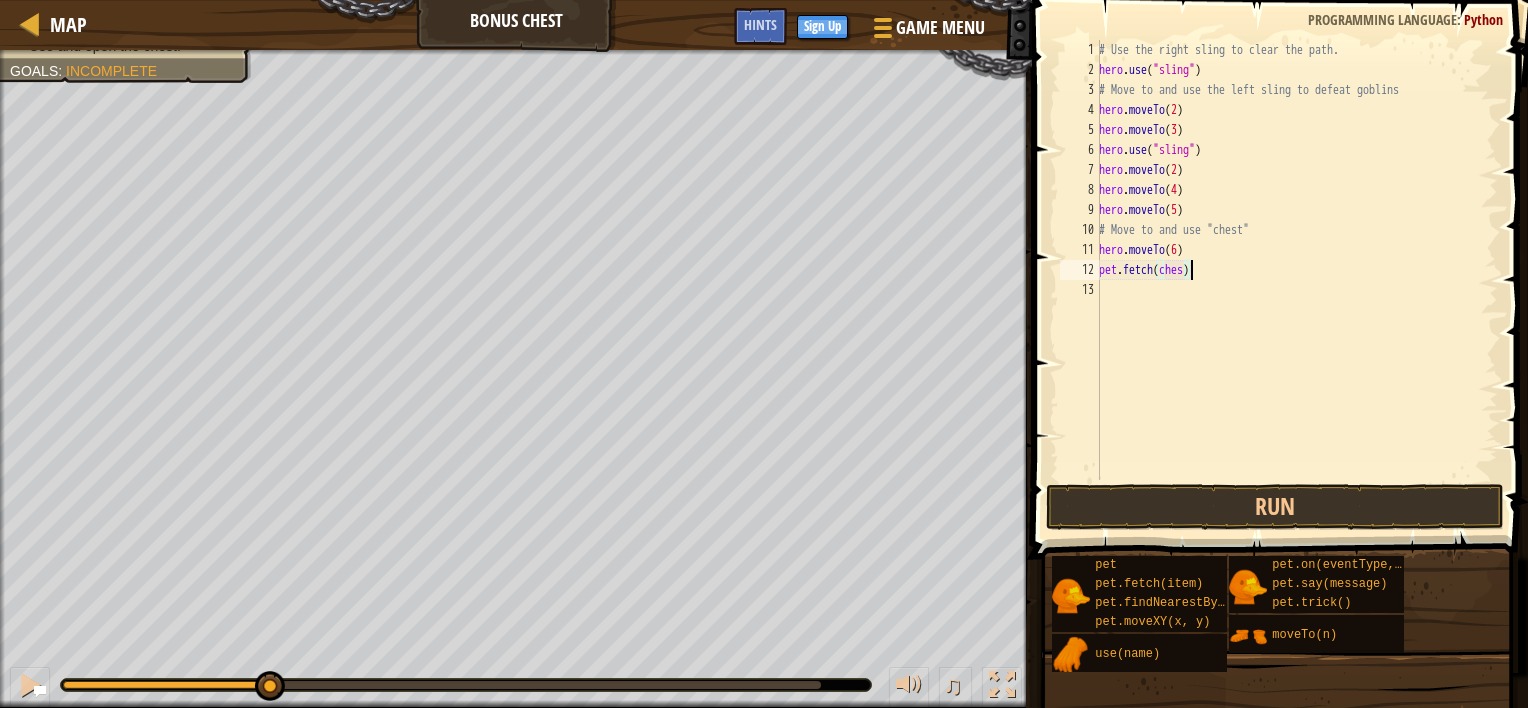 scroll, scrollTop: 9, scrollLeft: 7, axis: both 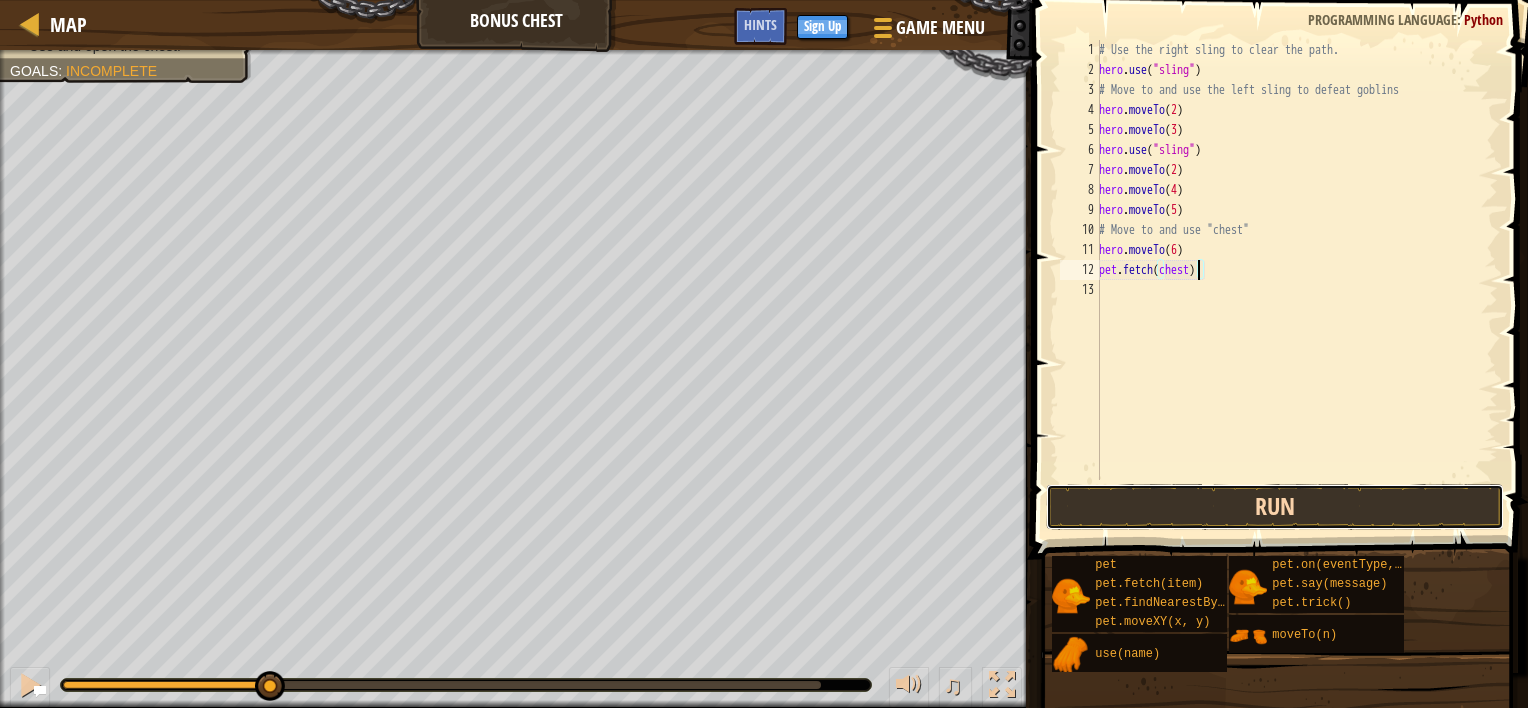 click on "Run" at bounding box center [1275, 507] 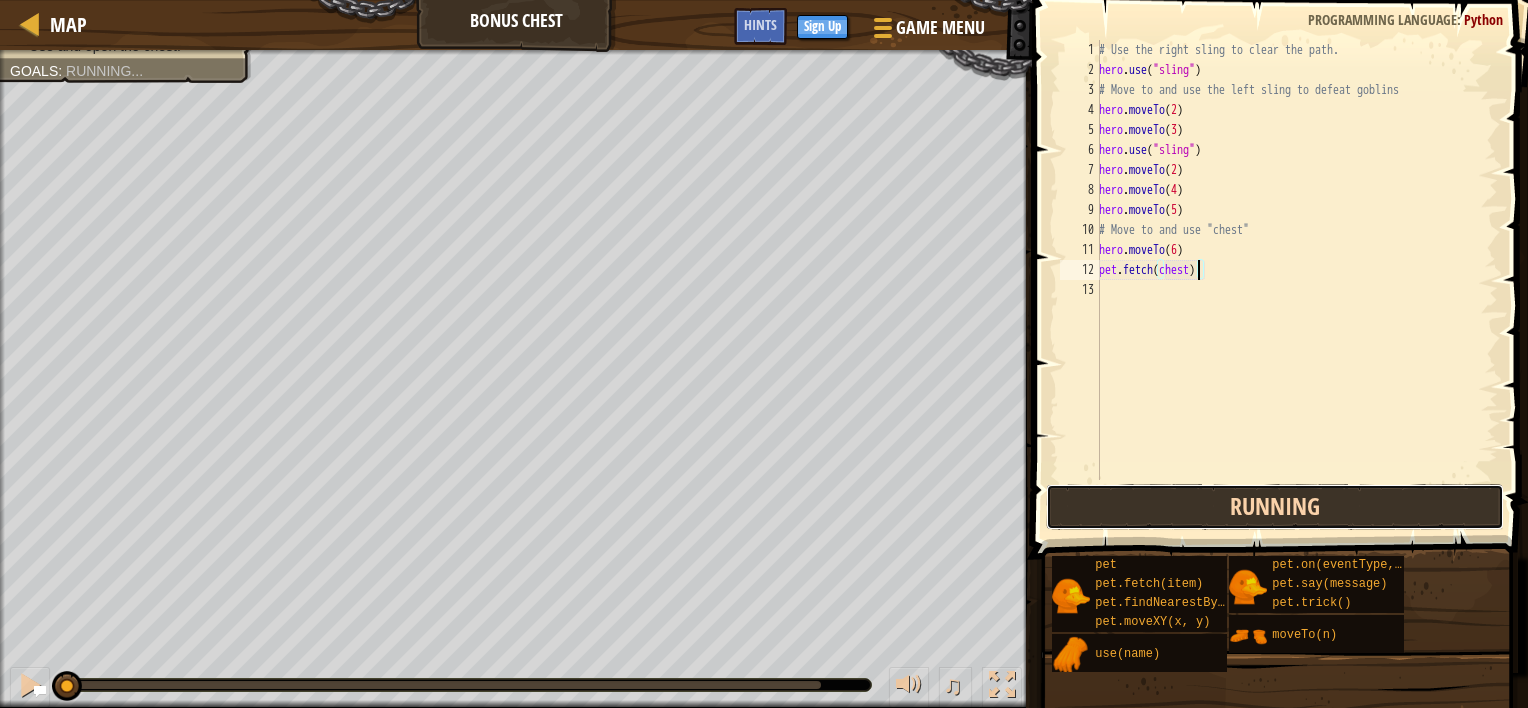 click on "Running" at bounding box center (1275, 507) 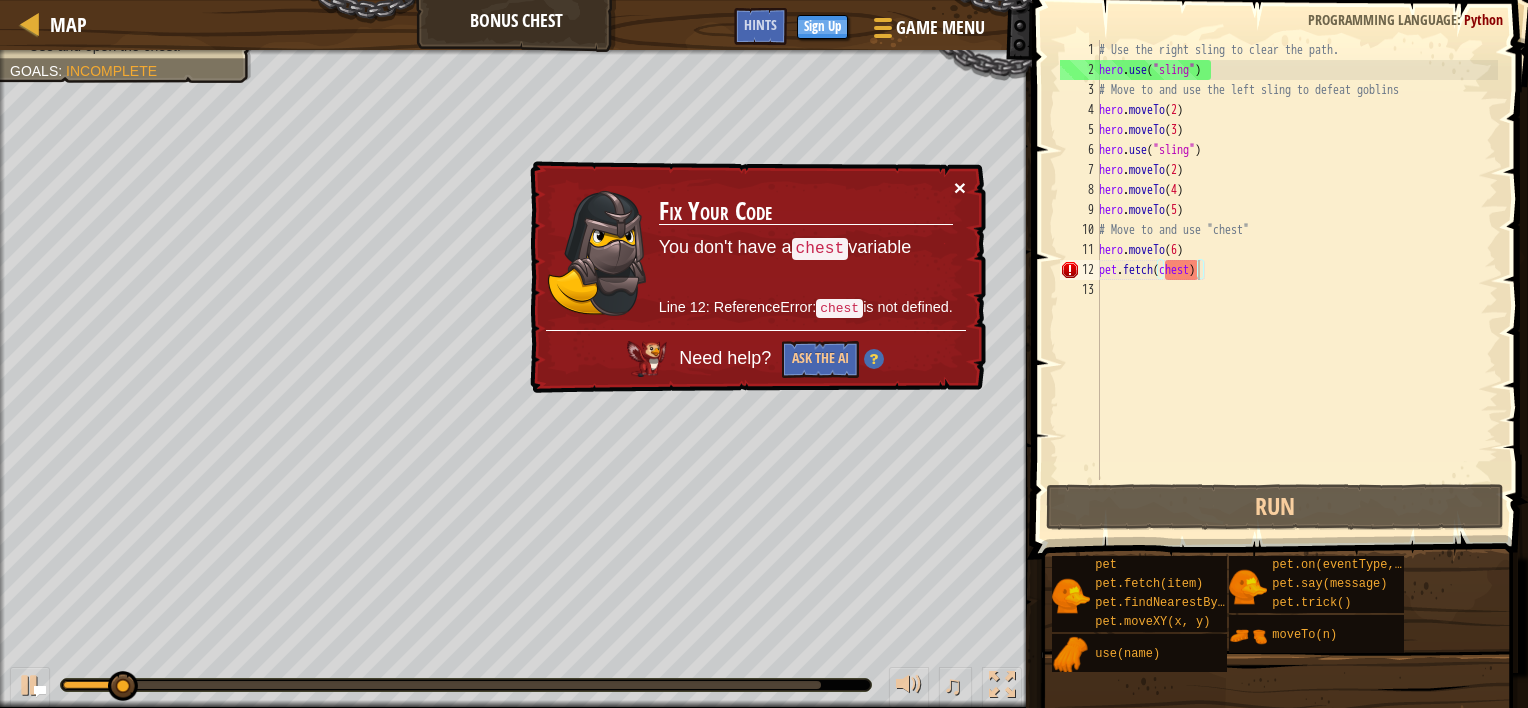 click on "×" at bounding box center (960, 187) 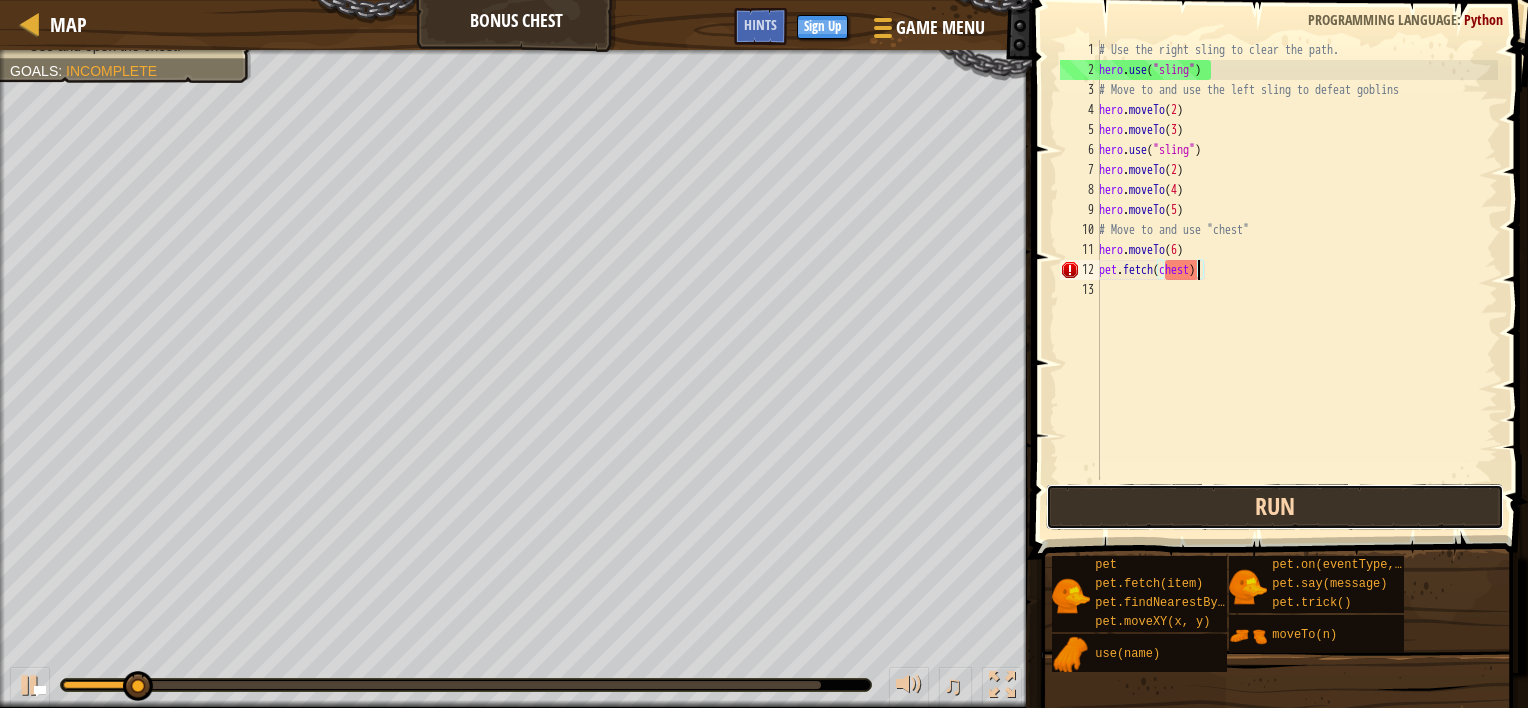 click on "Run" at bounding box center [1275, 507] 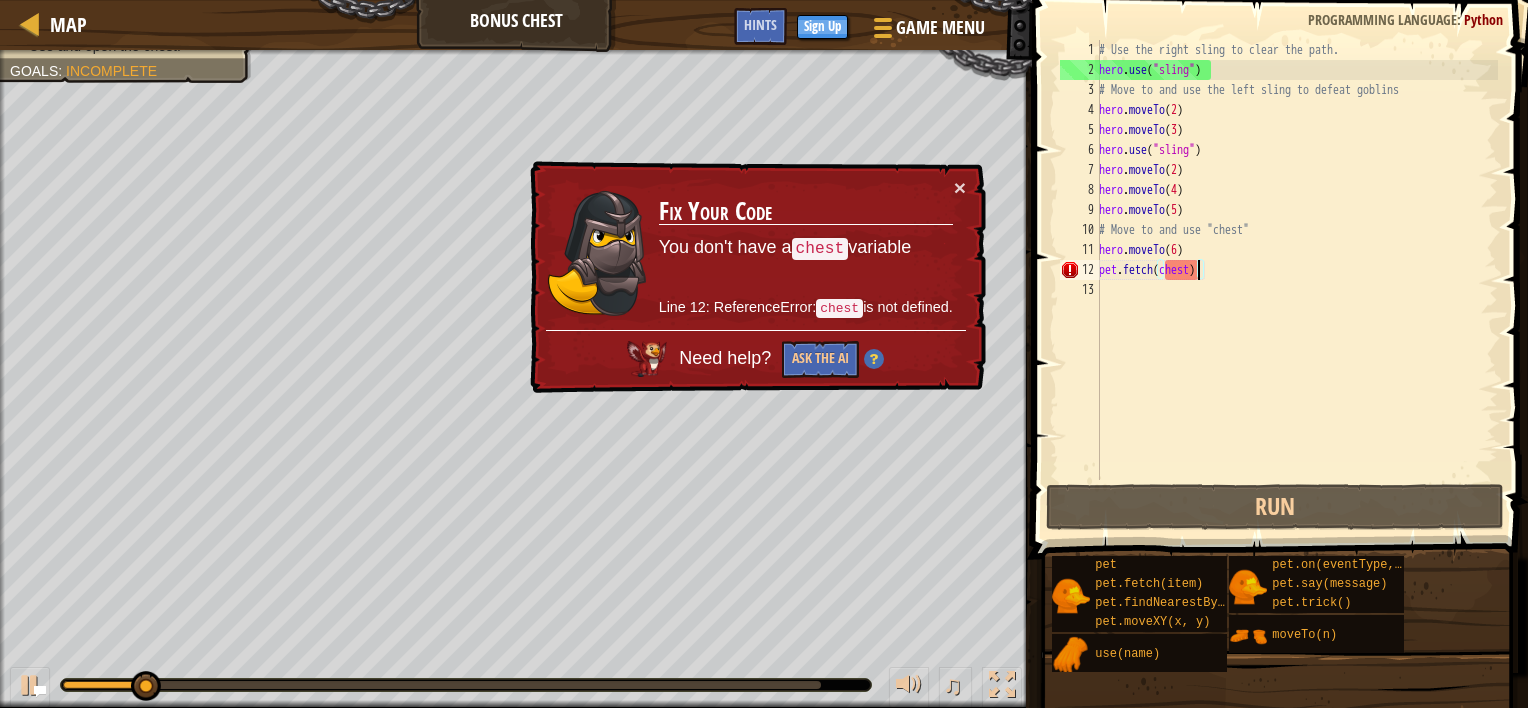 click on "× Fix Your Code You don't have a   chest  variable
Line 12: ReferenceError:  chest  is not defined.
Need help? Ask the AI" at bounding box center (756, 277) 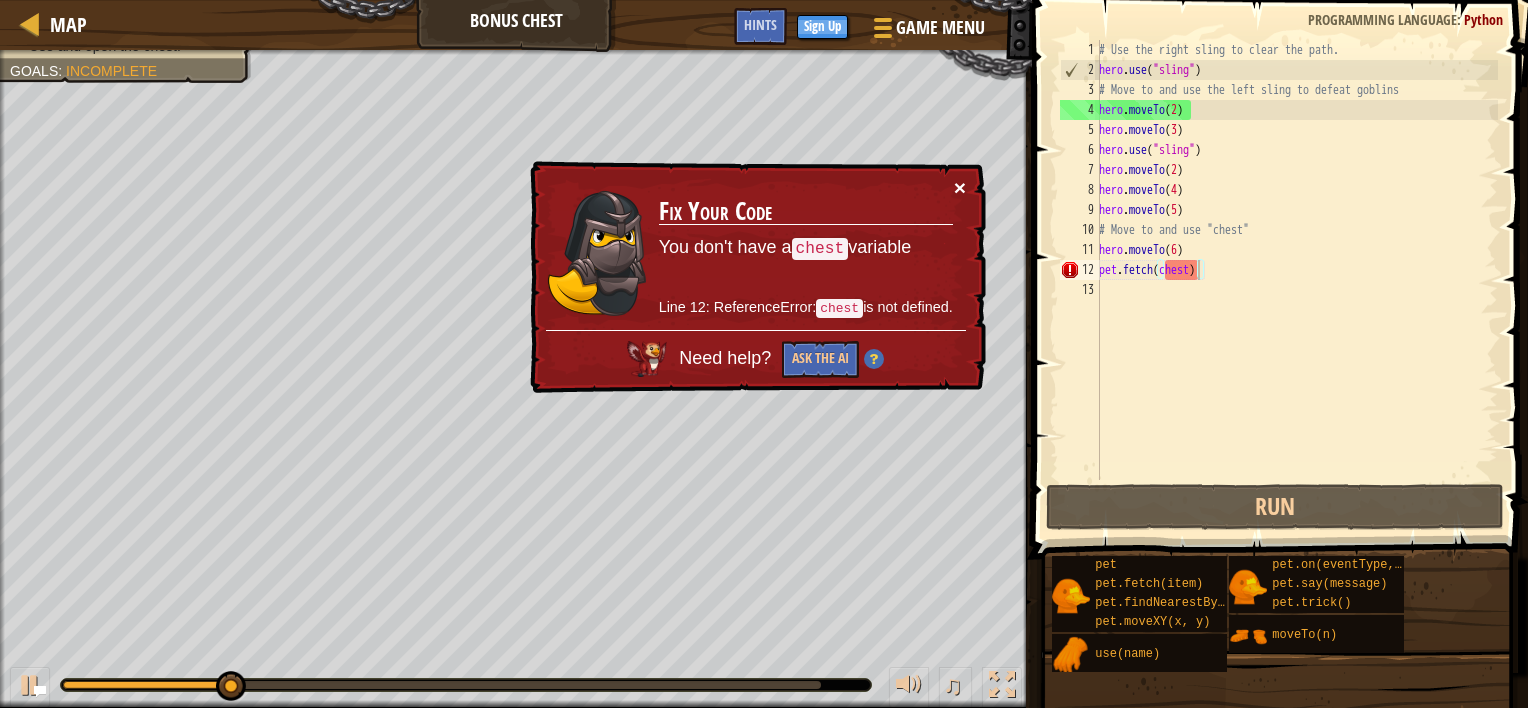 click on "×" at bounding box center (960, 187) 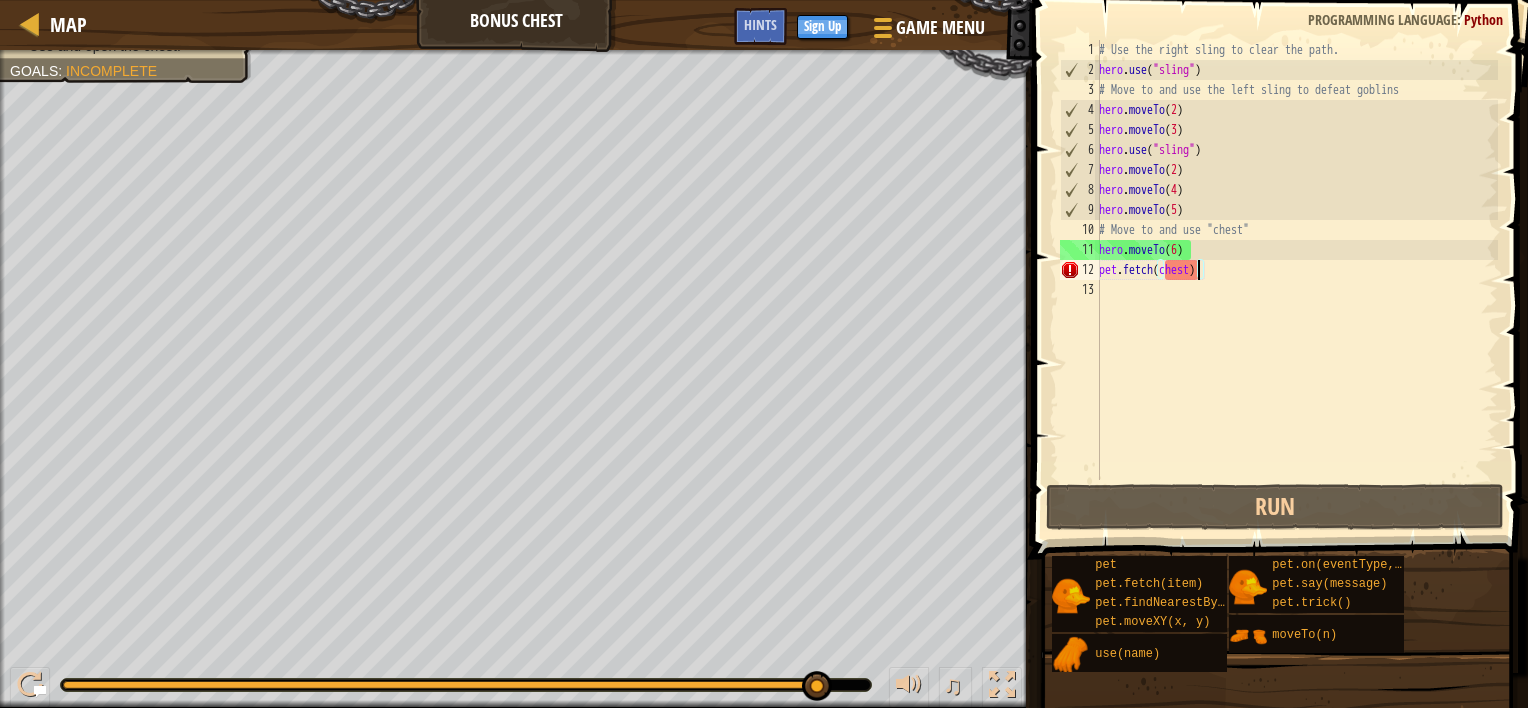 drag, startPoint x: 267, startPoint y: 691, endPoint x: 824, endPoint y: 652, distance: 558.3637 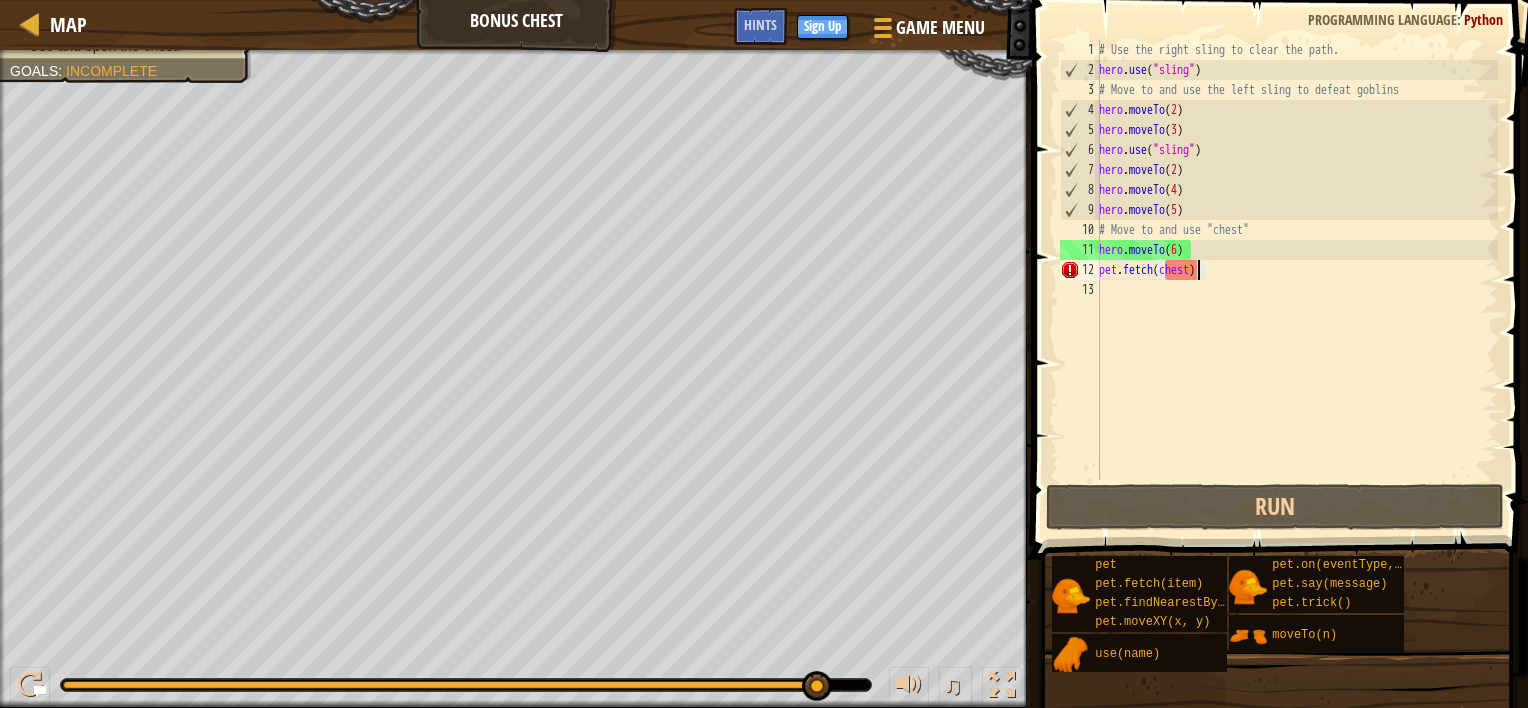 click on "♫" at bounding box center (516, 680) 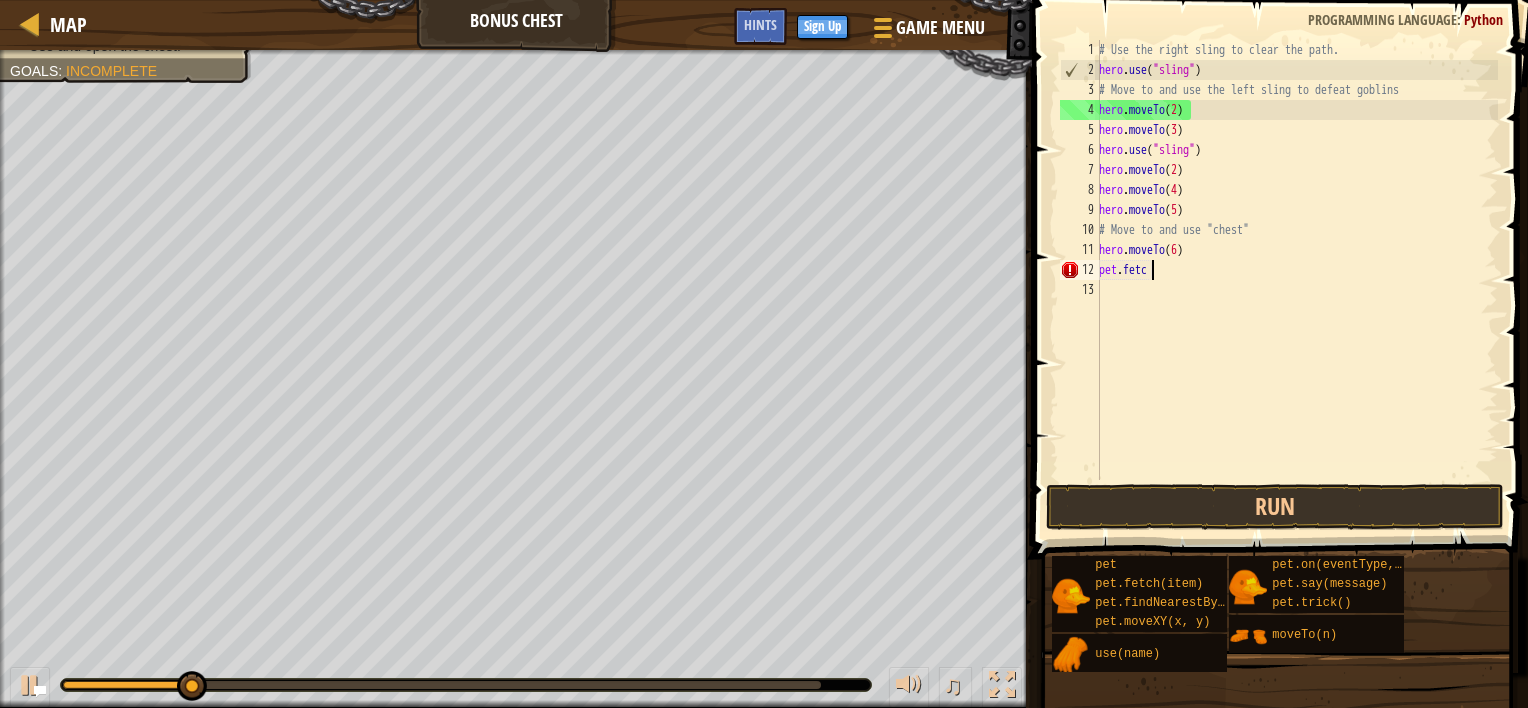scroll, scrollTop: 9, scrollLeft: 0, axis: vertical 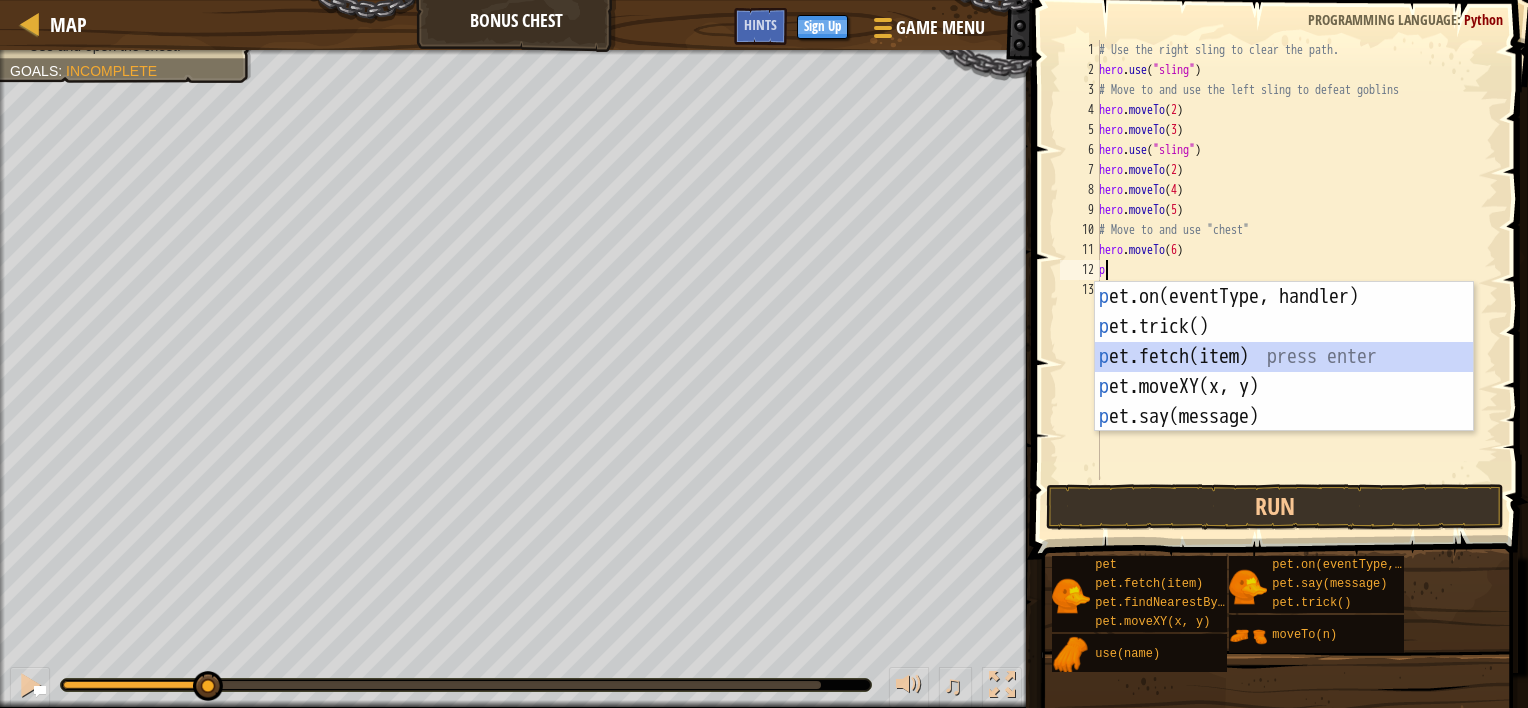click on "p et.on(eventType, handler) press enter p et.trick() press enter p et.fetch(item) press enter p et.moveXY(x, y) press enter p et.say(message) press enter" at bounding box center (1284, 387) 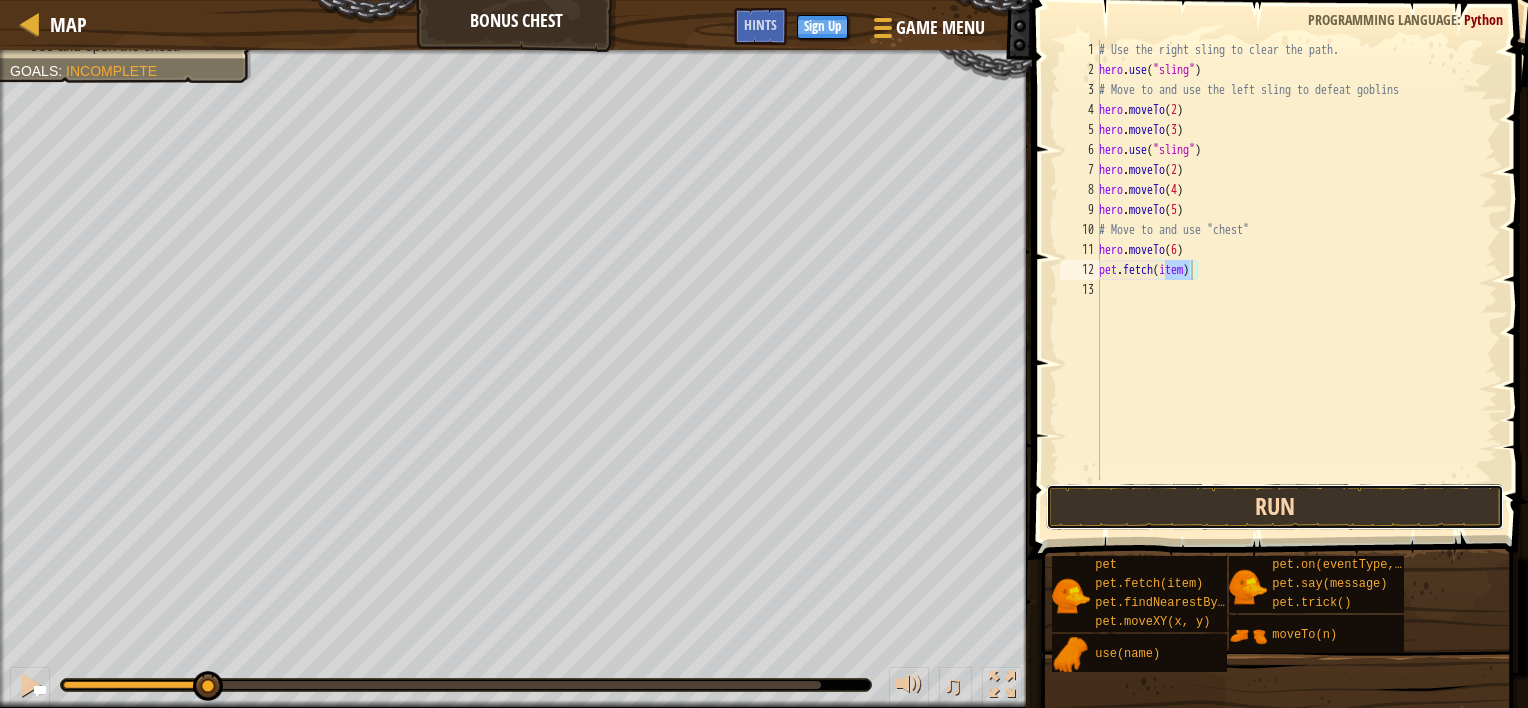 click on "Run" at bounding box center [1275, 507] 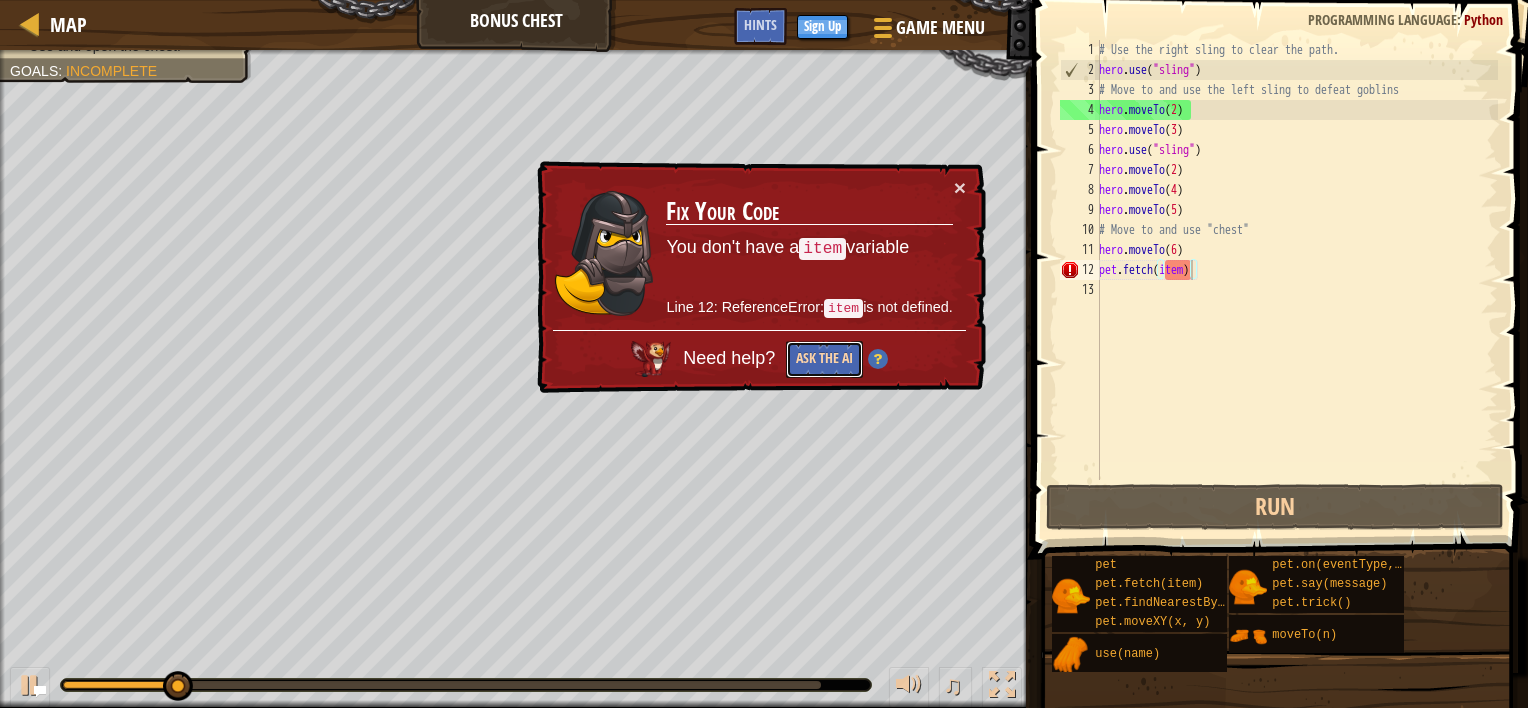 click on "Ask the AI" at bounding box center [824, 359] 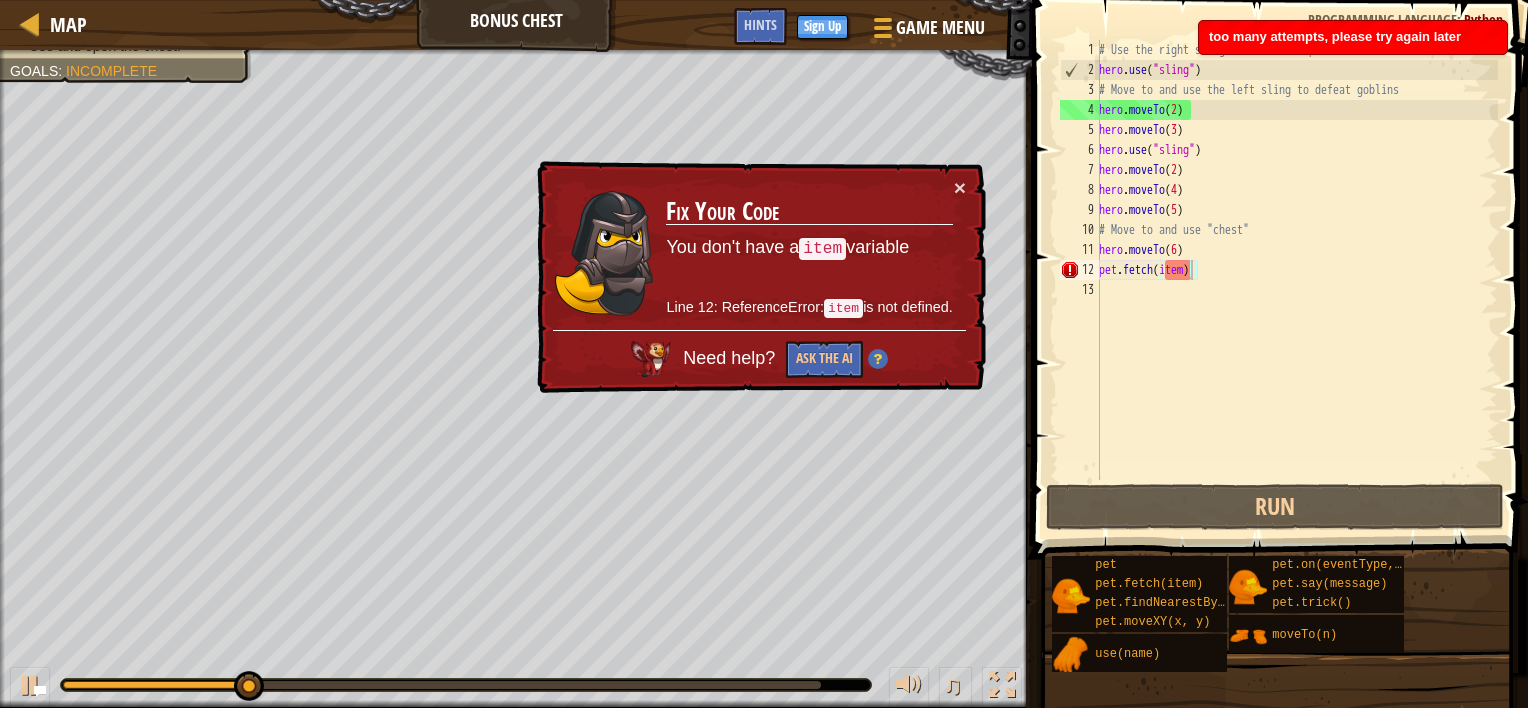 click on "Need help? Ask the AI" at bounding box center [759, 354] 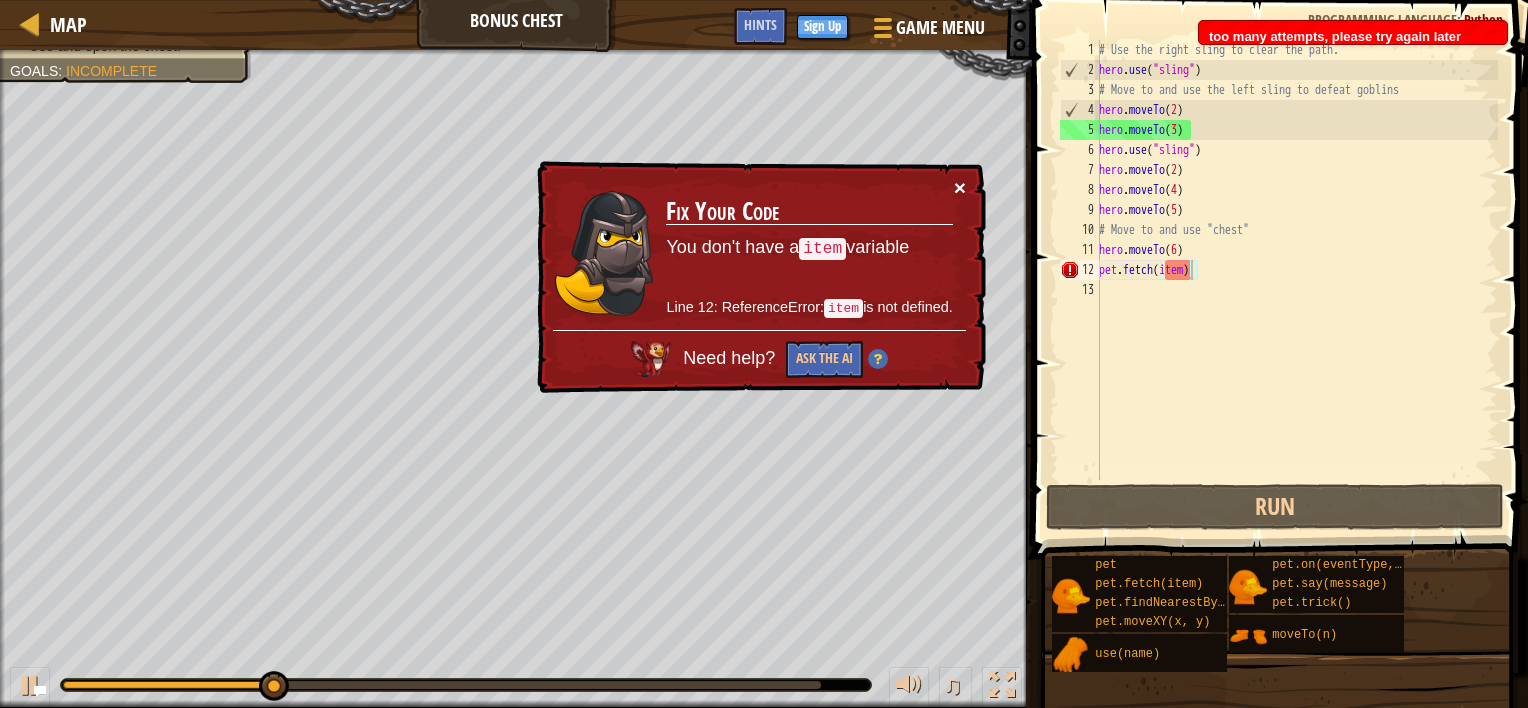 click on "×" at bounding box center (960, 187) 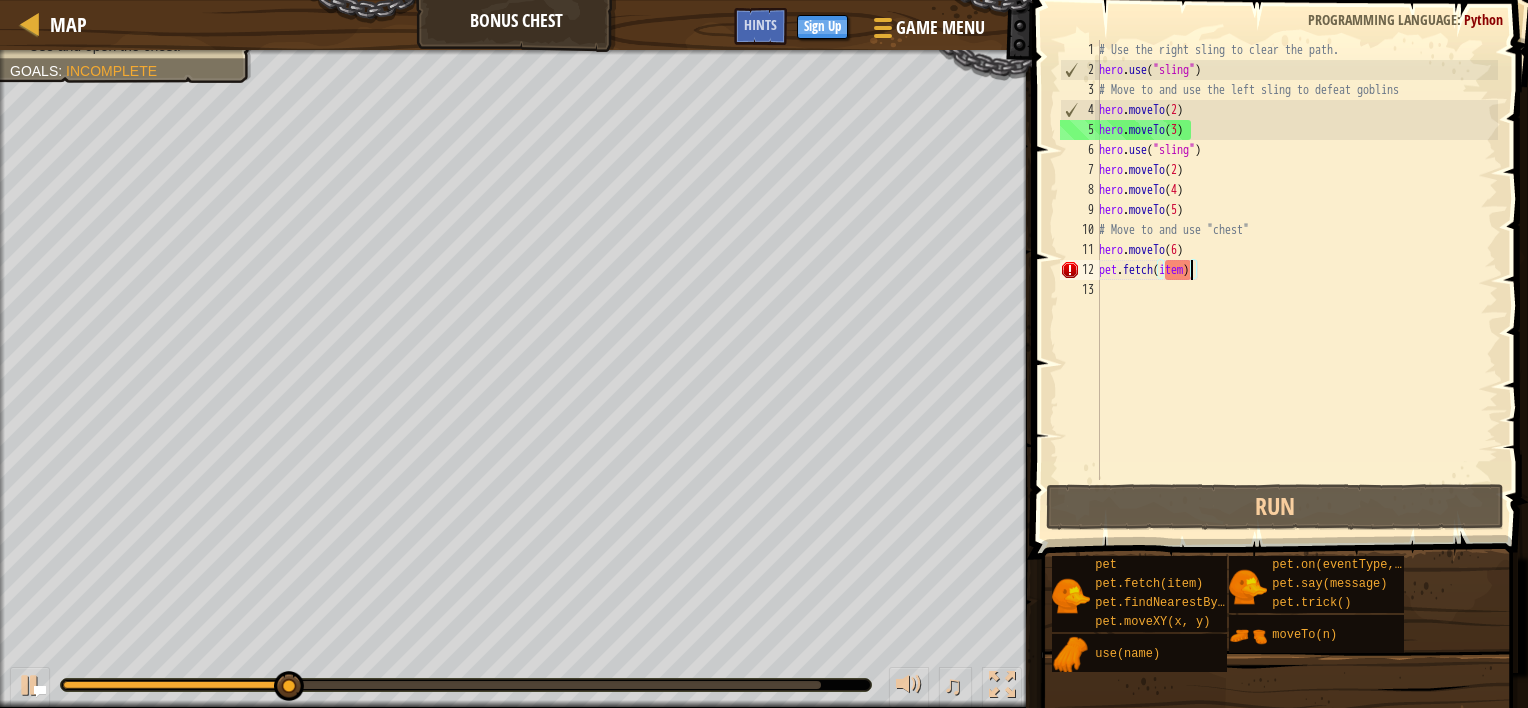 click on "# Use the right sling to clear the path. hero . use ( "sling" ) # Move to and use the left sling to defeat goblins hero . moveTo ( 2 ) hero . moveTo ( 3 ) hero . use ( "sling" ) hero . moveTo ( 2 ) hero . moveTo ( 4 ) hero . moveTo ( 5 ) # Move to and use "chest" hero . moveTo ( 6 ) pet . fetch ( item )" at bounding box center [1296, 280] 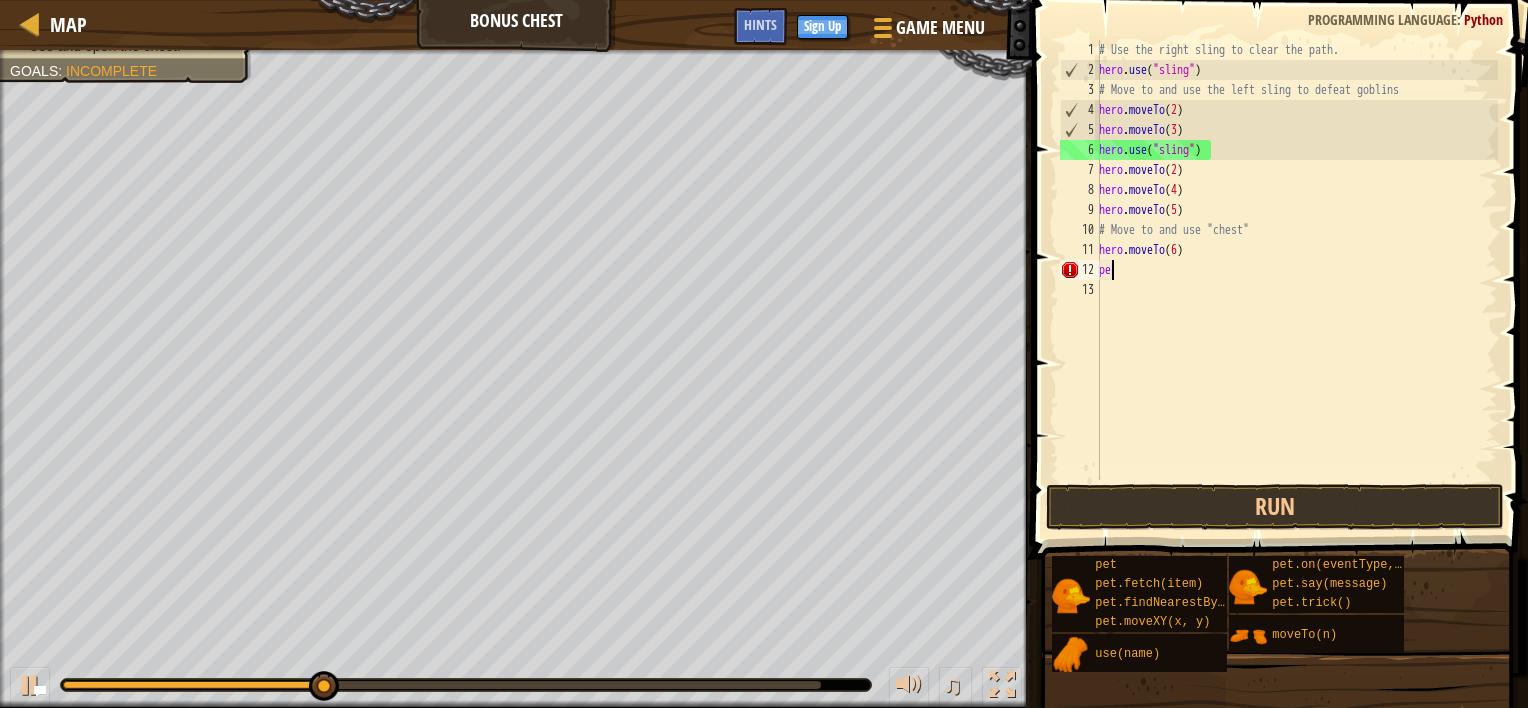 type on "p" 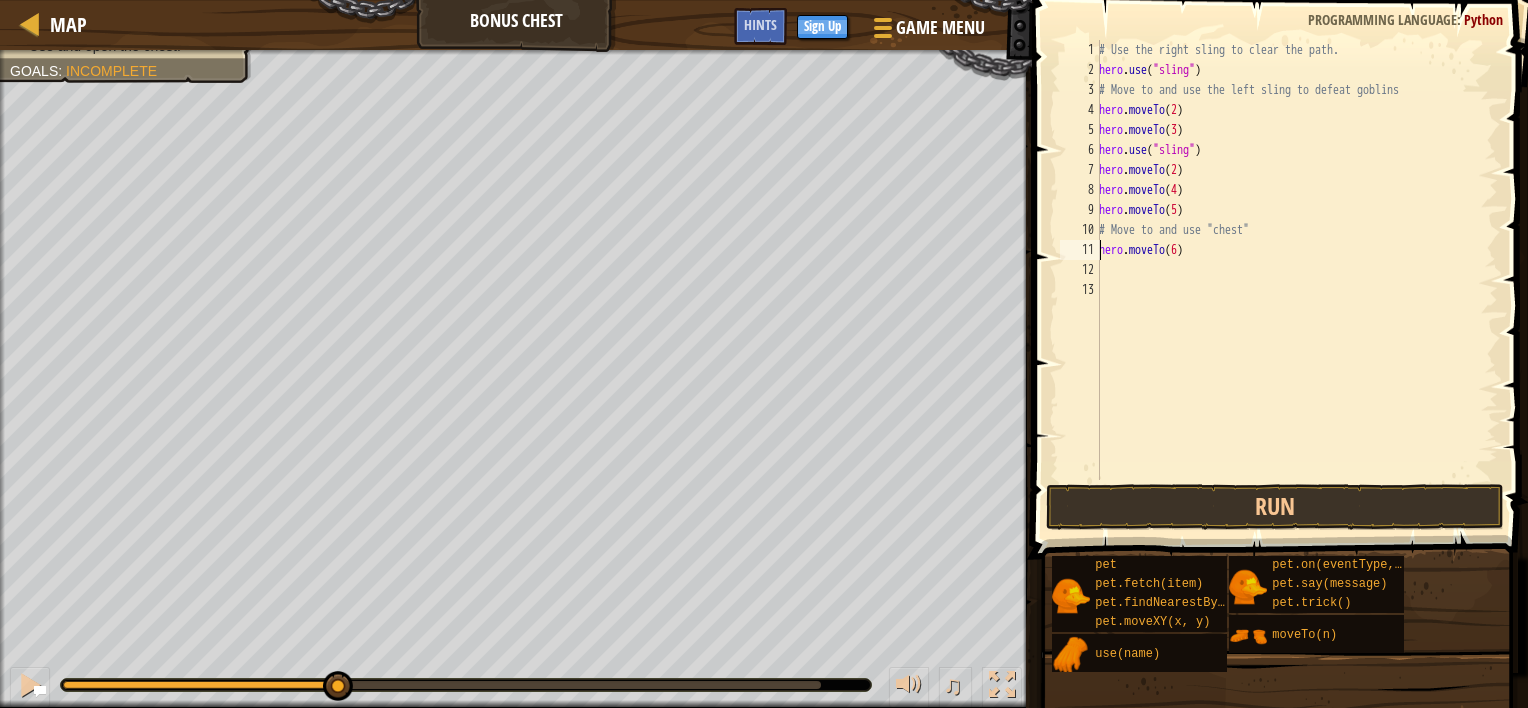 click on "# Use the right sling to clear the path. hero . use ( "sling" ) # Move to and use the left sling to defeat goblins hero . moveTo ( 2 ) hero . moveTo ( 3 ) hero . use ( "sling" ) hero . moveTo ( 2 ) hero . moveTo ( 4 ) hero . moveTo ( 5 ) # Move to and use "chest" hero . moveTo ( 6 )" at bounding box center [1296, 280] 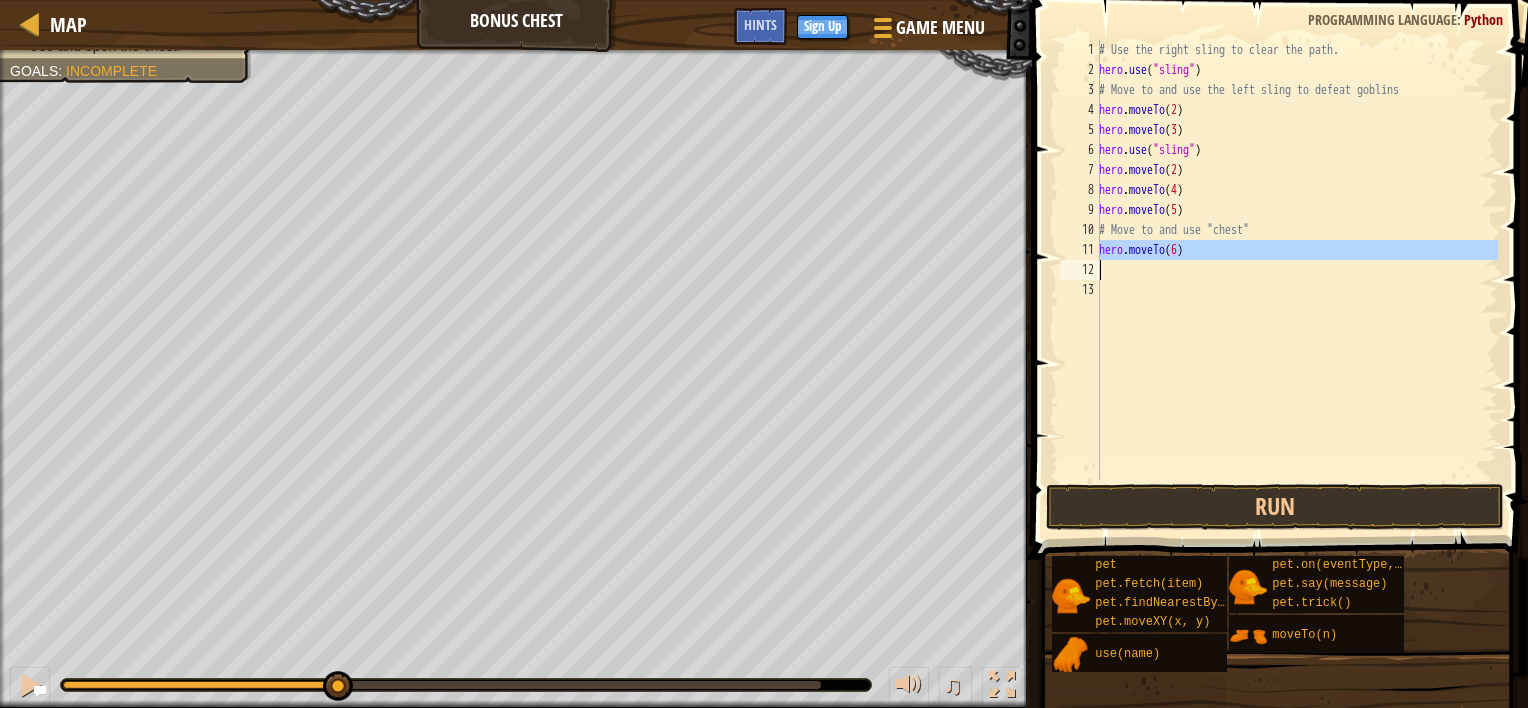 drag, startPoint x: 1097, startPoint y: 248, endPoint x: 1228, endPoint y: 263, distance: 131.85599 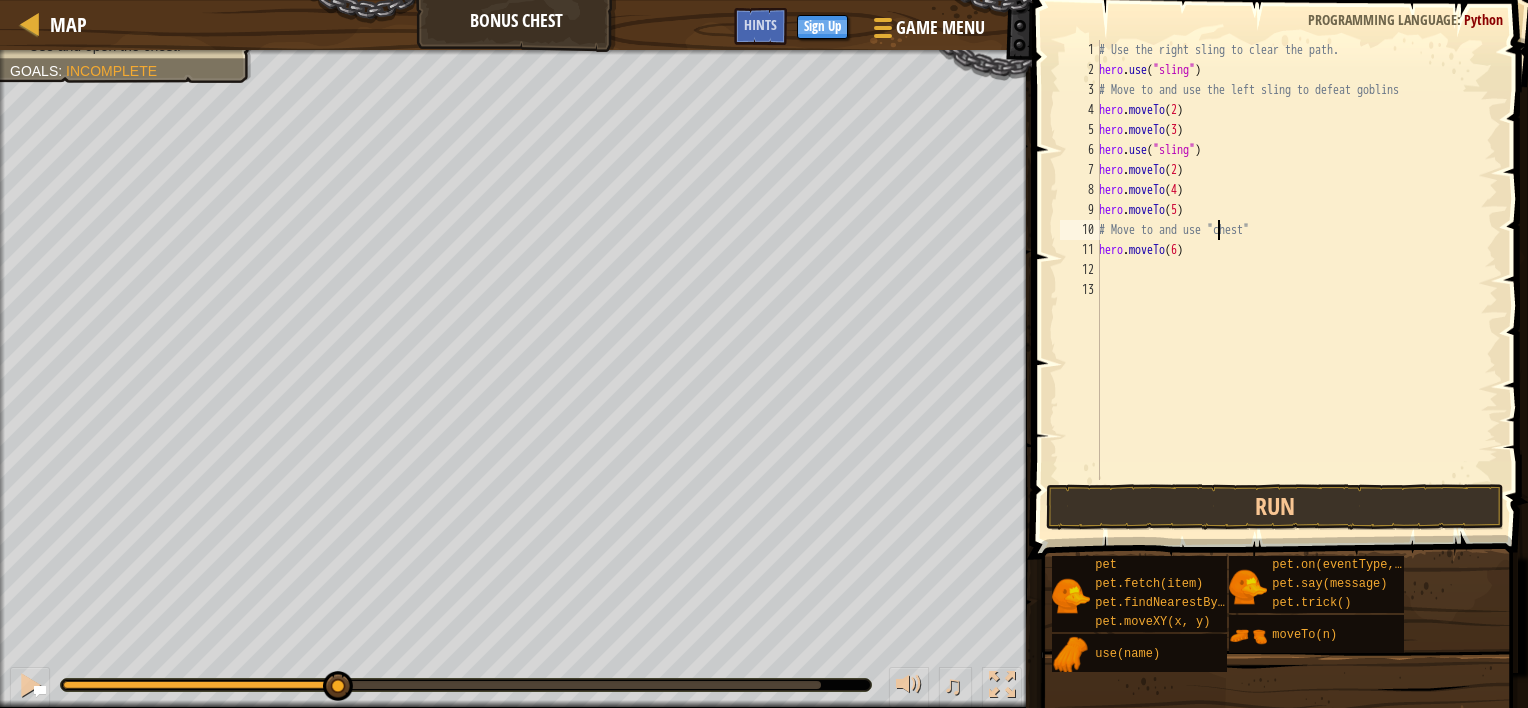 click on "# Use the right sling to clear the path. hero . use ( "sling" ) # Move to and use the left sling to defeat goblins hero . moveTo ( 2 ) hero . moveTo ( 3 ) hero . use ( "sling" ) hero . moveTo ( 2 ) hero . moveTo ( 4 ) hero . moveTo ( 5 ) # Move to and use "chest" hero . moveTo ( 6 )" at bounding box center [1296, 280] 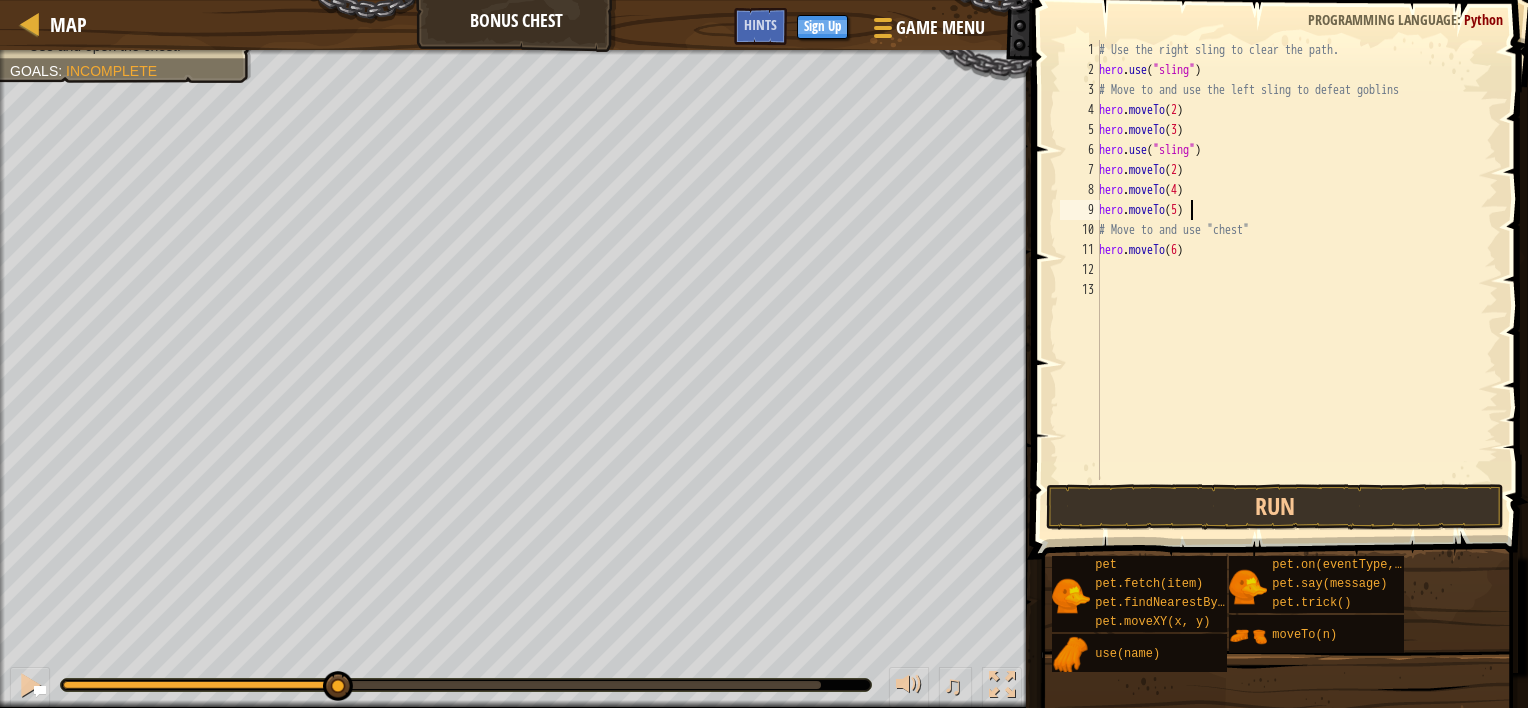 click on "# Use the right sling to clear the path. hero . use ( "sling" ) # Move to and use the left sling to defeat goblins hero . moveTo ( 2 ) hero . moveTo ( 3 ) hero . use ( "sling" ) hero . moveTo ( 2 ) hero . moveTo ( 4 ) hero . moveTo ( 5 ) # Move to and use "chest" hero . moveTo ( 6 )" at bounding box center (1296, 280) 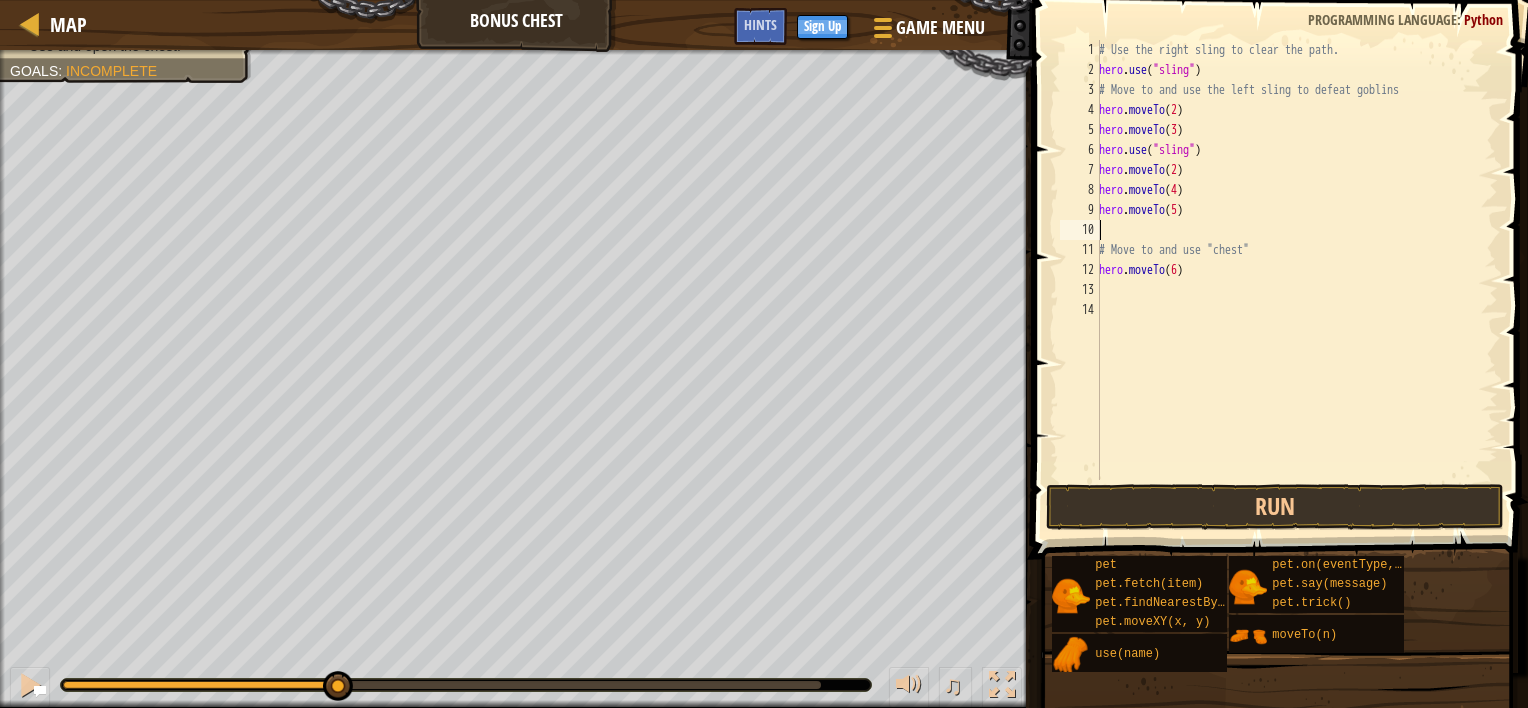 paste on "hero.moveTo(6)" 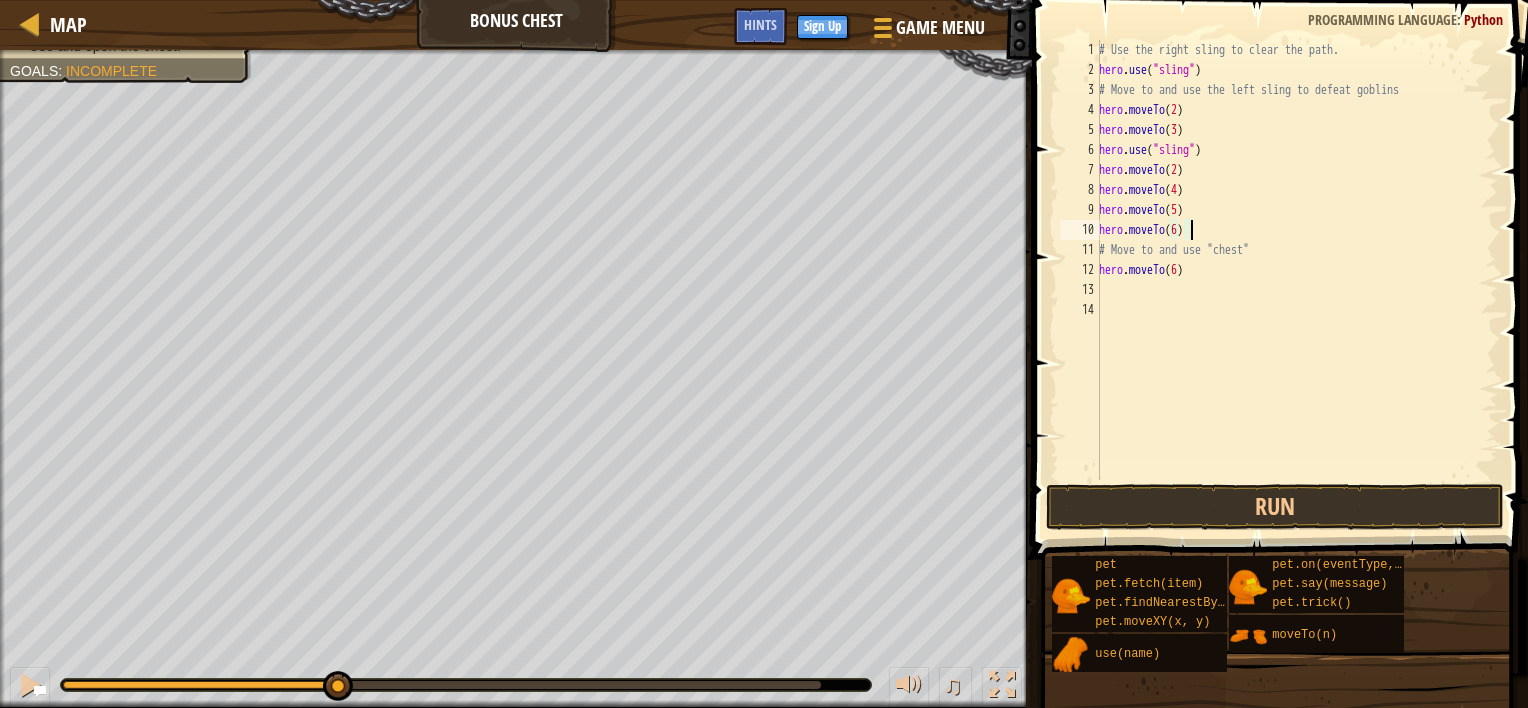 click on "# Use the right sling to clear the path. hero . use ( "sling" ) # Move to and use the left sling to defeat goblins hero . moveTo ( 2 ) hero . moveTo ( 3 ) hero . use ( "sling" ) hero . moveTo ( 2 ) hero . moveTo ( 4 ) hero . moveTo ( 5 ) hero . moveTo ( 6 ) # Move to and use "chest" hero . moveTo ( 6 )" at bounding box center [1296, 280] 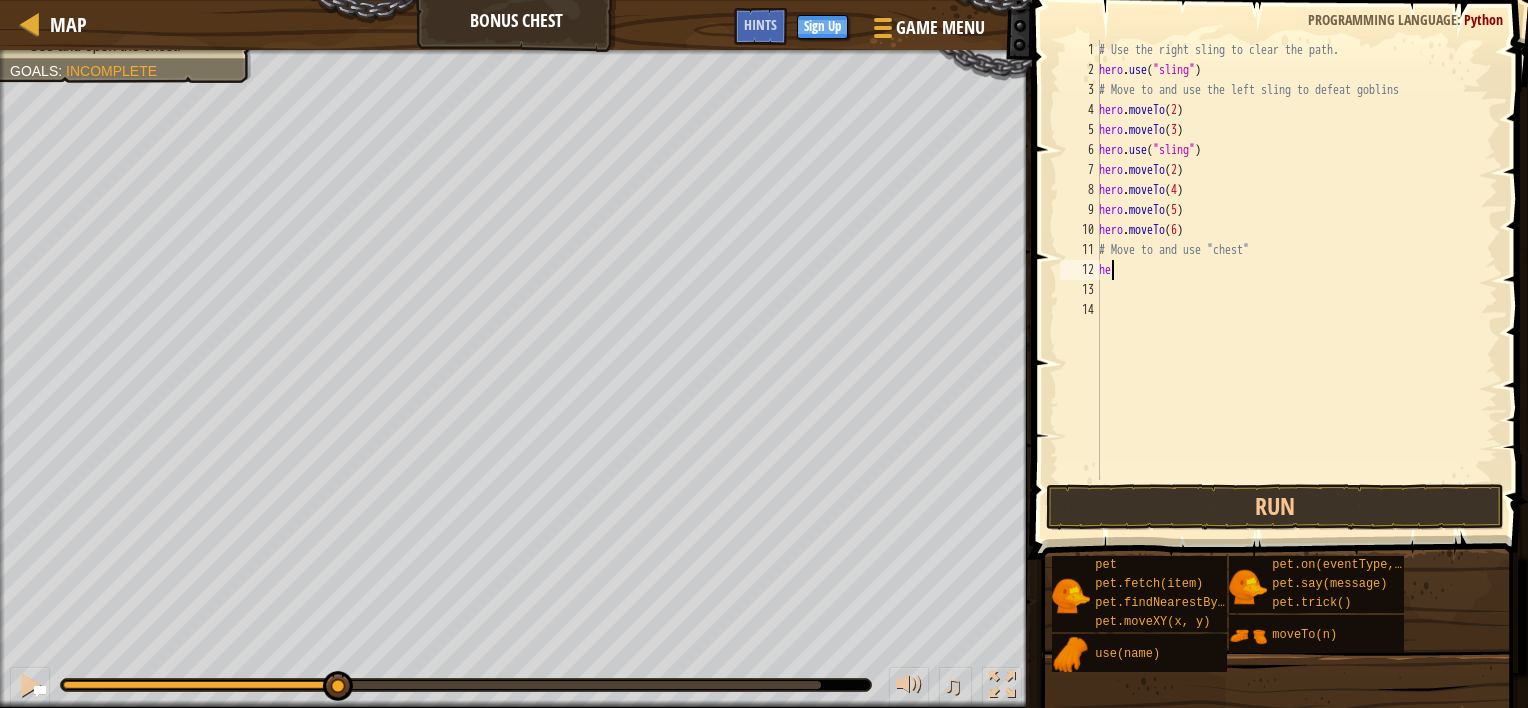 type on "h" 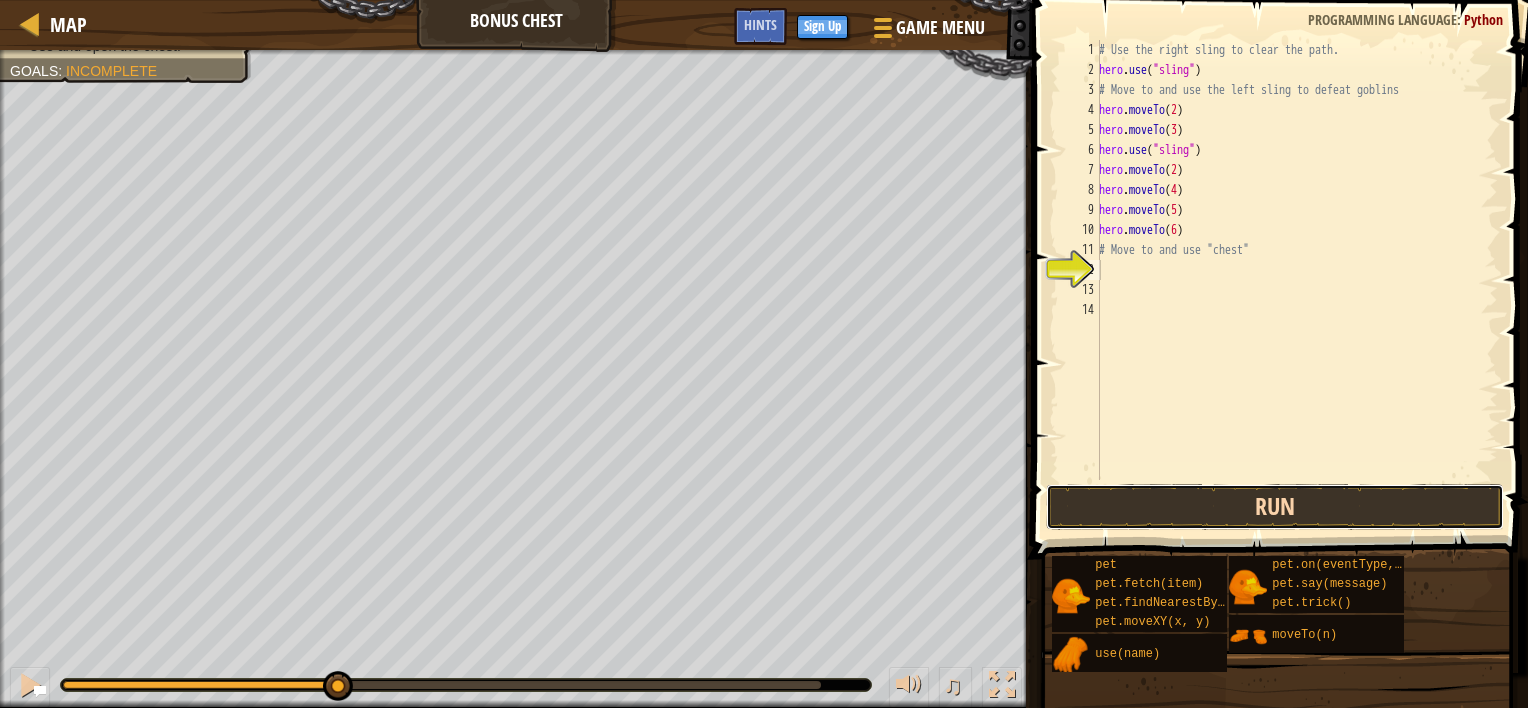 click on "Run" at bounding box center [1275, 507] 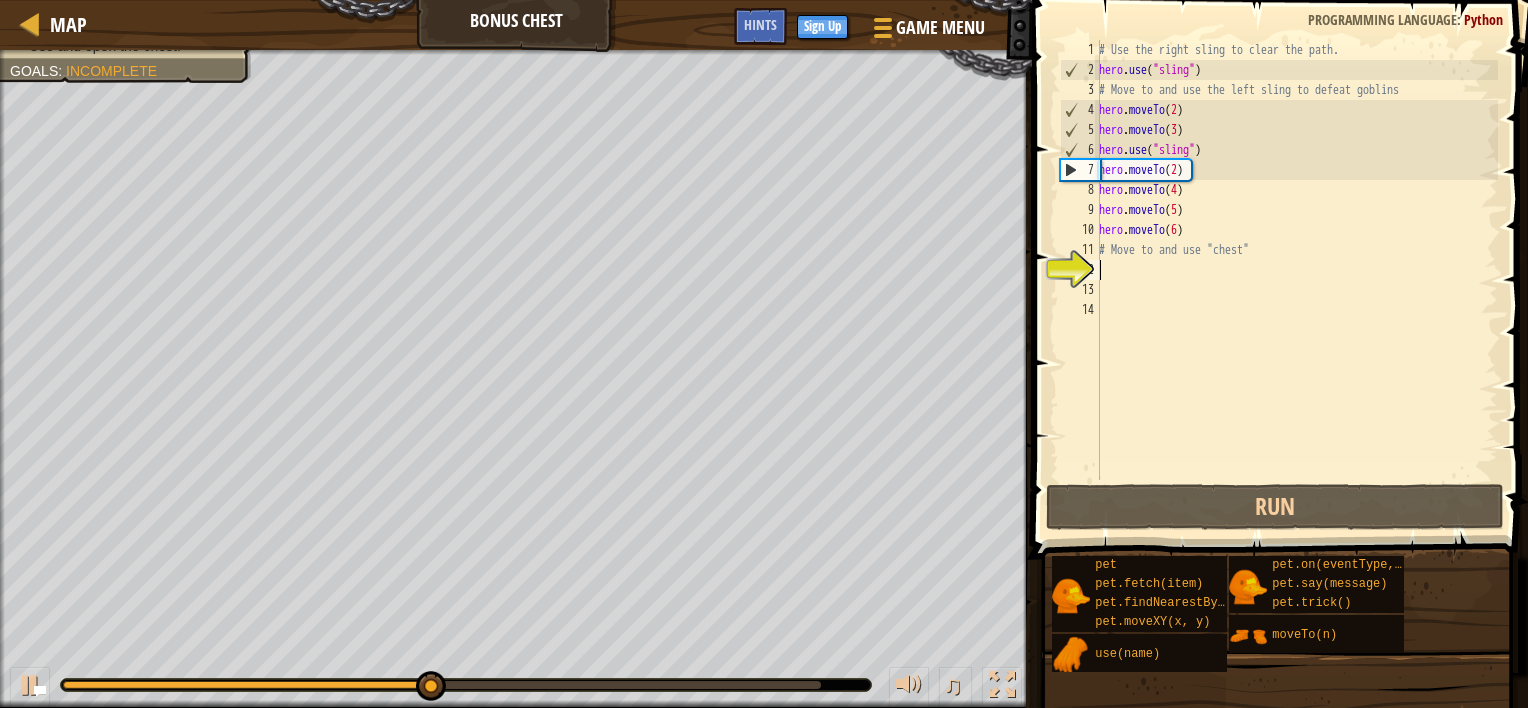 click on "Map Bonus Chest Game Menu Done Sign Up Hints 1 2 3 4 5 6 7 # Use the right sling to clear the path. hero . use ( "sling" ) # Move to and use the left sling to defeat goblins hero . moveTo ( 3 ) # Move to and use "chest"     הההההההההההההההההההההההההההההההההההההההההההההההההההההההההההההההההההההההההההההההההההההההההההההההההההההההההההההההההההההההההההההההההההההההההההההההההההההההההההההההההההההההההההההההההההההההההההההההההההההההההההההההההההההההההההההההההההההההההההההההההההההההההההההההה XXXXXXXXXXXXXXXXXXXXXXXXXXXXXXXXXXXXXXXXXXXXXXXXXXXXXXXXXXXXXXXXXXXXXXXXXXXXXXXXXXXXXXXXXXXXXXXXXXXXXXXXXXXXXXXXXXXXXXXXXXXXXXXXXXXXXXXXXXXXXXXXXXXXXXXXXXXXXXXXXXXXXXXXXXXXXXXXXXXXXXXXXXXXXXXXXXXXXXXXXXXXXXXXXXXXXXXXXXXXXXXXXXXXXXXXXXXXXXXXXXXXXXXXXXXXXXXX Solution × Hints 1 2 3 4 5" at bounding box center [764, 0] 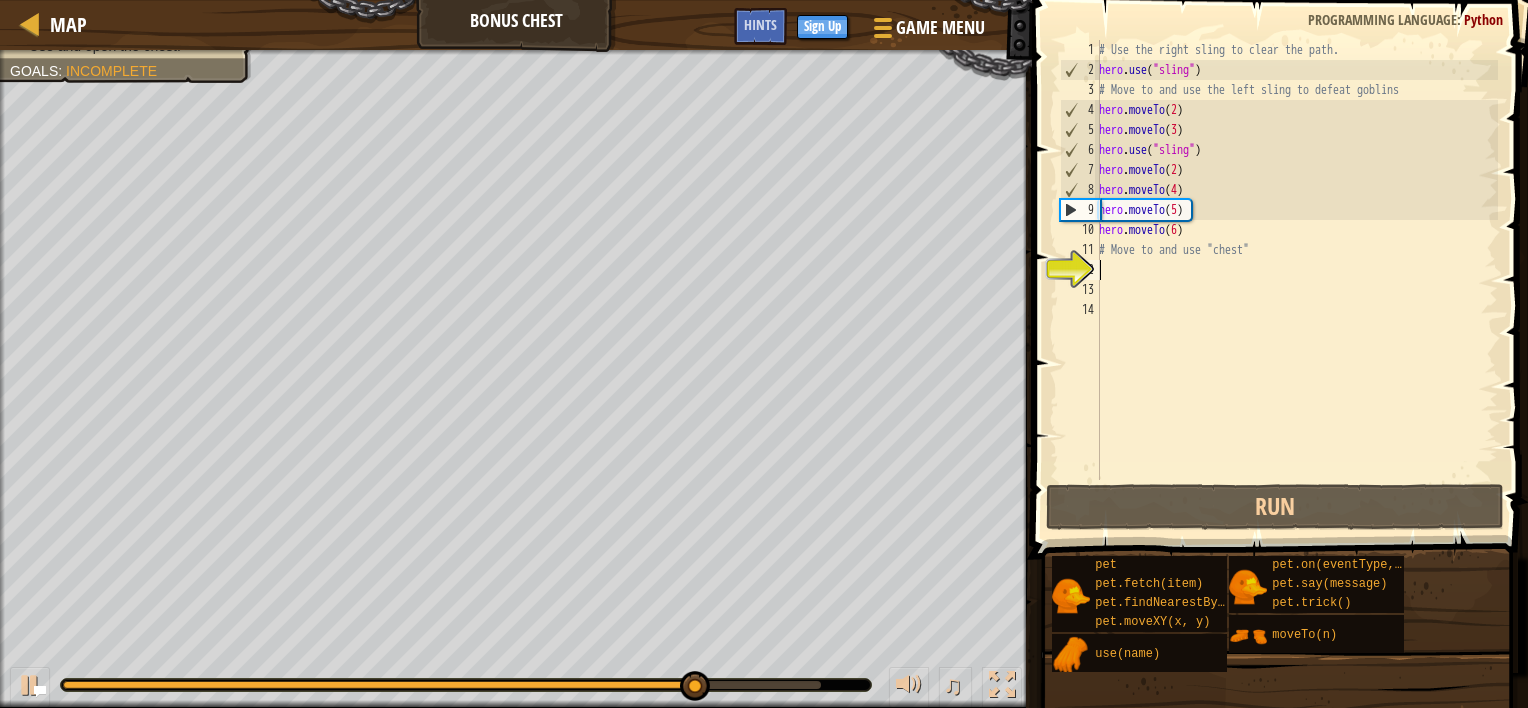 click on "# Use the right sling to clear the path. hero . use ( "sling" ) # Move to and use the left sling to defeat goblins hero . moveTo ( 2 ) hero . moveTo ( 3 ) hero . use ( "sling" ) hero . moveTo ( 2 ) hero . moveTo ( 4 ) hero . moveTo ( 5 ) hero . moveTo ( 6 ) # Move to and use "chest"" at bounding box center [1296, 280] 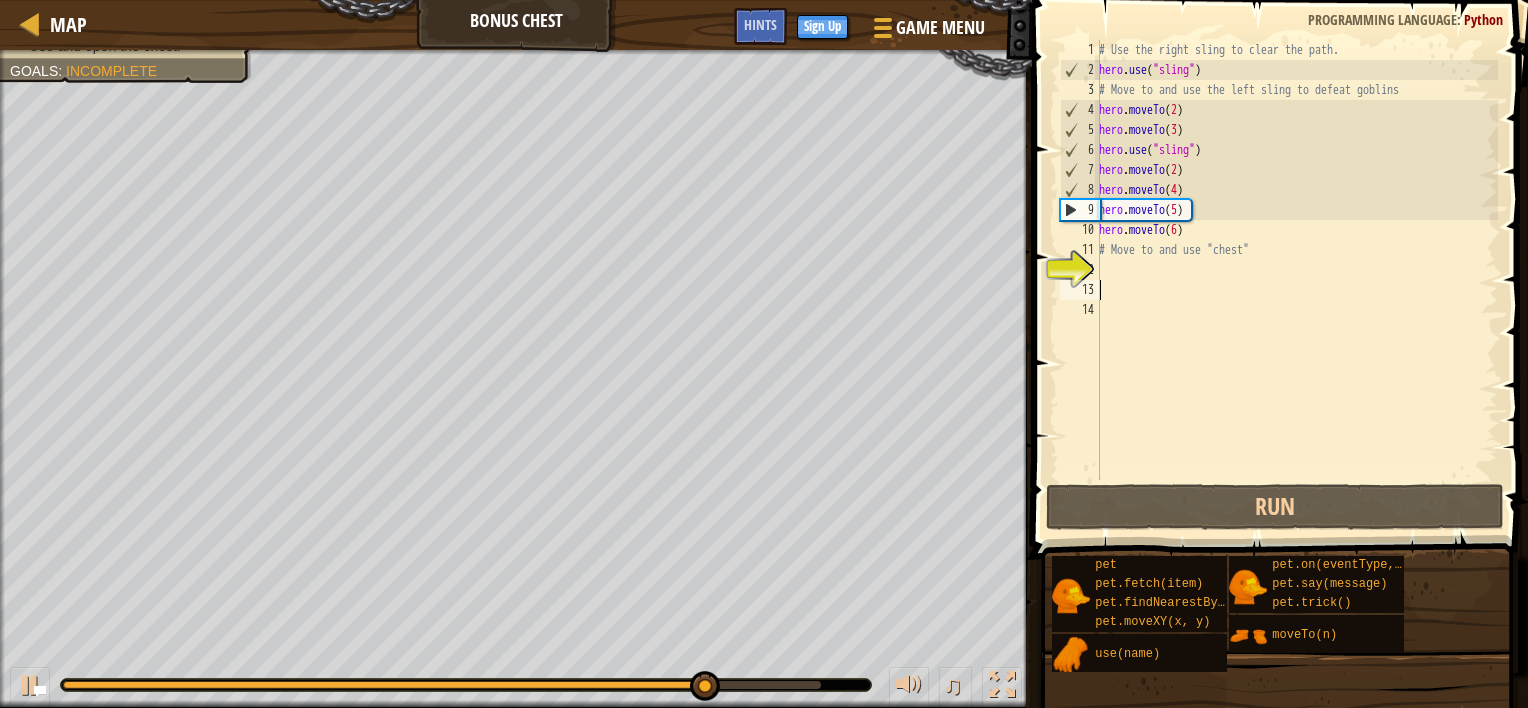 click on "# Use the right sling to clear the path. hero . use ( "sling" ) # Move to and use the left sling to defeat goblins hero . moveTo ( 2 ) hero . moveTo ( 3 ) hero . use ( "sling" ) hero . moveTo ( 2 ) hero . moveTo ( 4 ) hero . moveTo ( 5 ) hero . moveTo ( 6 ) # Move to and use "chest"" at bounding box center (1296, 280) 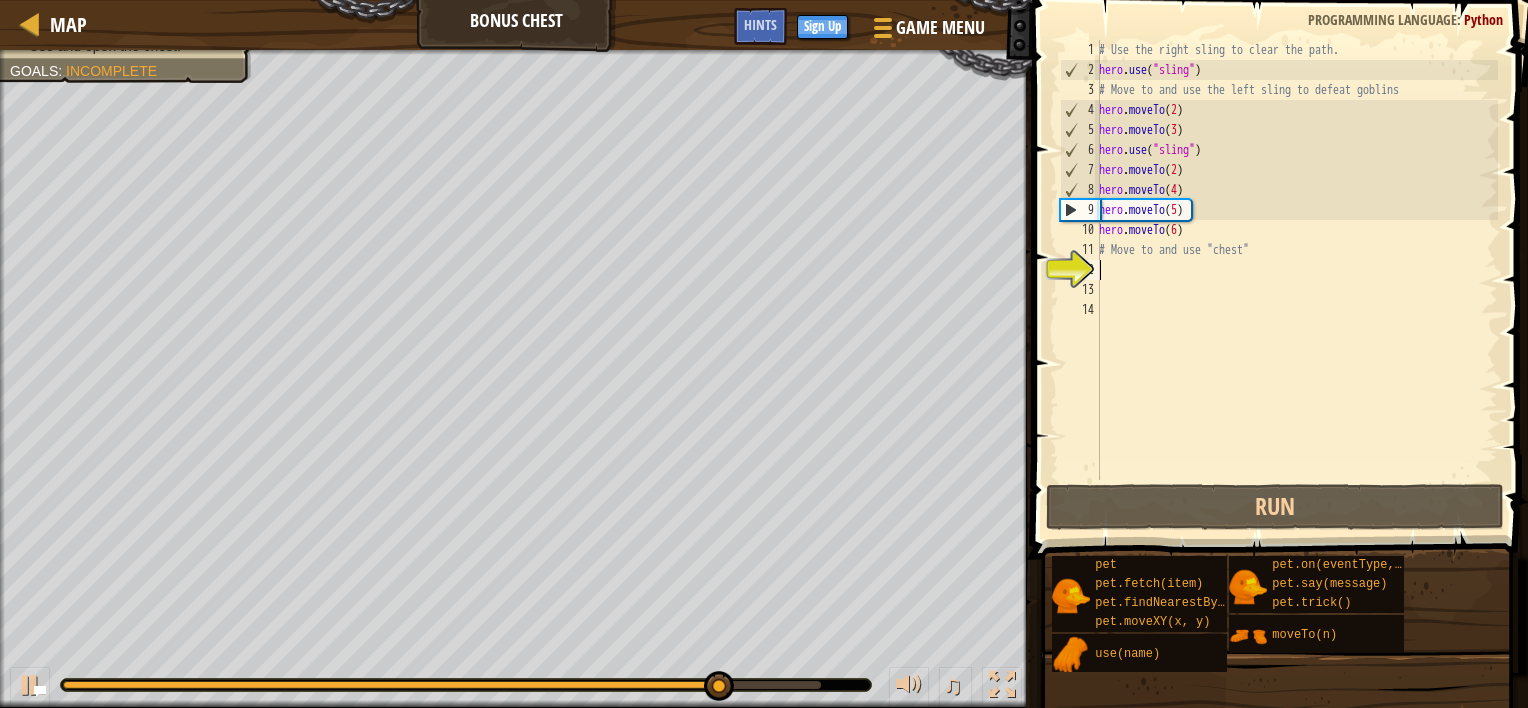 type on "p" 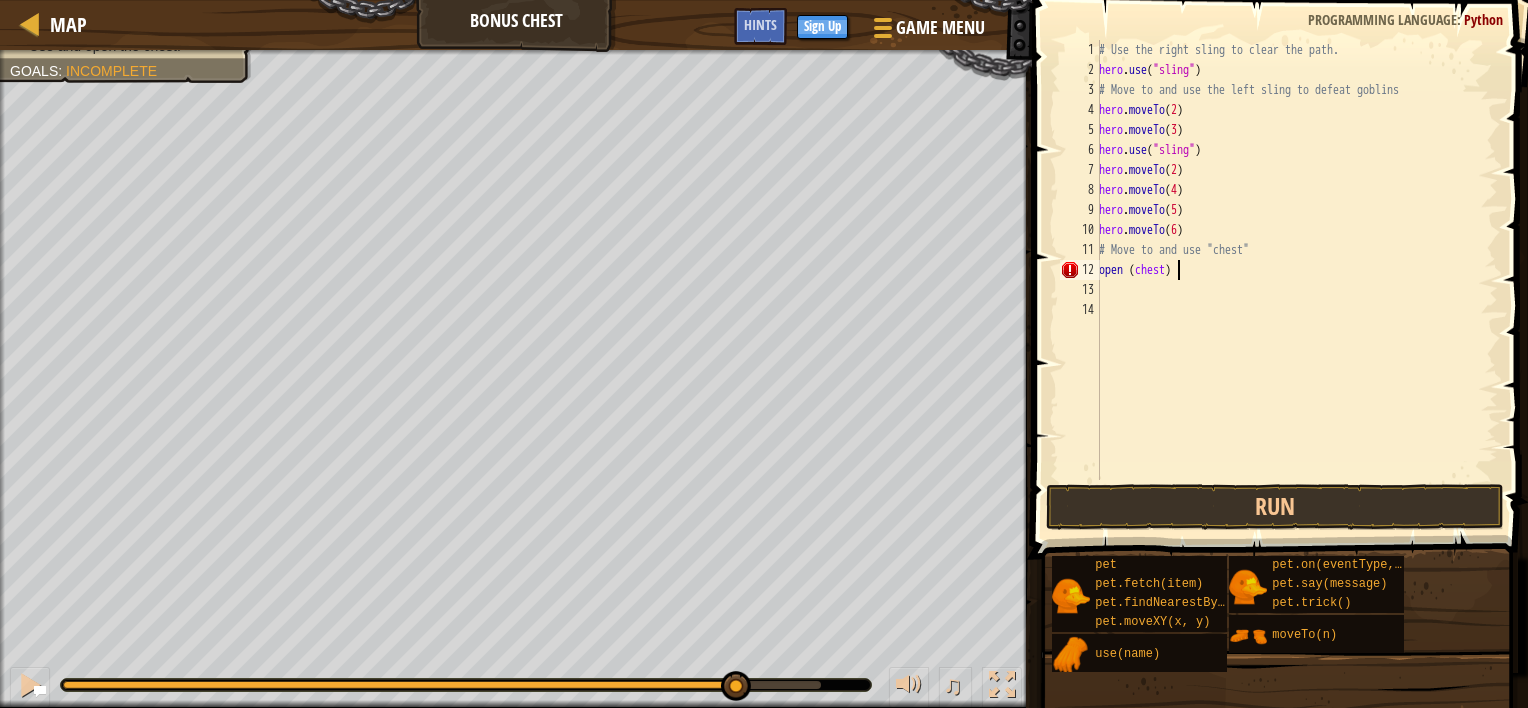 scroll, scrollTop: 9, scrollLeft: 5, axis: both 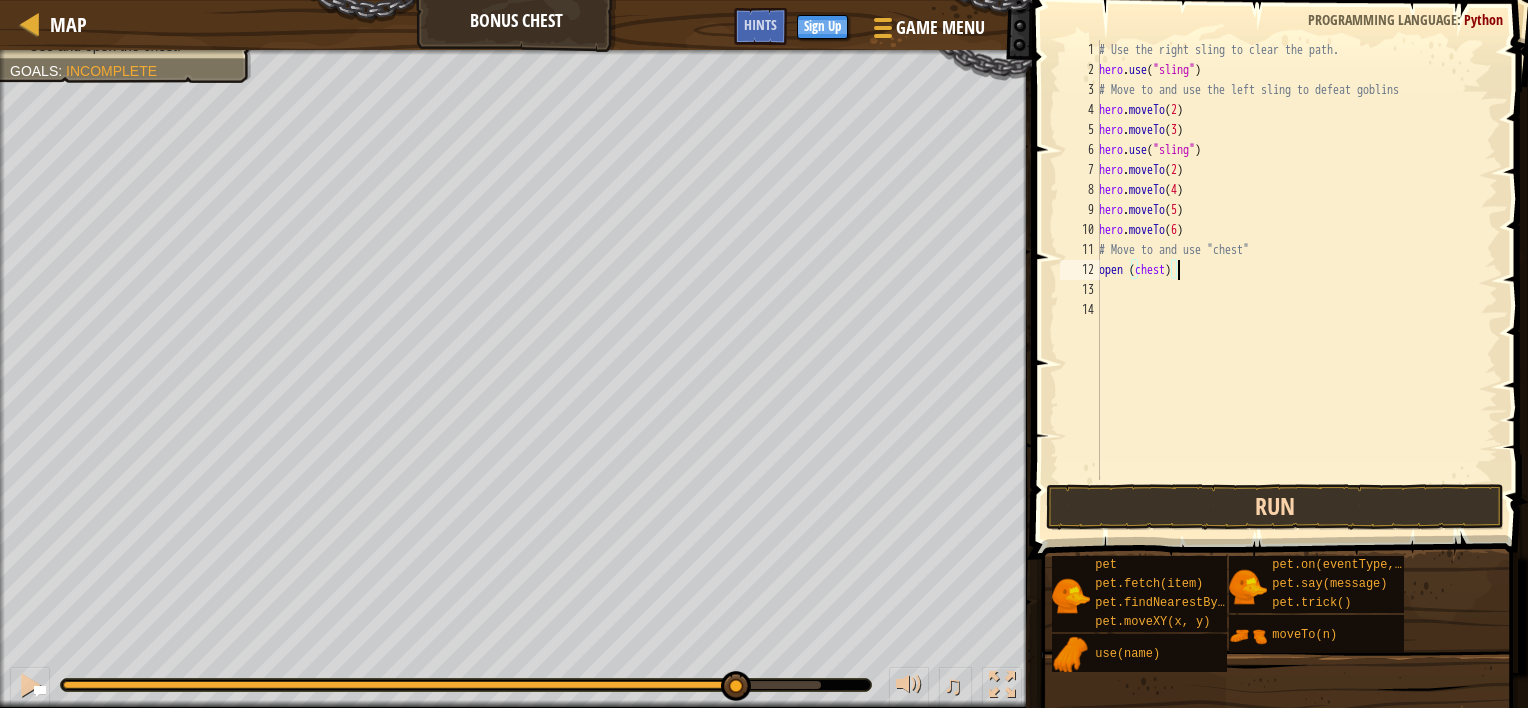 type on "open (chest)" 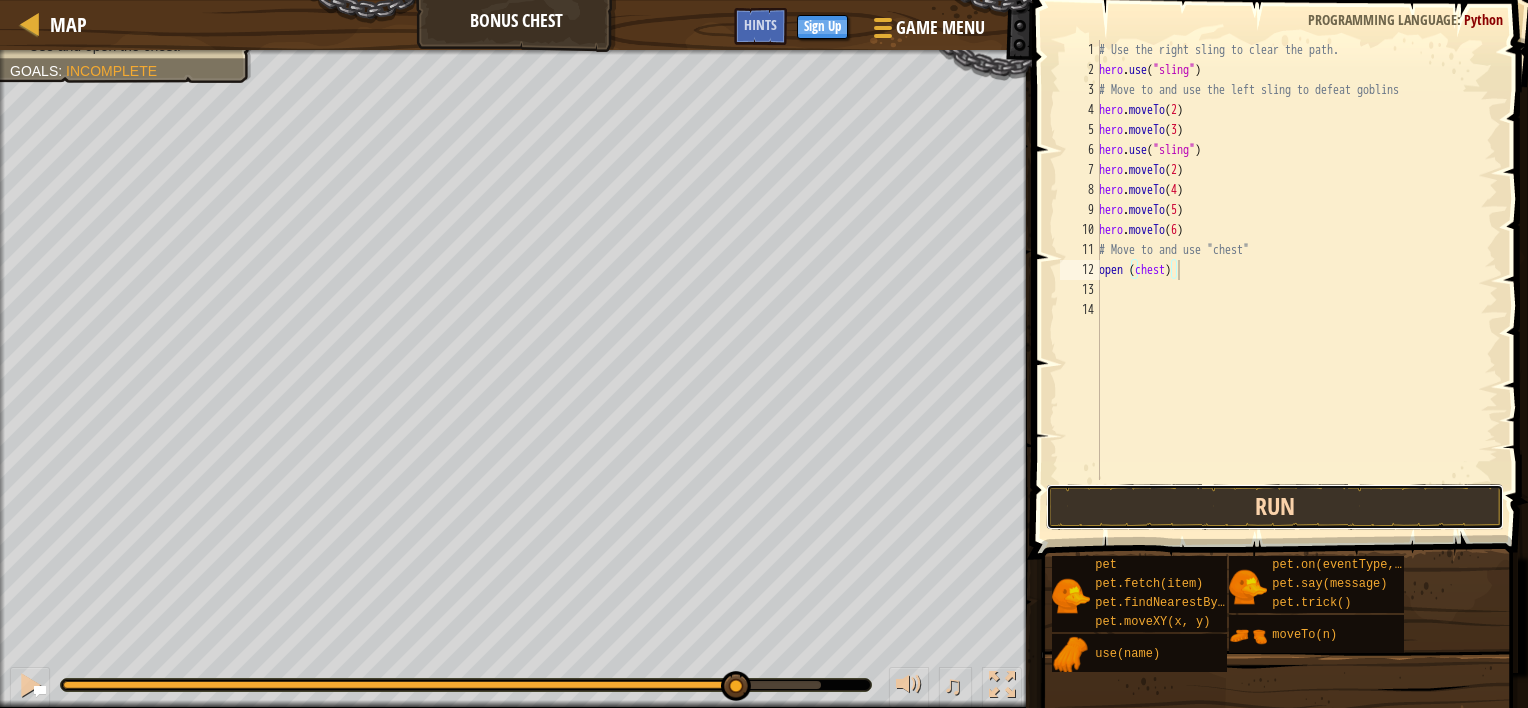 click on "Run" at bounding box center (1275, 507) 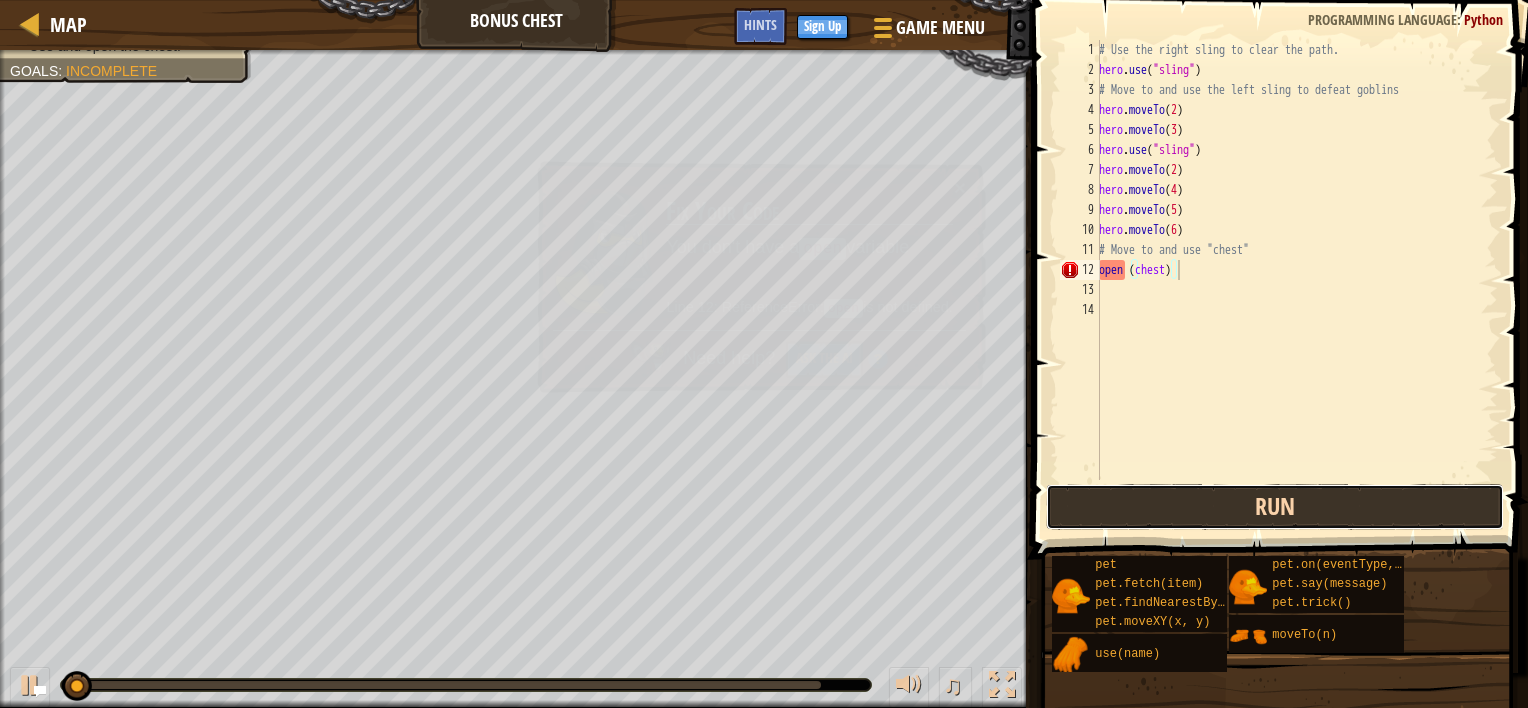 click on "Run" at bounding box center [1275, 507] 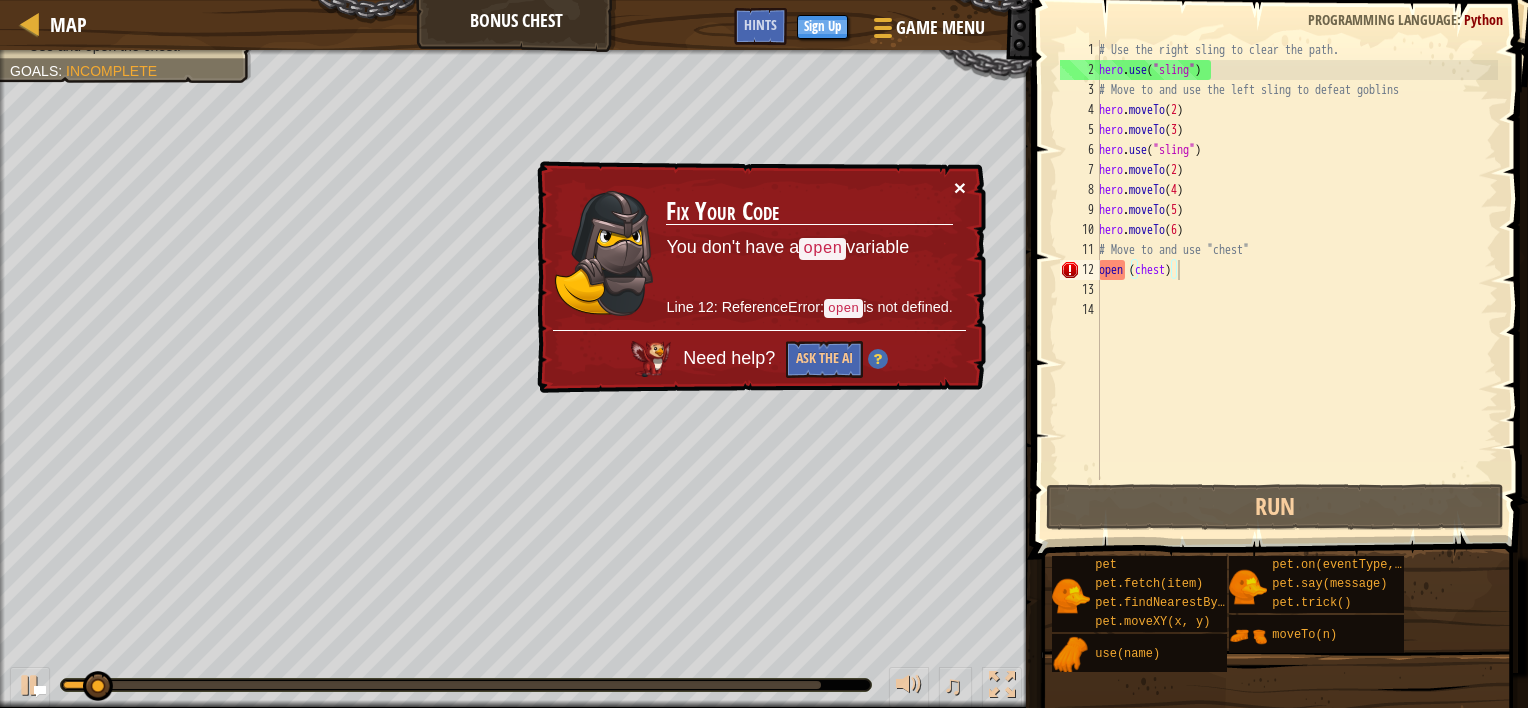 click on "×" at bounding box center (960, 187) 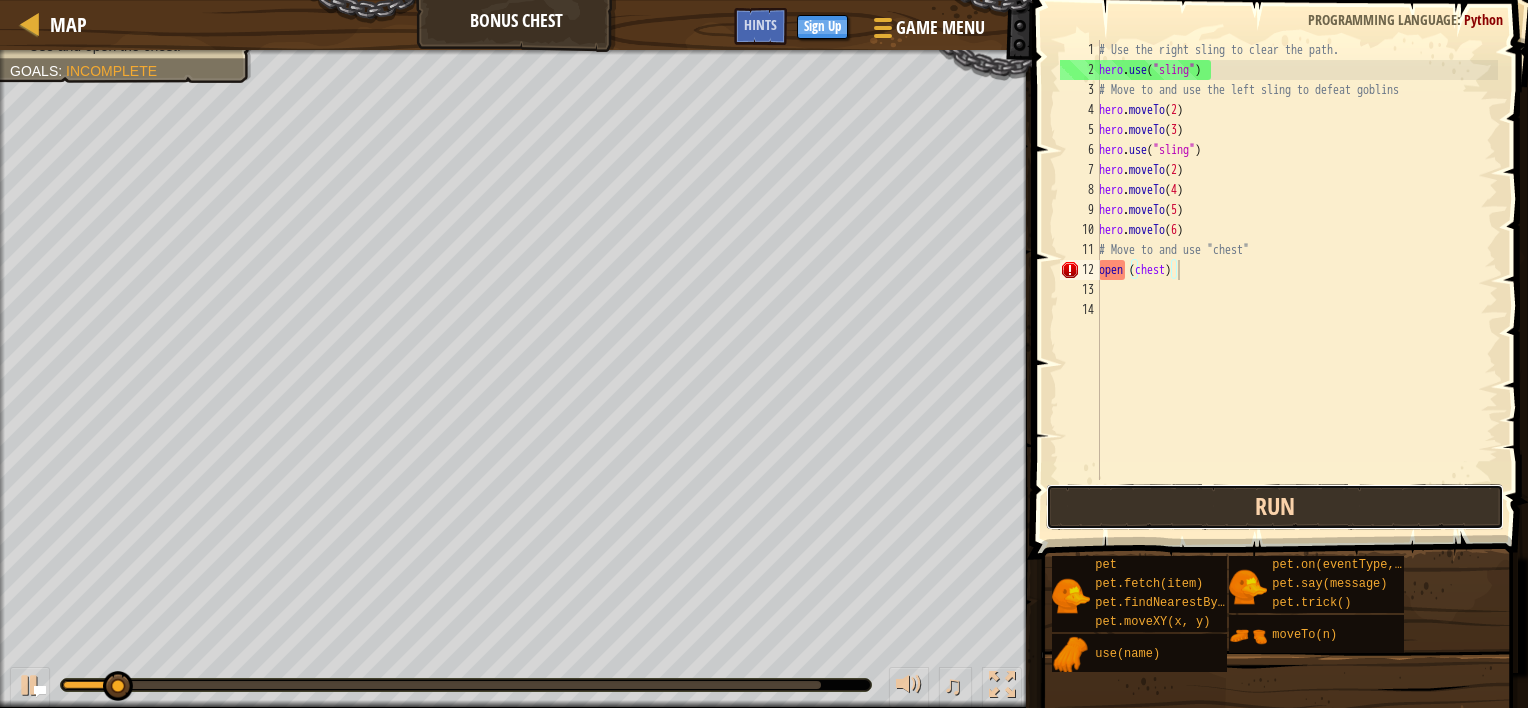 click on "Run" at bounding box center (1275, 507) 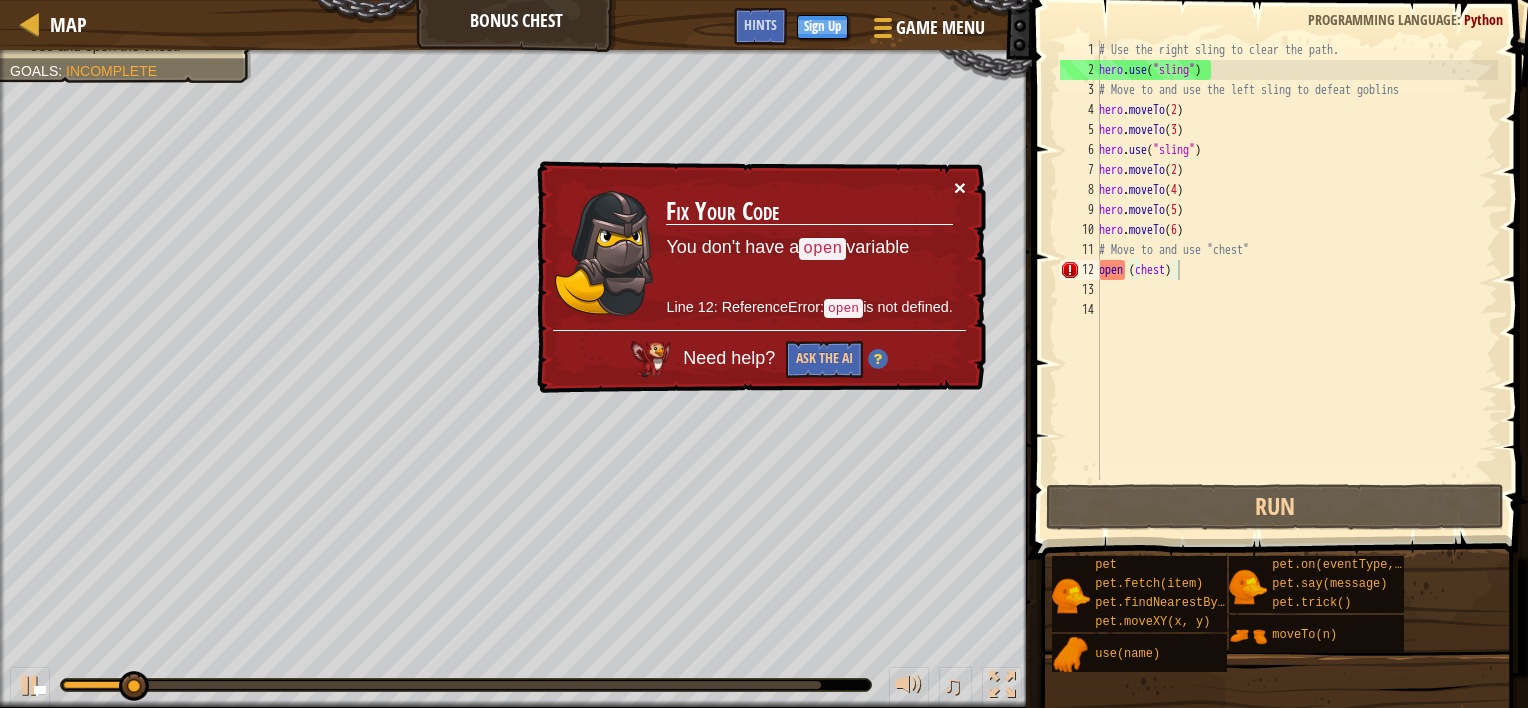 click on "×" at bounding box center (960, 187) 